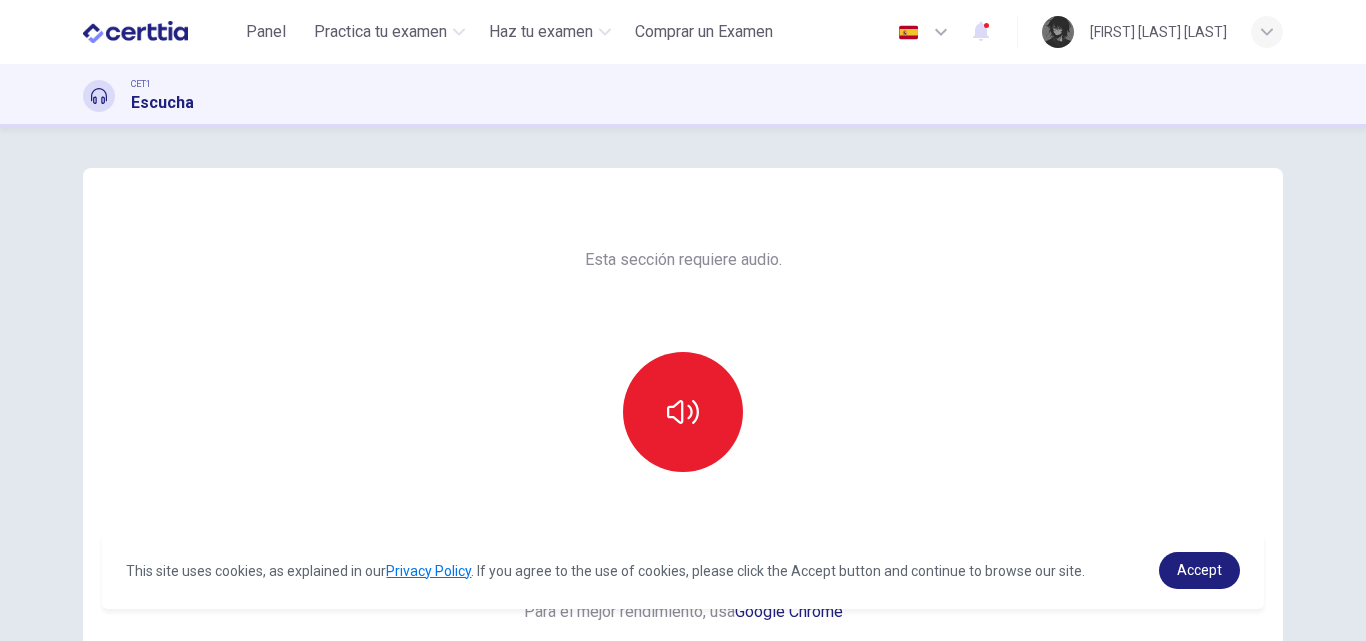 scroll, scrollTop: 0, scrollLeft: 0, axis: both 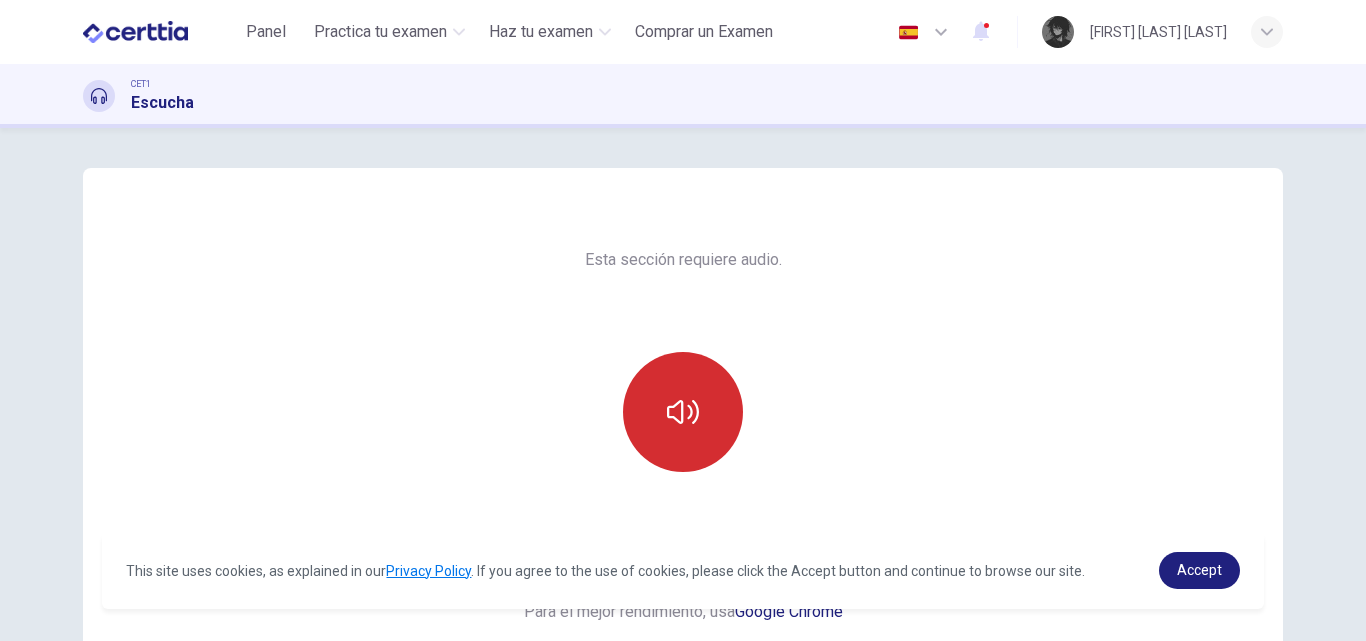 click 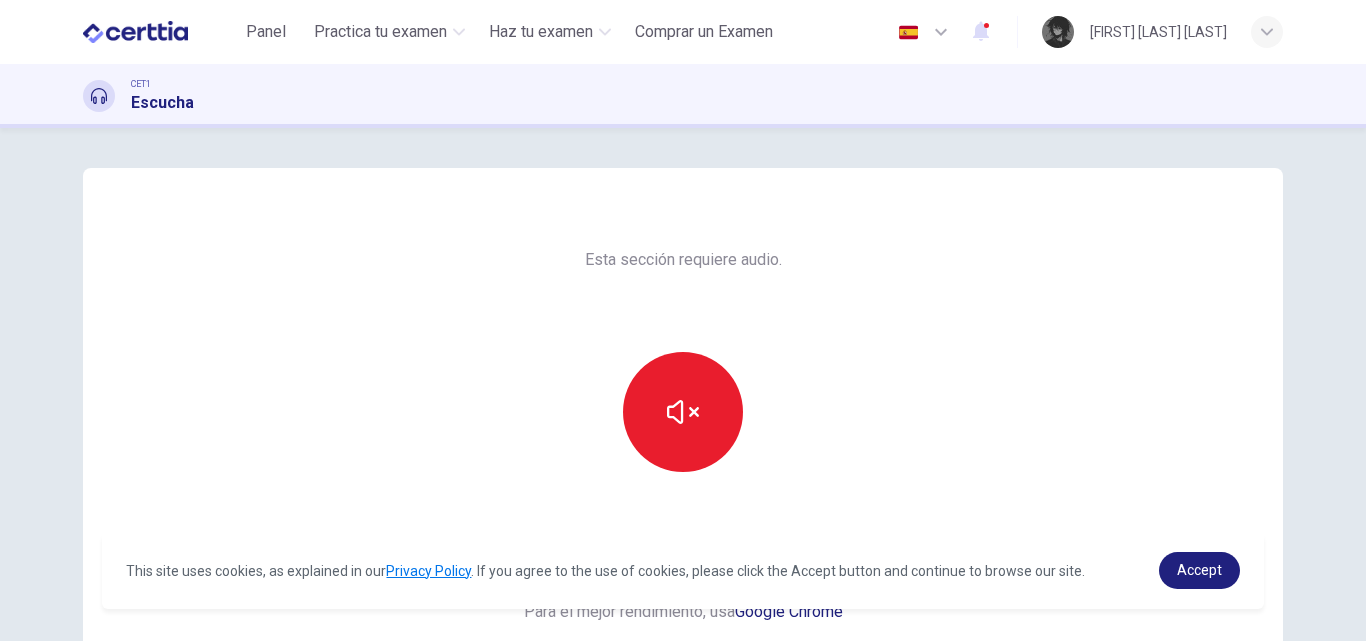 scroll, scrollTop: 100, scrollLeft: 0, axis: vertical 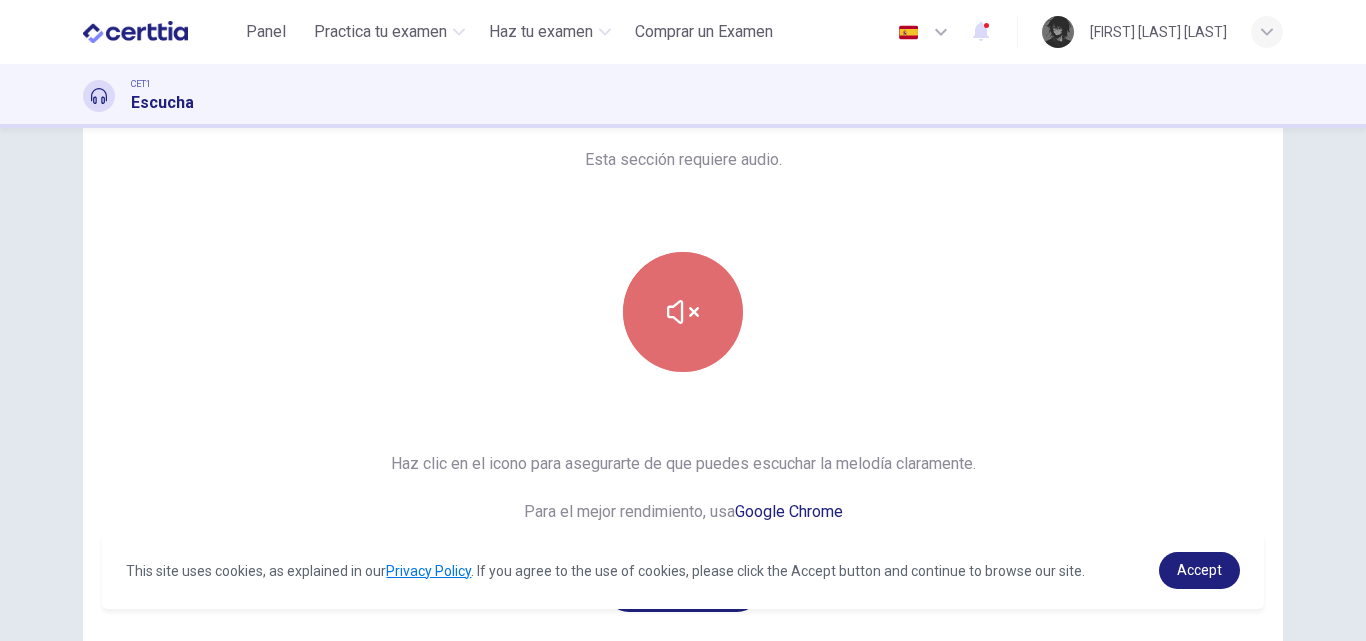 click at bounding box center (683, 312) 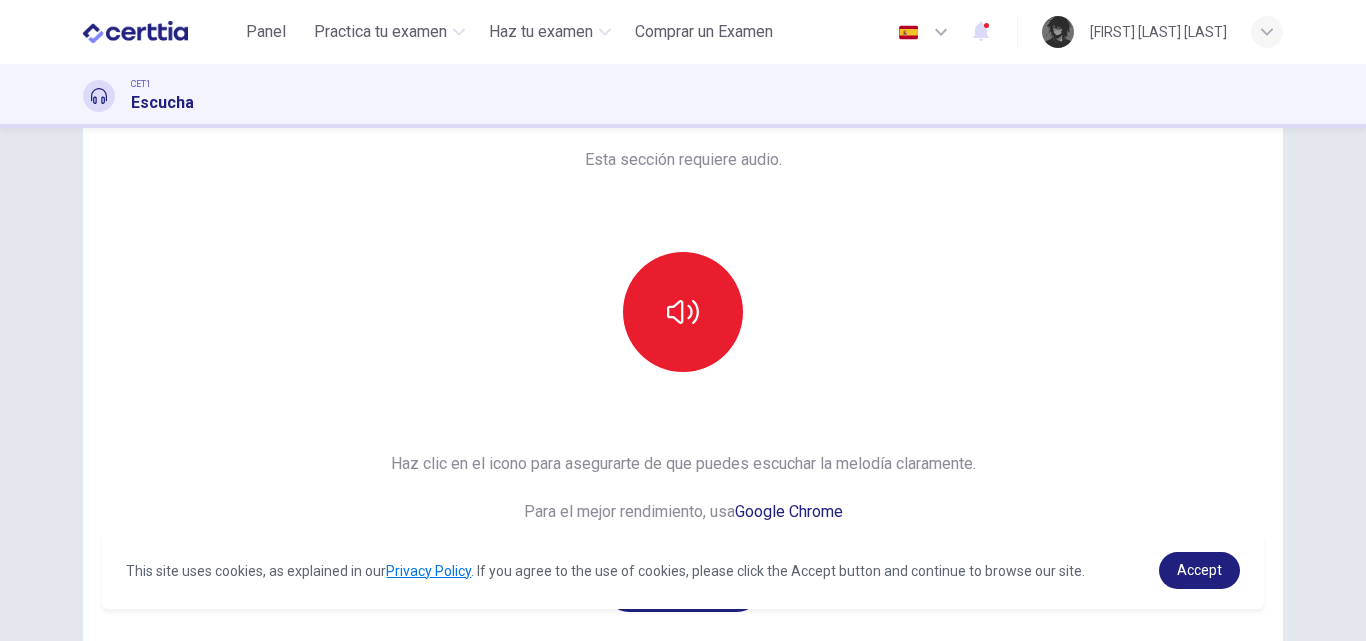 scroll, scrollTop: 300, scrollLeft: 0, axis: vertical 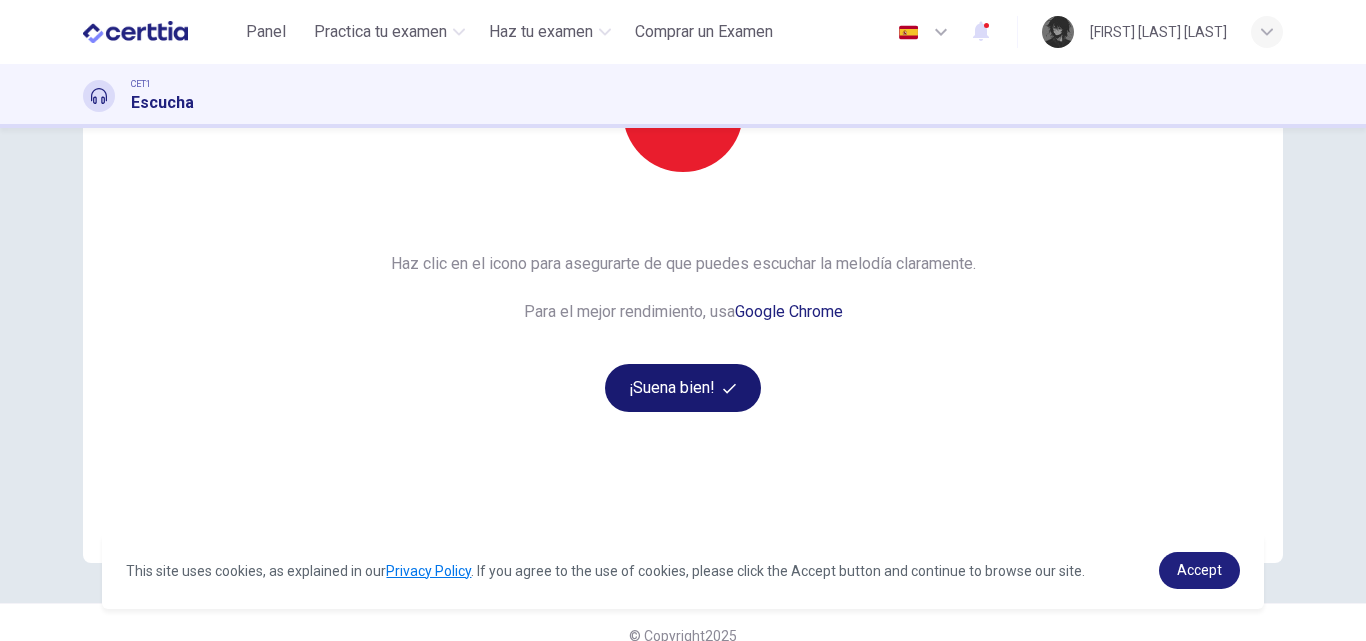click on "¡Suena bien!" at bounding box center [683, 388] 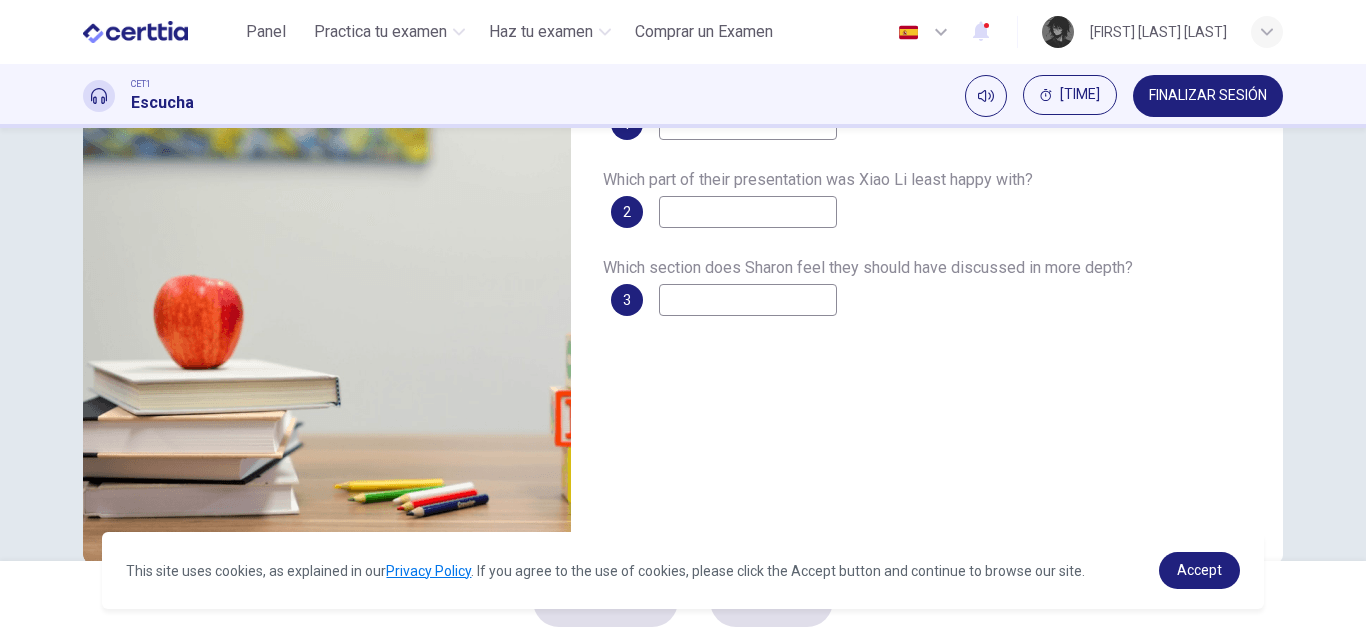 scroll, scrollTop: 100, scrollLeft: 0, axis: vertical 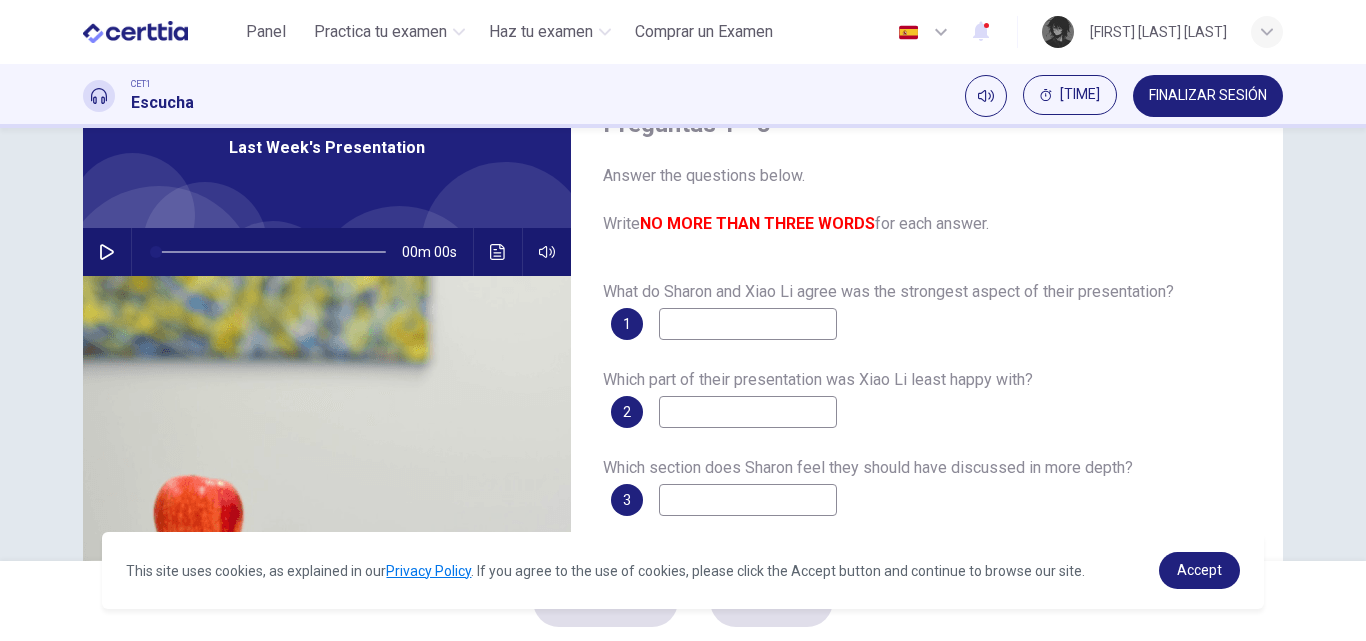 click 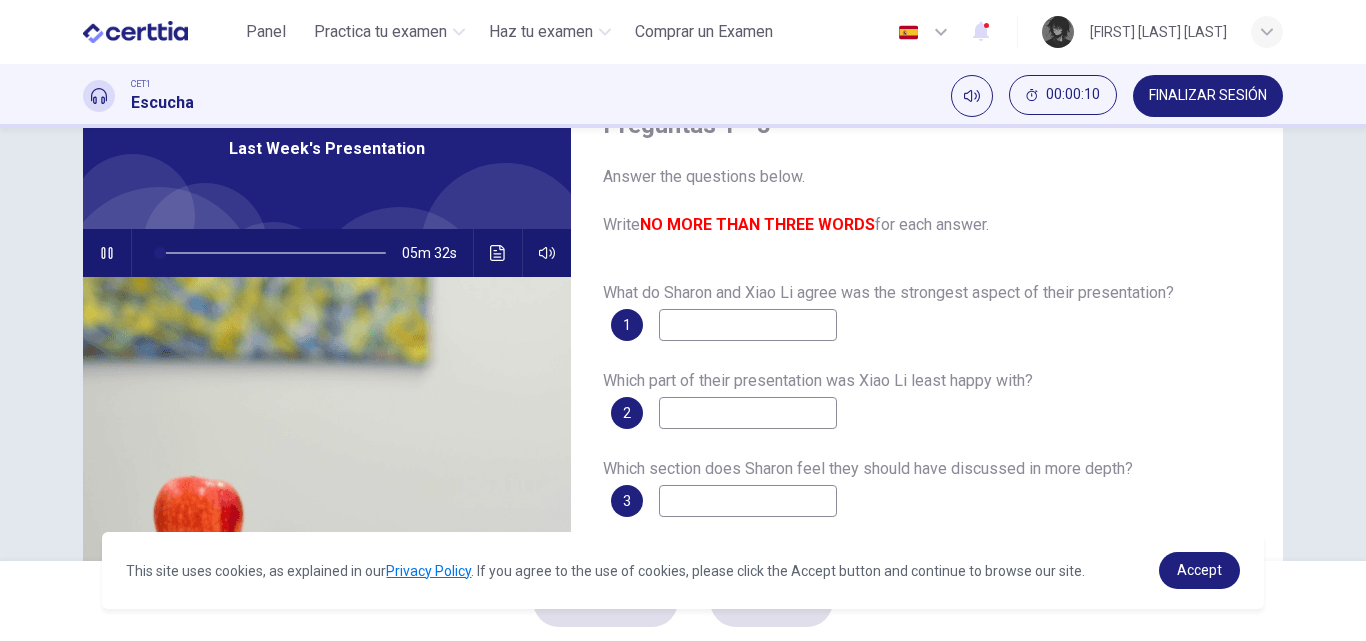 scroll, scrollTop: 100, scrollLeft: 0, axis: vertical 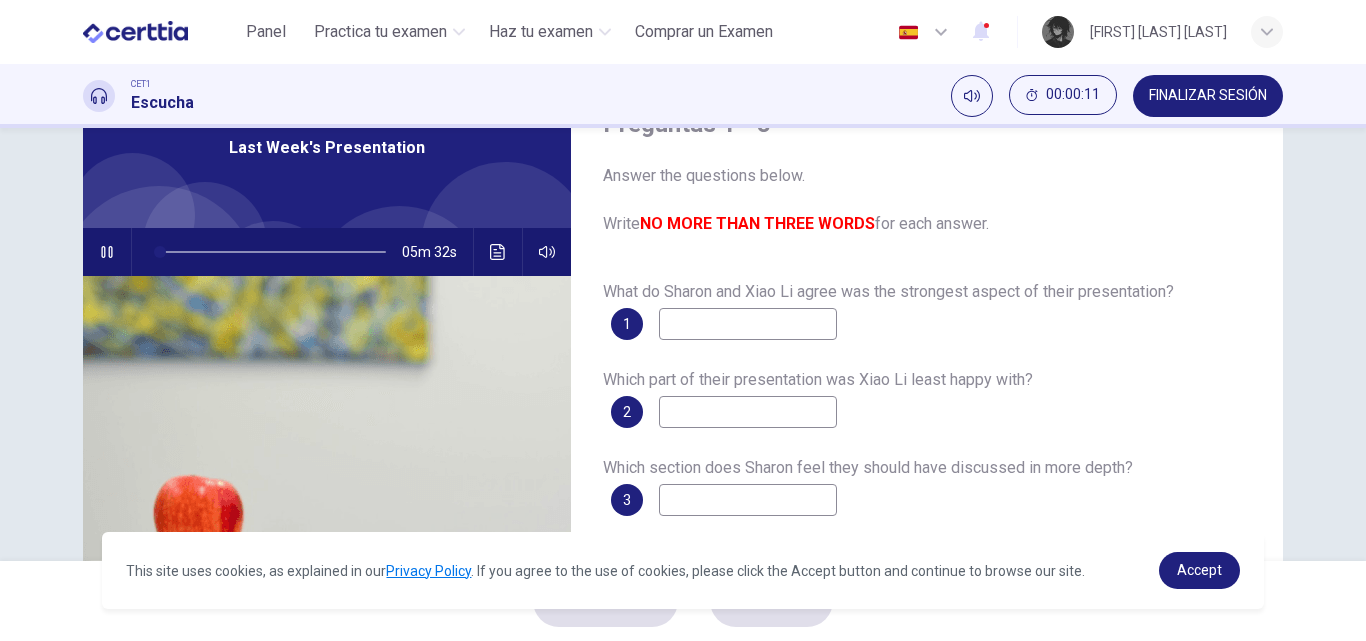 type on "*" 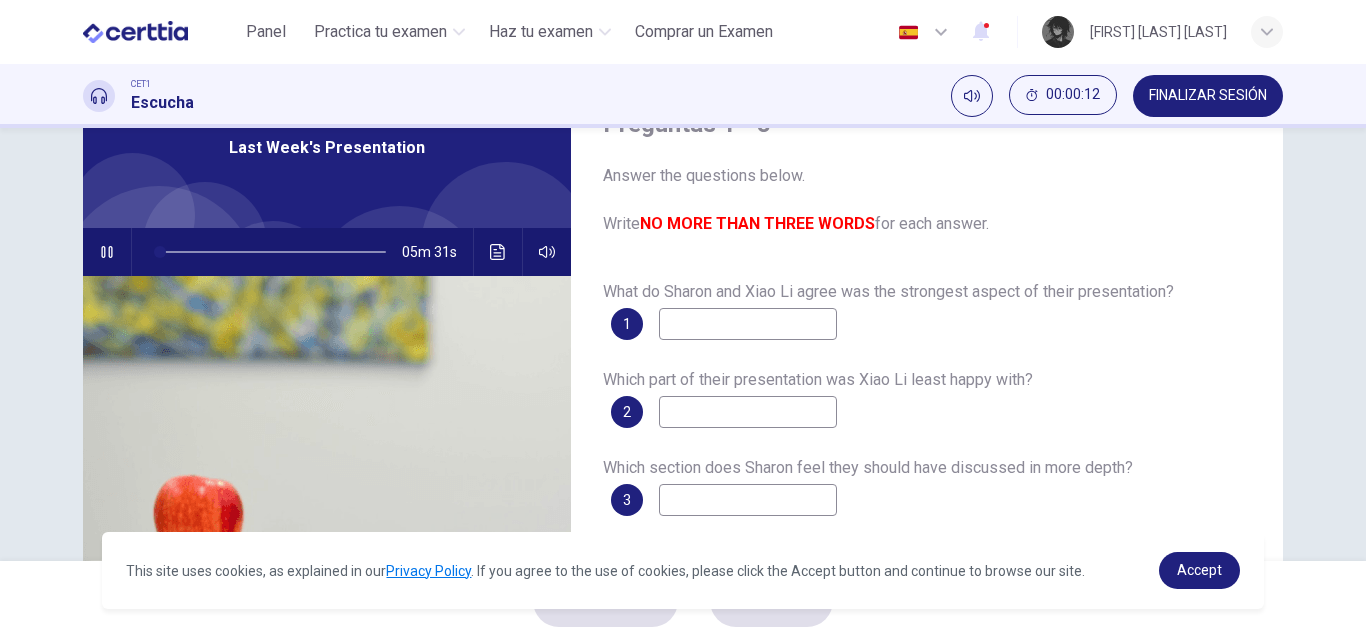 type 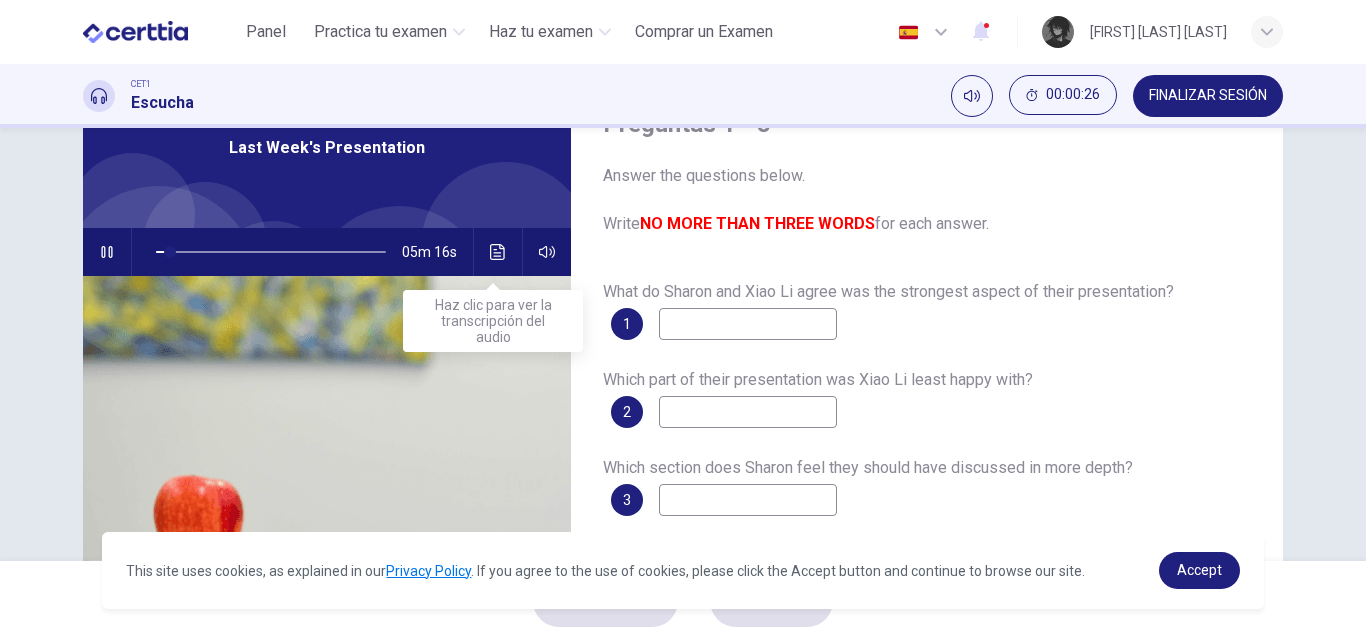 click at bounding box center (498, 252) 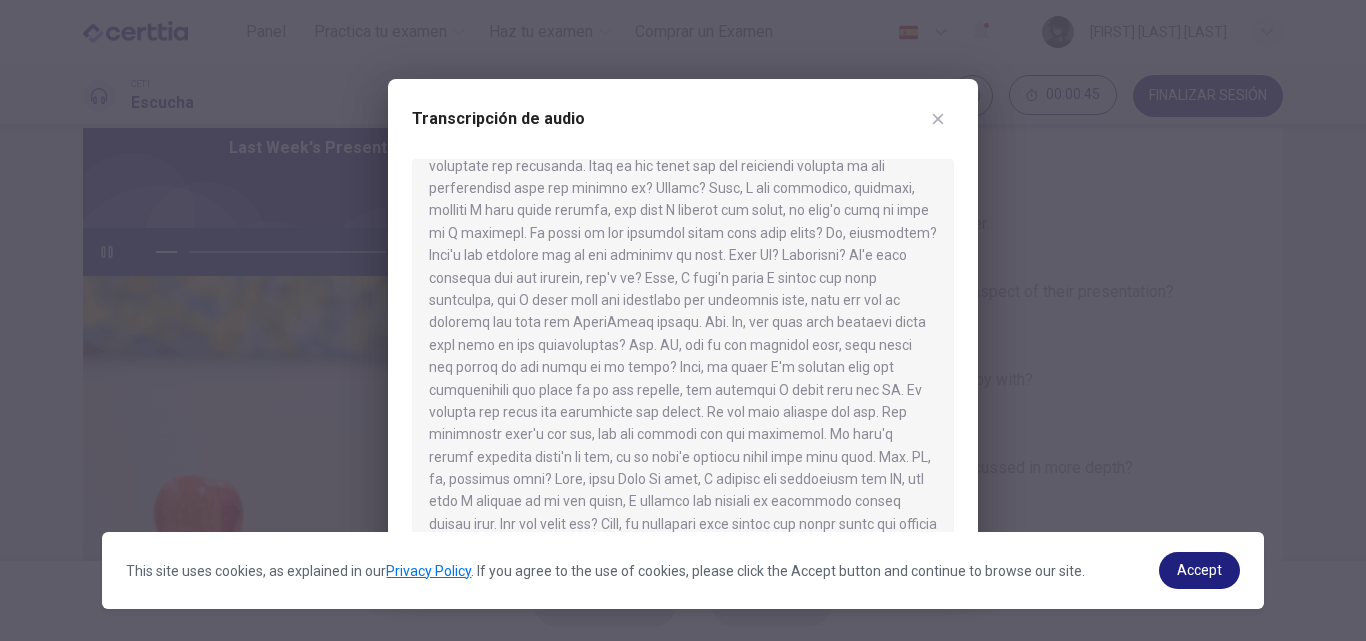scroll, scrollTop: 0, scrollLeft: 0, axis: both 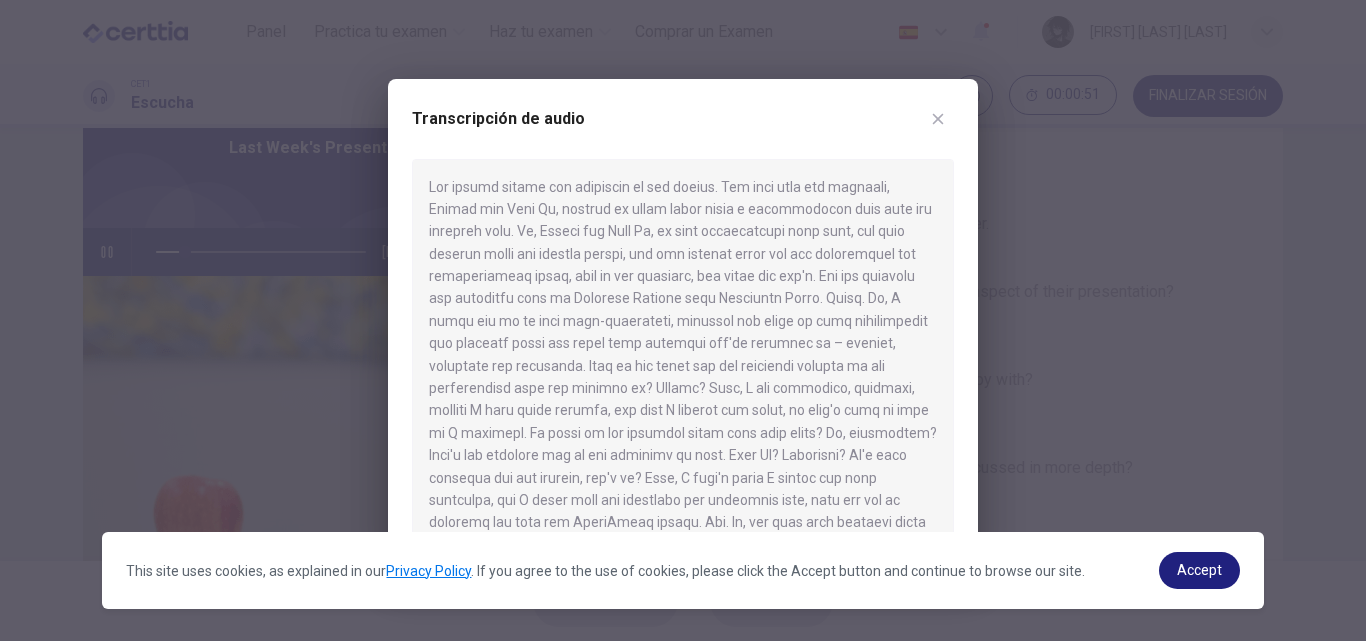 drag, startPoint x: 429, startPoint y: 184, endPoint x: 652, endPoint y: 315, distance: 258.631 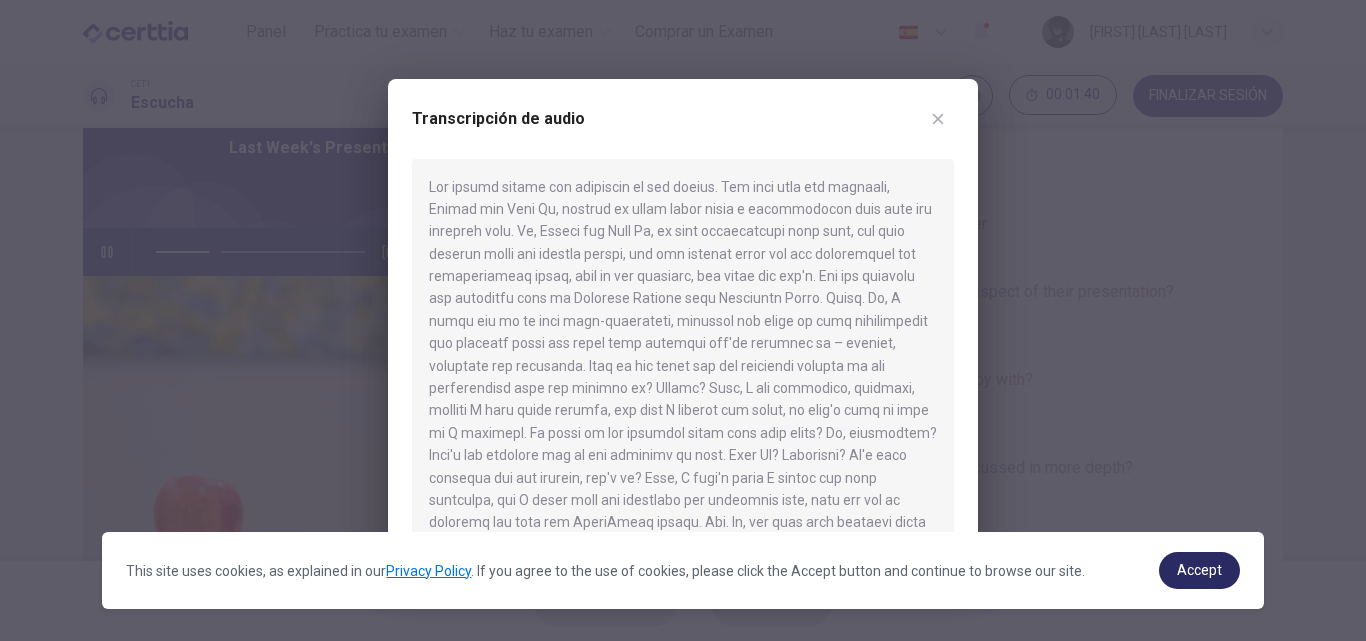 click on "Accept" at bounding box center [1199, 570] 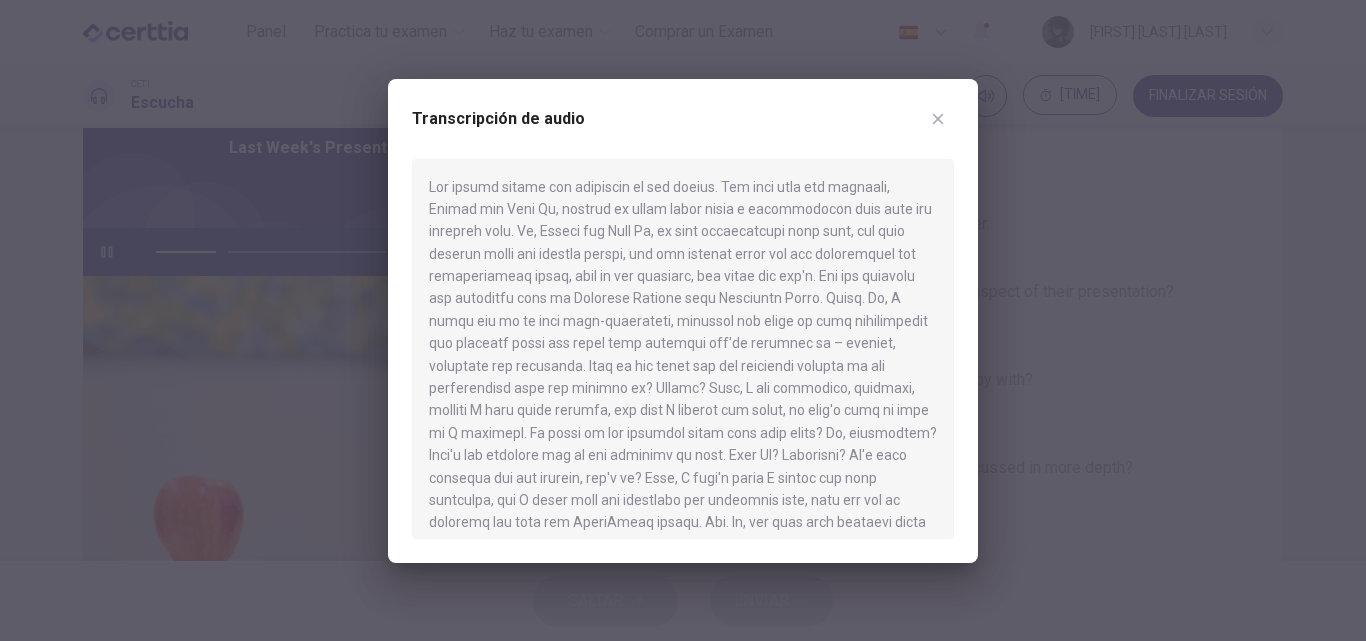 click 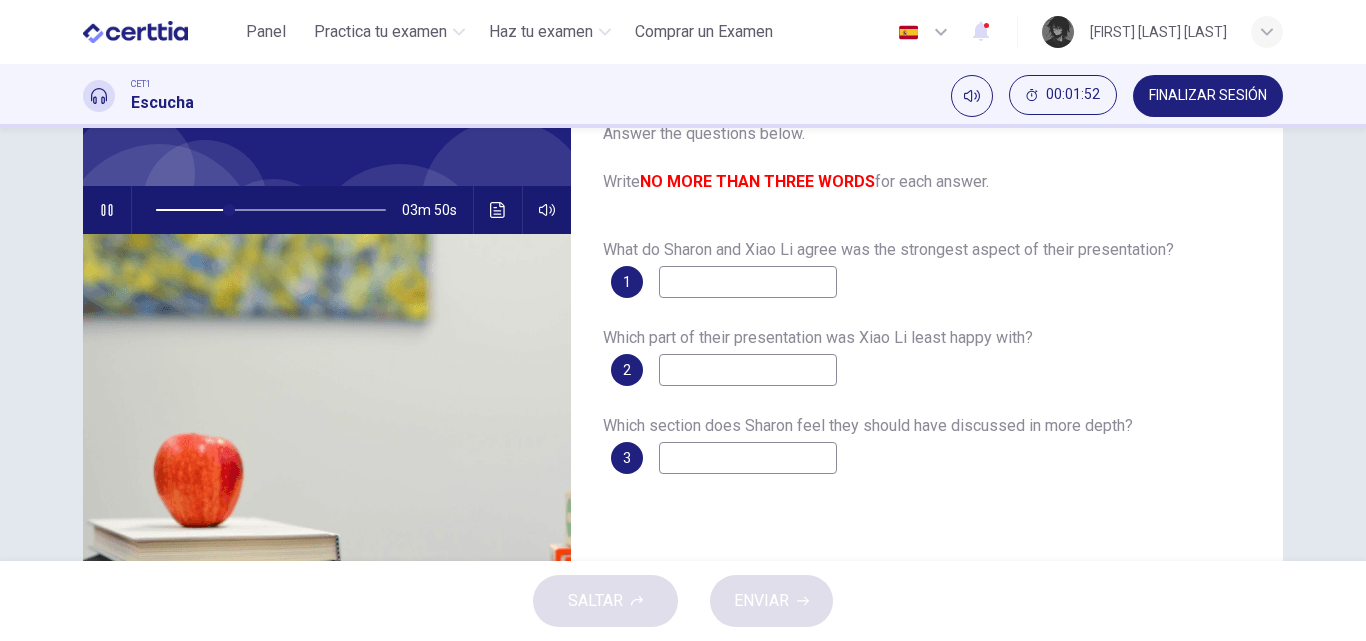 scroll, scrollTop: 42, scrollLeft: 0, axis: vertical 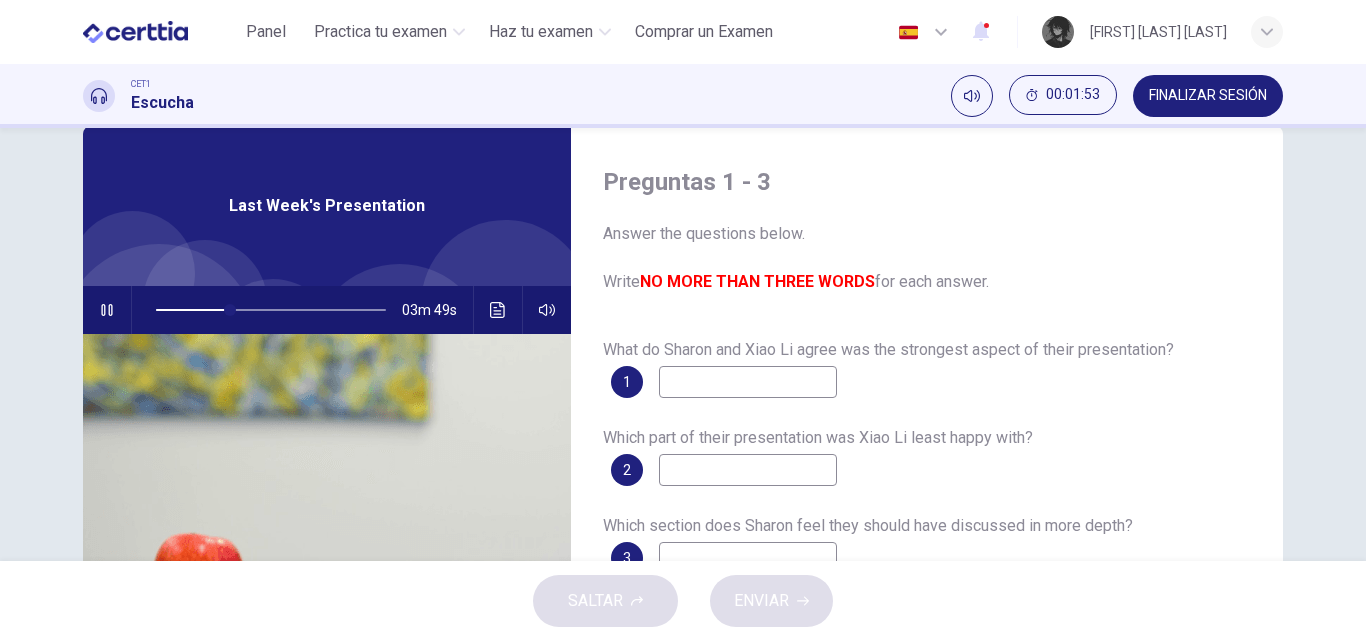 click at bounding box center (748, 382) 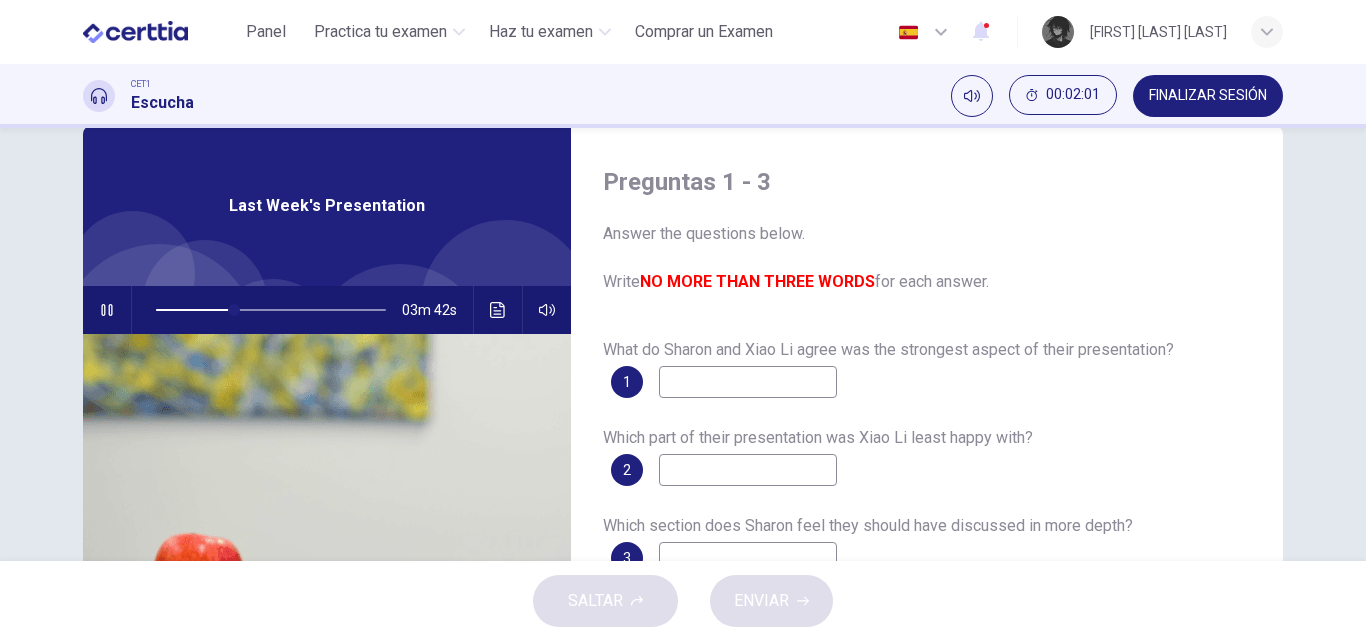 scroll, scrollTop: 142, scrollLeft: 0, axis: vertical 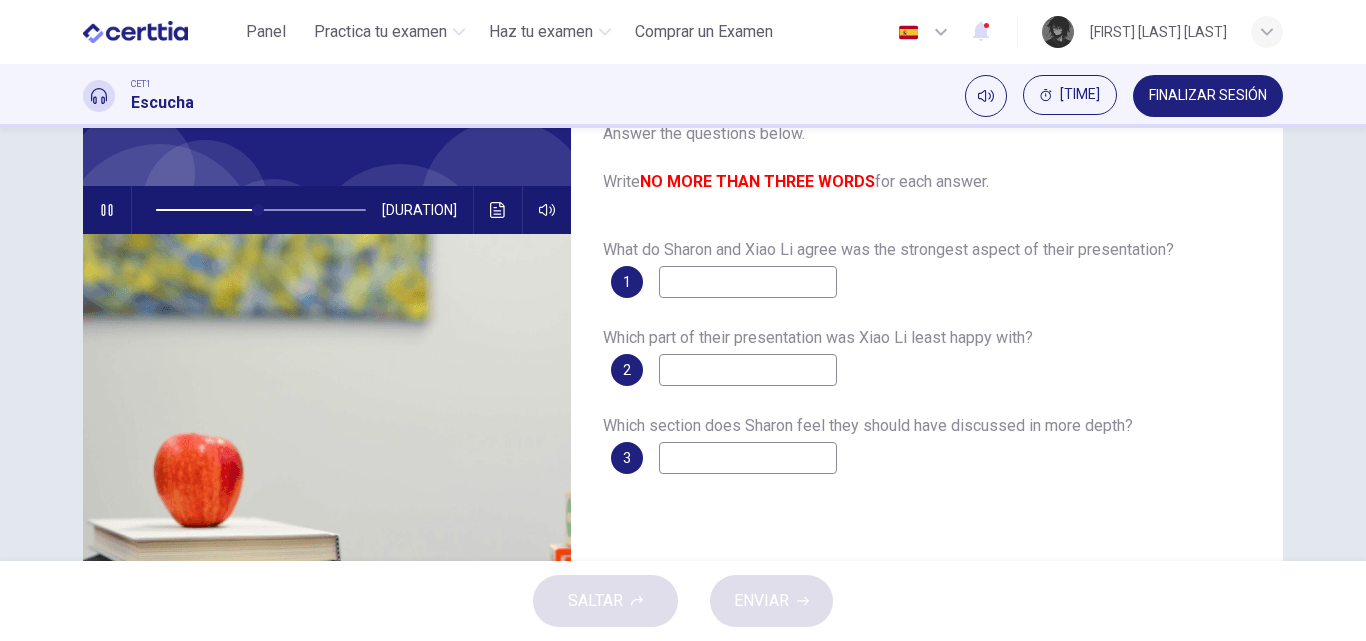 click at bounding box center (748, 458) 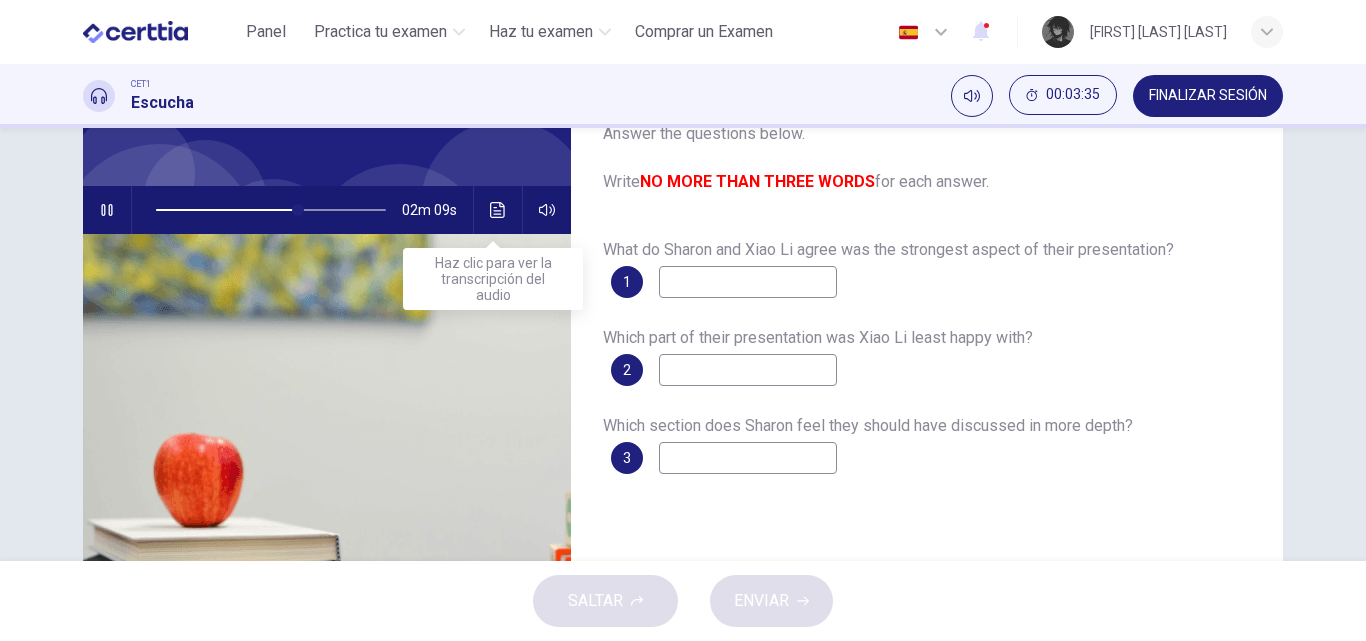 click at bounding box center (498, 210) 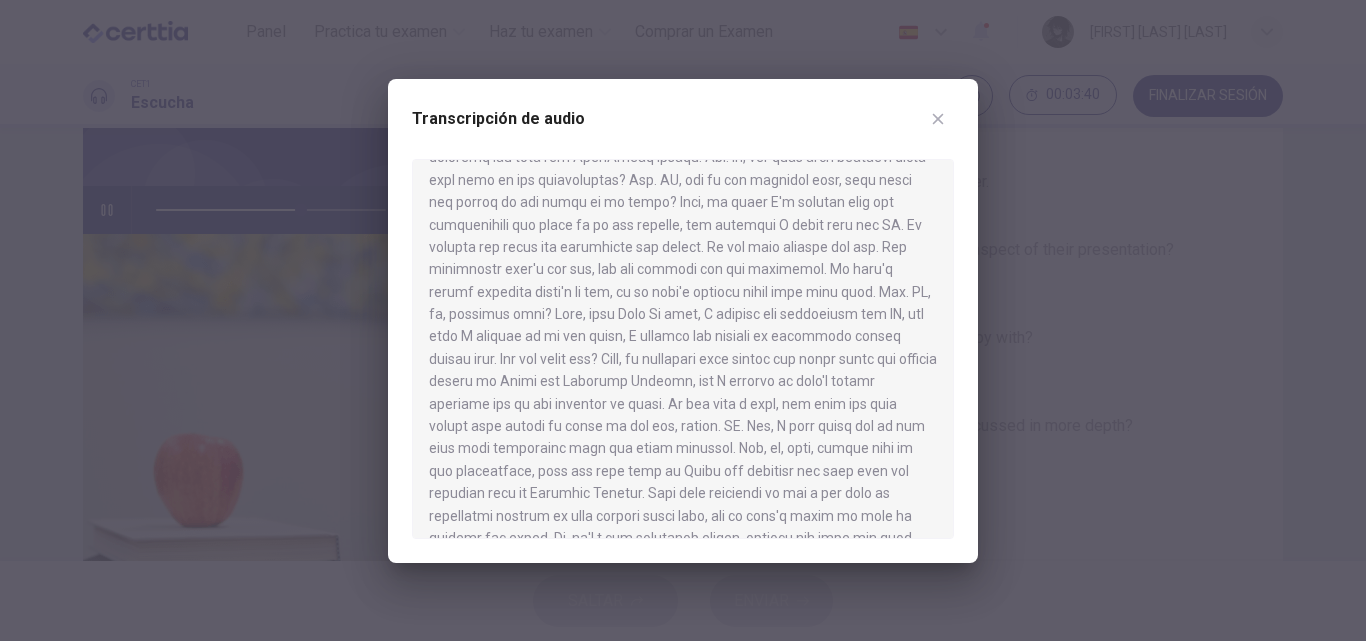 scroll, scrollTop: 400, scrollLeft: 0, axis: vertical 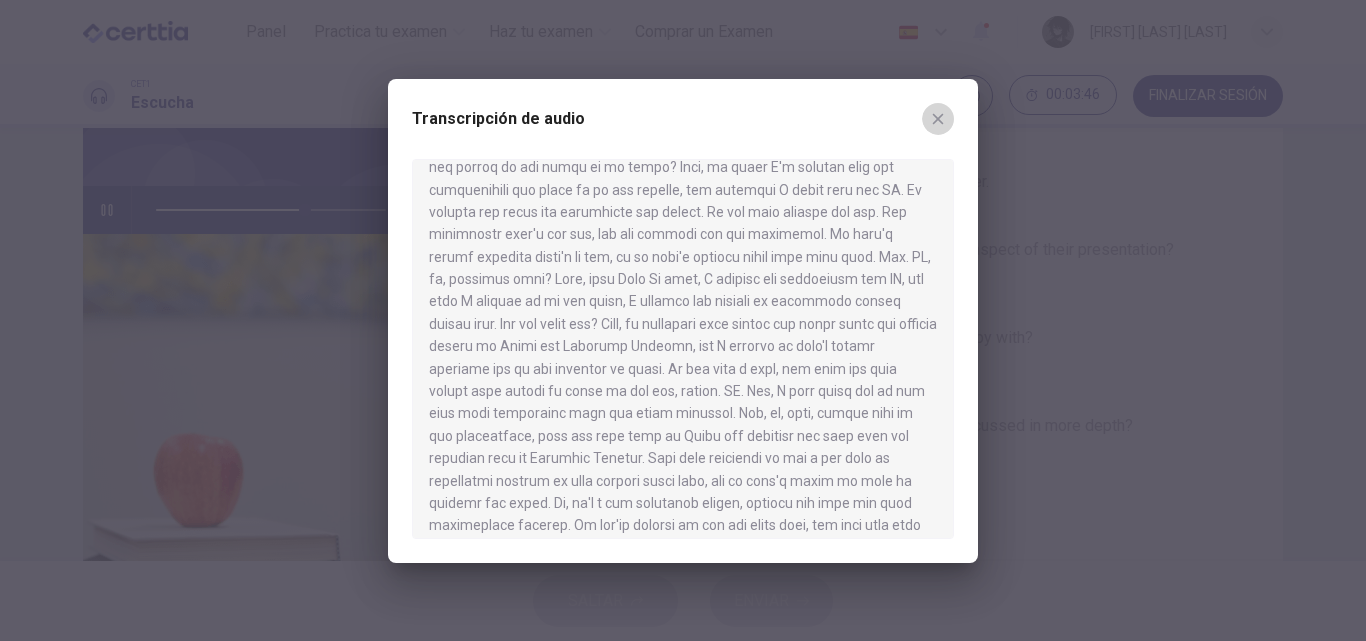 click 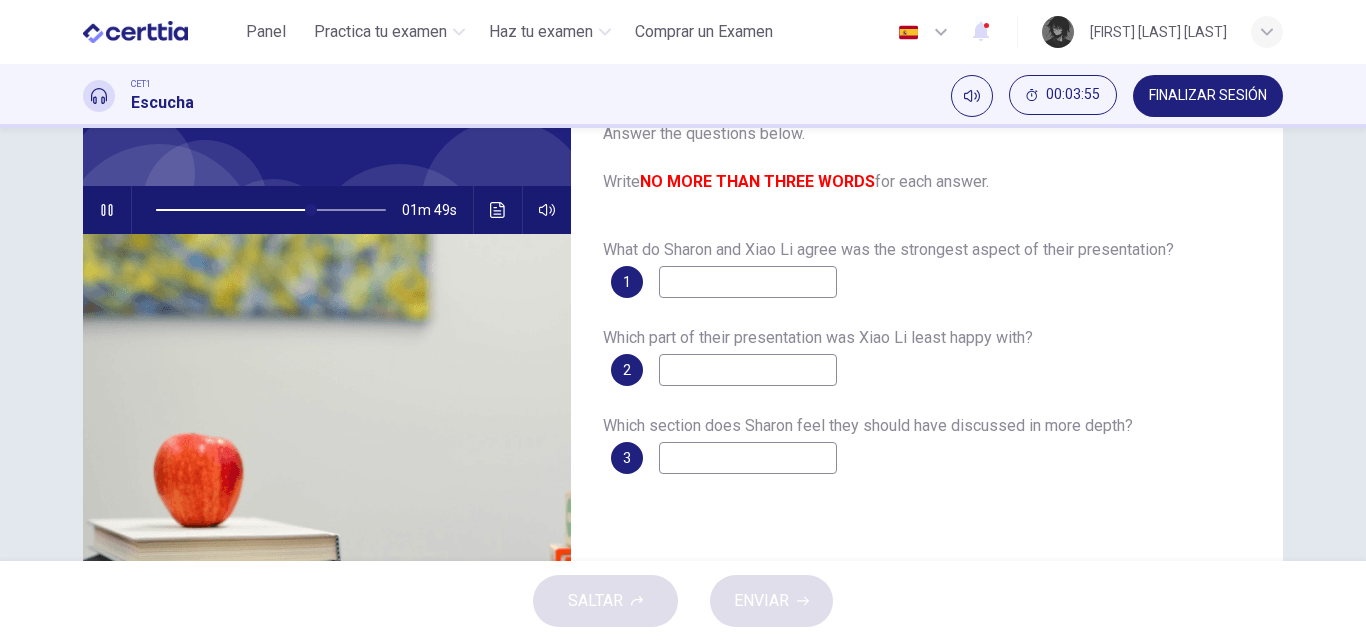 click at bounding box center (748, 458) 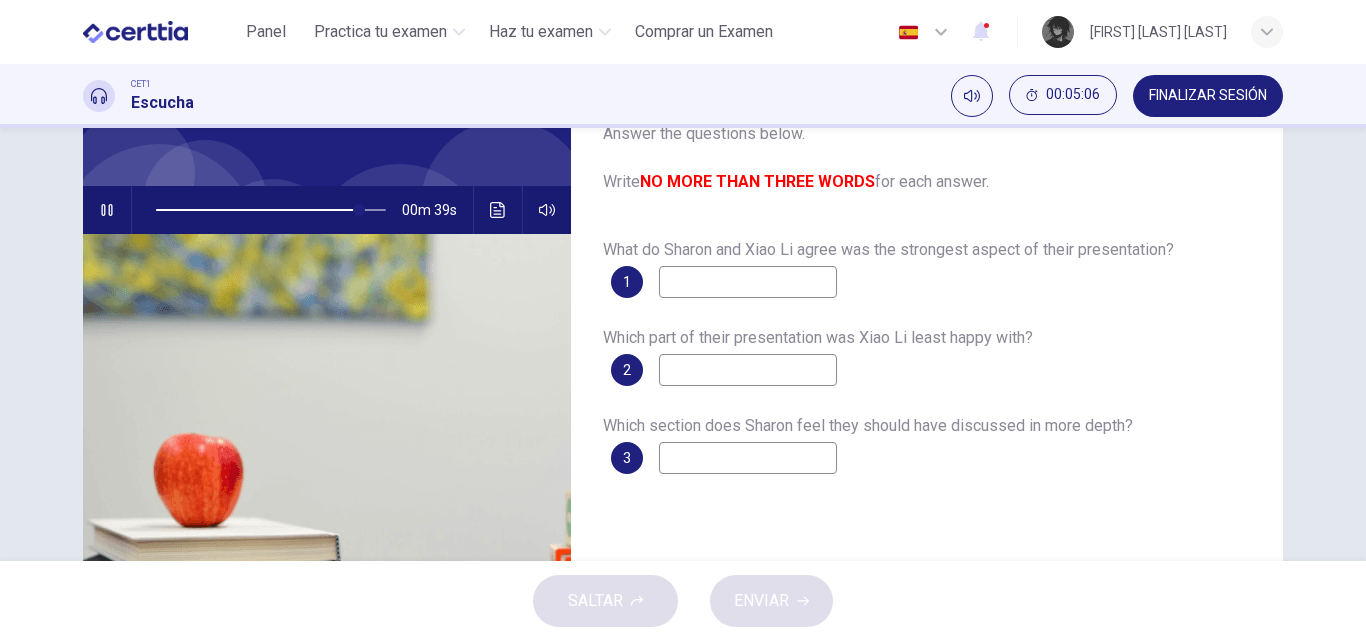 click at bounding box center (498, 210) 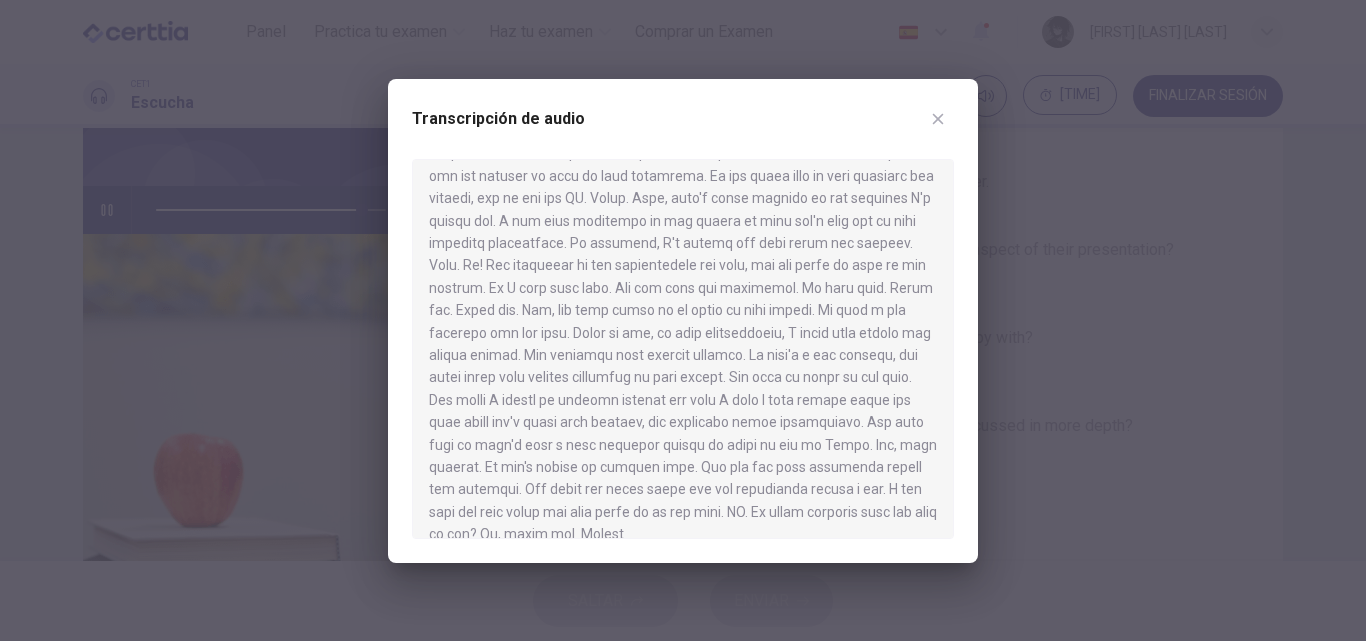 scroll, scrollTop: 1087, scrollLeft: 0, axis: vertical 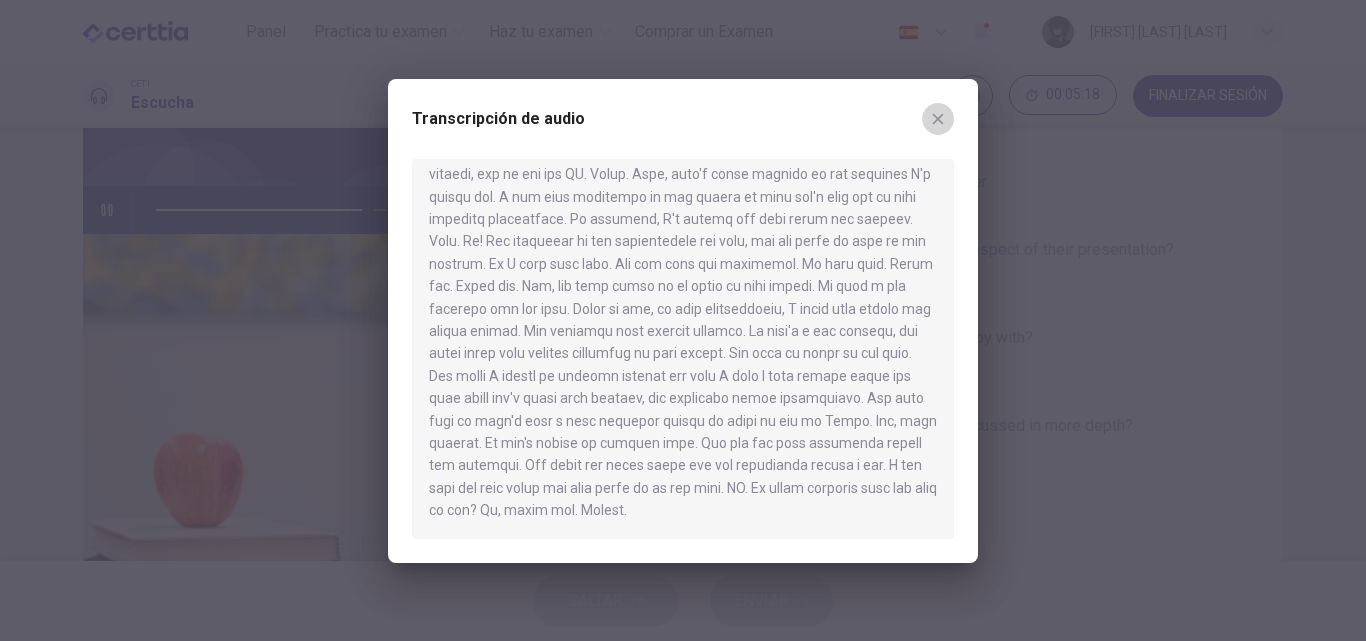 click 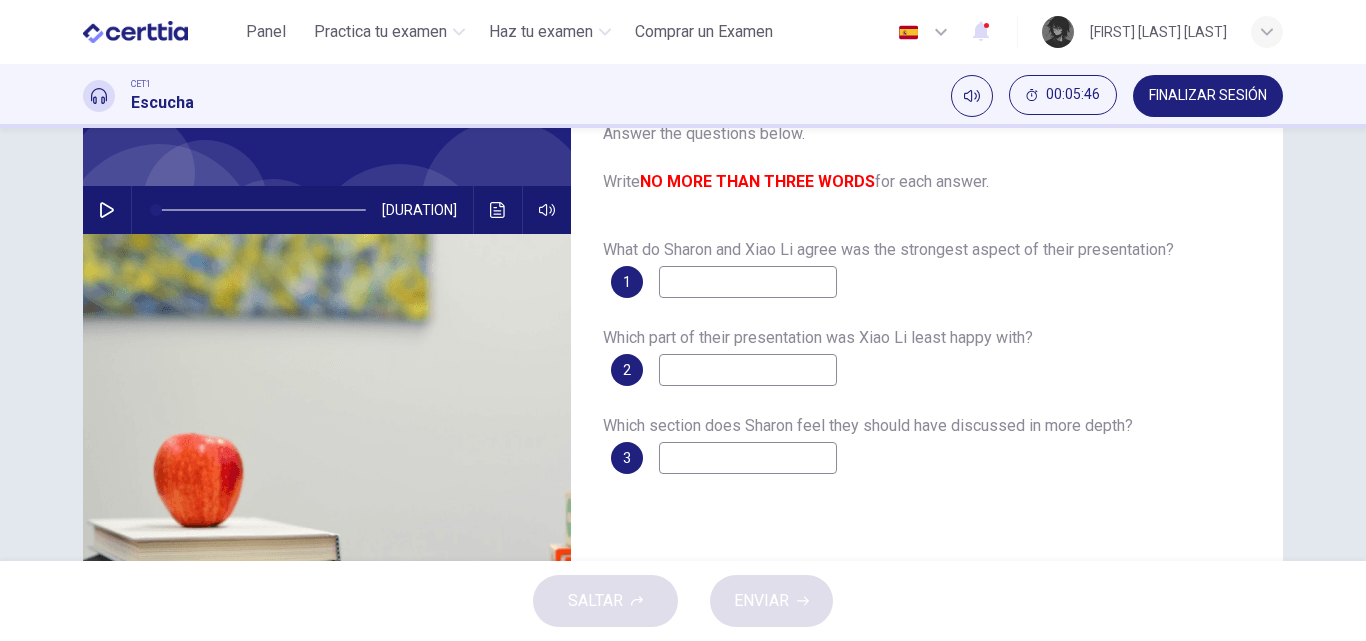 click at bounding box center [107, 210] 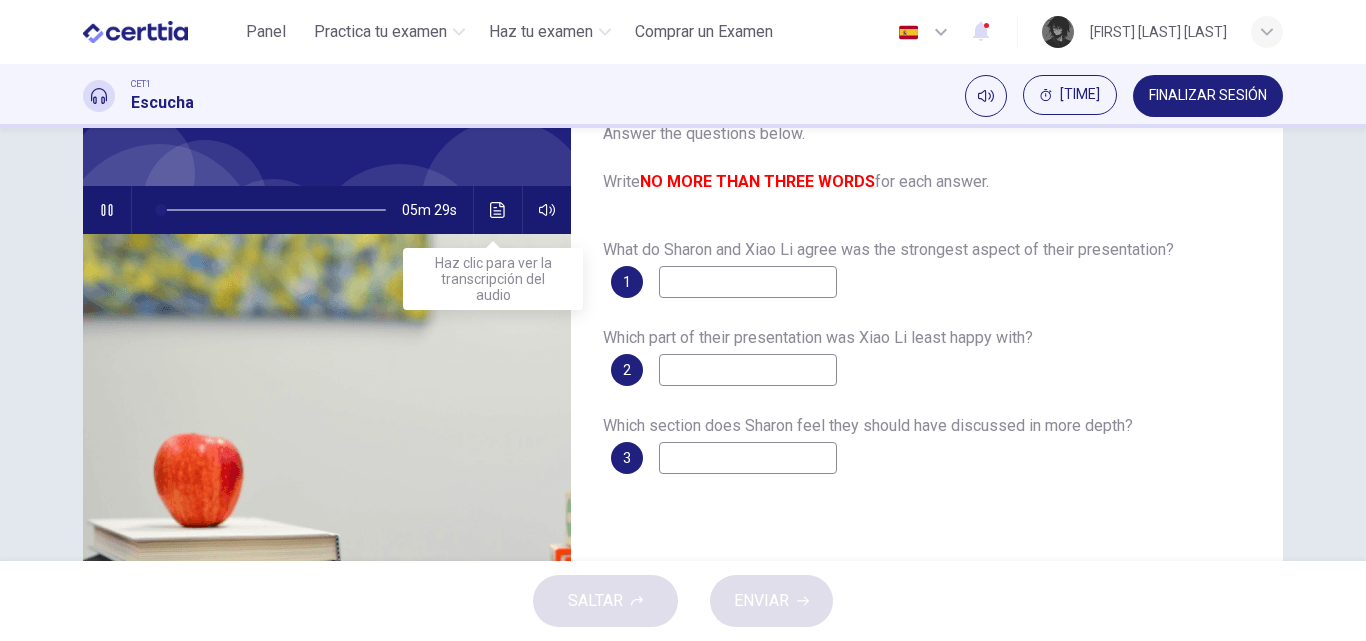 click 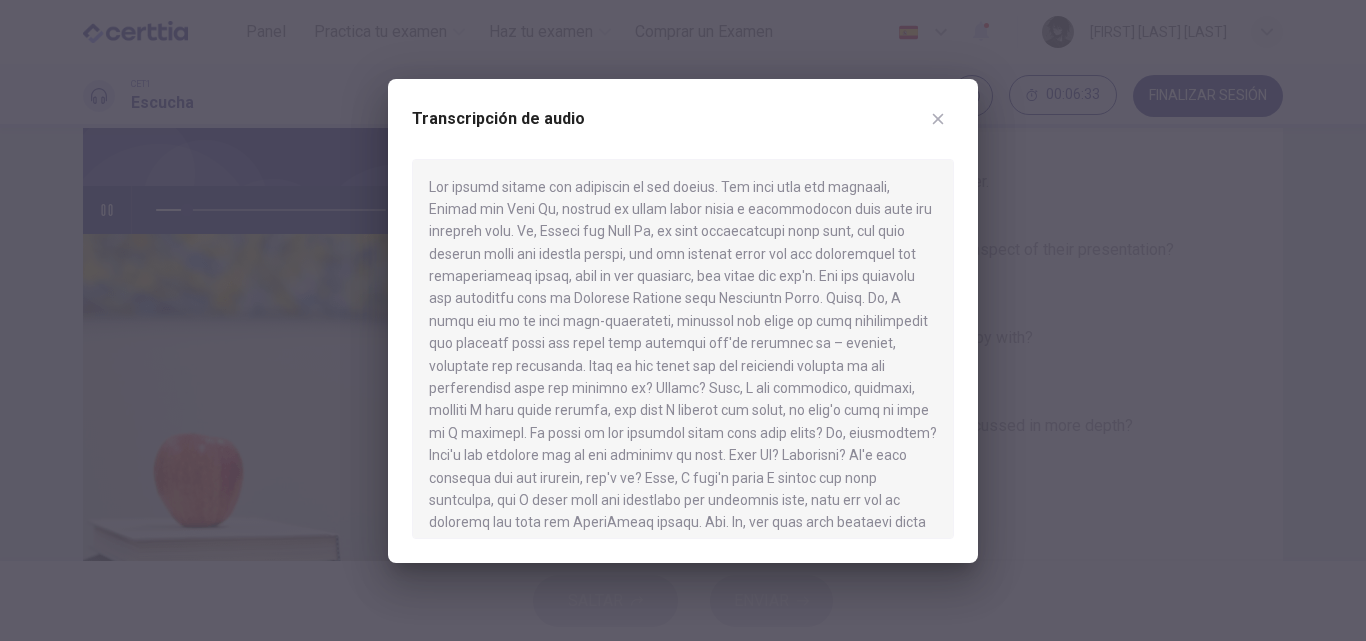 click 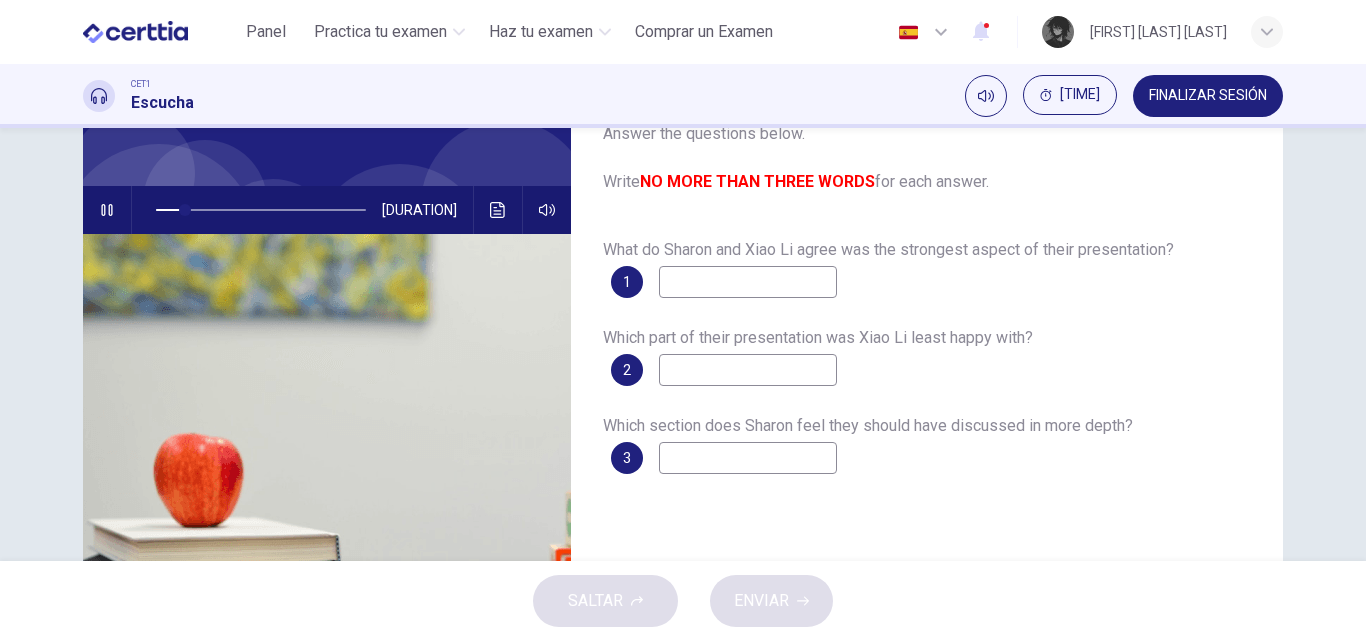 click 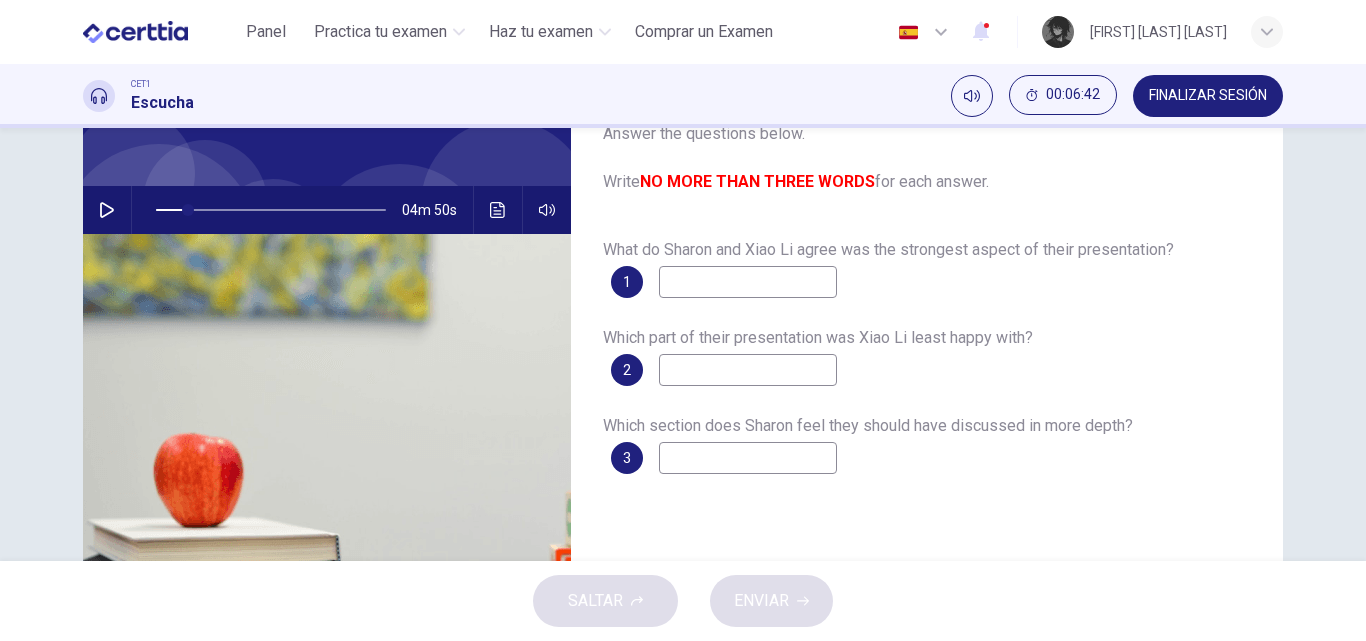 click 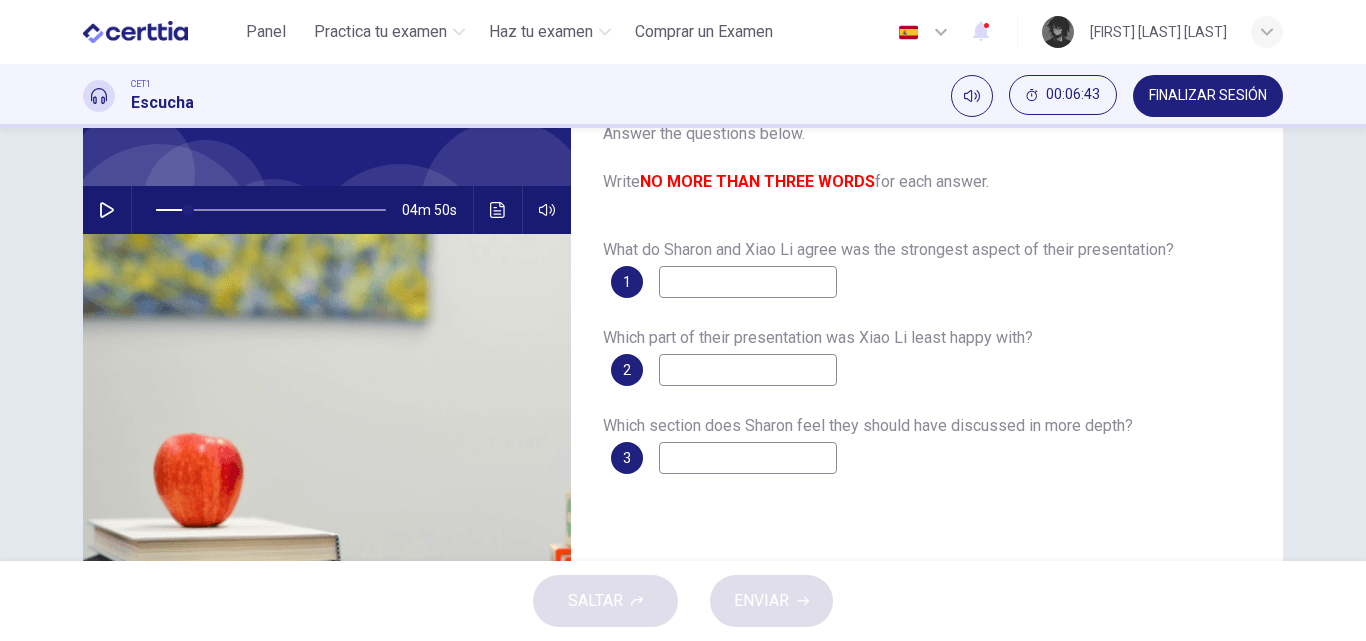 click at bounding box center (498, 210) 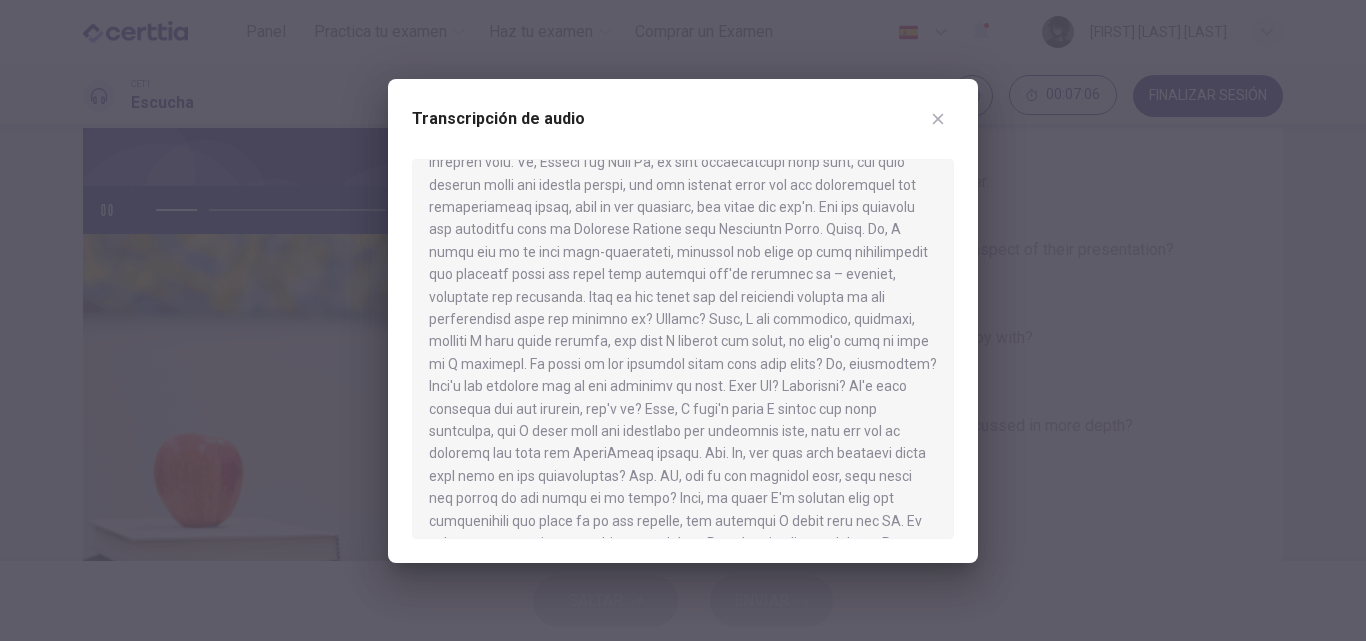 scroll, scrollTop: 100, scrollLeft: 0, axis: vertical 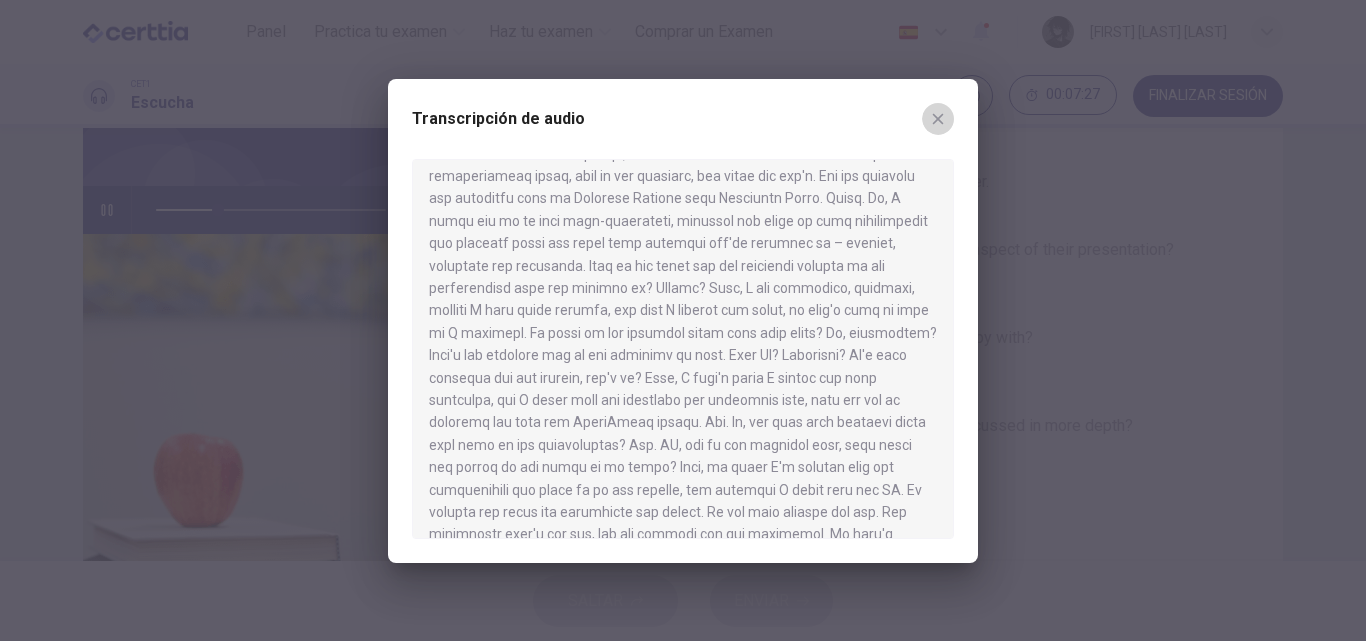 click at bounding box center (938, 119) 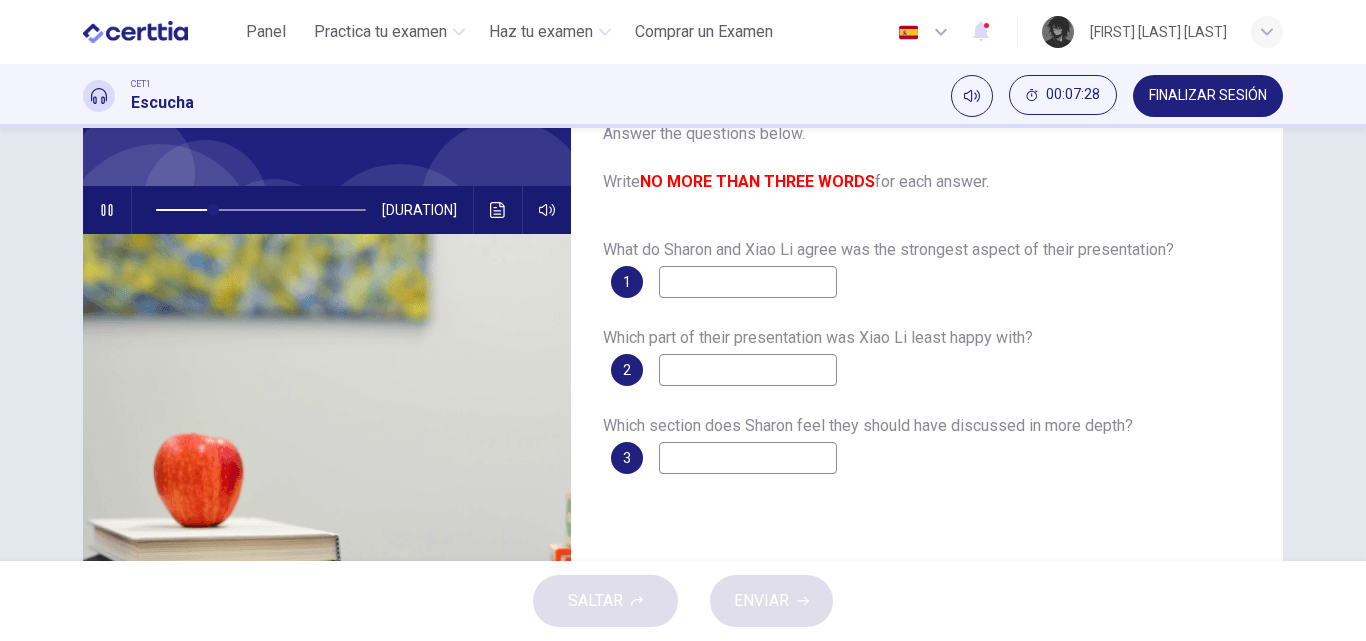 click 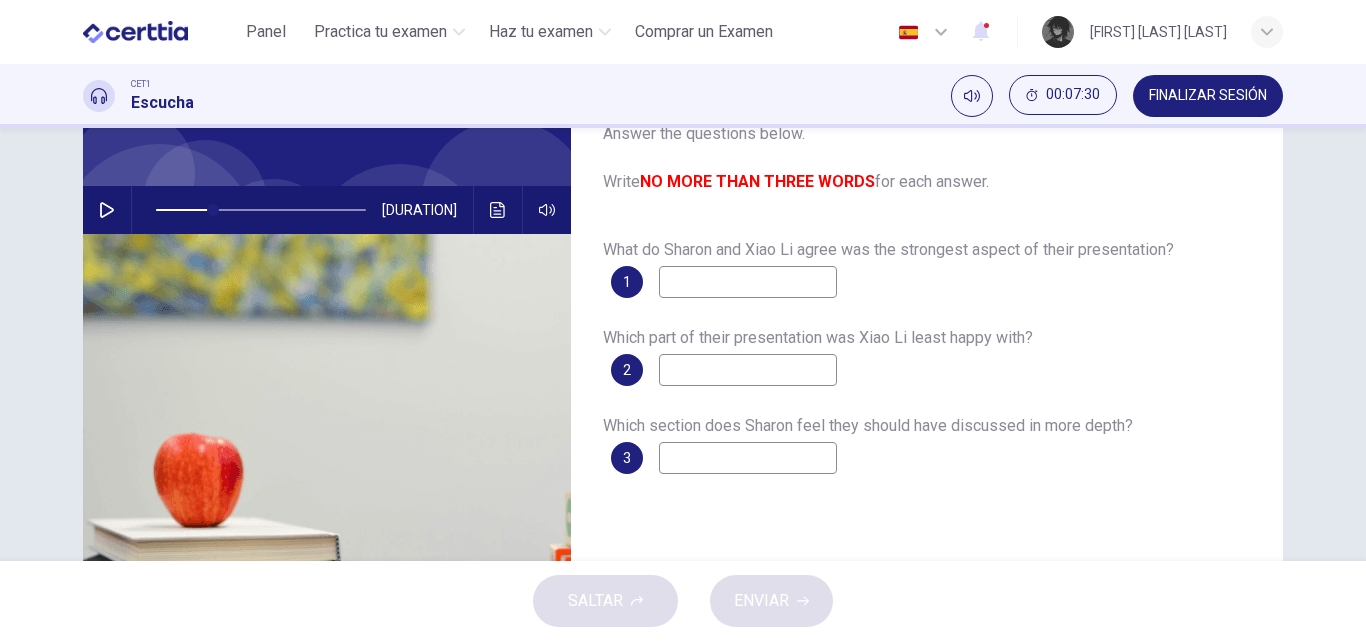 click at bounding box center (748, 282) 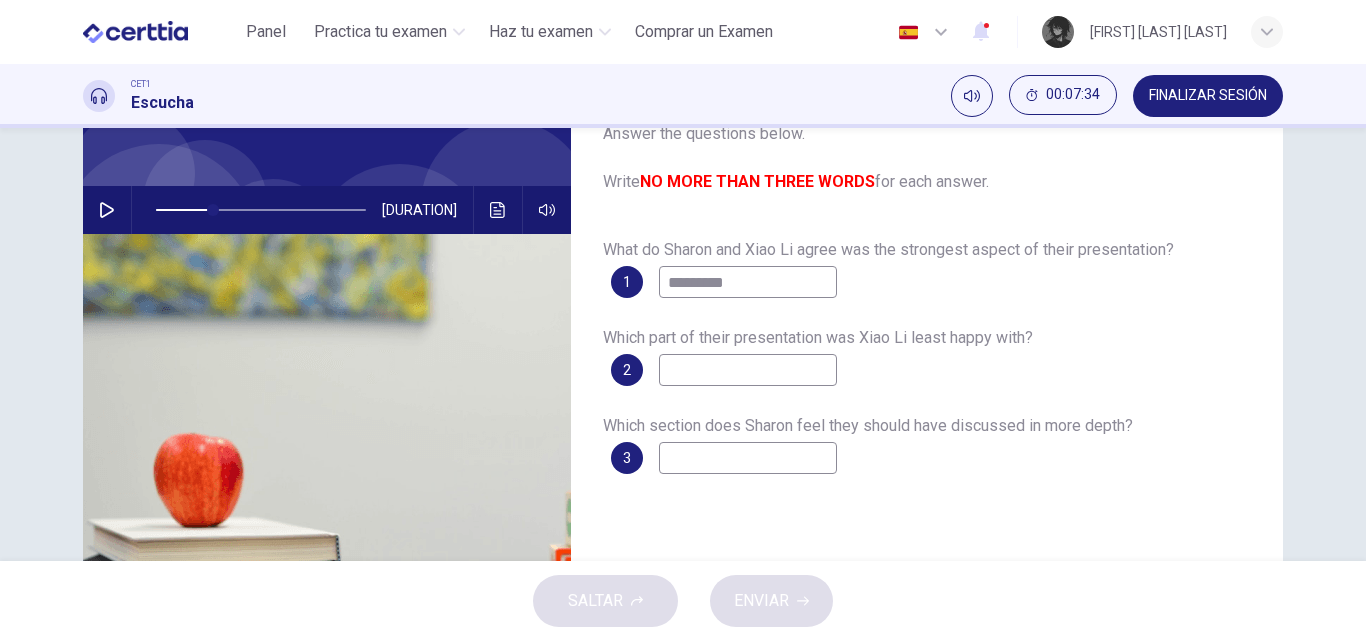 type on "*********" 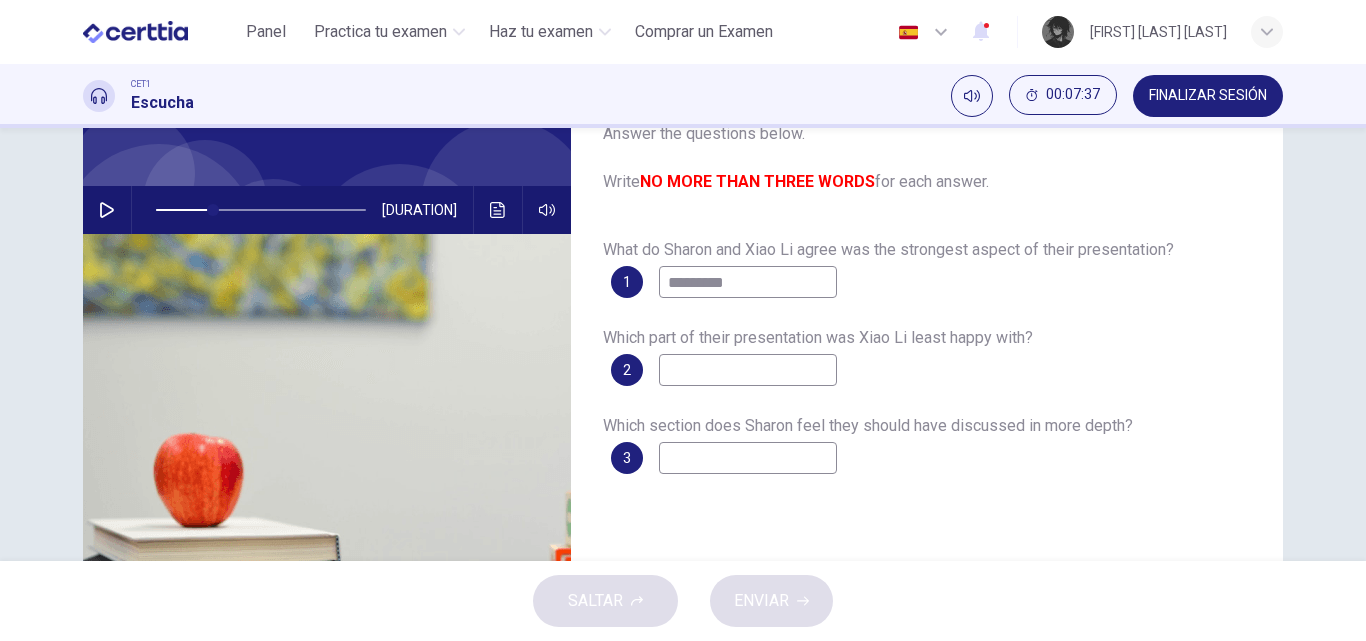 click at bounding box center (498, 210) 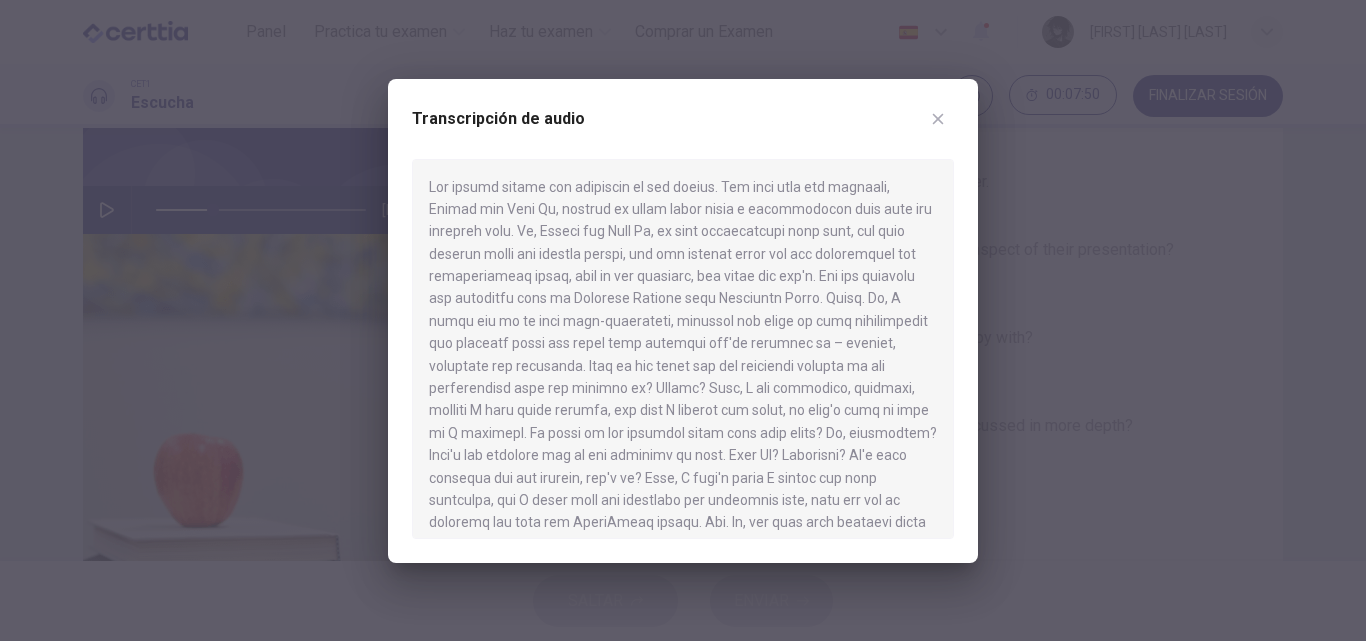 click 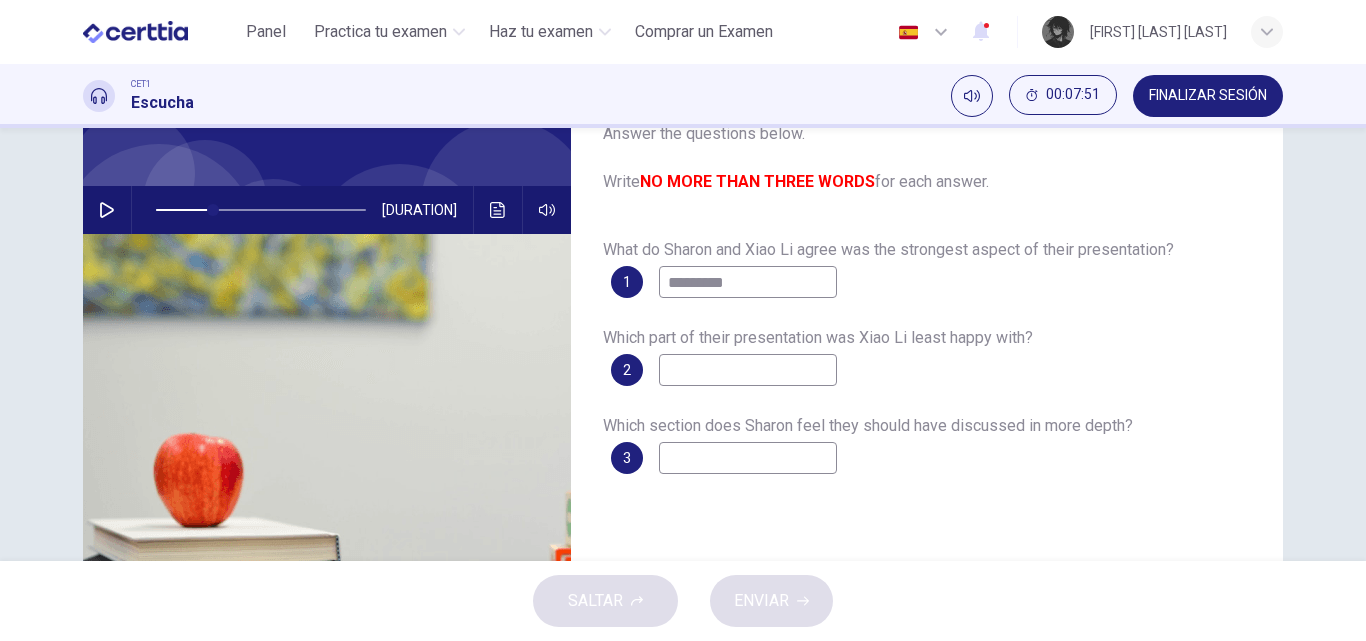 click at bounding box center [748, 370] 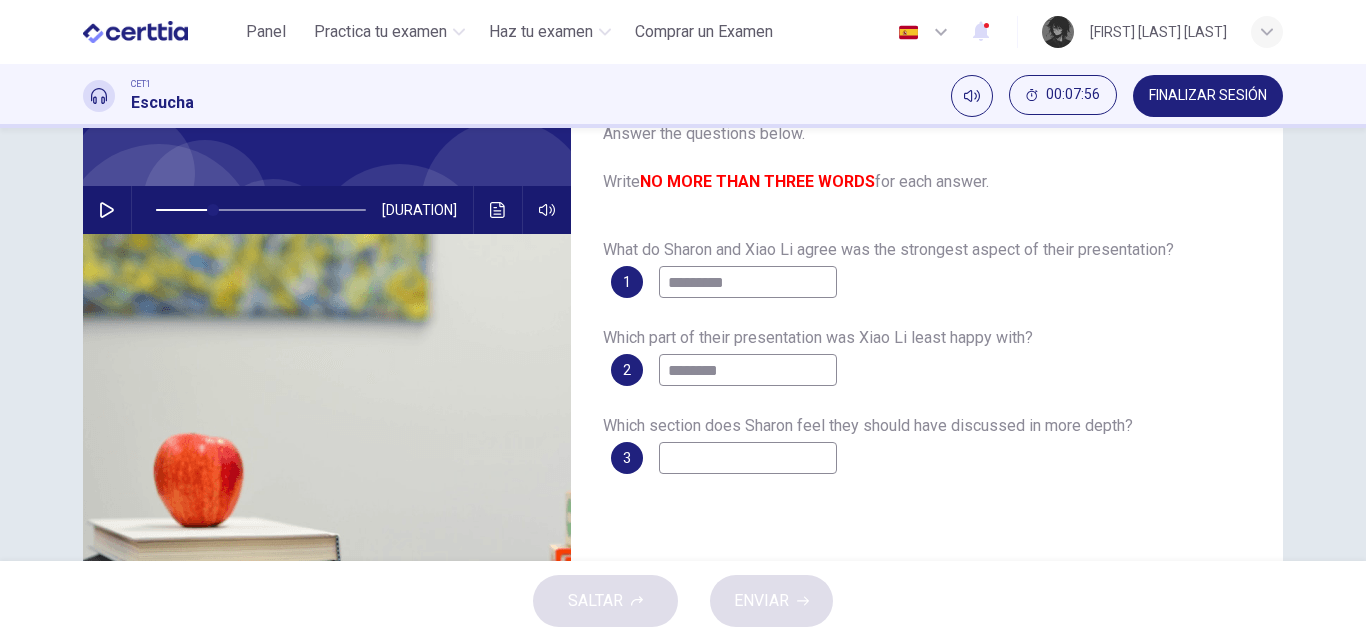 type on "********" 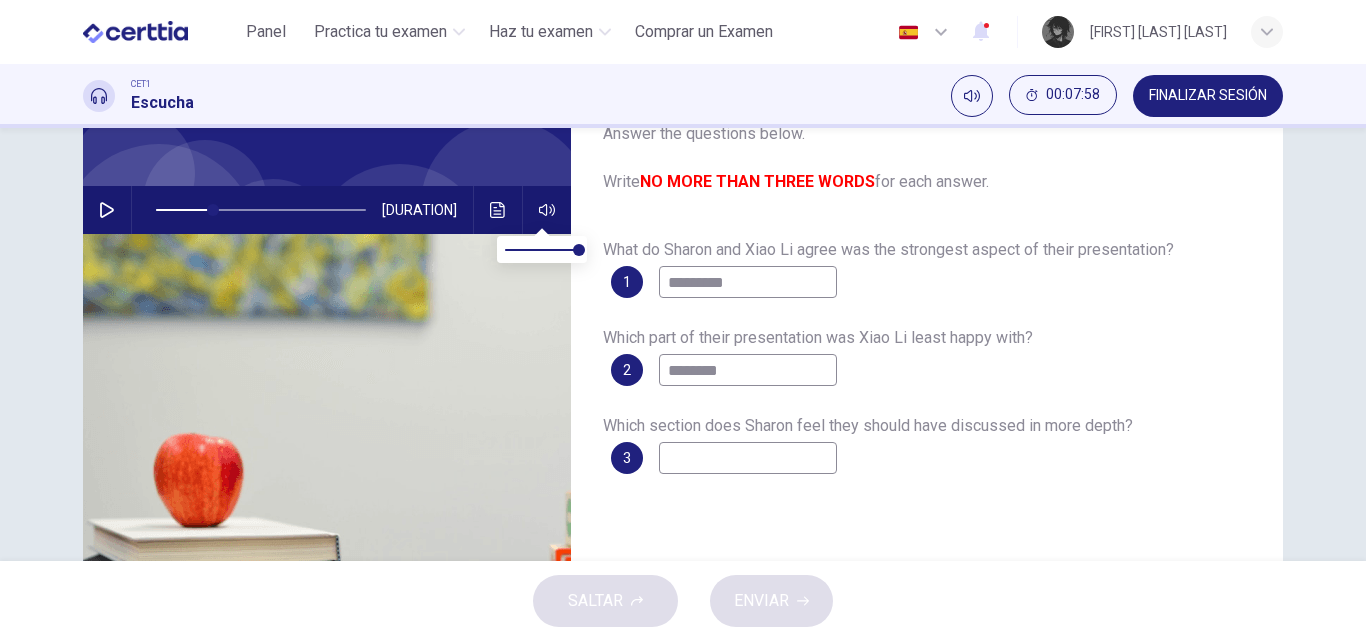 click at bounding box center [498, 210] 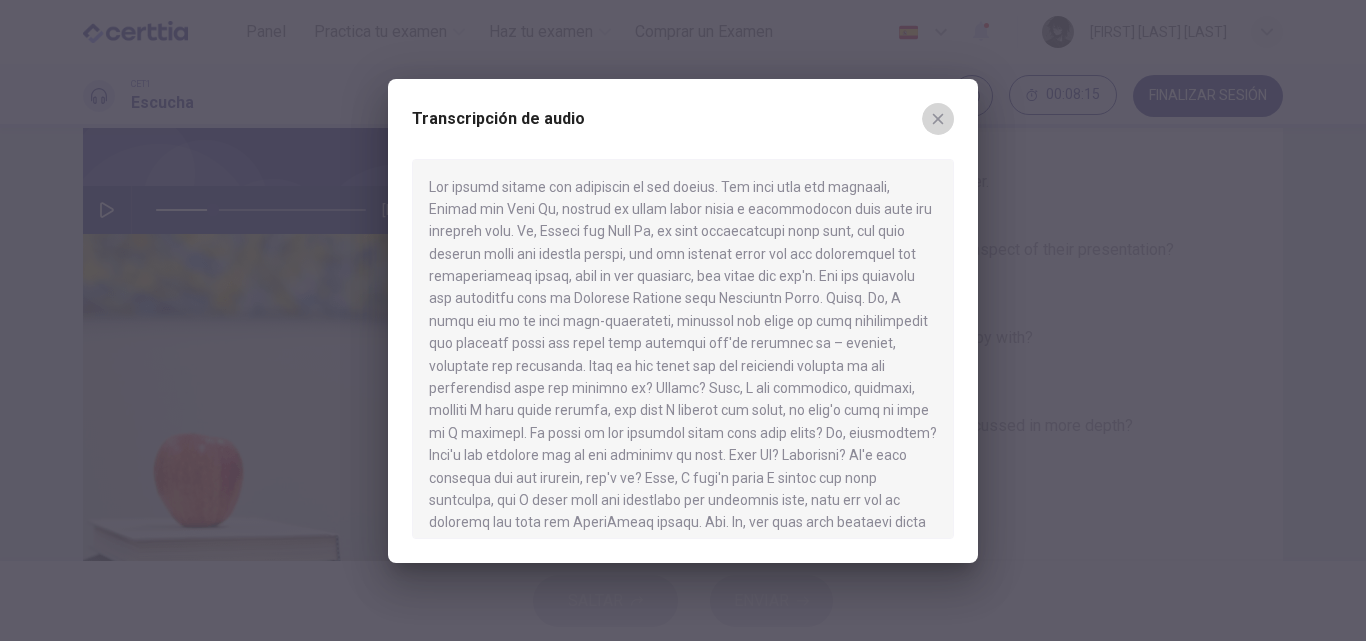click 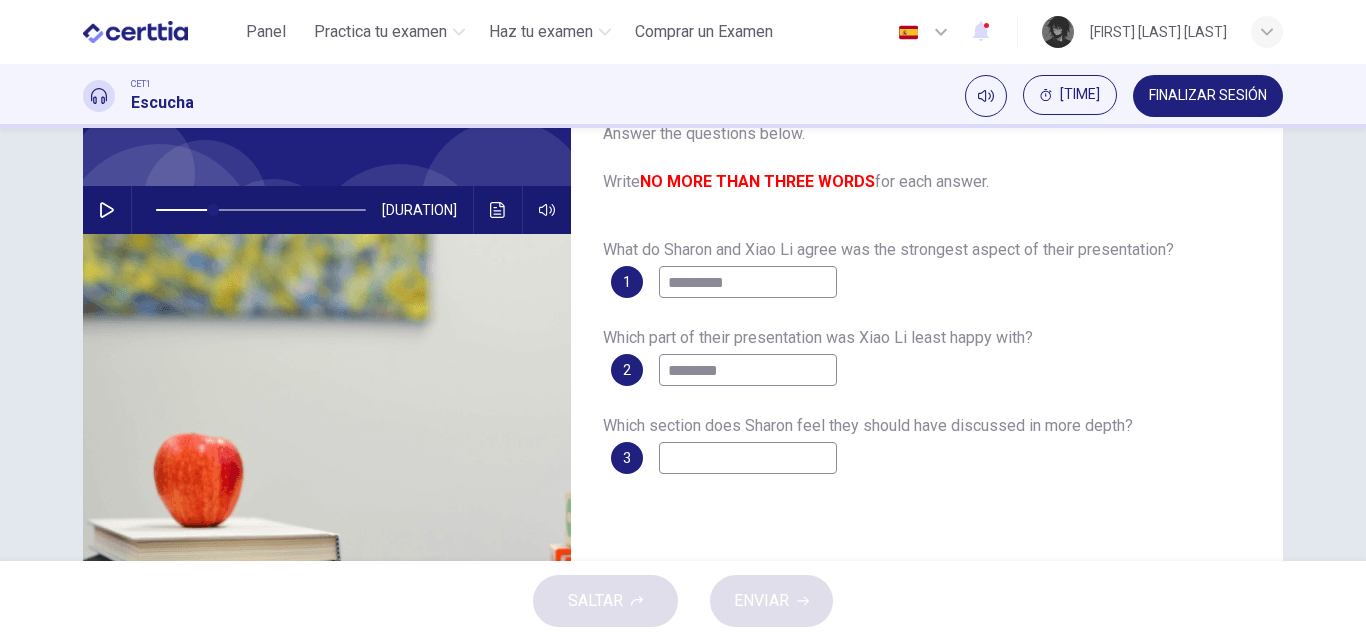 click on "*********" at bounding box center [748, 282] 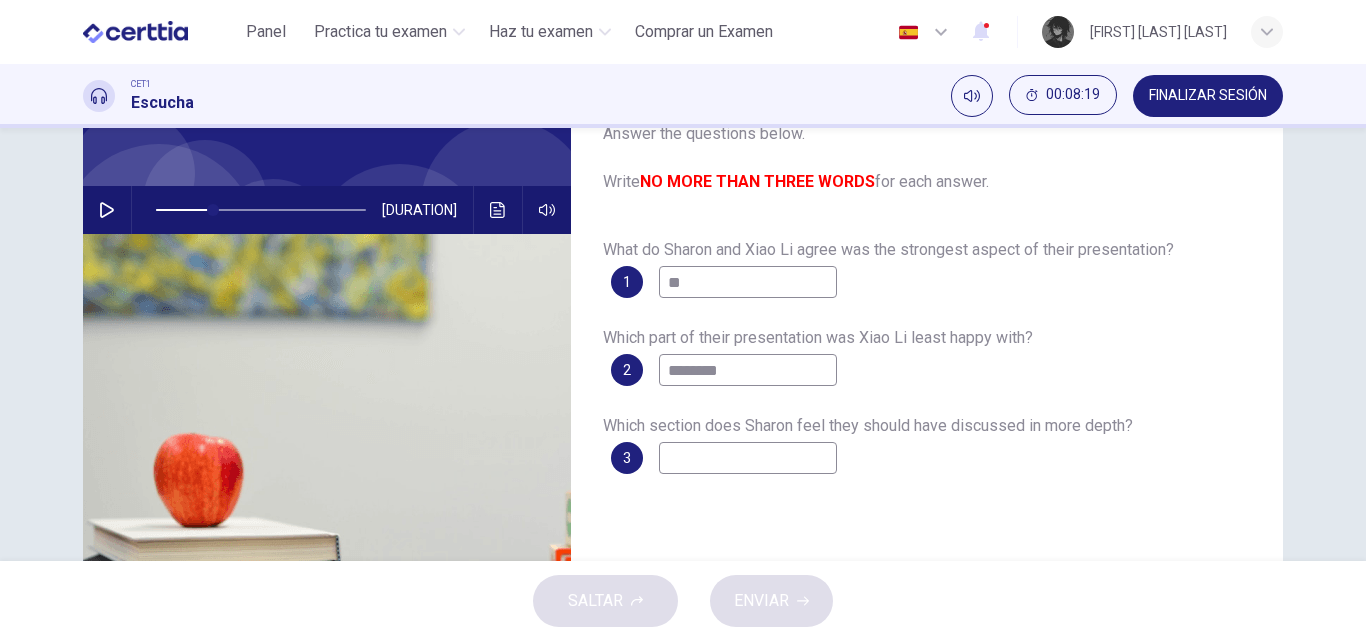 type on "*" 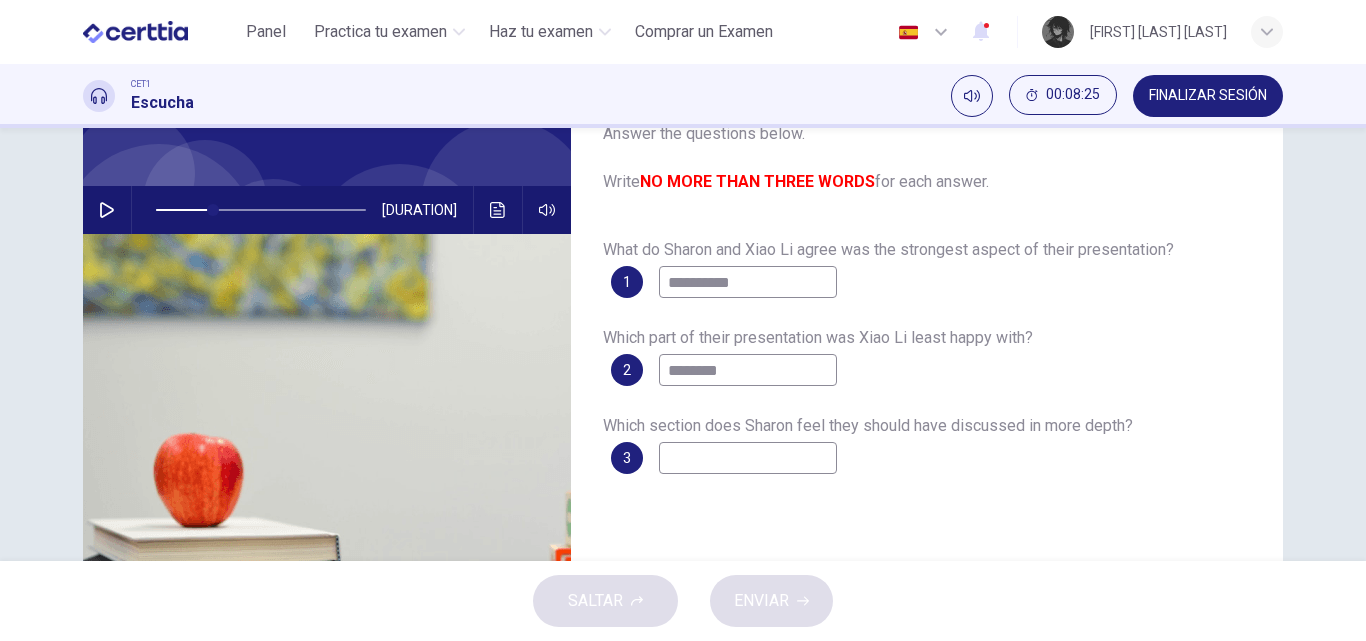 type on "**********" 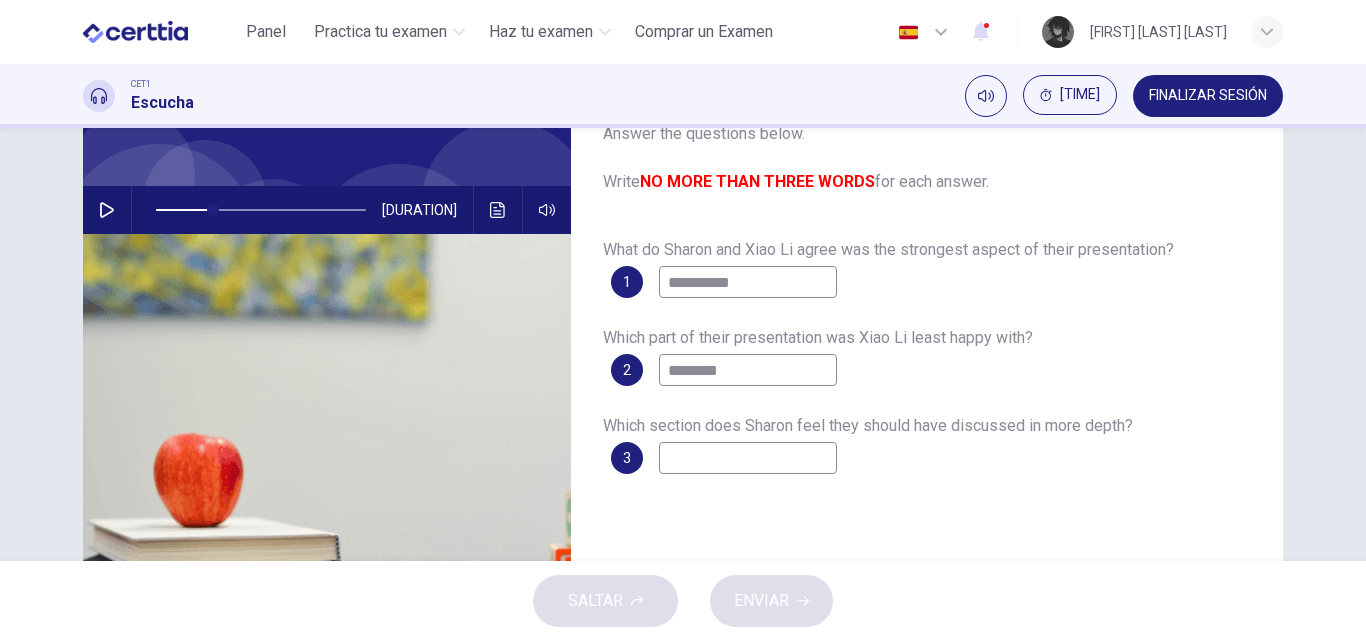 drag, startPoint x: 103, startPoint y: 212, endPoint x: 279, endPoint y: 235, distance: 177.49648 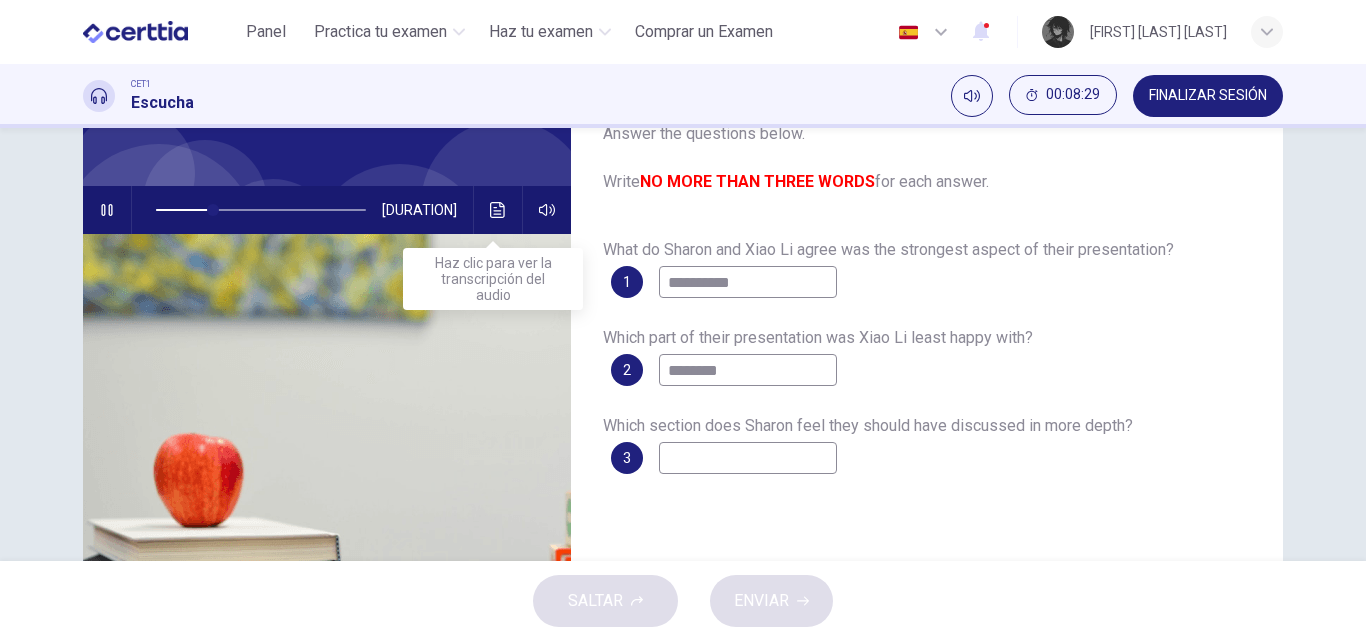 click at bounding box center (498, 210) 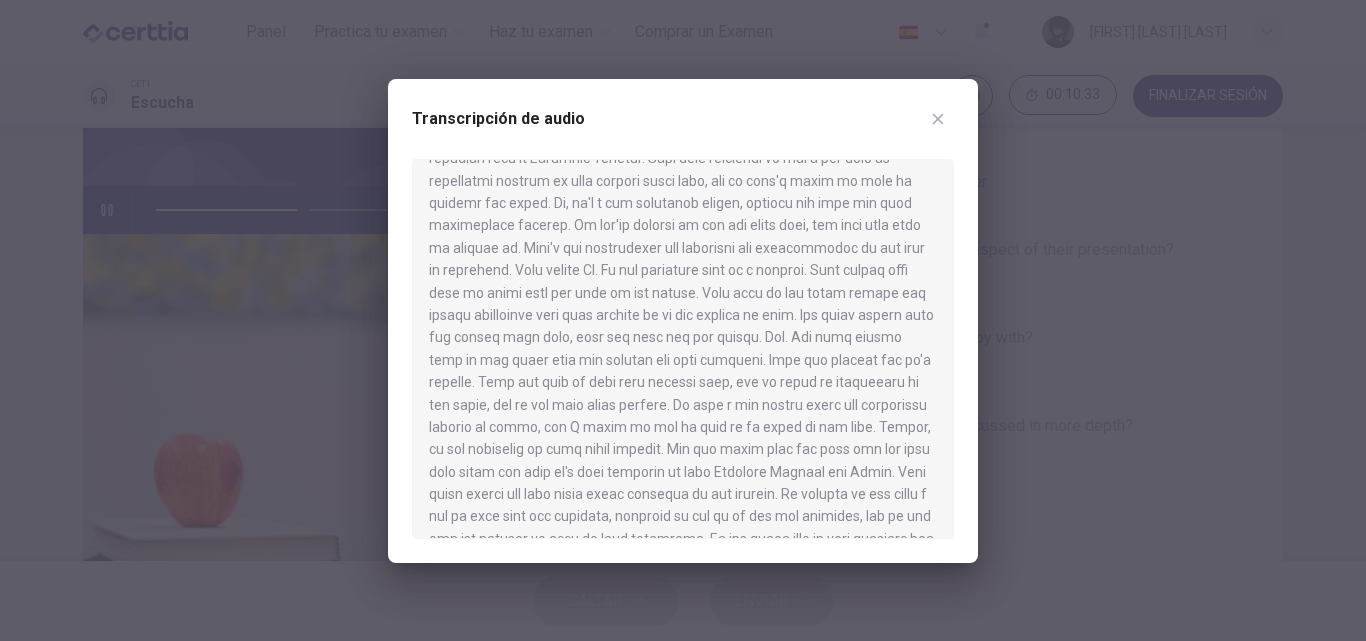 scroll, scrollTop: 800, scrollLeft: 0, axis: vertical 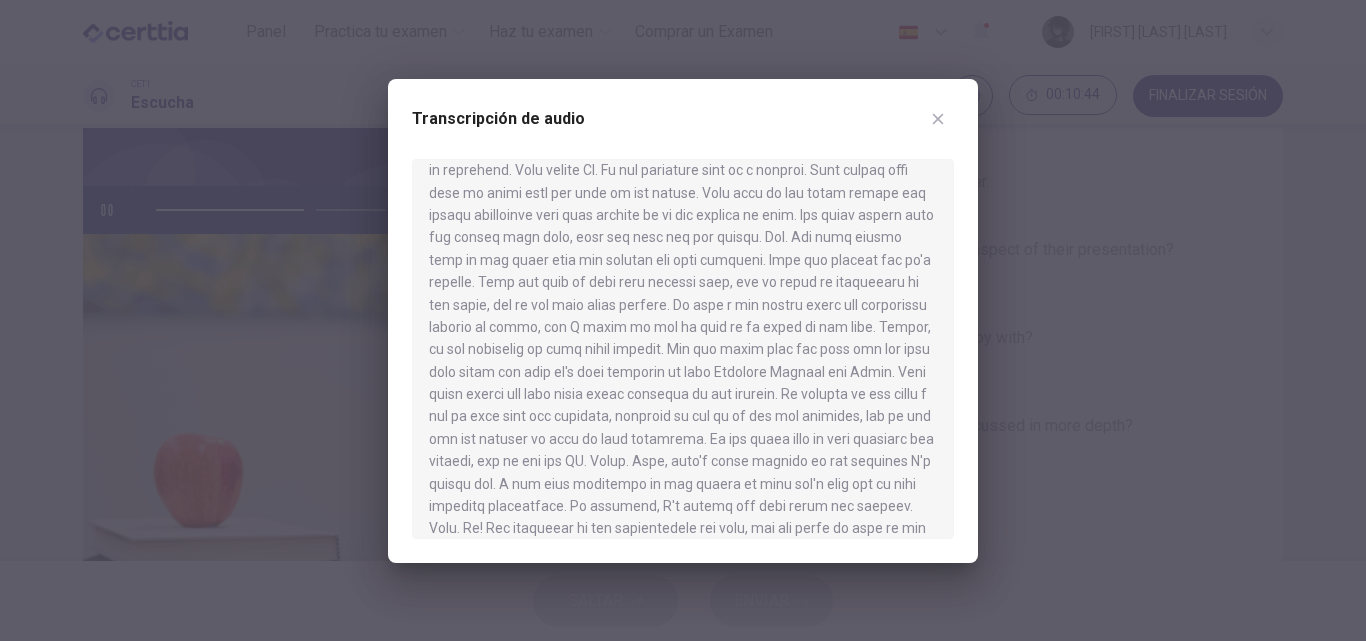 click 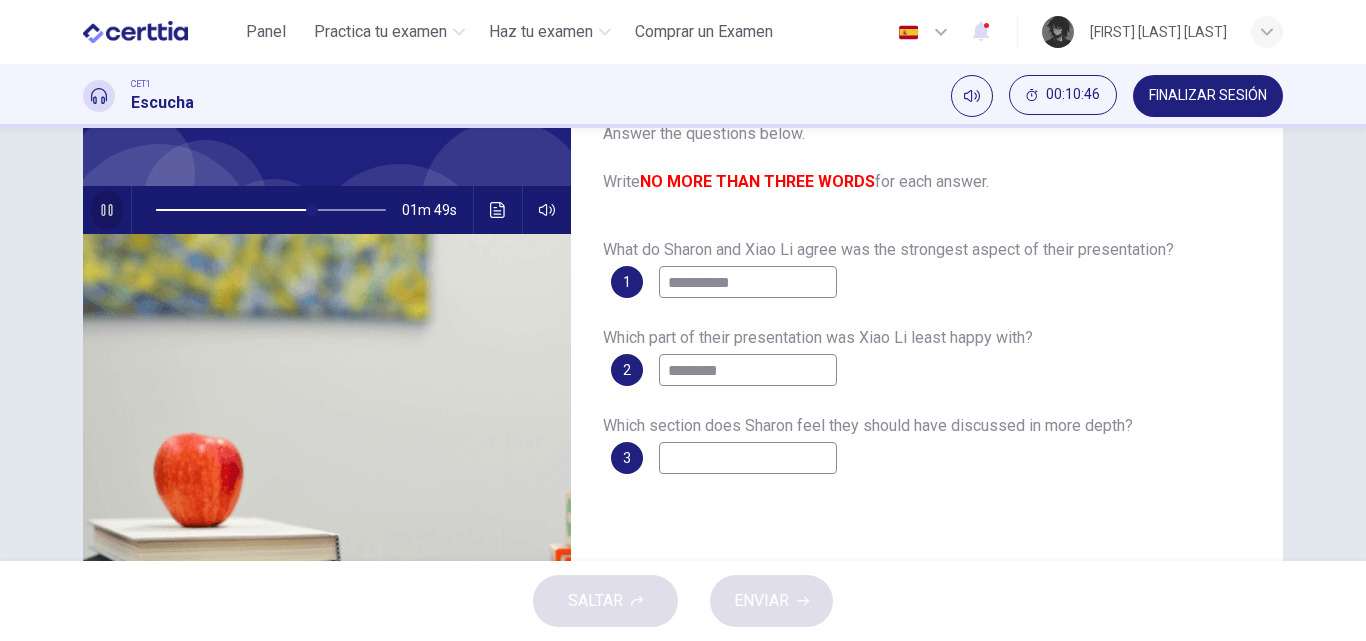 click 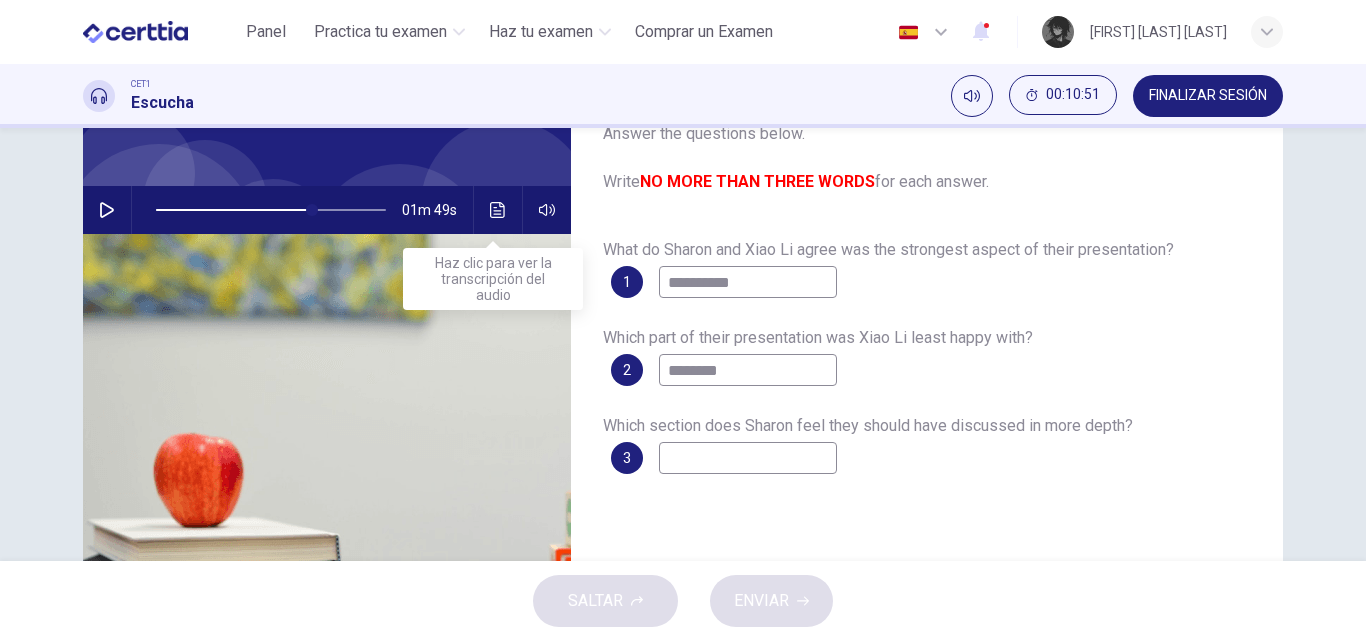 click 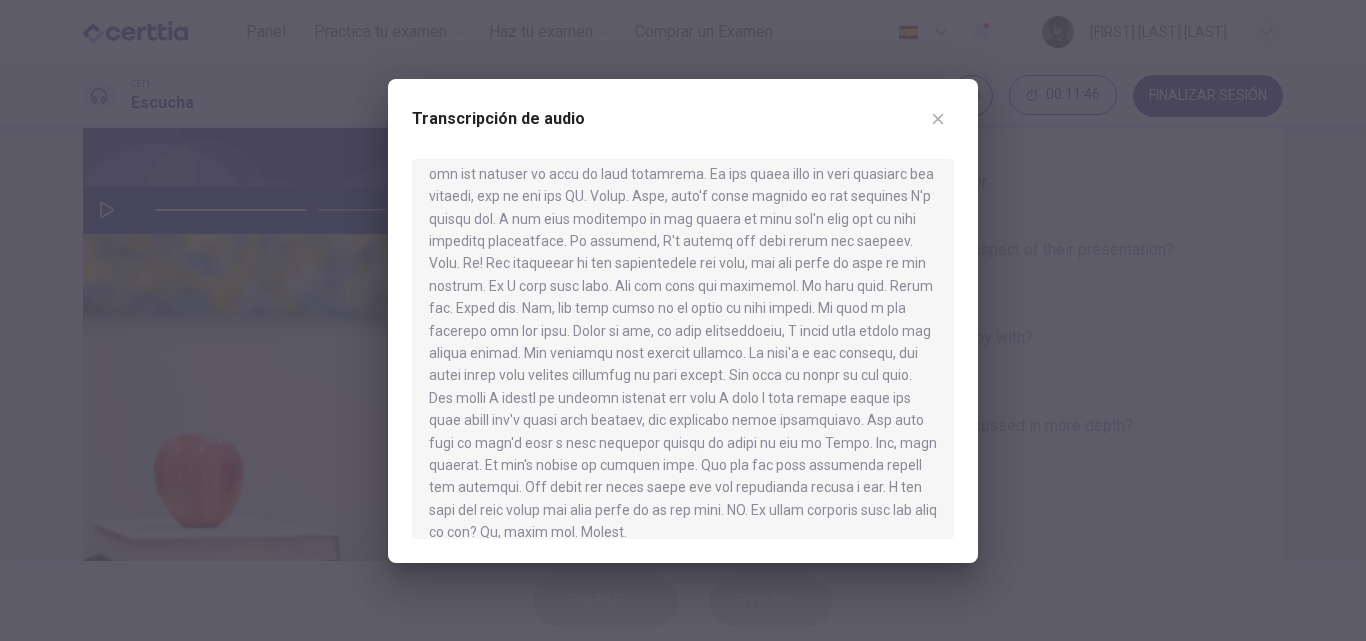scroll, scrollTop: 1087, scrollLeft: 0, axis: vertical 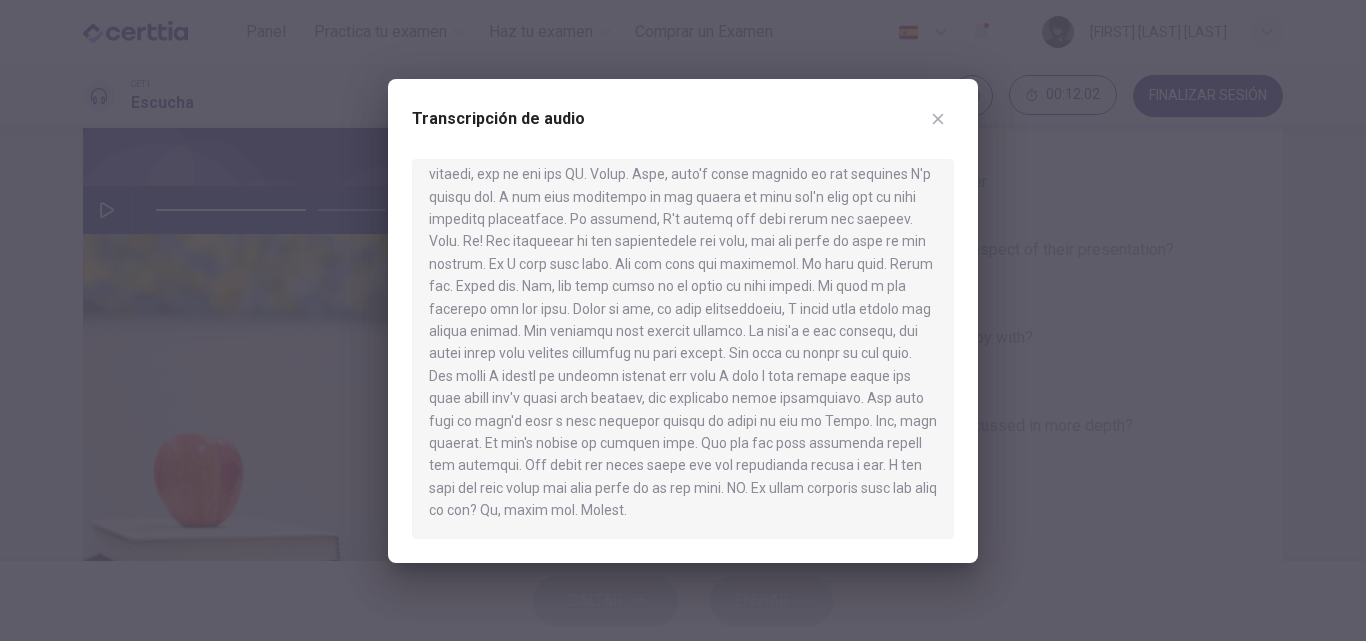 click 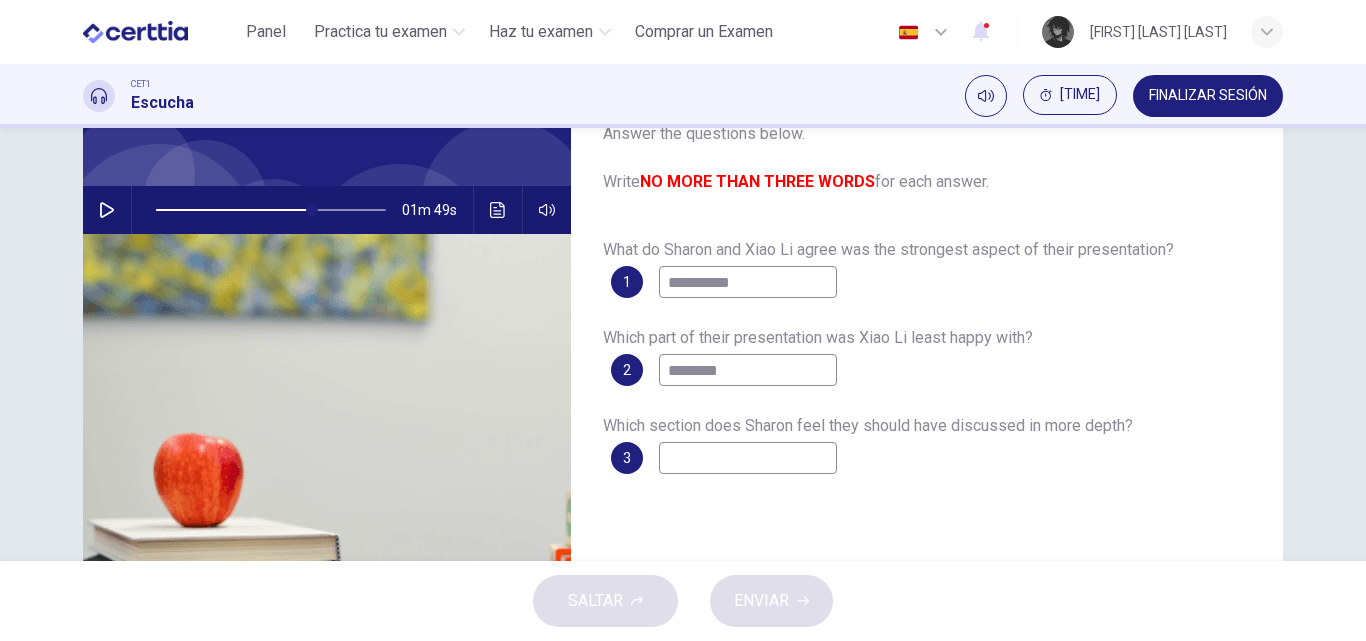 click at bounding box center (748, 458) 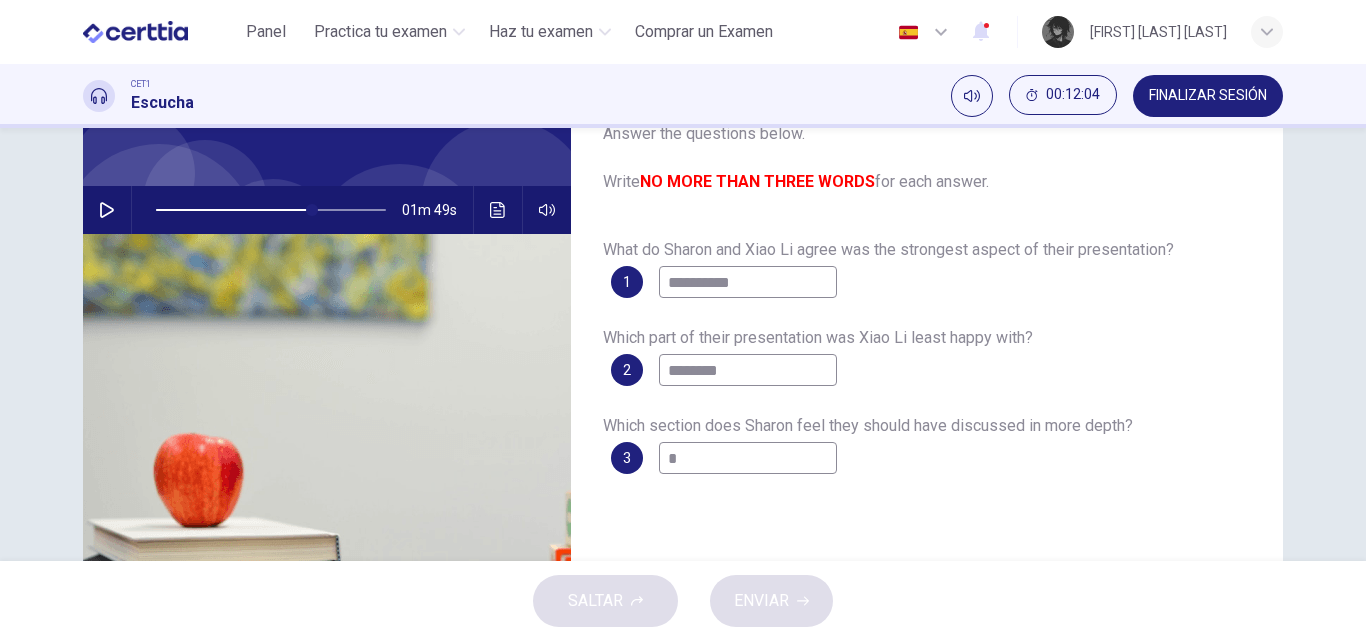type on "**" 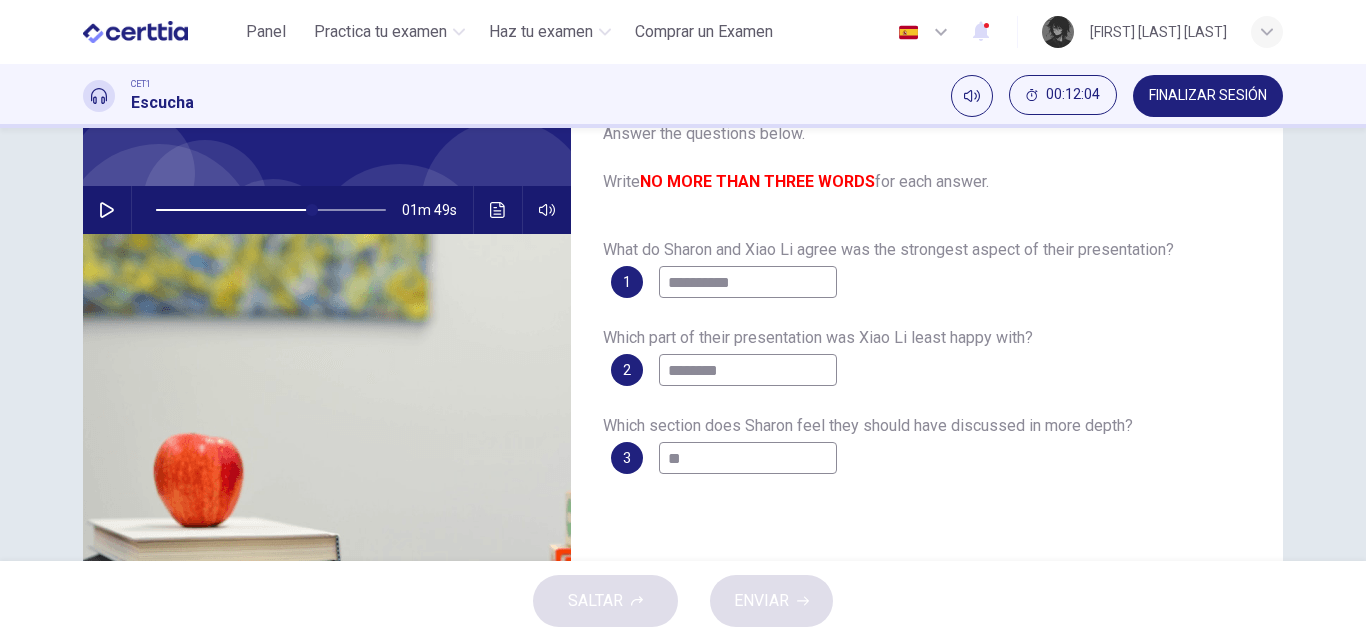 type on "**" 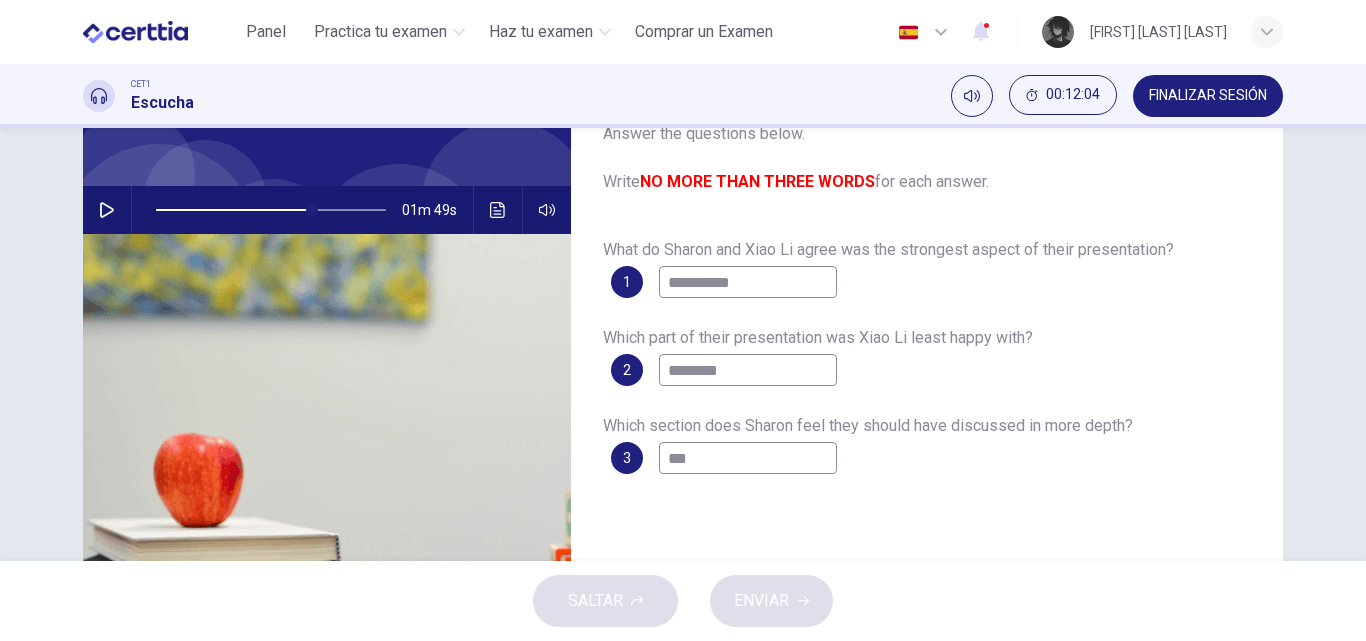 type on "****" 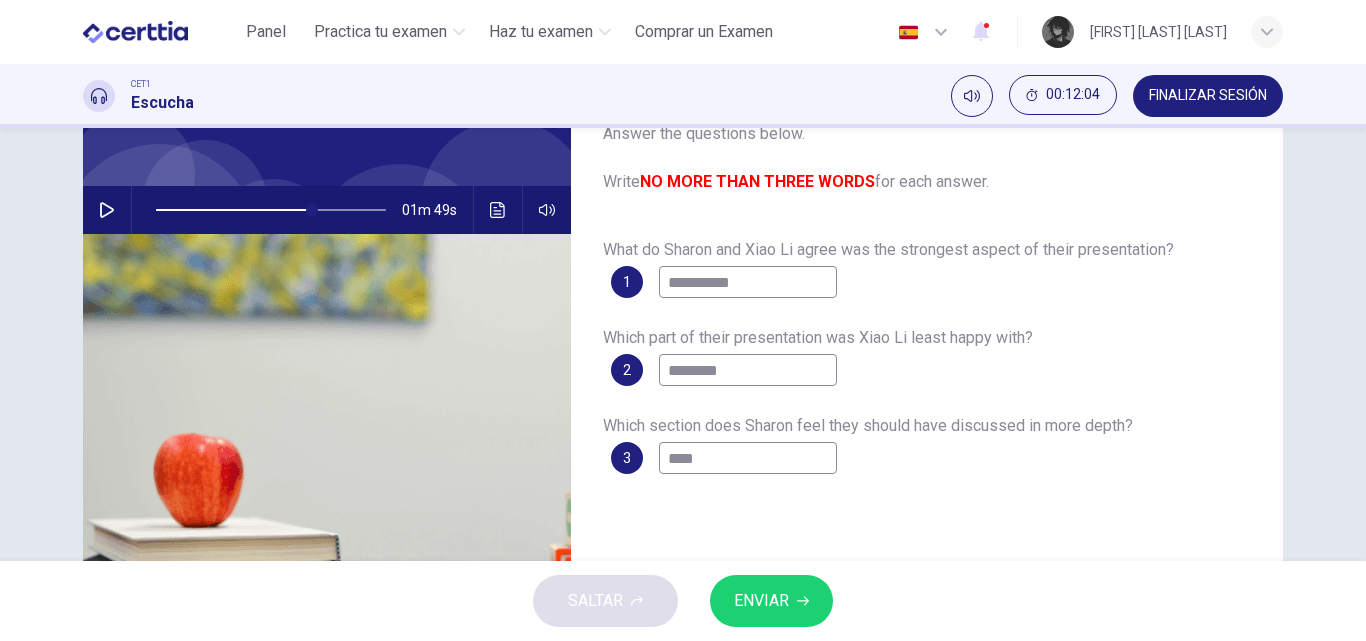 type on "**" 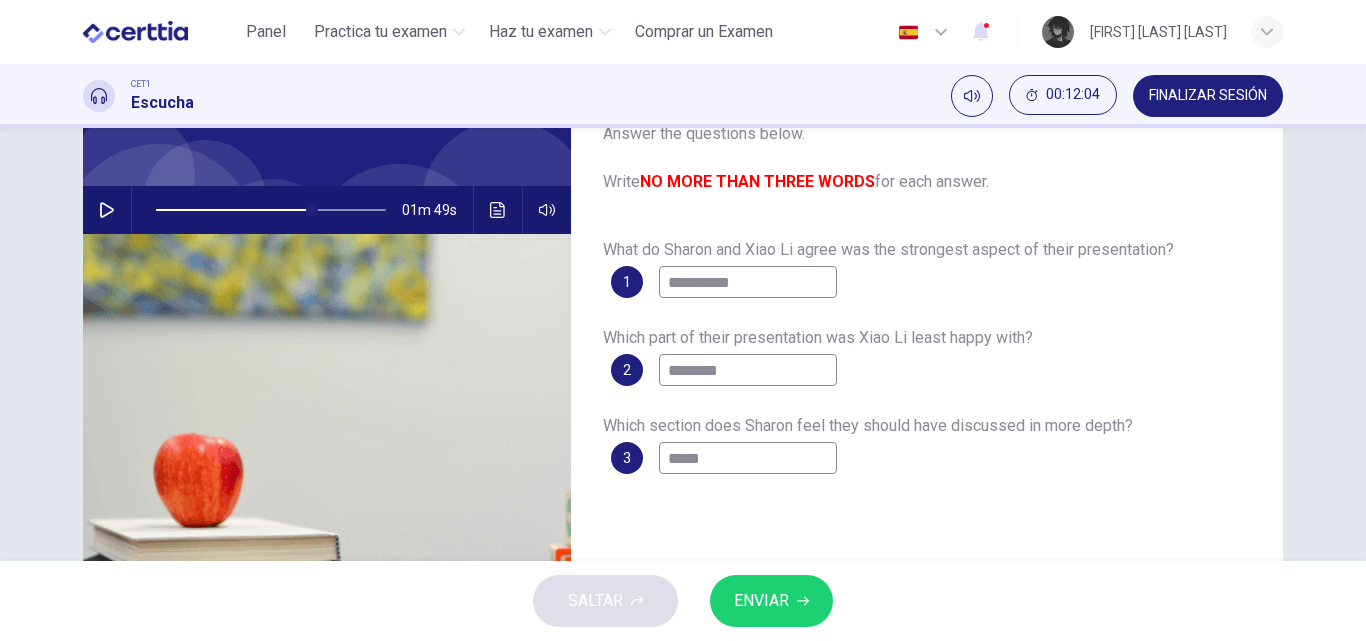 type on "**" 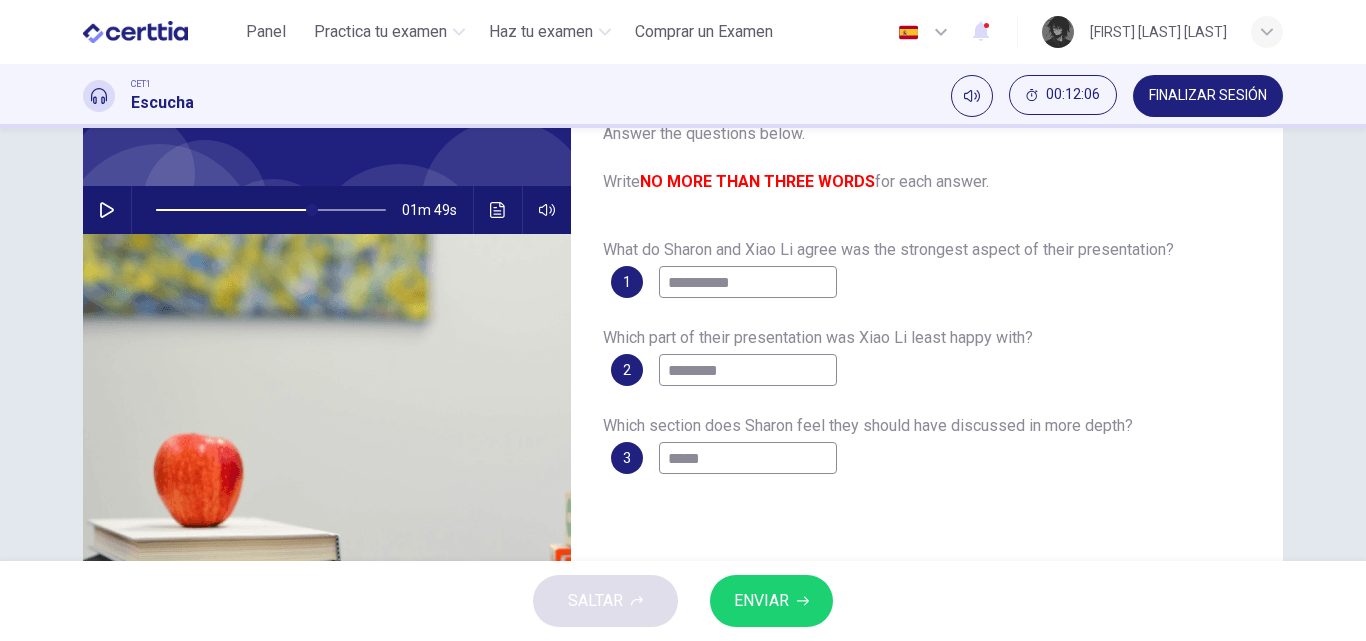 type on "******" 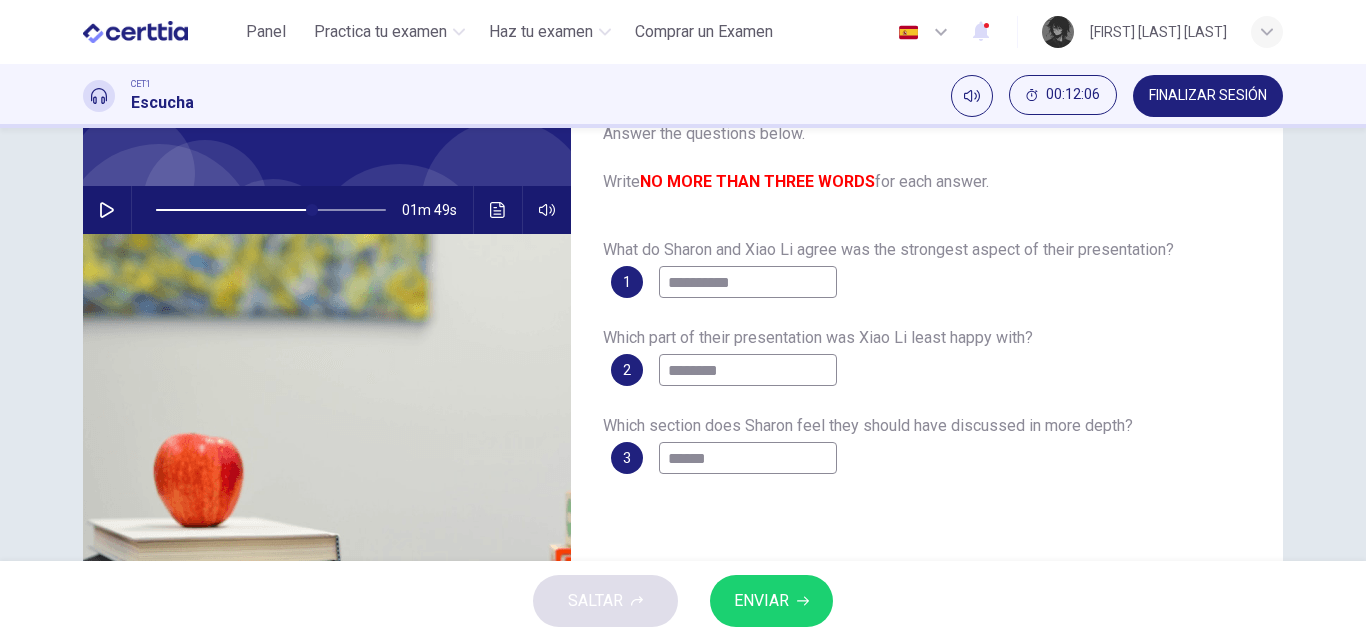 type on "**" 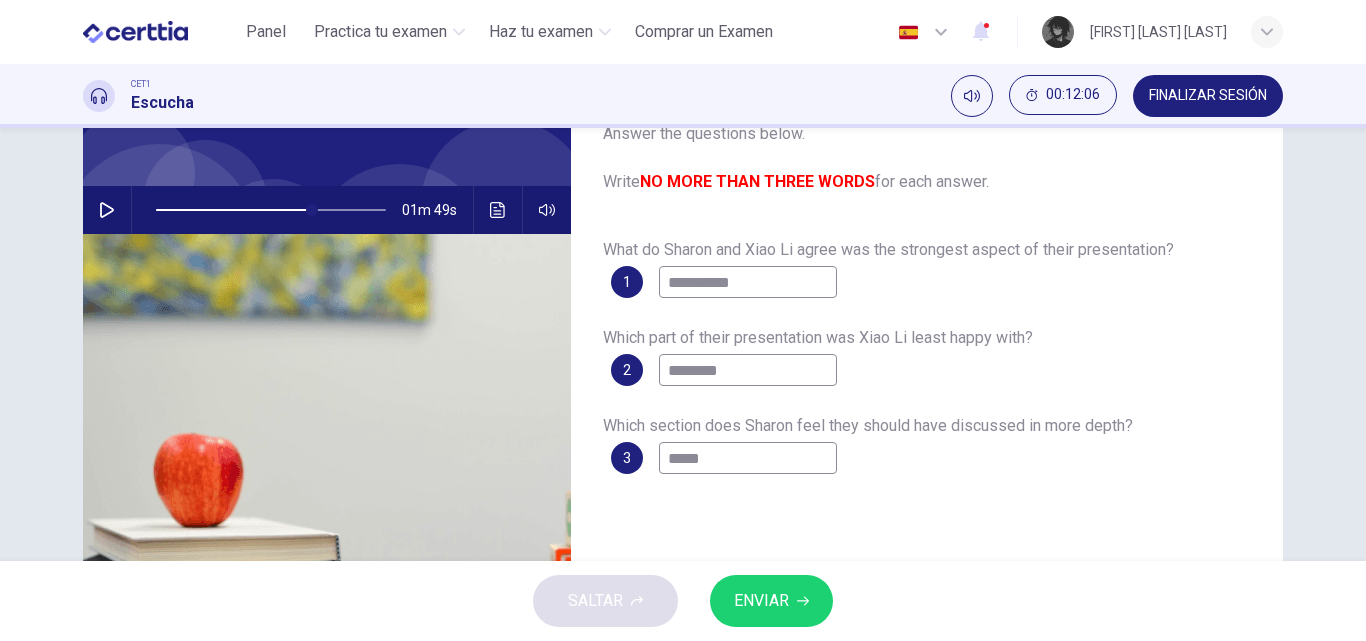 type on "**" 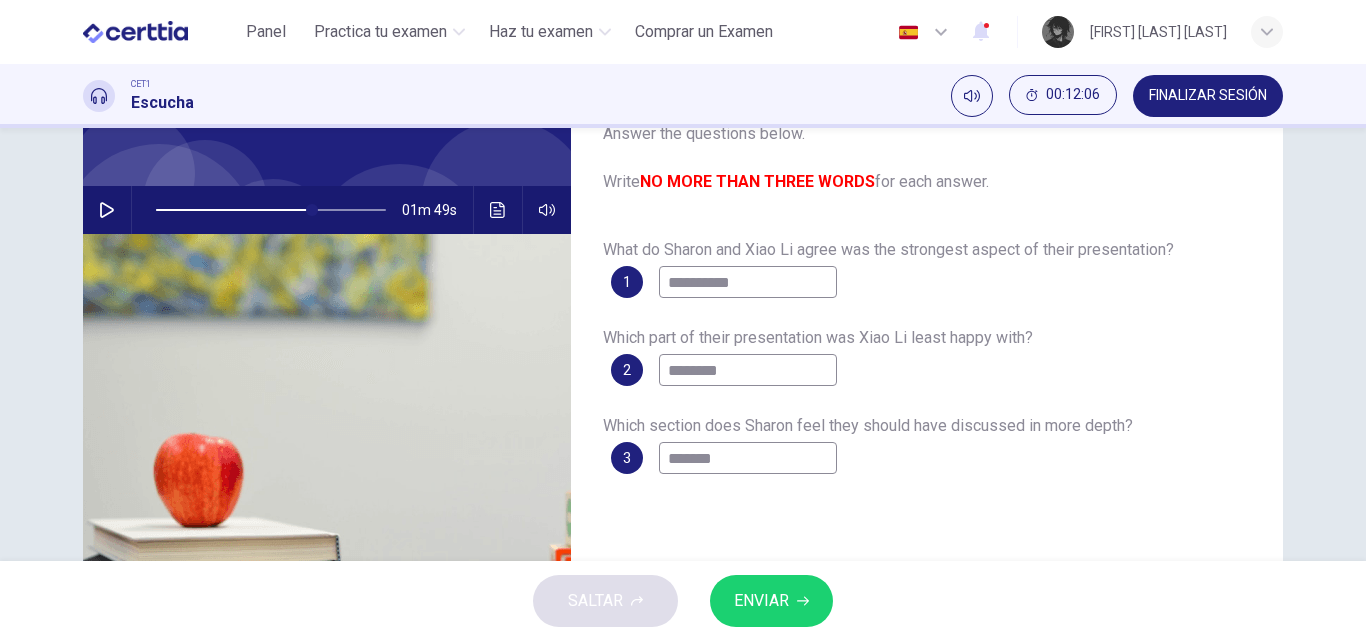 type on "********" 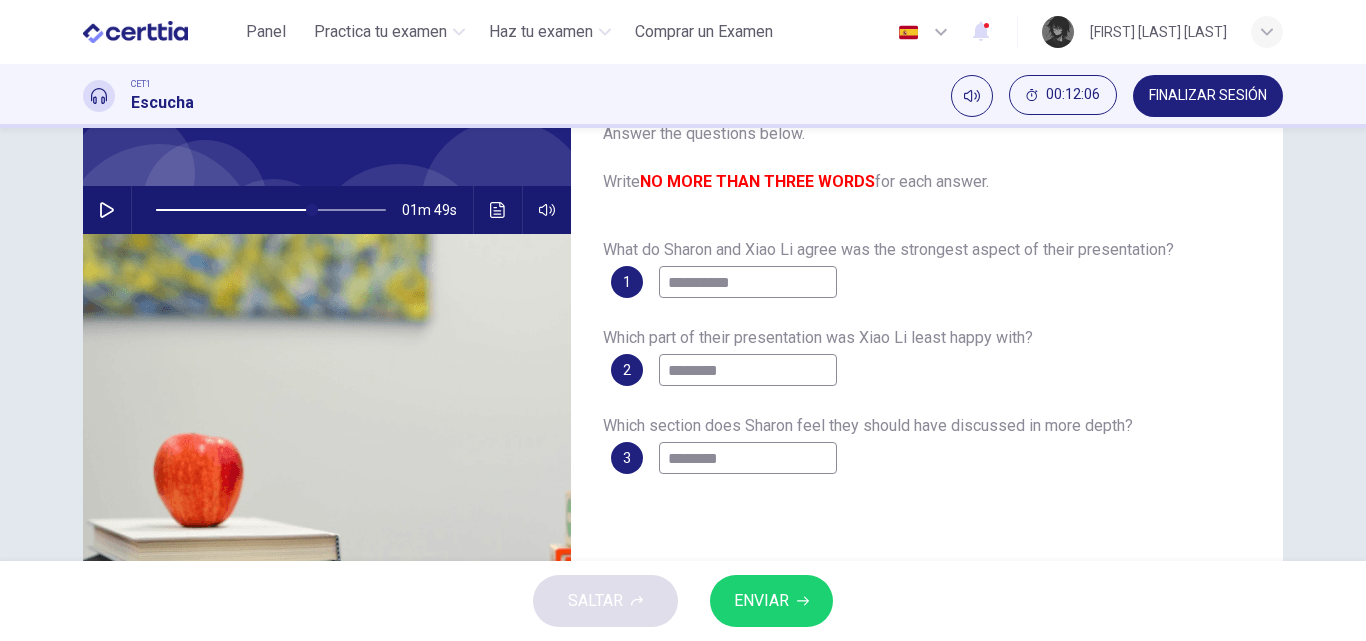 type on "**" 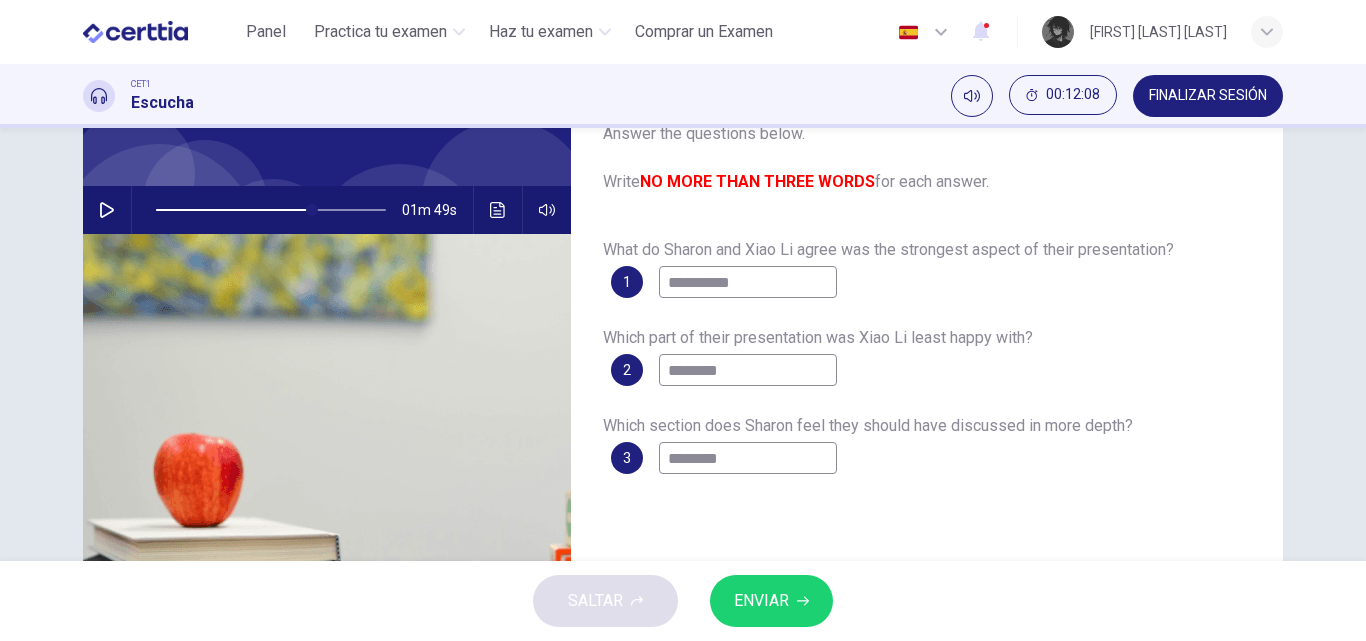 type on "********" 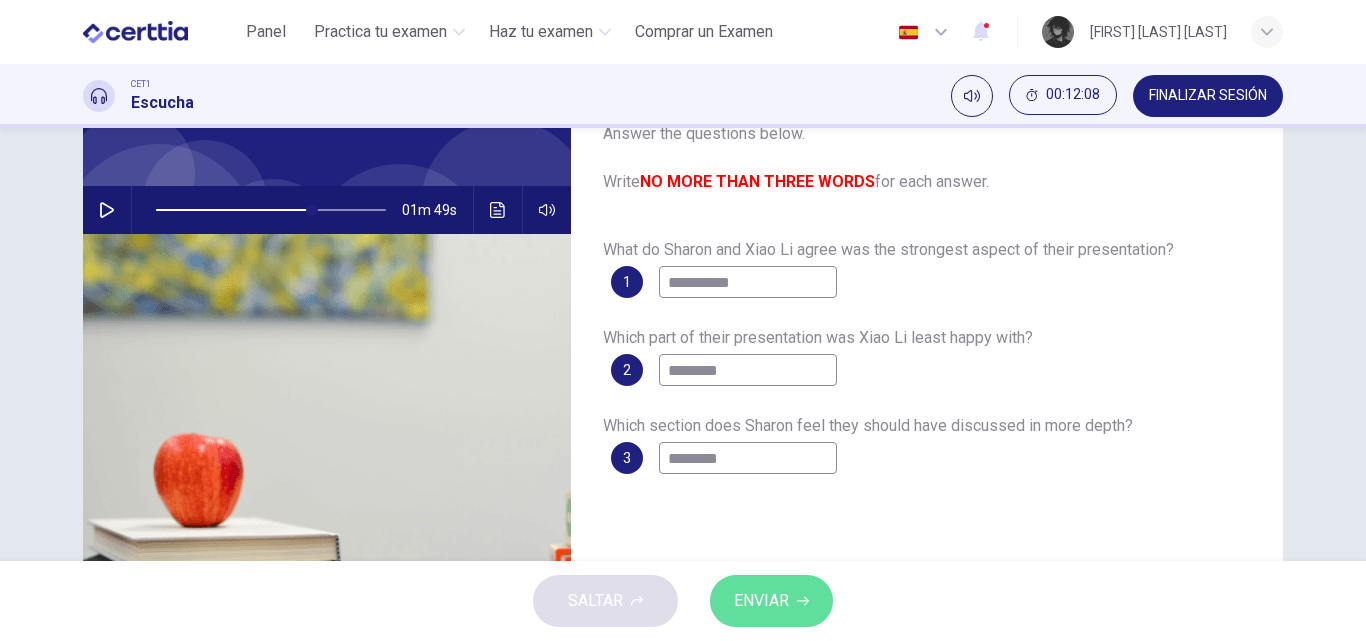 click on "ENVIAR" at bounding box center (771, 601) 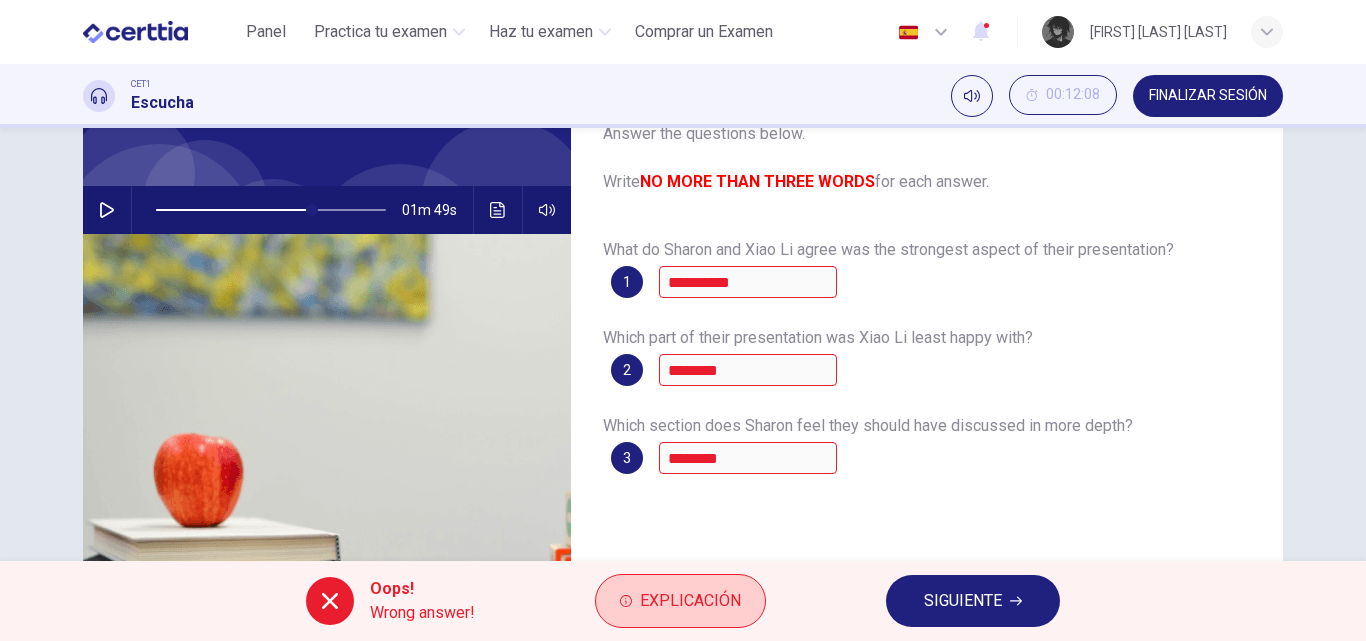 click on "Explicación" at bounding box center (680, 601) 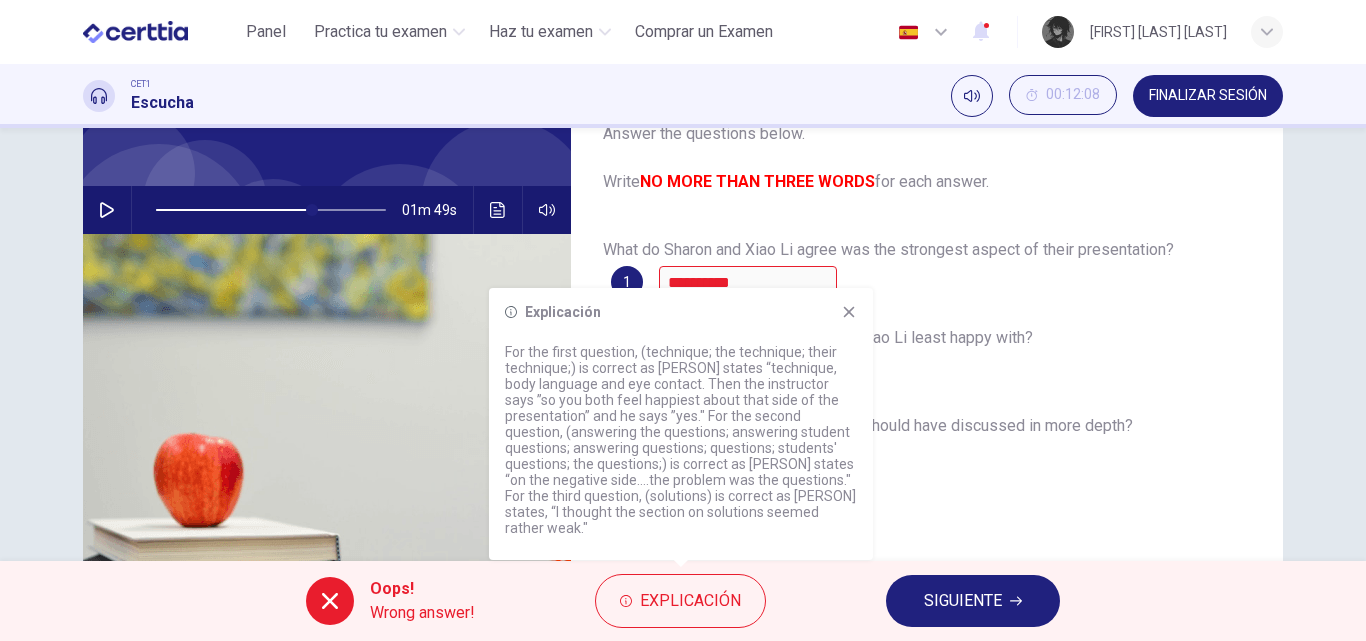 click 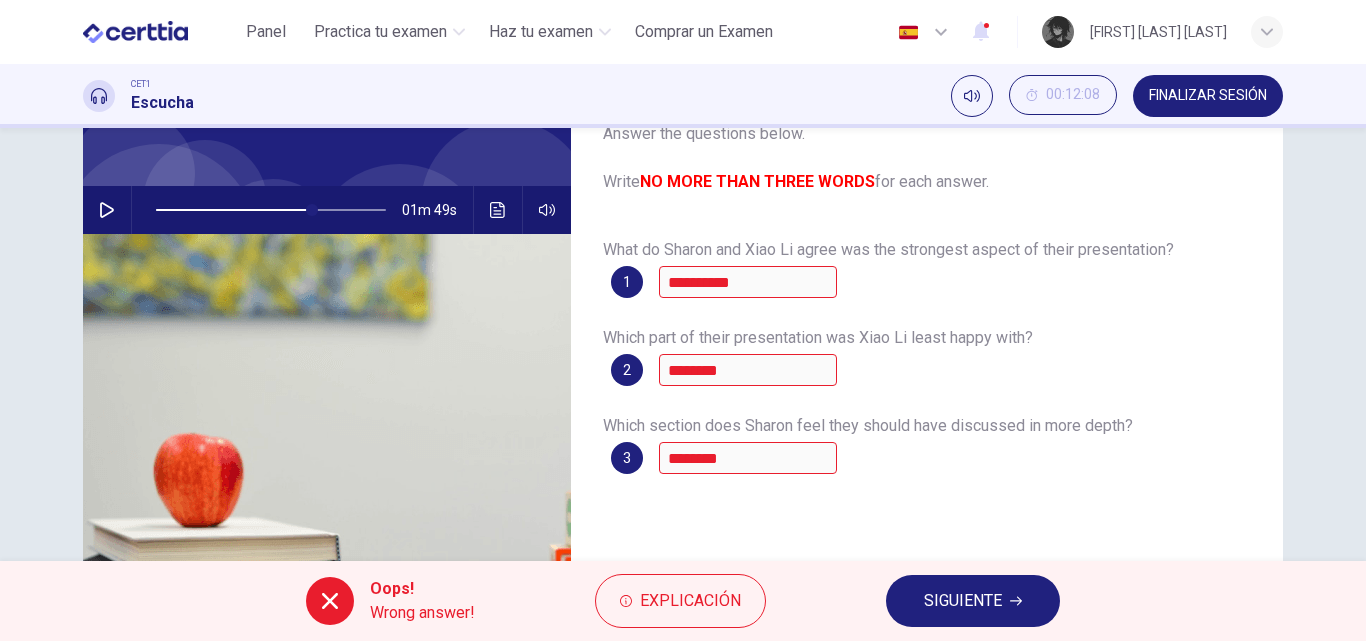 click on "SIGUIENTE" at bounding box center [963, 601] 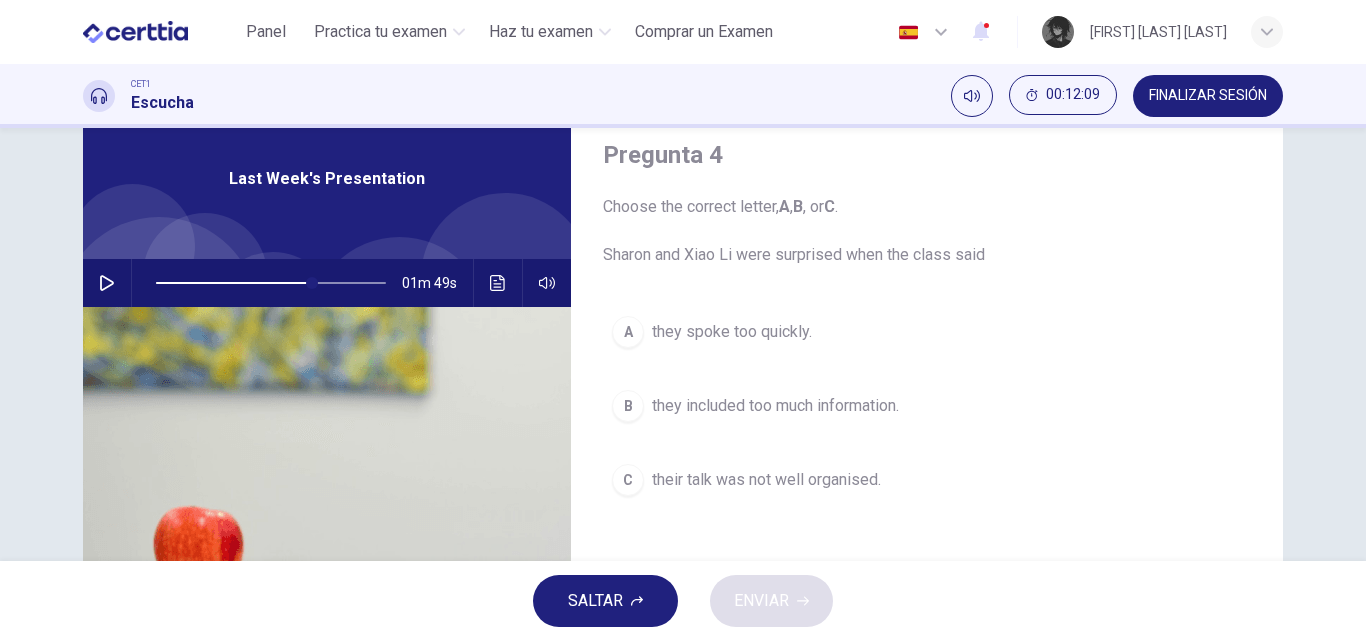 scroll, scrollTop: 42, scrollLeft: 0, axis: vertical 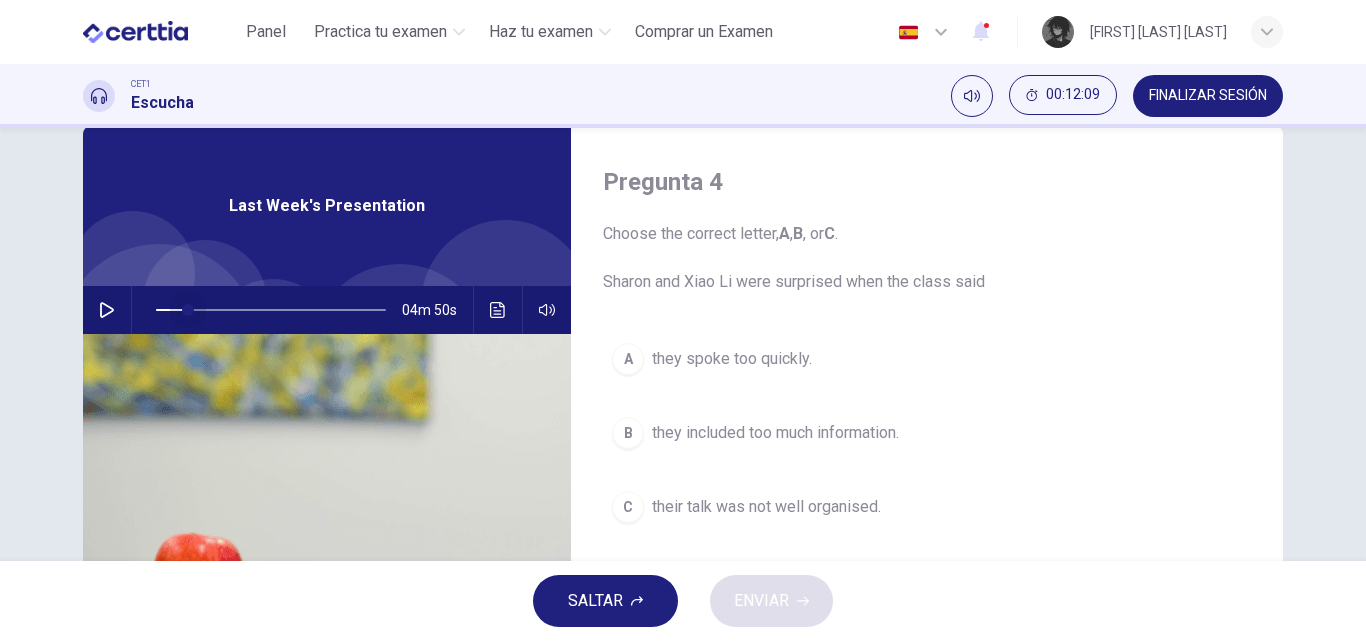 drag, startPoint x: 183, startPoint y: 305, endPoint x: 107, endPoint y: 309, distance: 76.105194 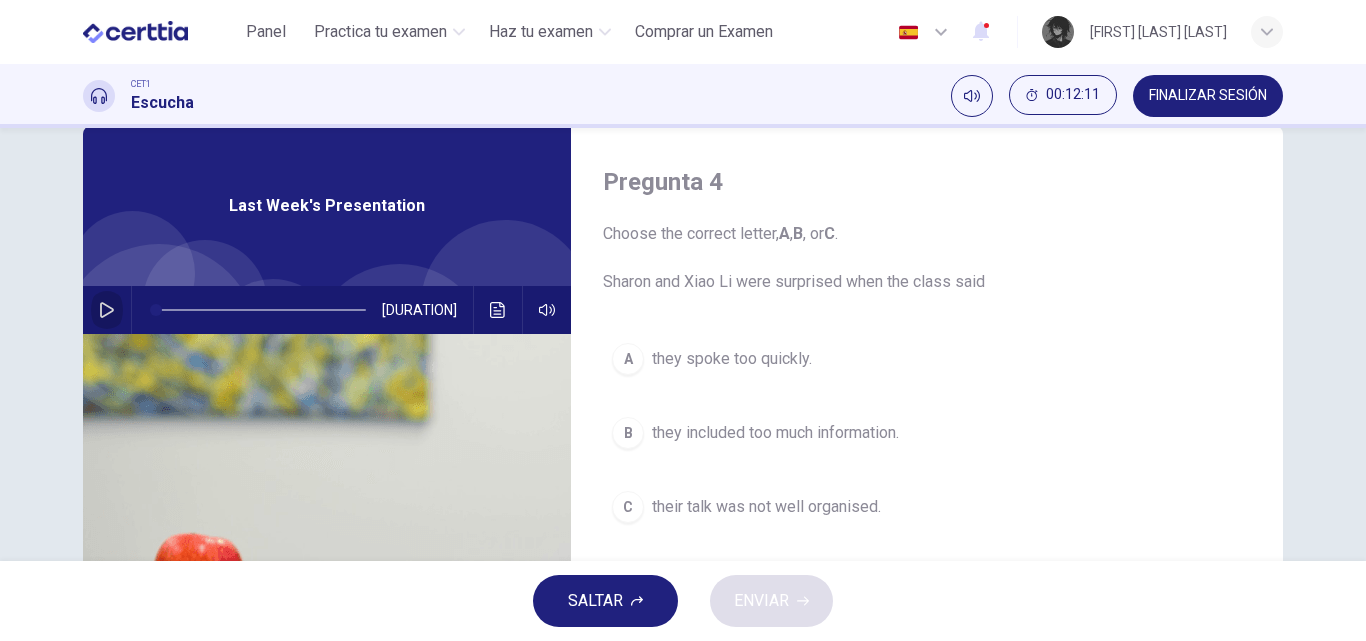 click 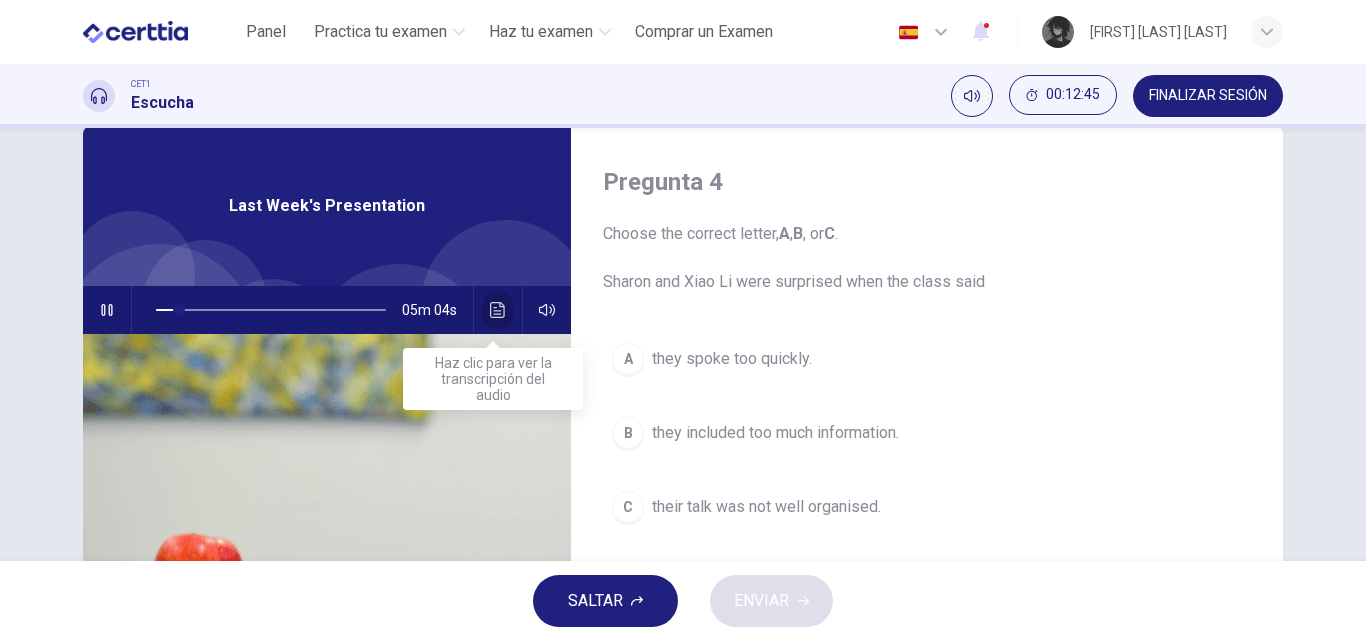 click 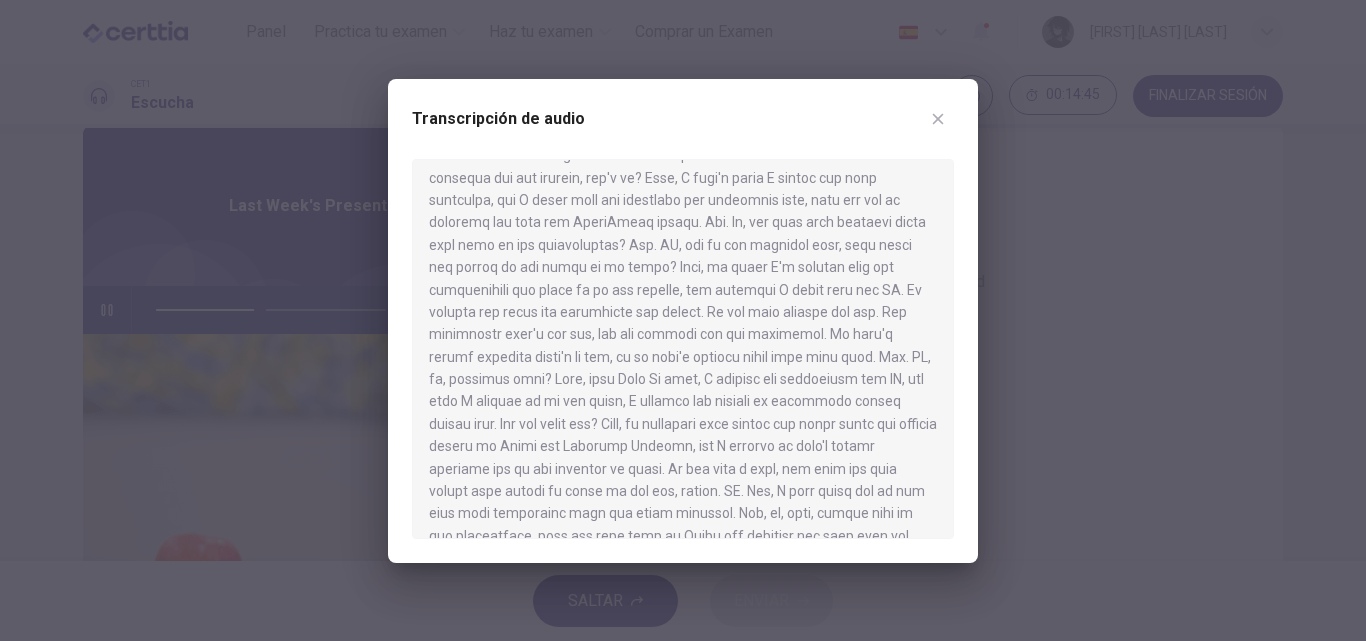 scroll, scrollTop: 400, scrollLeft: 0, axis: vertical 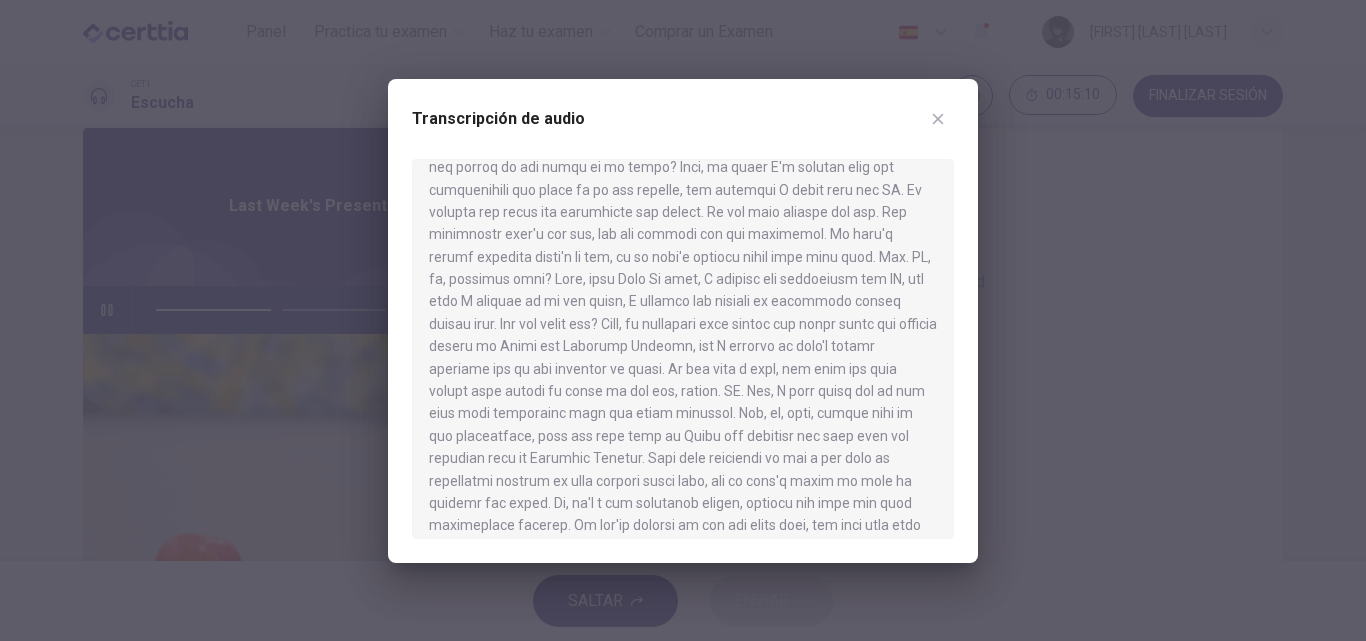 click 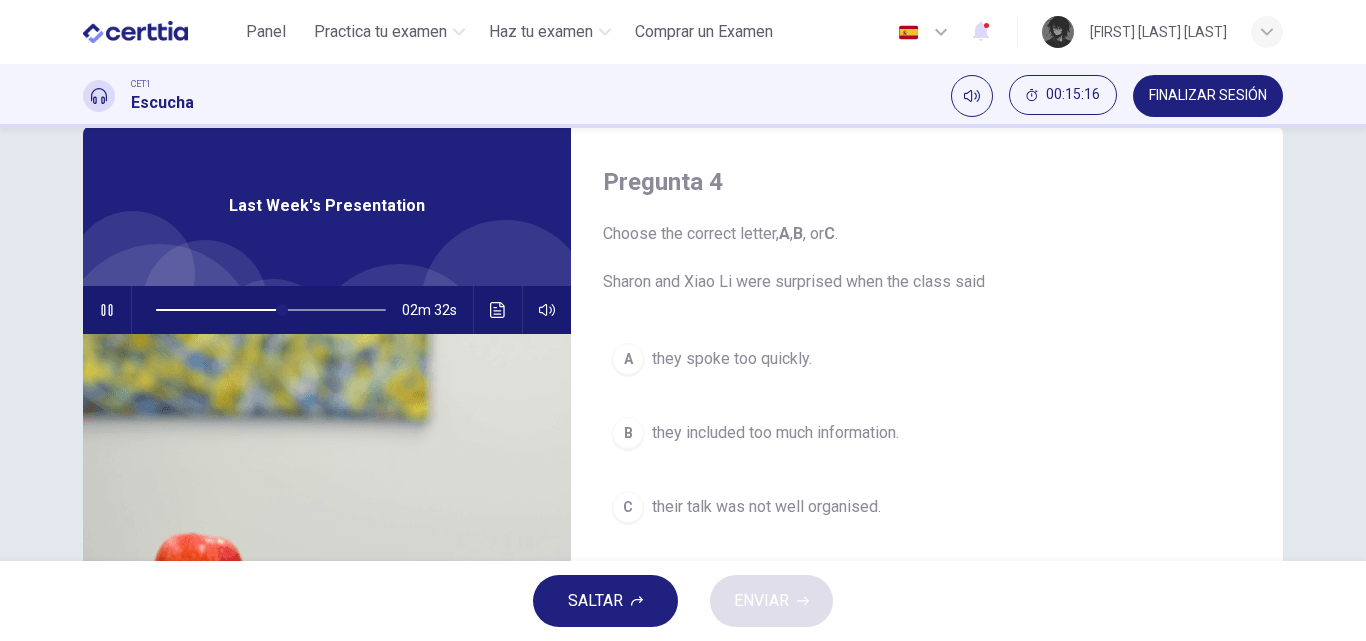 click 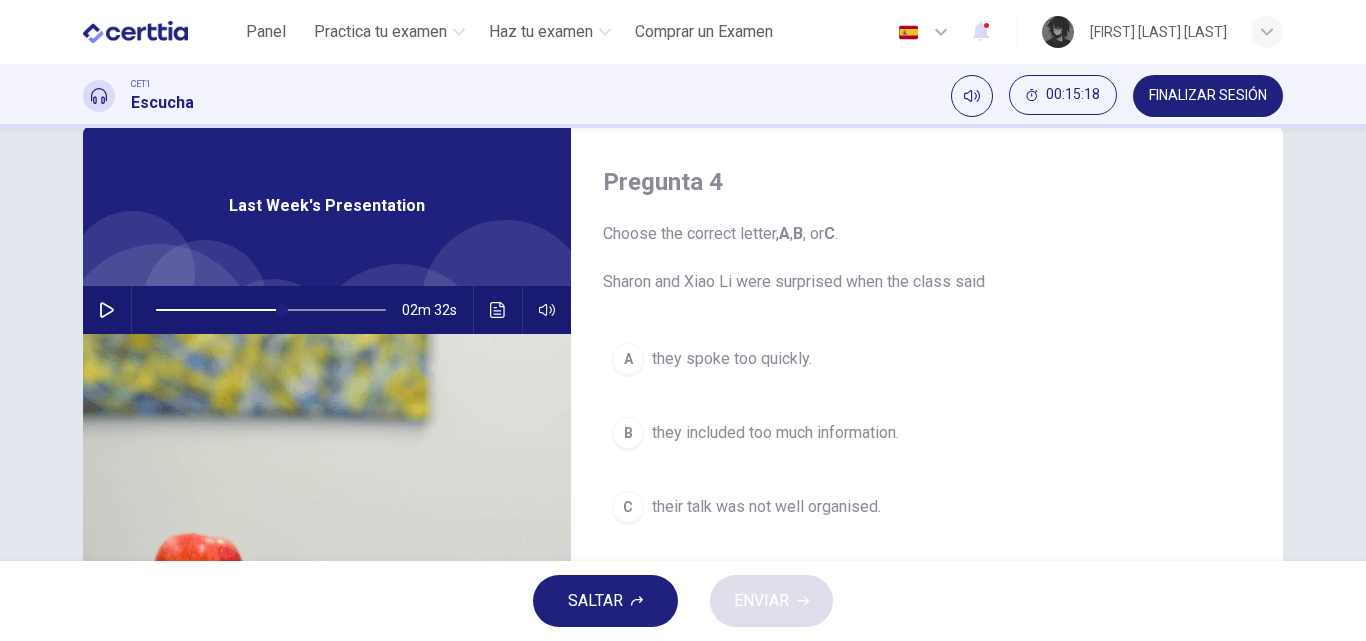 click at bounding box center (498, 310) 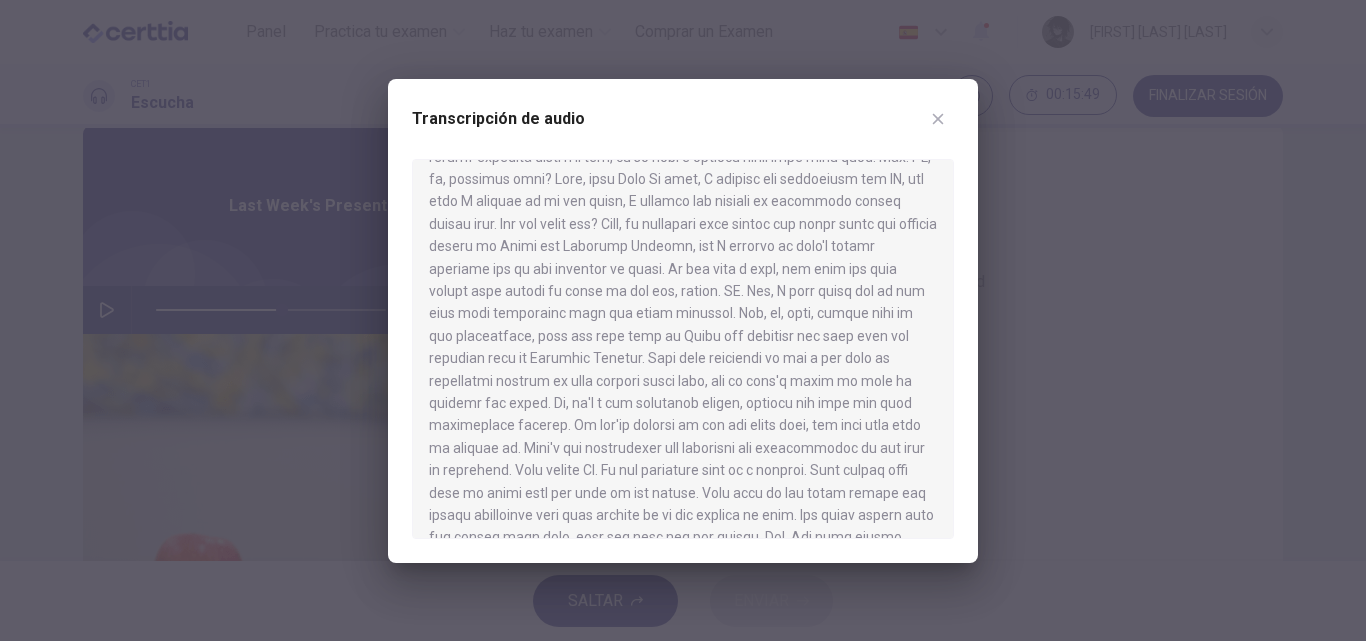 scroll, scrollTop: 600, scrollLeft: 0, axis: vertical 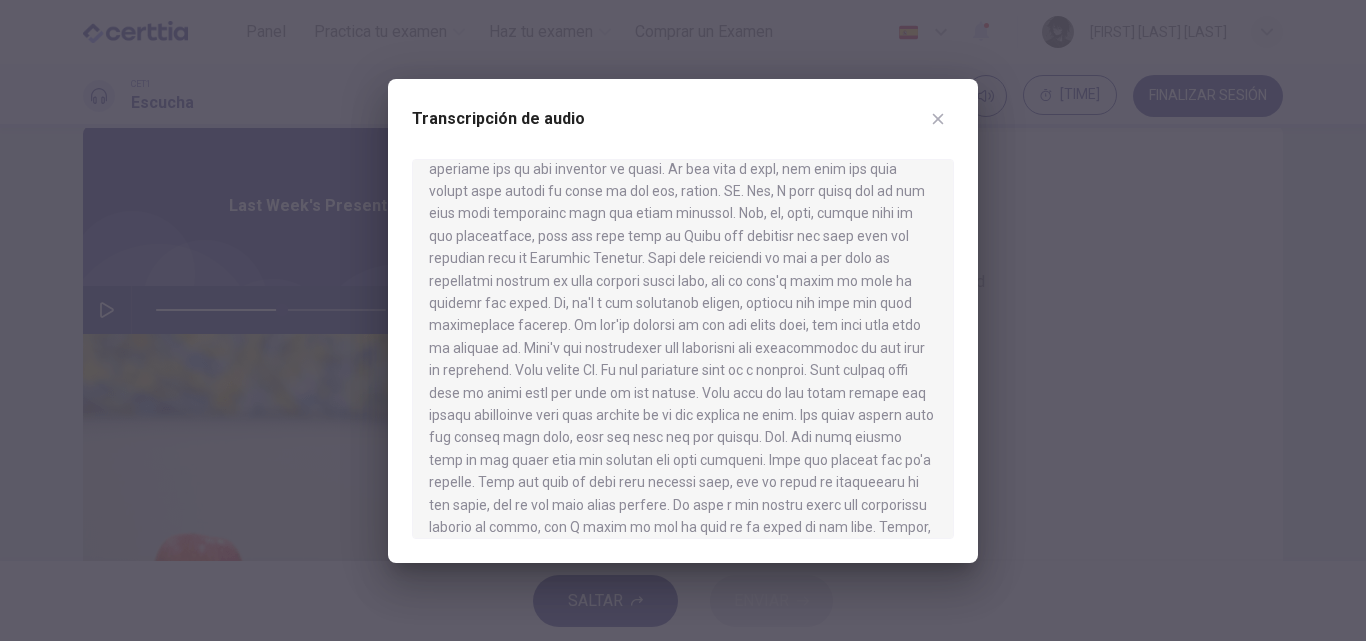 click 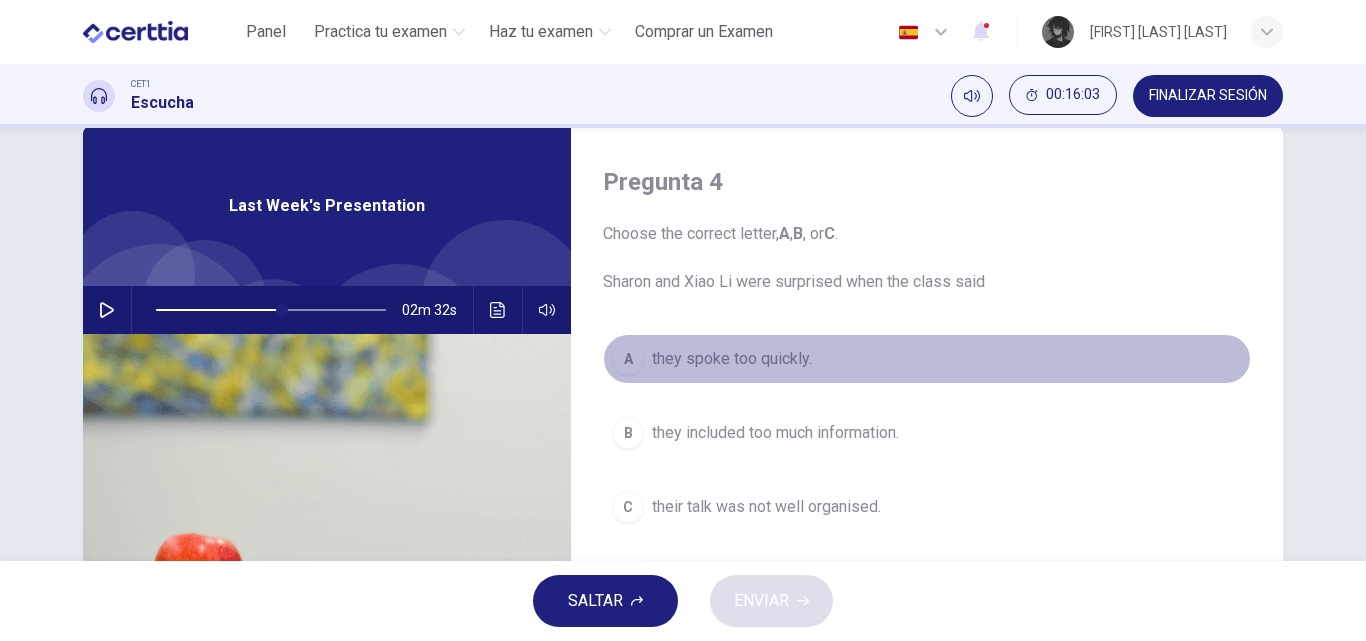 click on "A" at bounding box center (628, 359) 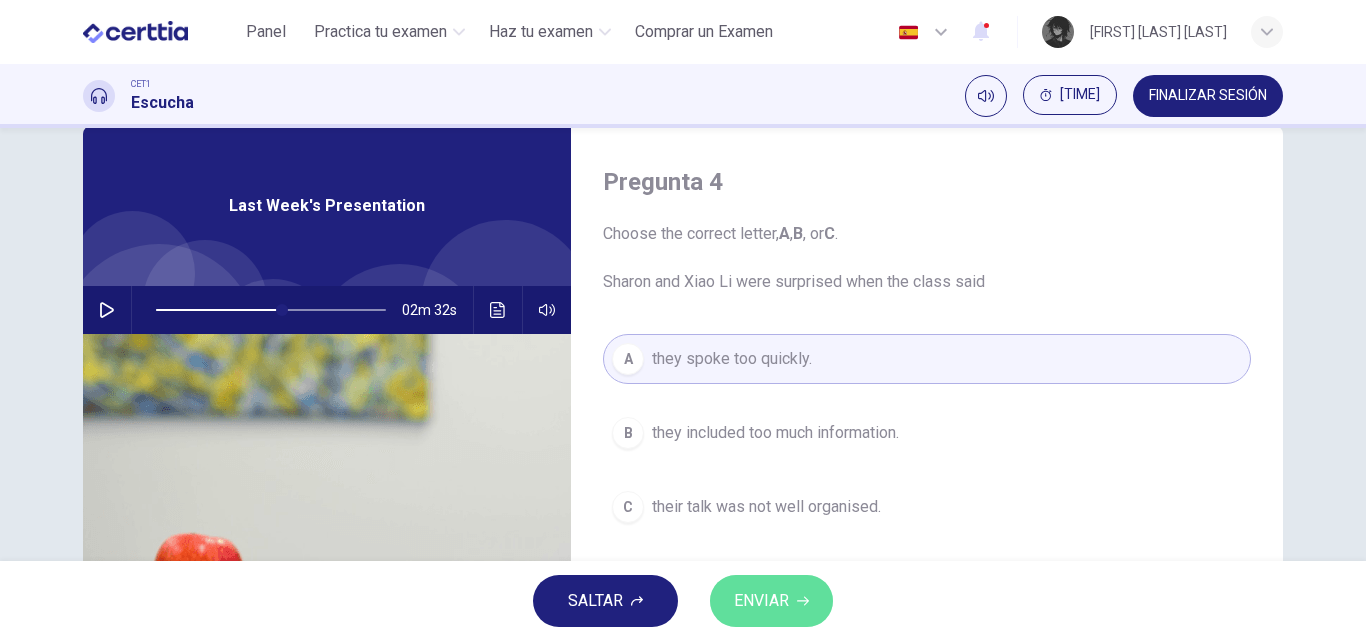 click on "ENVIAR" at bounding box center [761, 601] 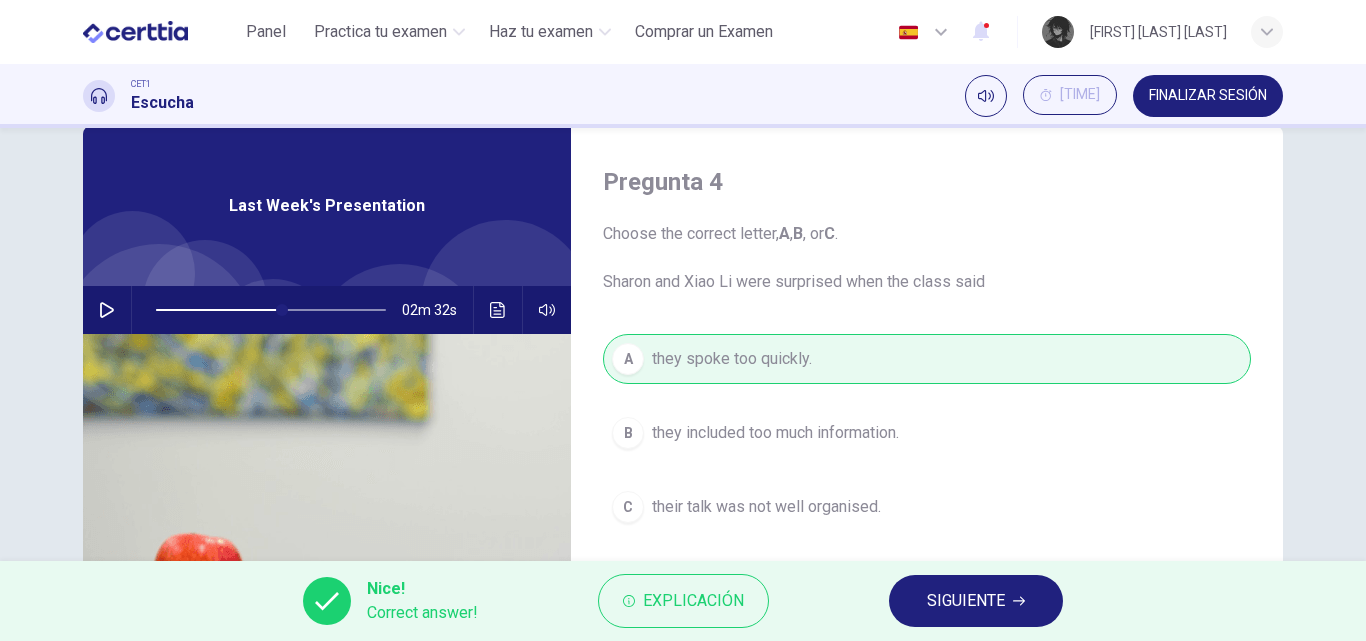 click on "SIGUIENTE" at bounding box center [976, 601] 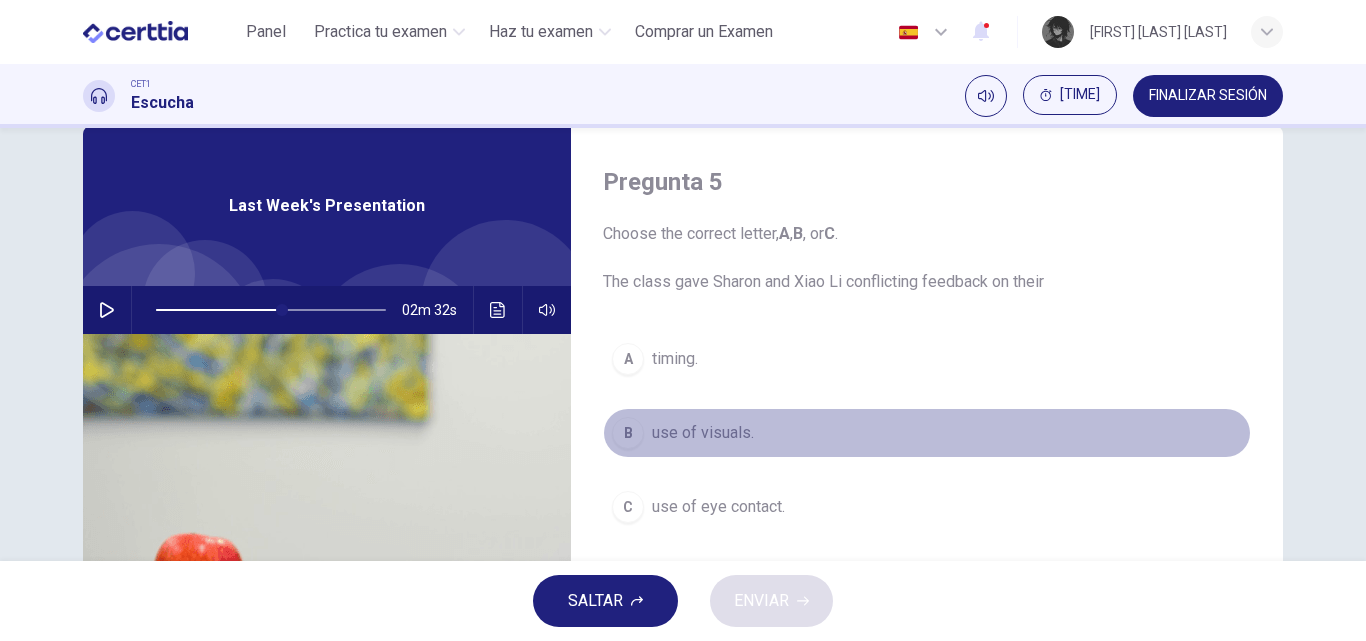 click on "use of visuals." at bounding box center (703, 433) 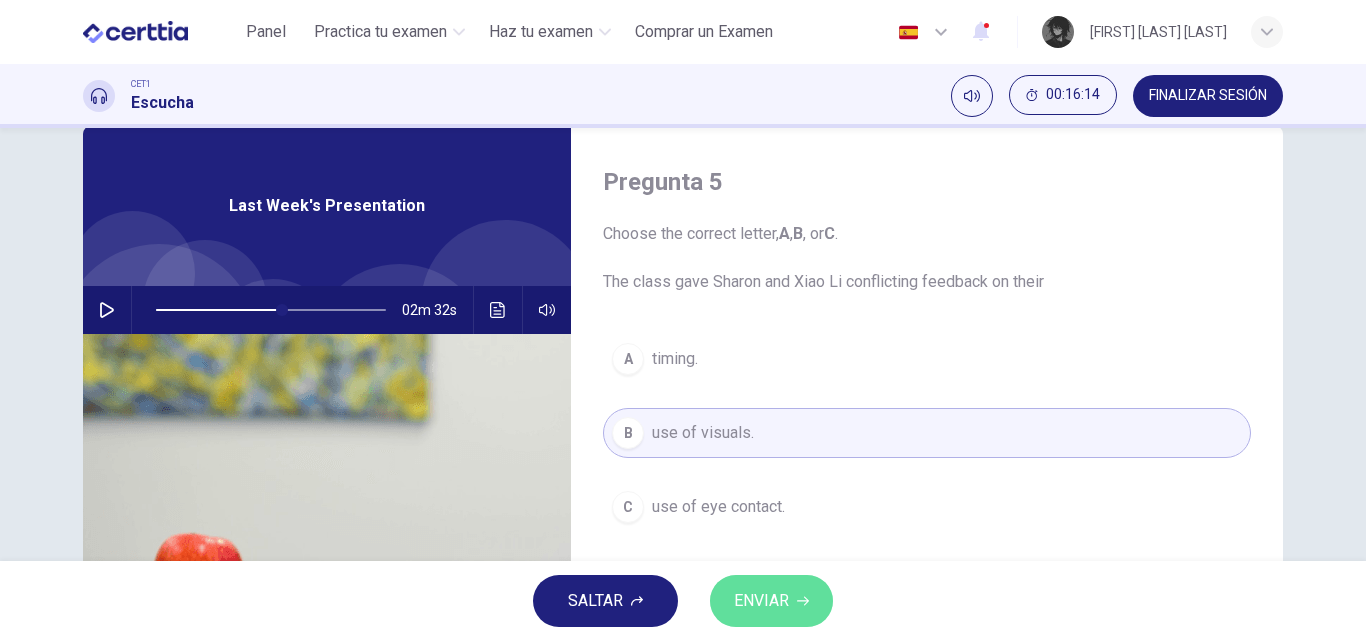 click on "ENVIAR" at bounding box center [771, 601] 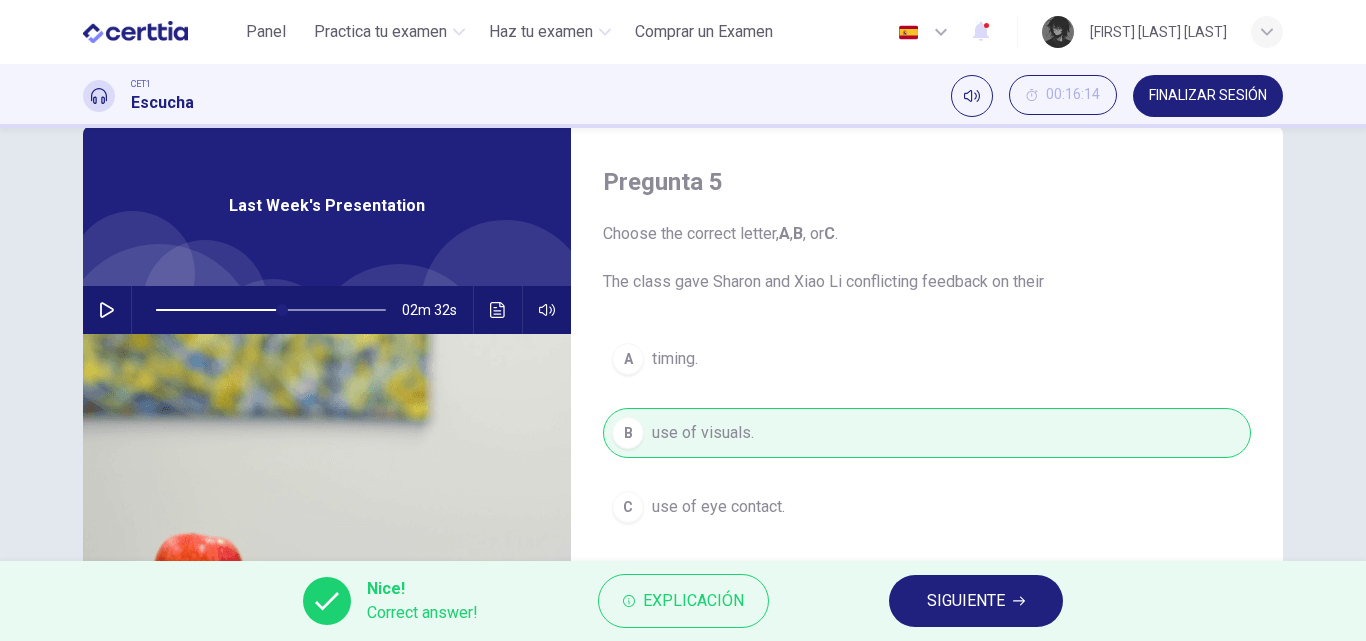 click on "SIGUIENTE" at bounding box center (966, 601) 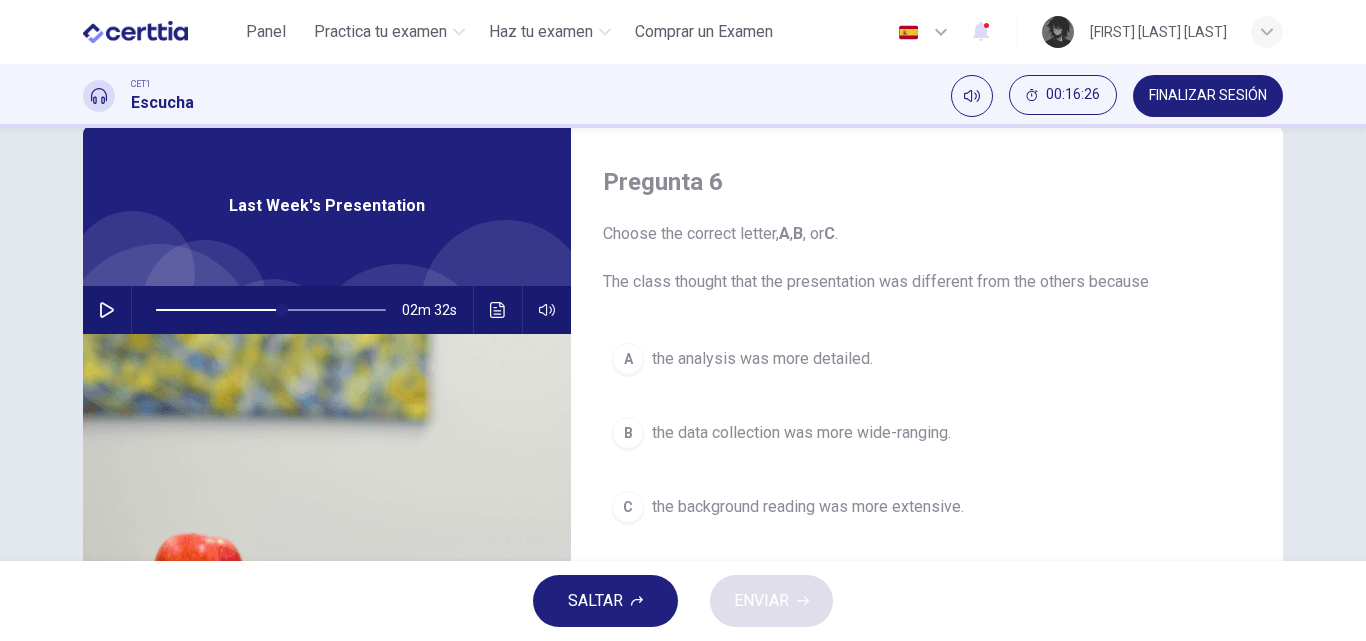click on "the data collection was more wide-ranging." at bounding box center [801, 433] 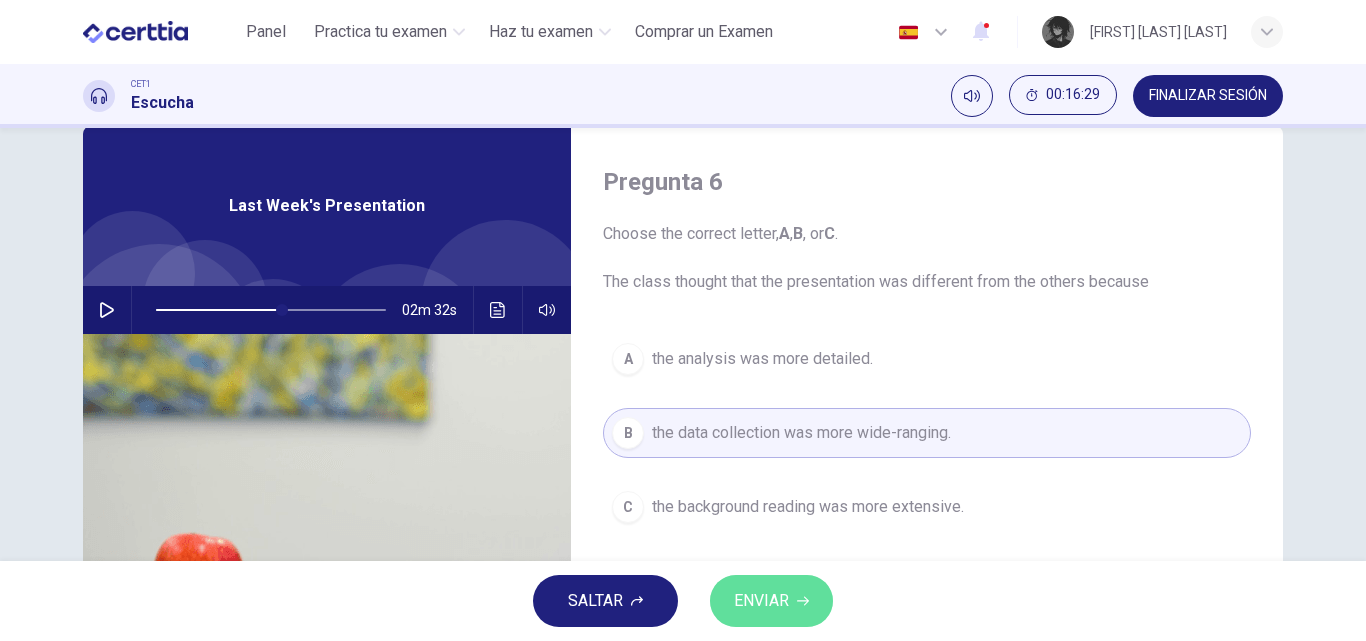 click on "ENVIAR" at bounding box center [761, 601] 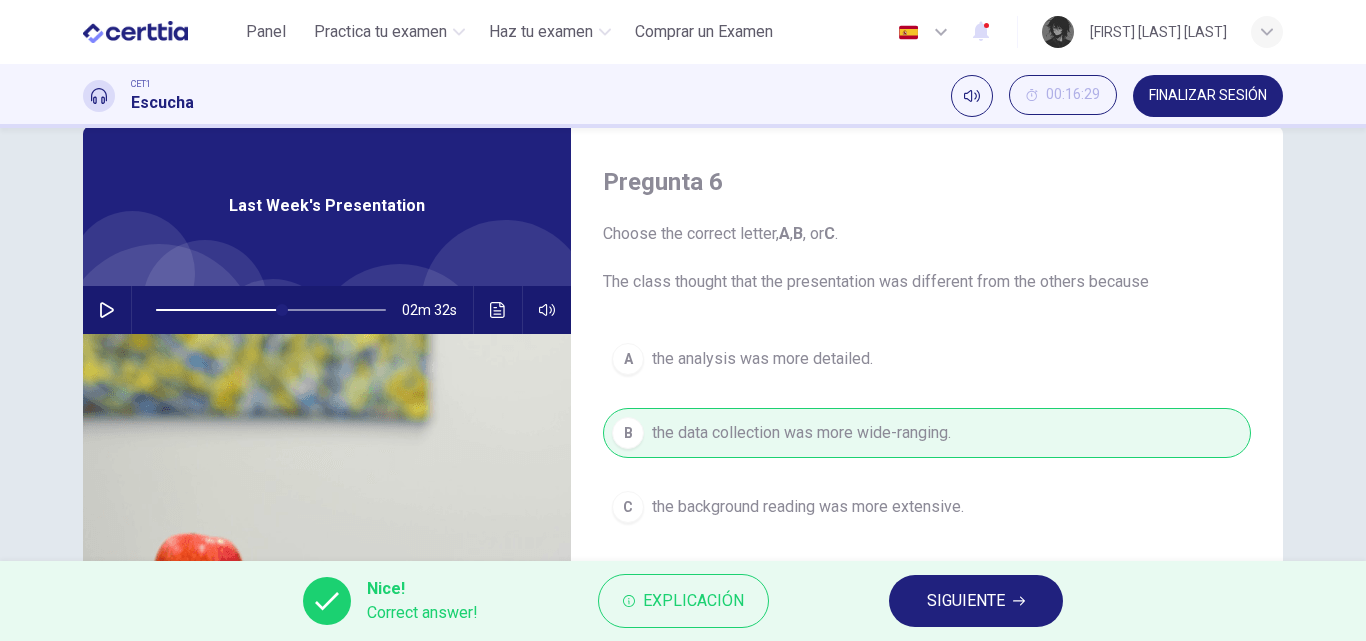 click on "SIGUIENTE" at bounding box center [966, 601] 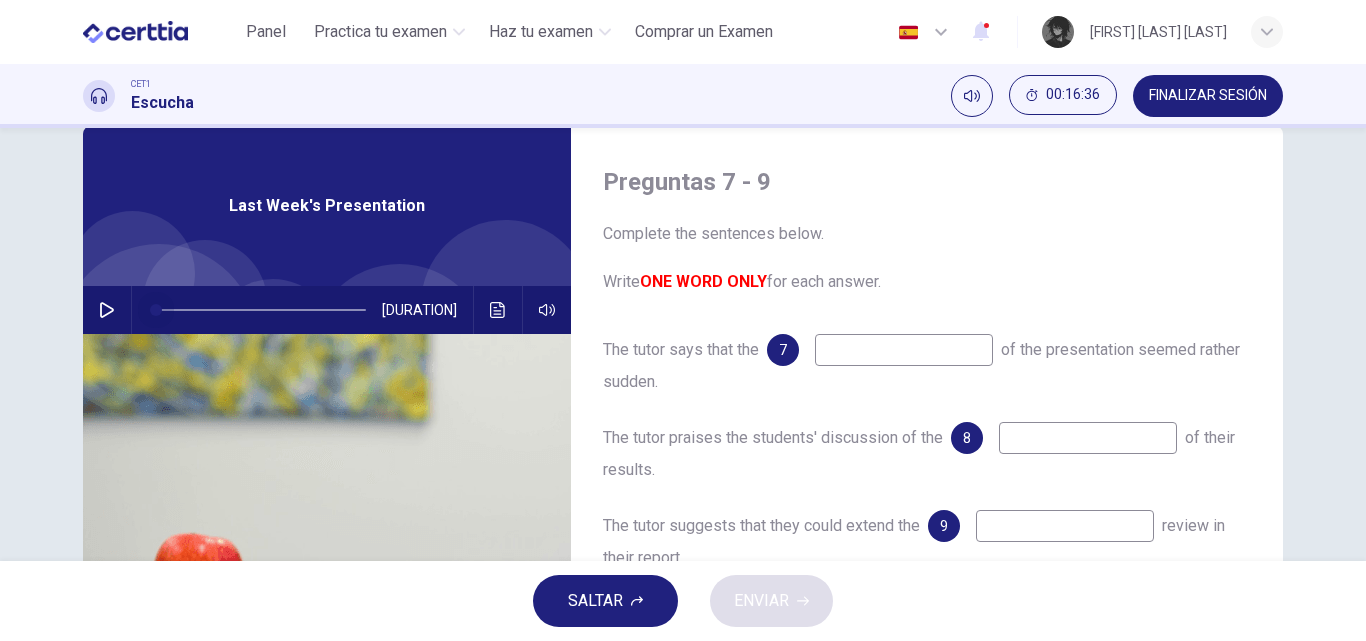 drag, startPoint x: 275, startPoint y: 312, endPoint x: 134, endPoint y: 325, distance: 141.59802 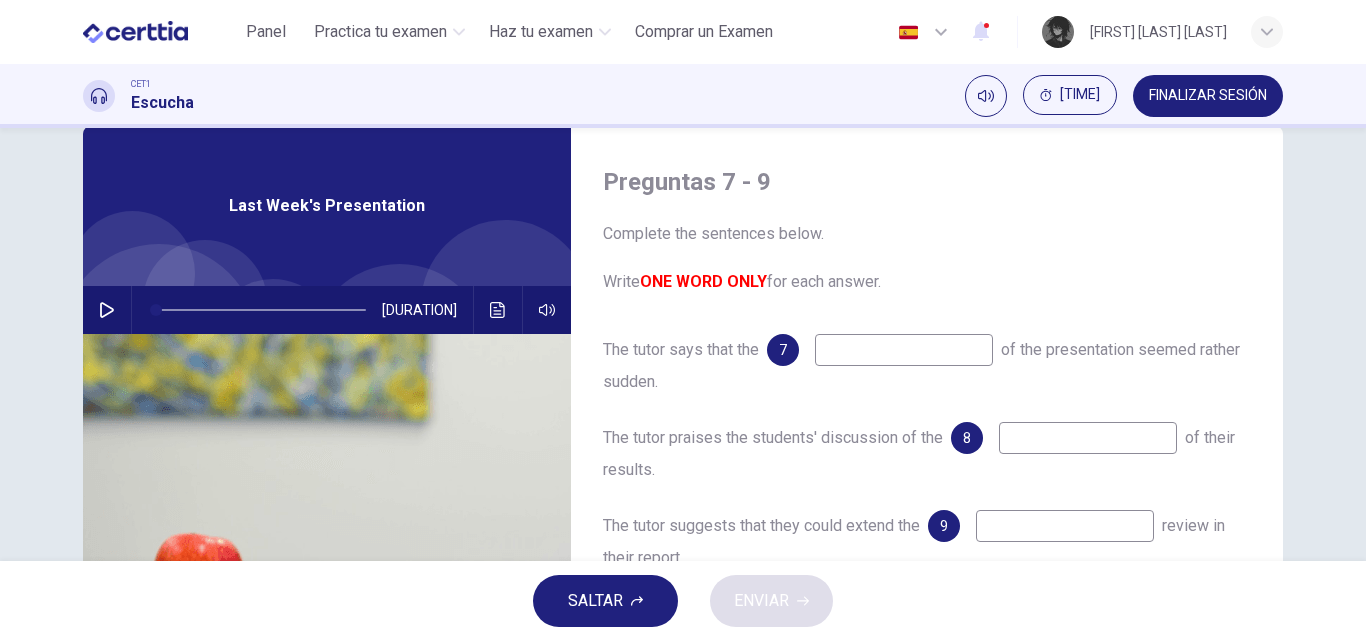 click 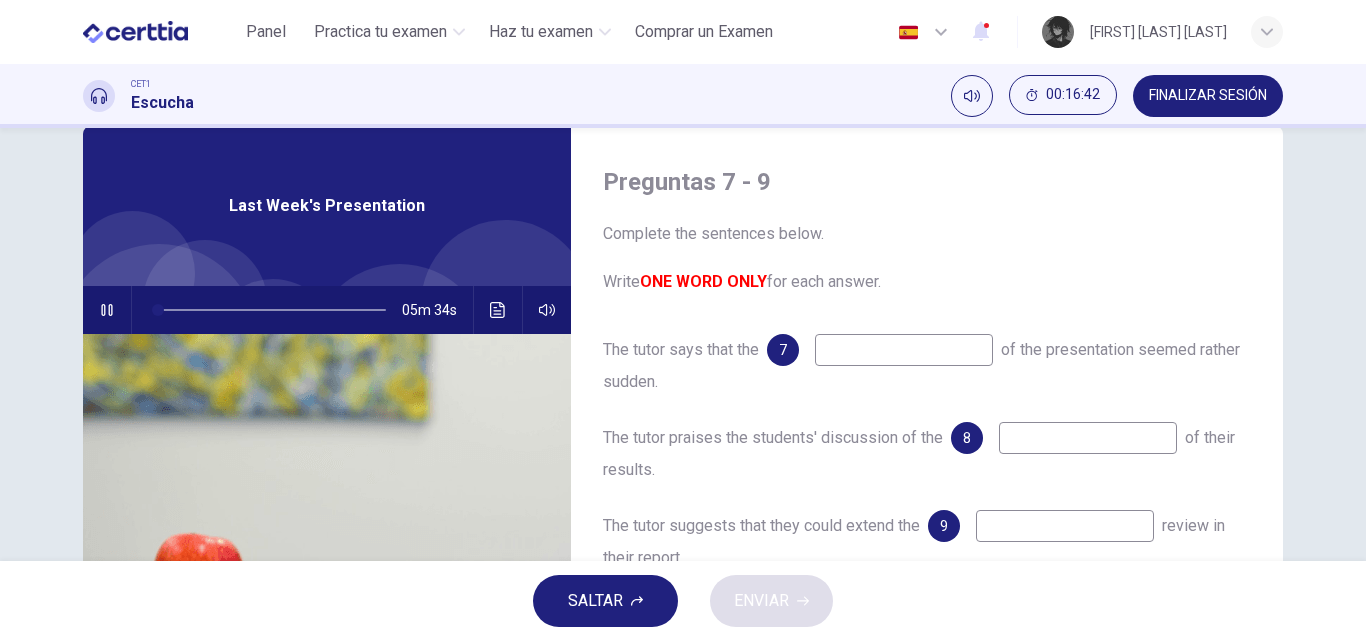 click at bounding box center [904, 350] 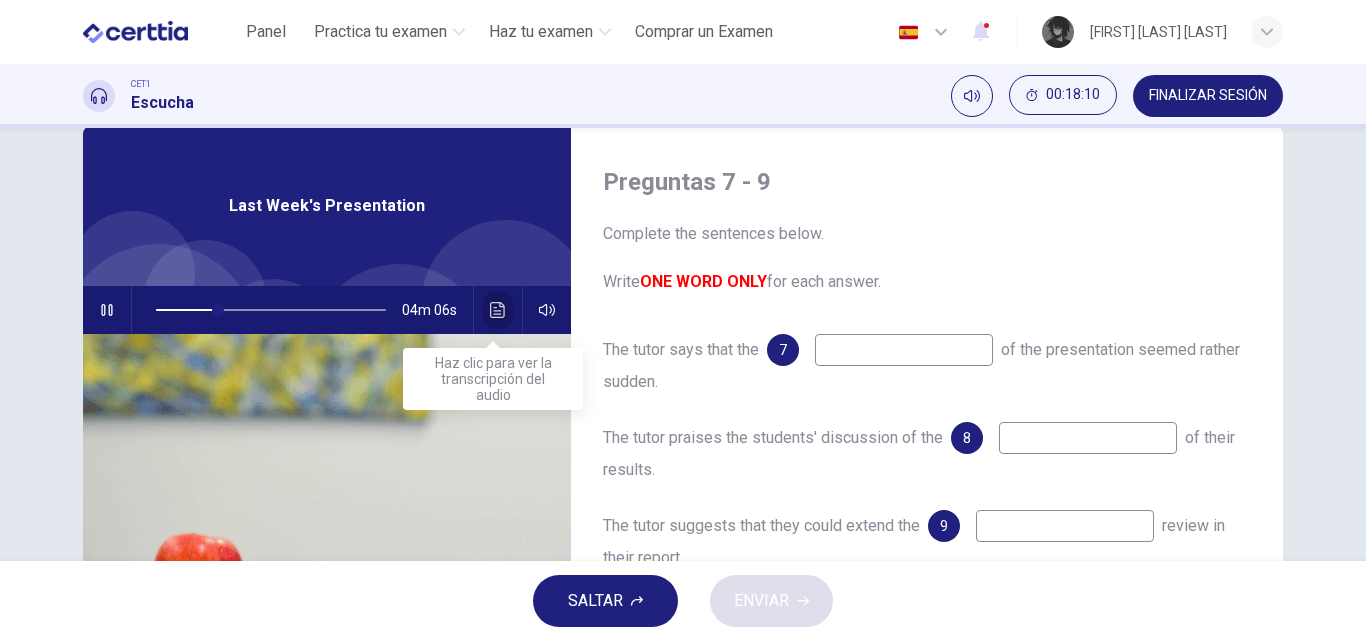 click at bounding box center (498, 310) 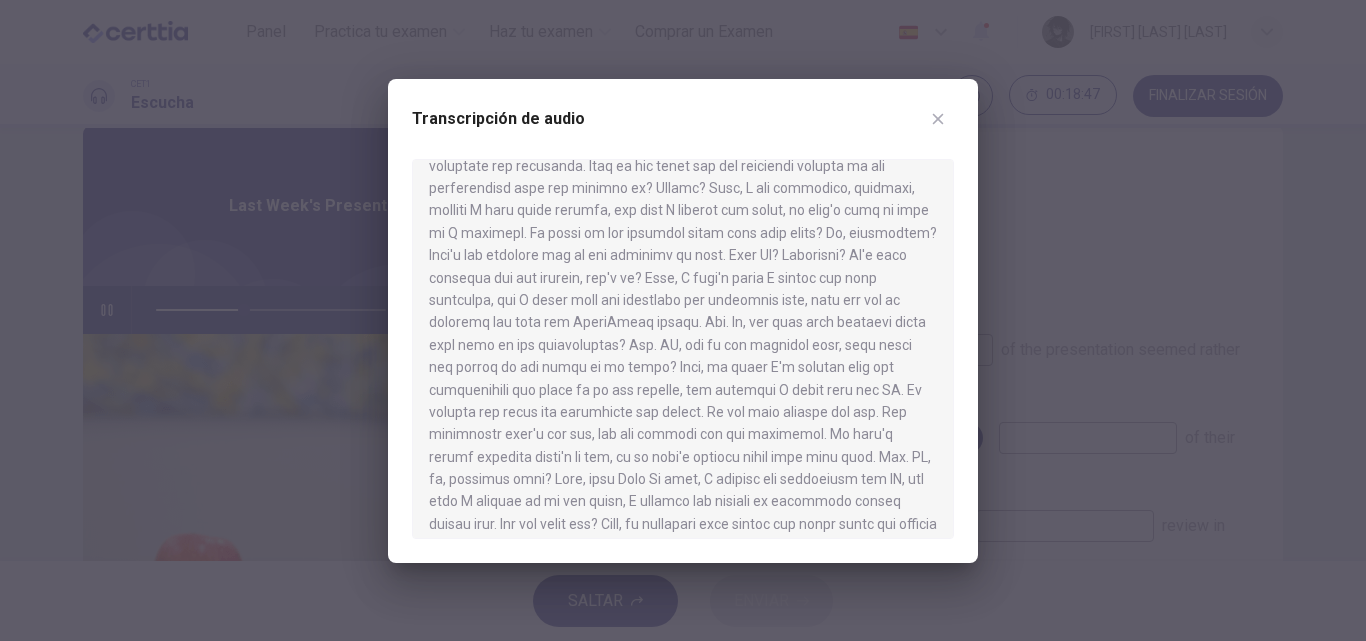 scroll, scrollTop: 300, scrollLeft: 0, axis: vertical 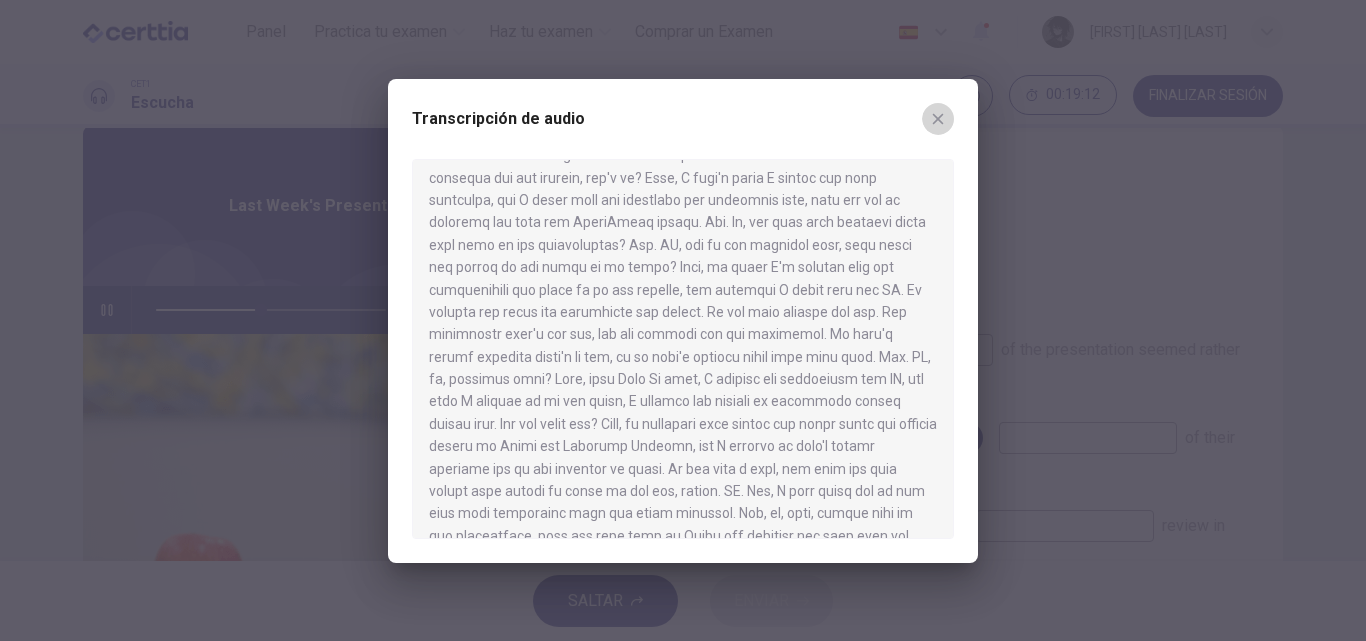 click 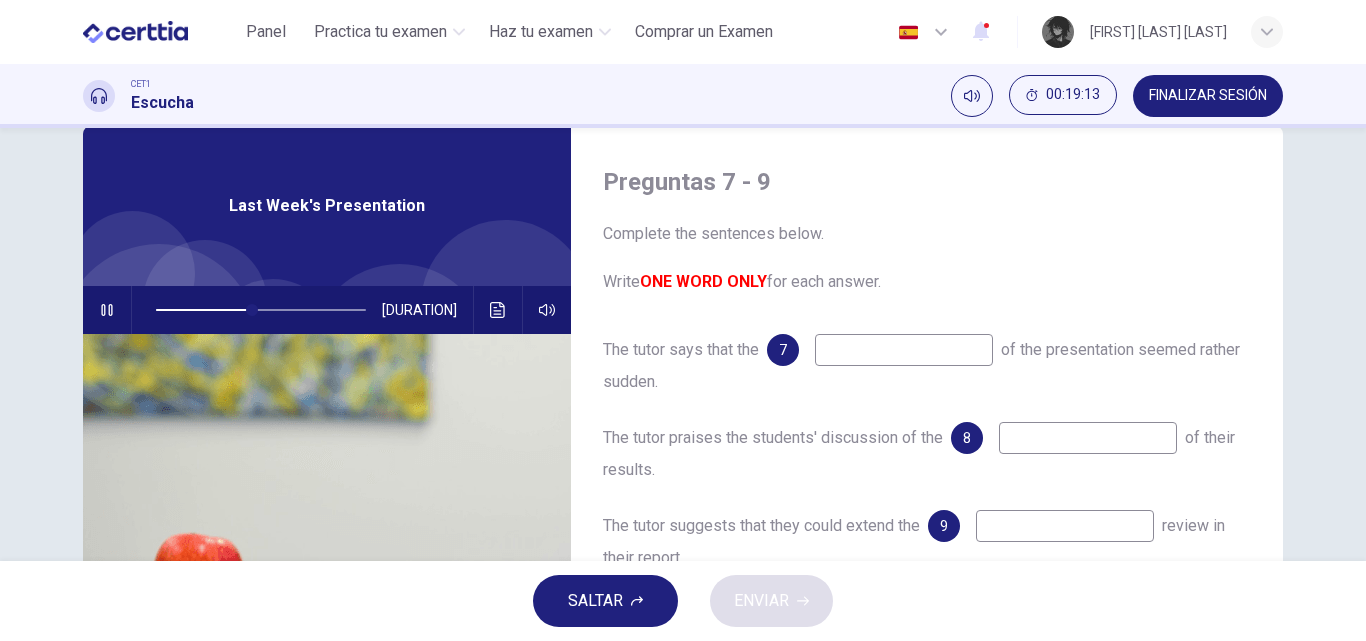 click at bounding box center (107, 310) 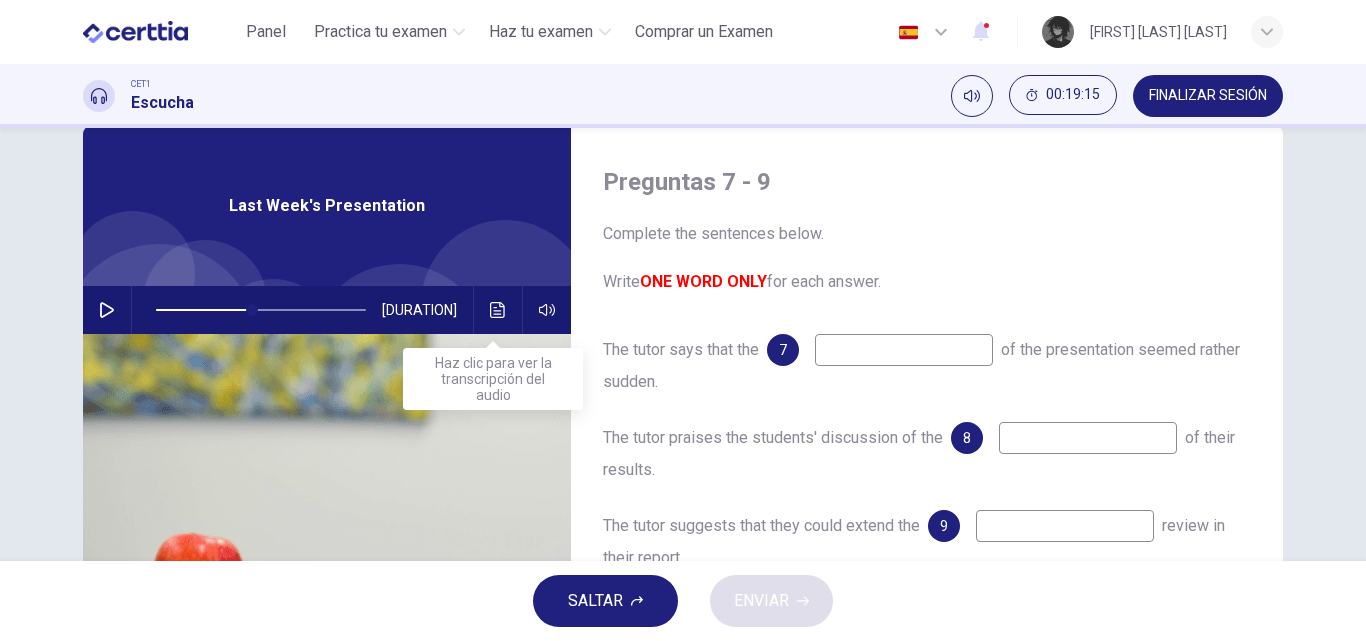 click at bounding box center [498, 310] 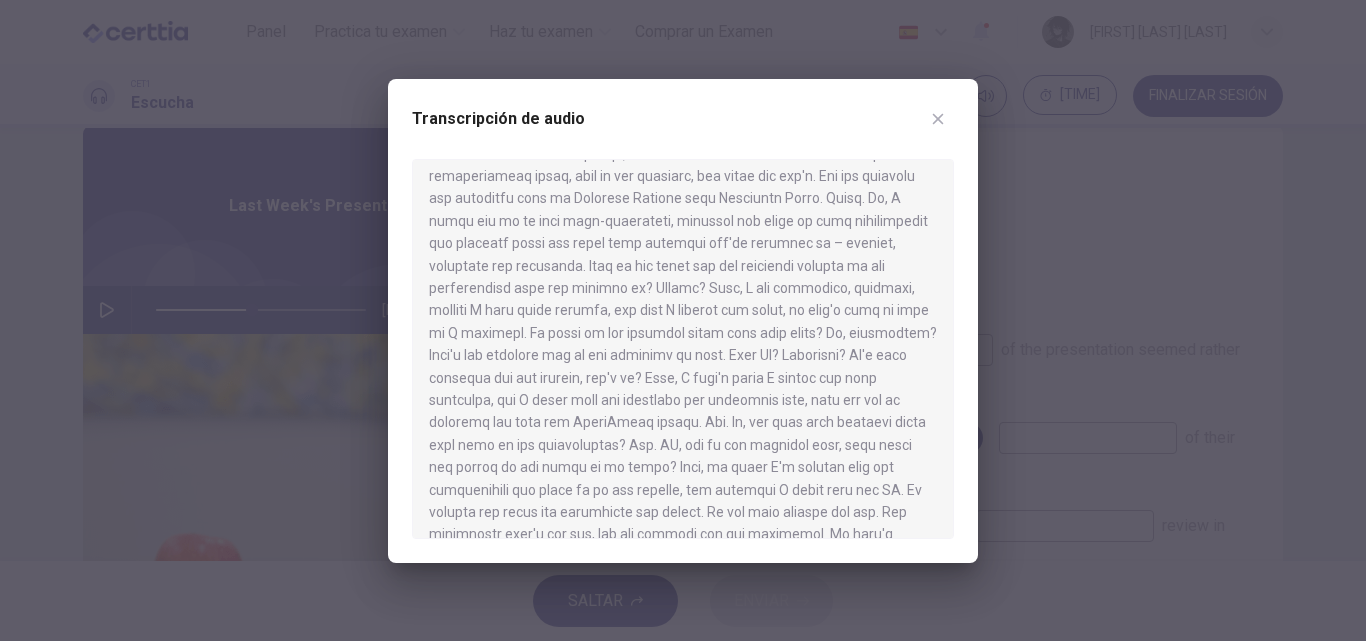 scroll, scrollTop: 200, scrollLeft: 0, axis: vertical 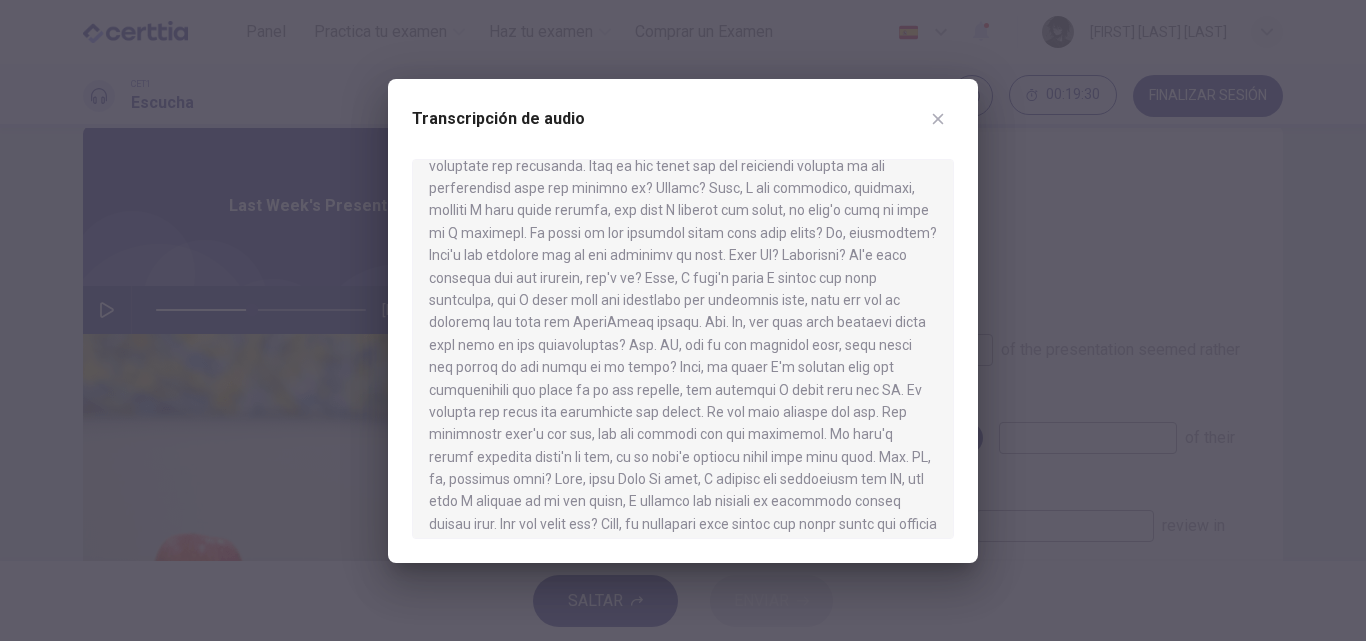 click 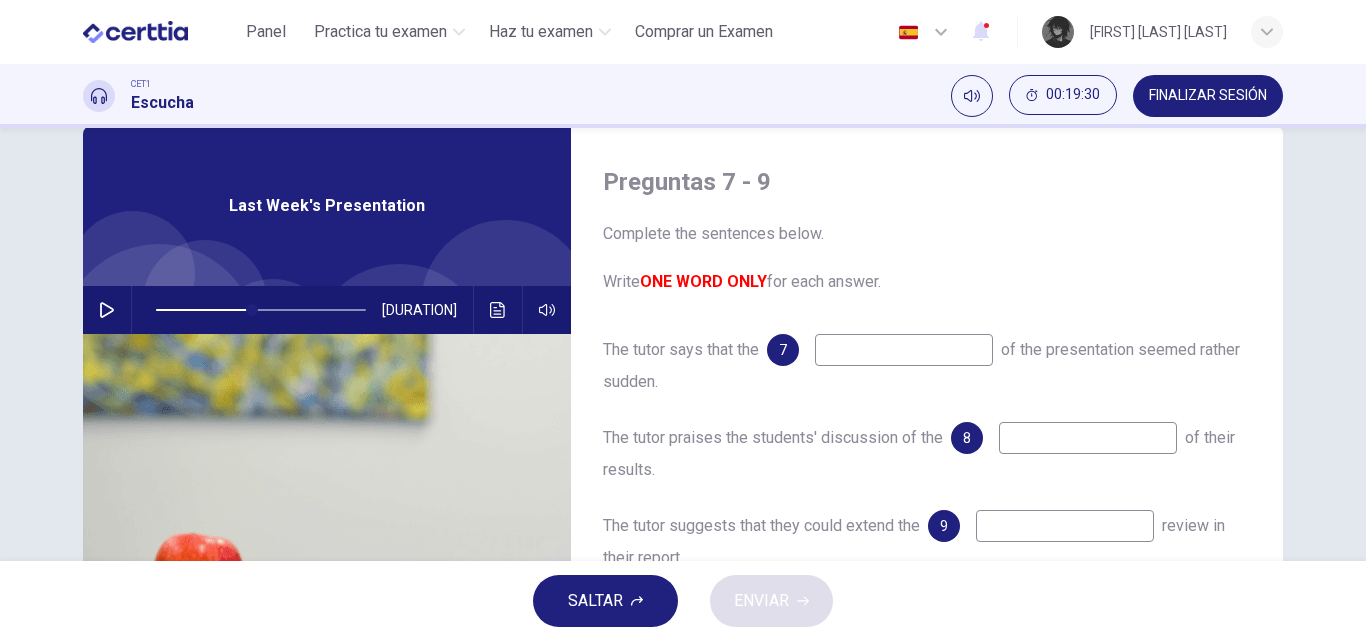 type on "**" 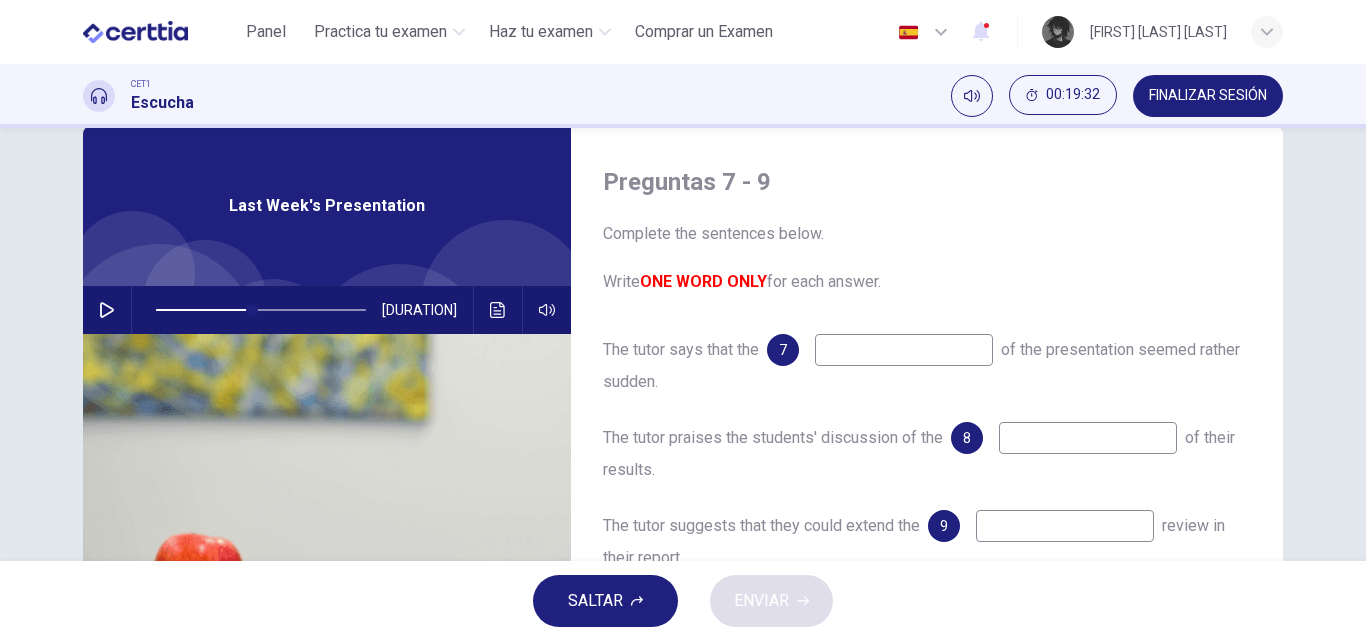 click at bounding box center [904, 350] 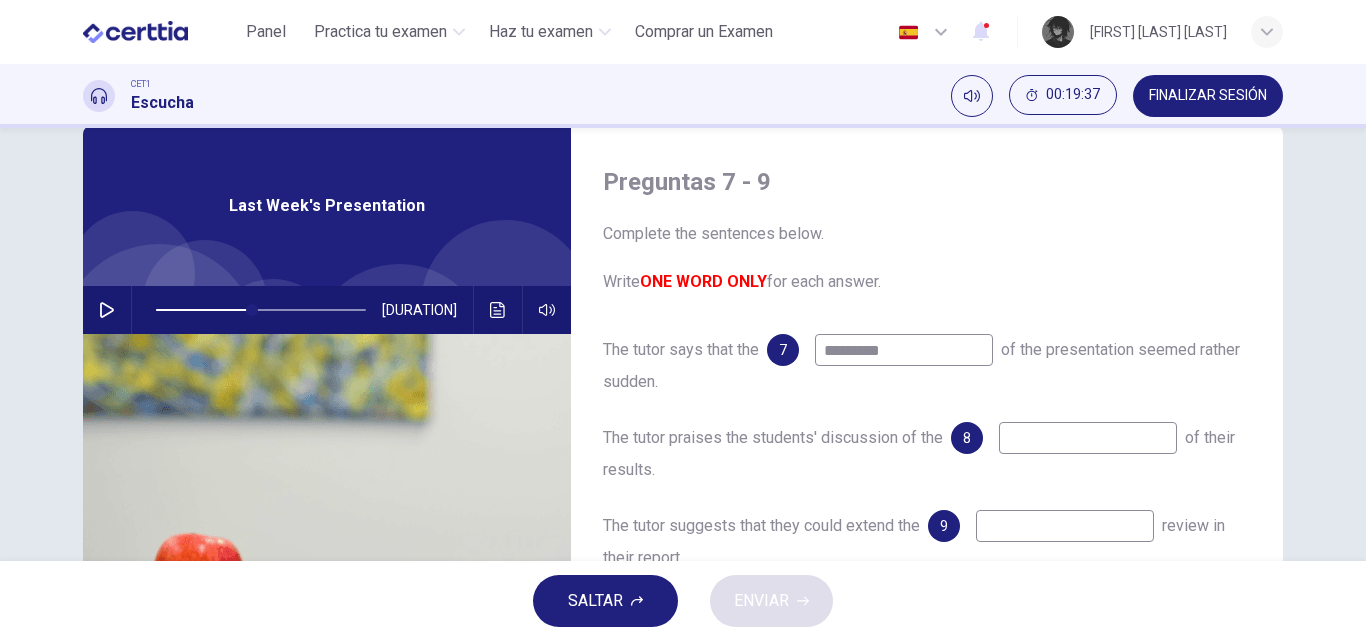 type on "*********" 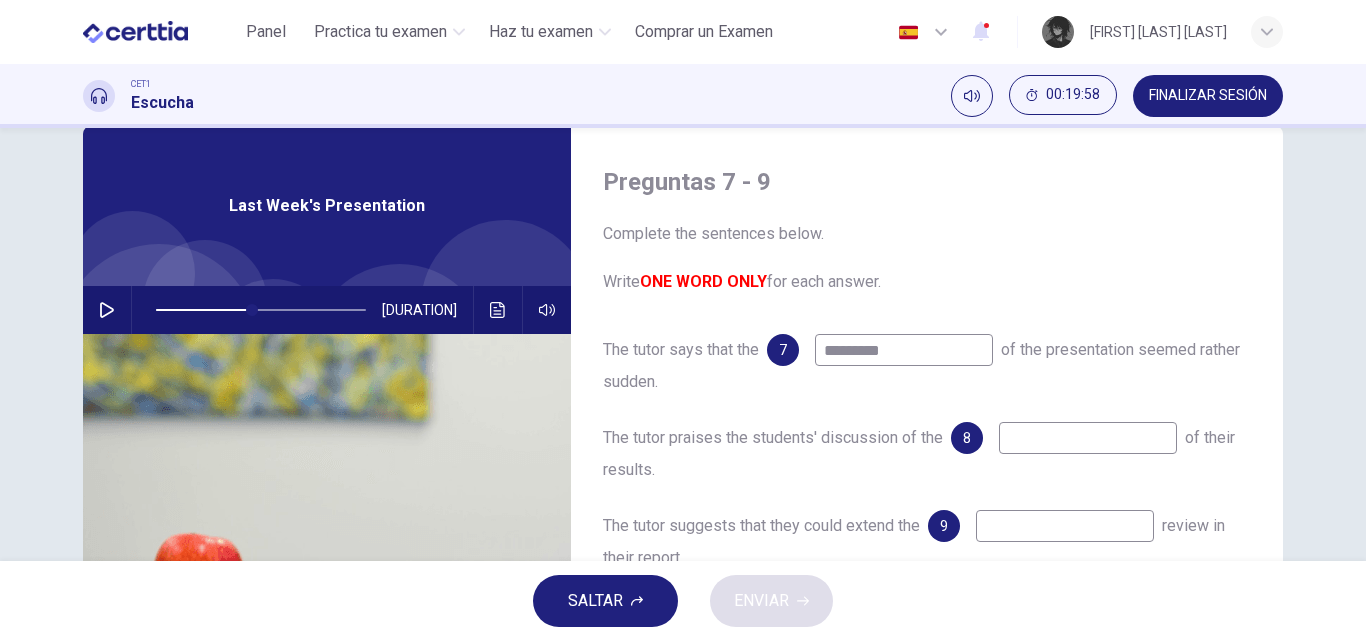 click at bounding box center (261, 310) 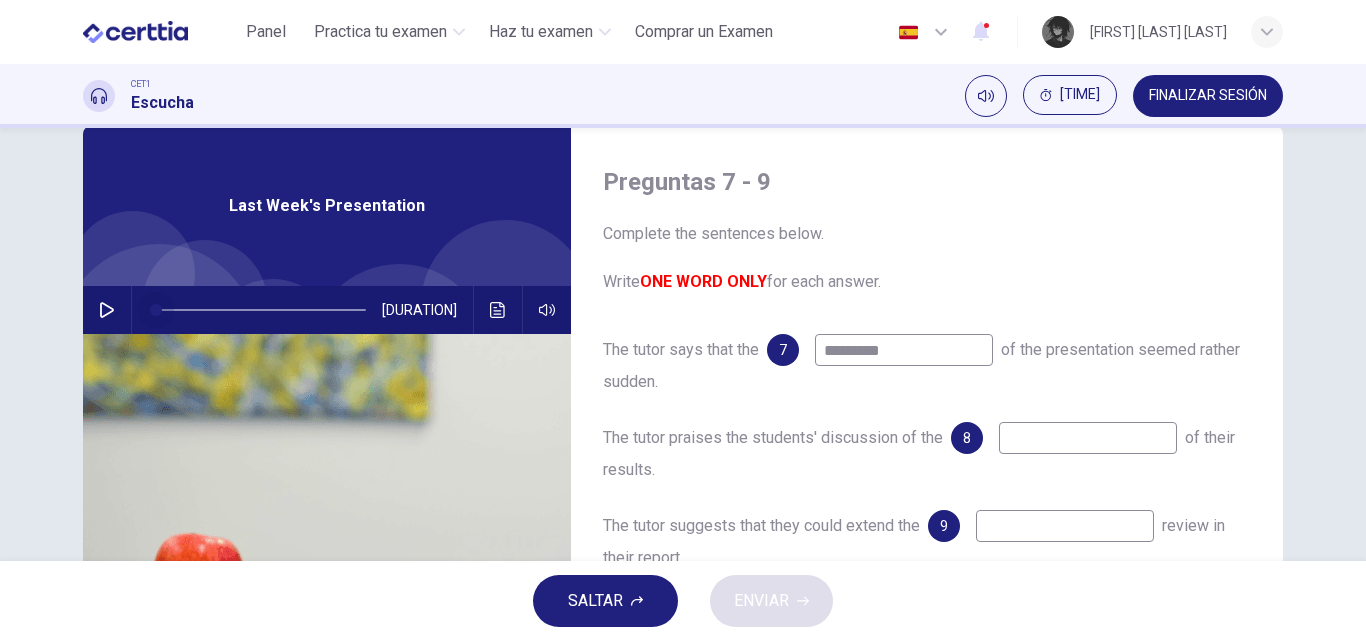 drag, startPoint x: 175, startPoint y: 307, endPoint x: 134, endPoint y: 316, distance: 41.976185 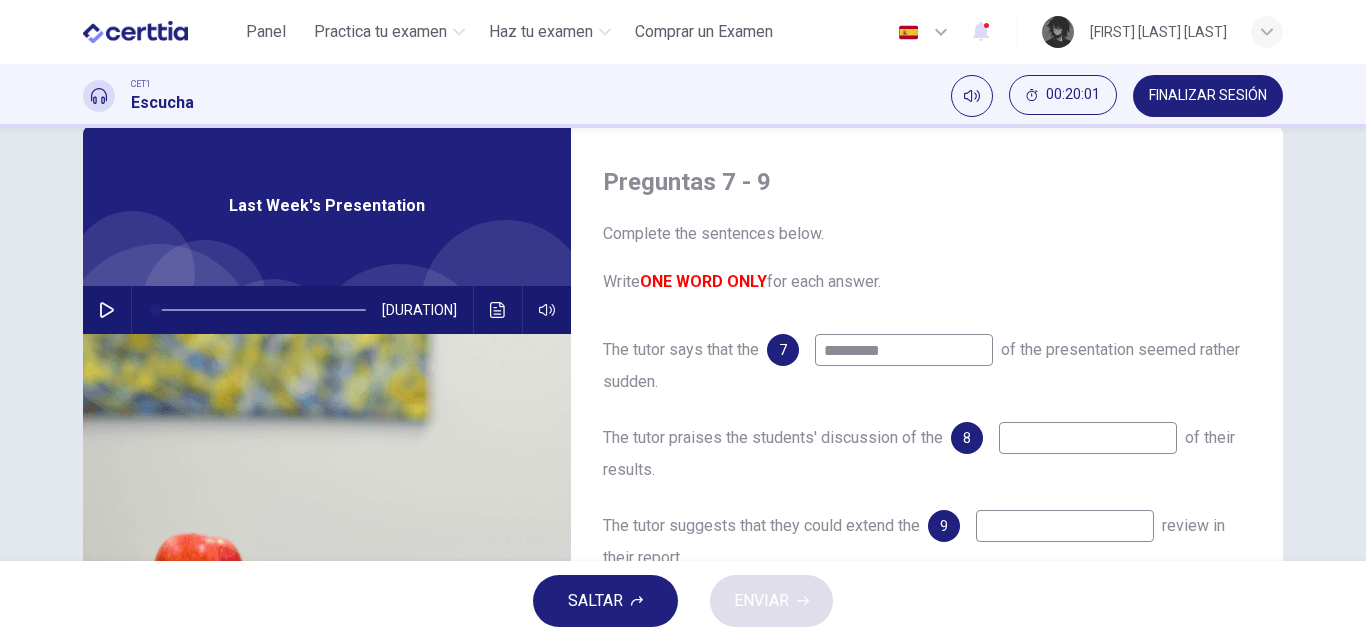click 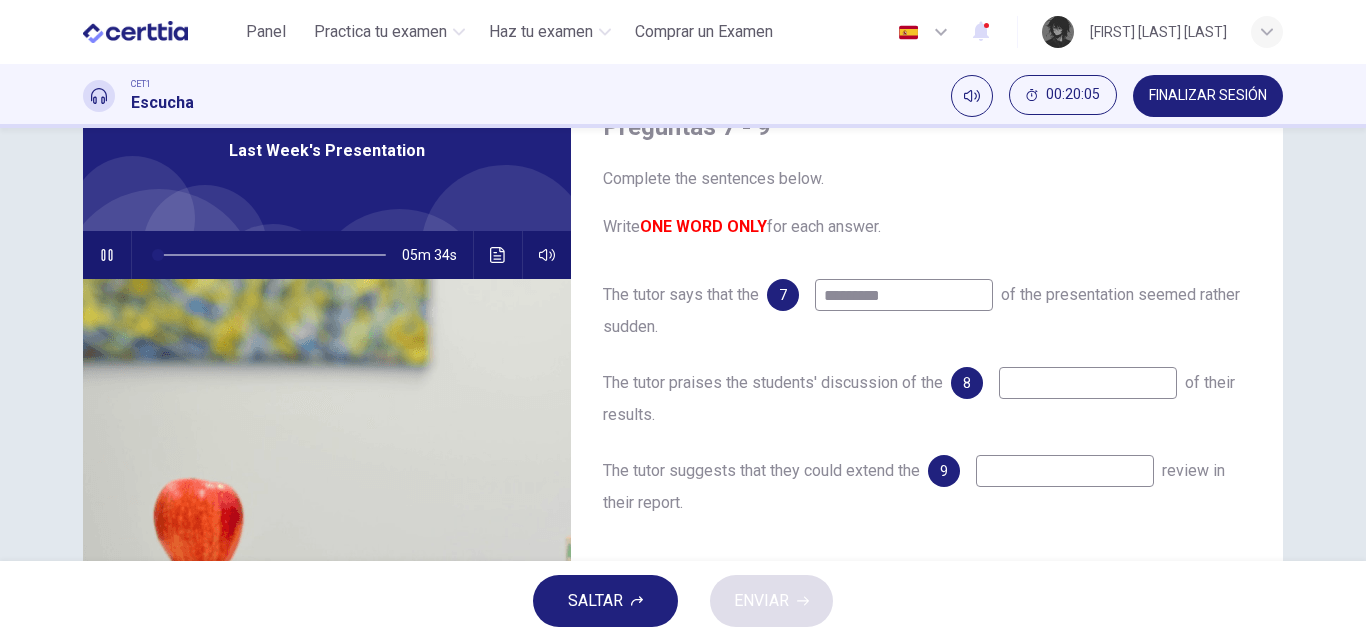 scroll, scrollTop: 100, scrollLeft: 0, axis: vertical 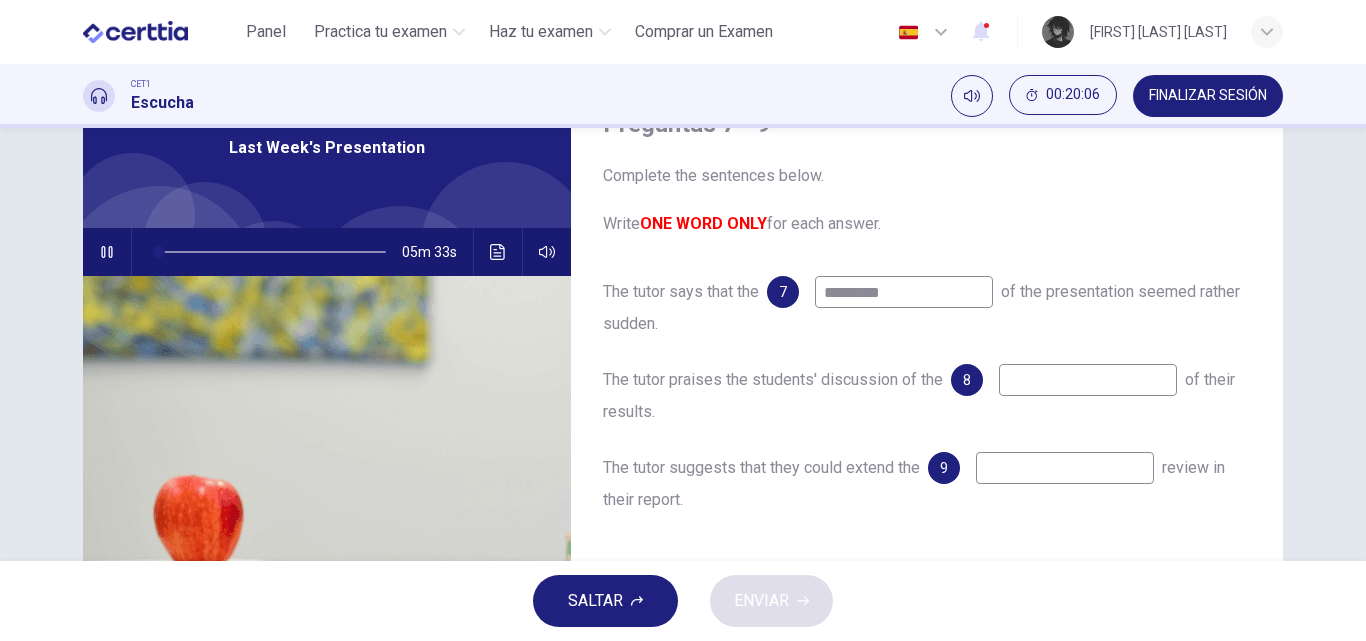 click at bounding box center [1088, 380] 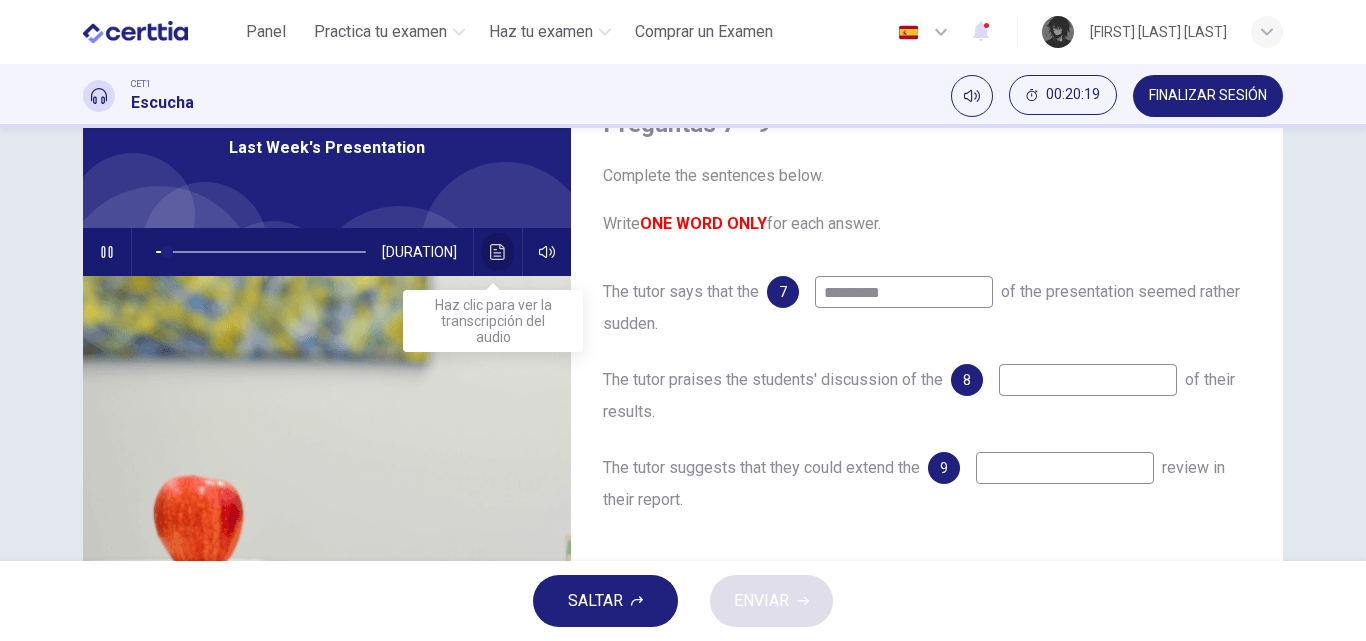 click 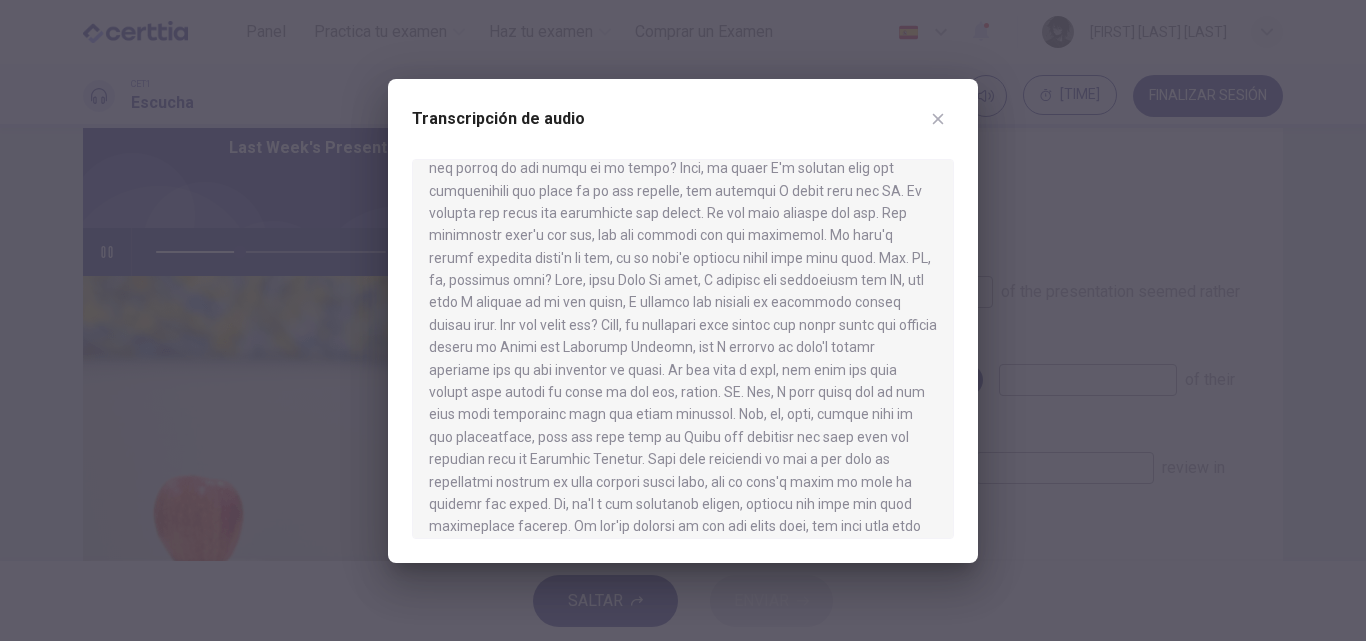 scroll, scrollTop: 400, scrollLeft: 0, axis: vertical 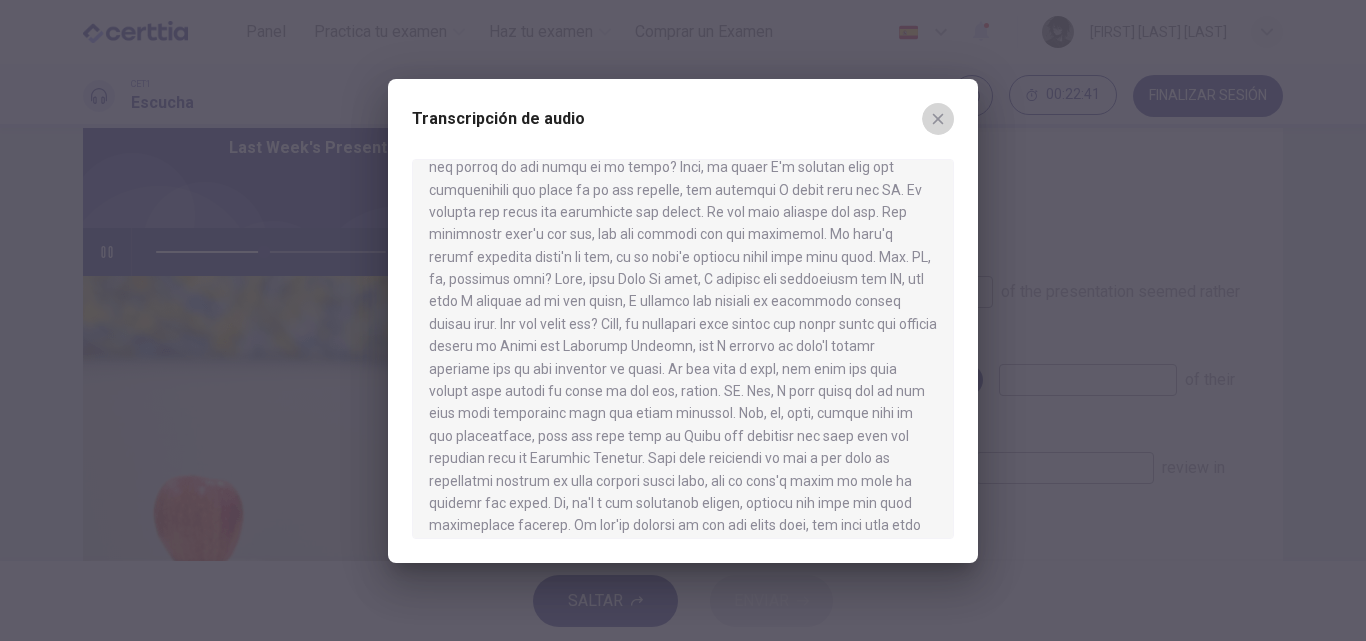 click at bounding box center [938, 119] 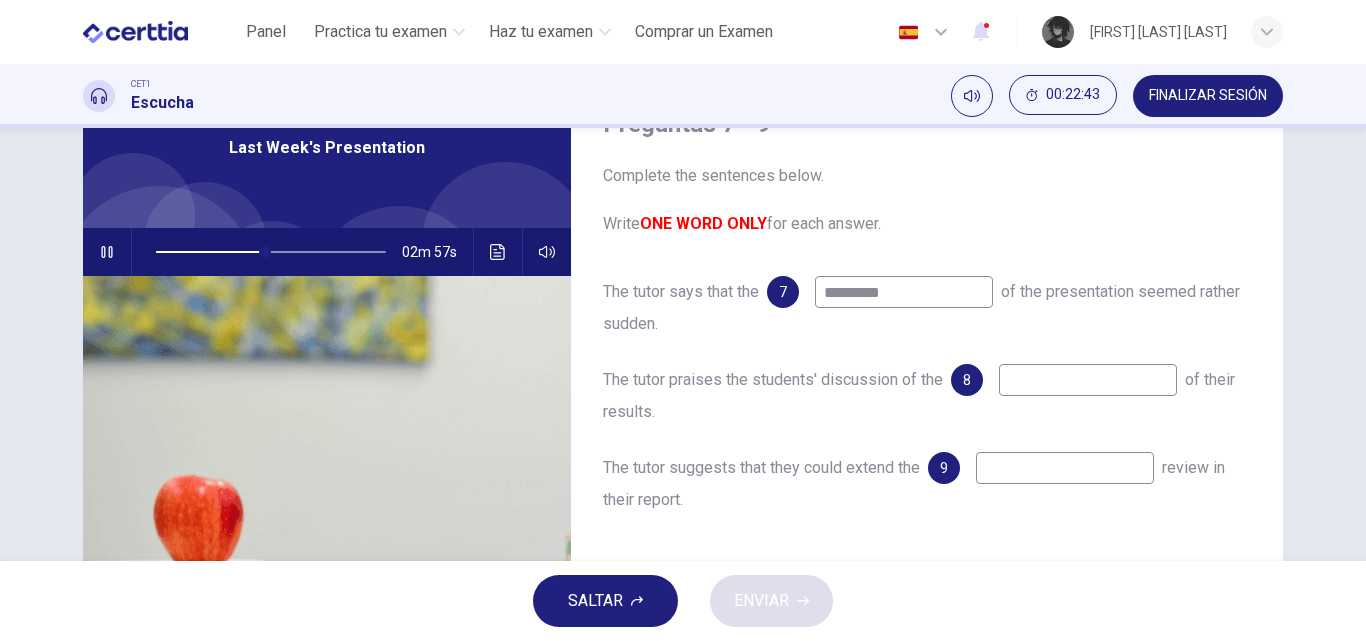 click 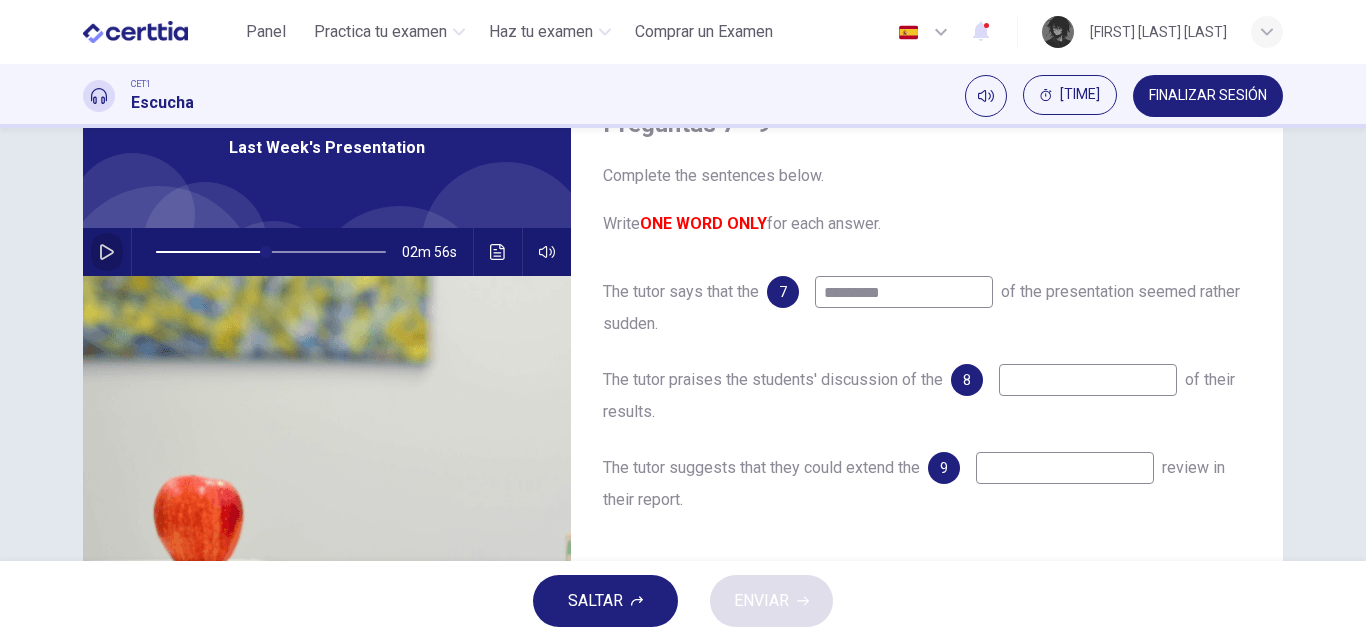 click 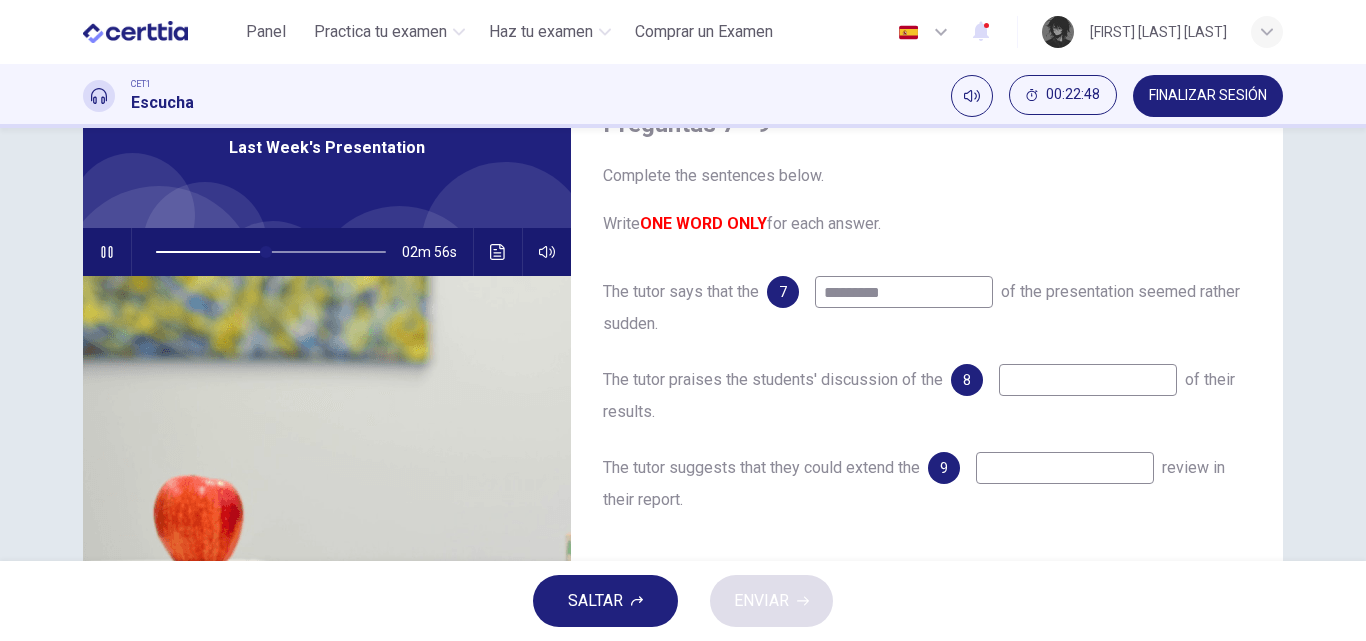 click 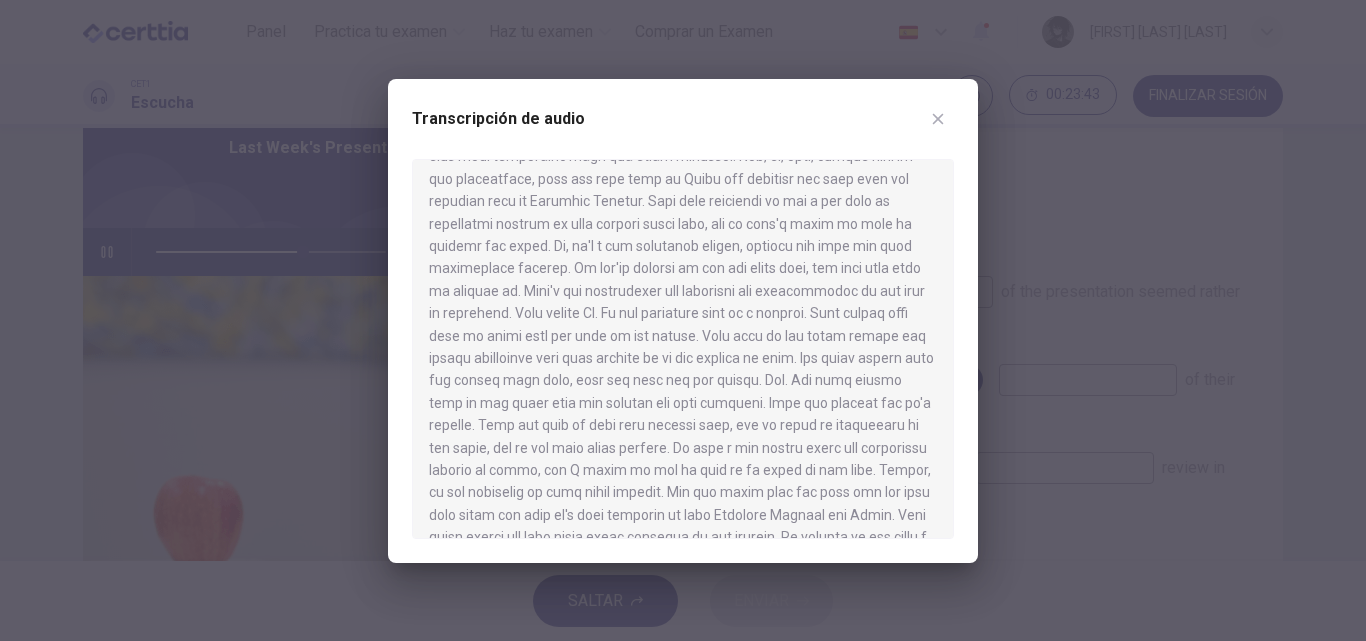 scroll, scrollTop: 700, scrollLeft: 0, axis: vertical 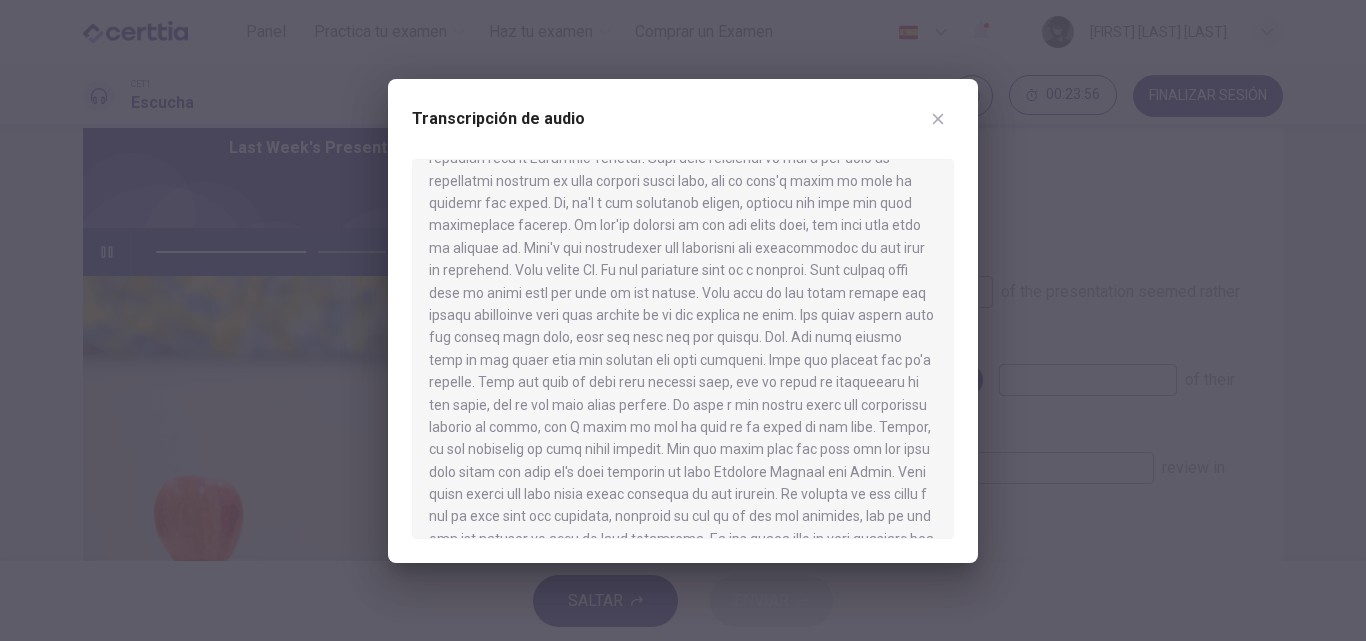click 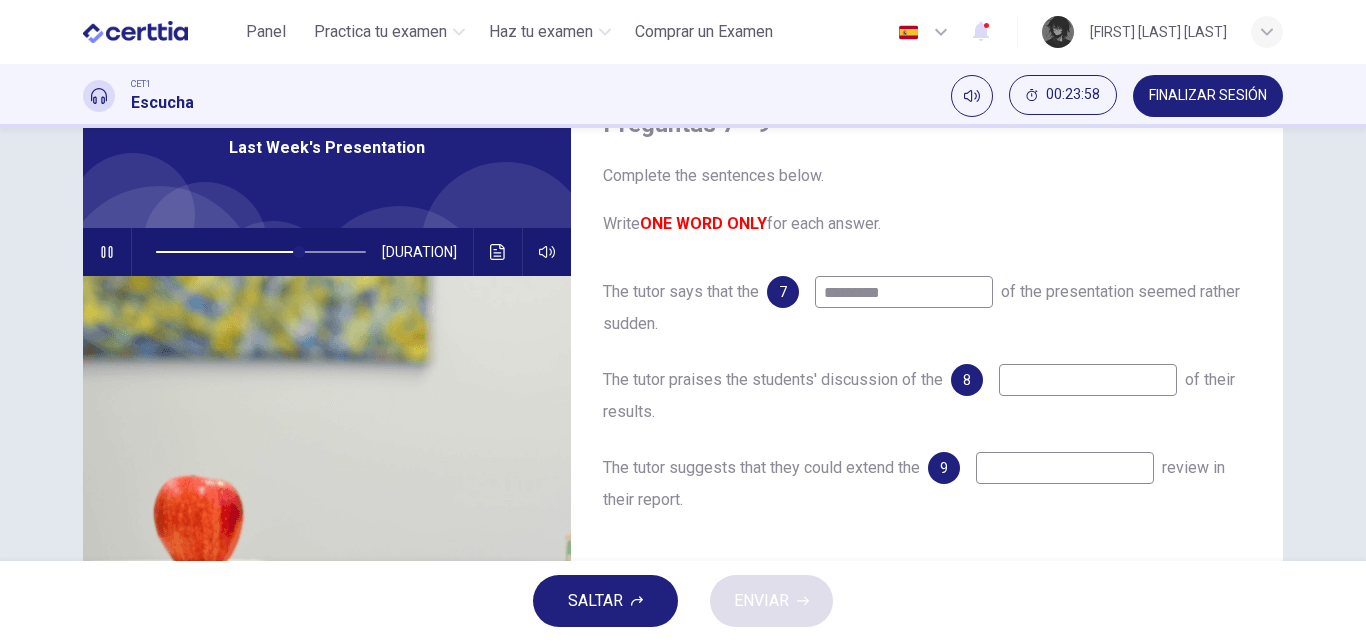 click 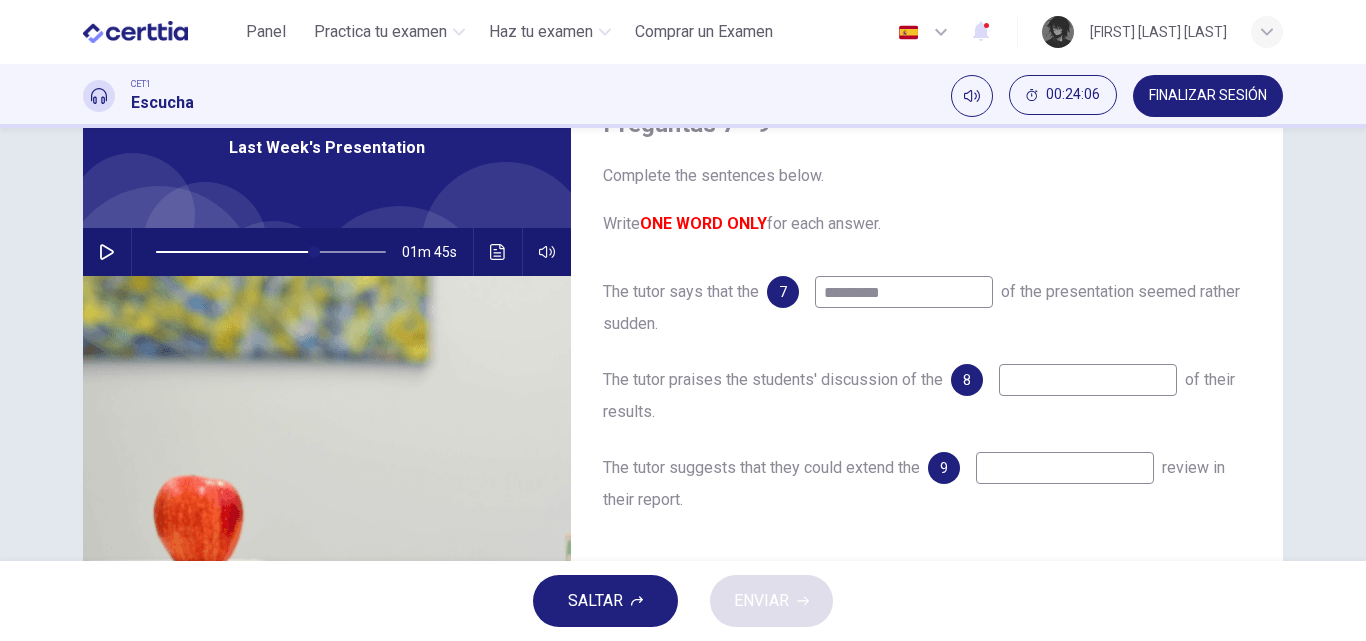 click at bounding box center [1088, 380] 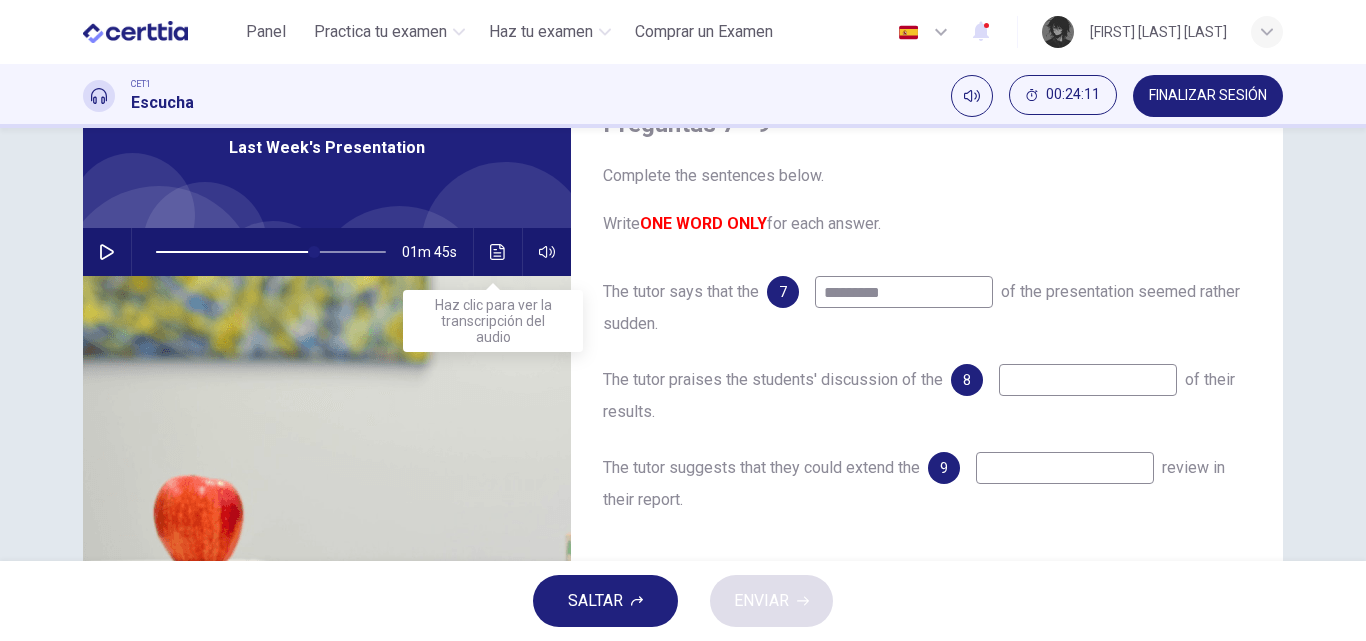 click 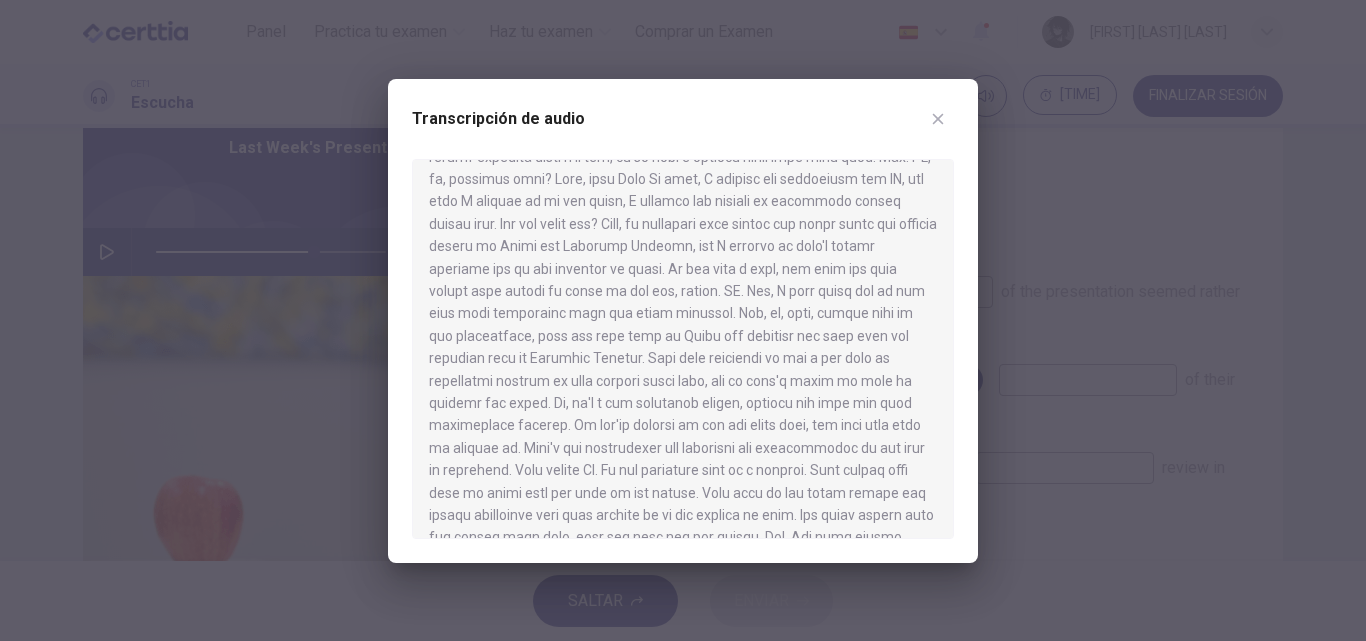 scroll, scrollTop: 600, scrollLeft: 0, axis: vertical 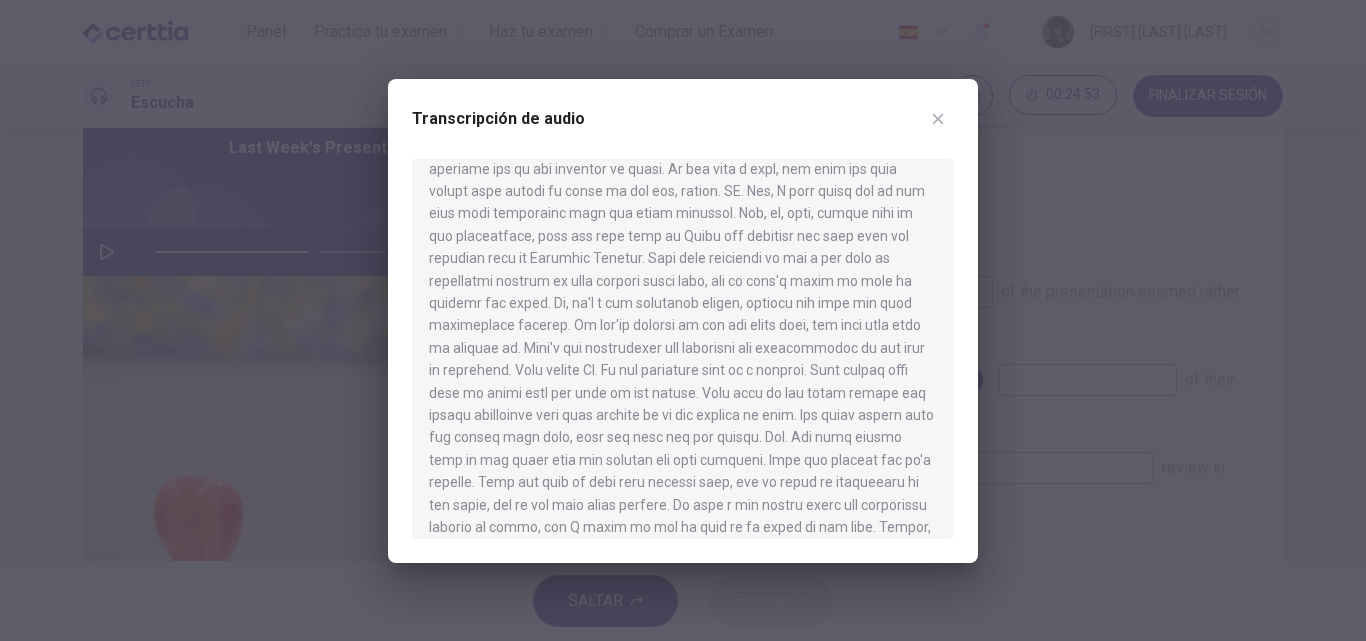 click 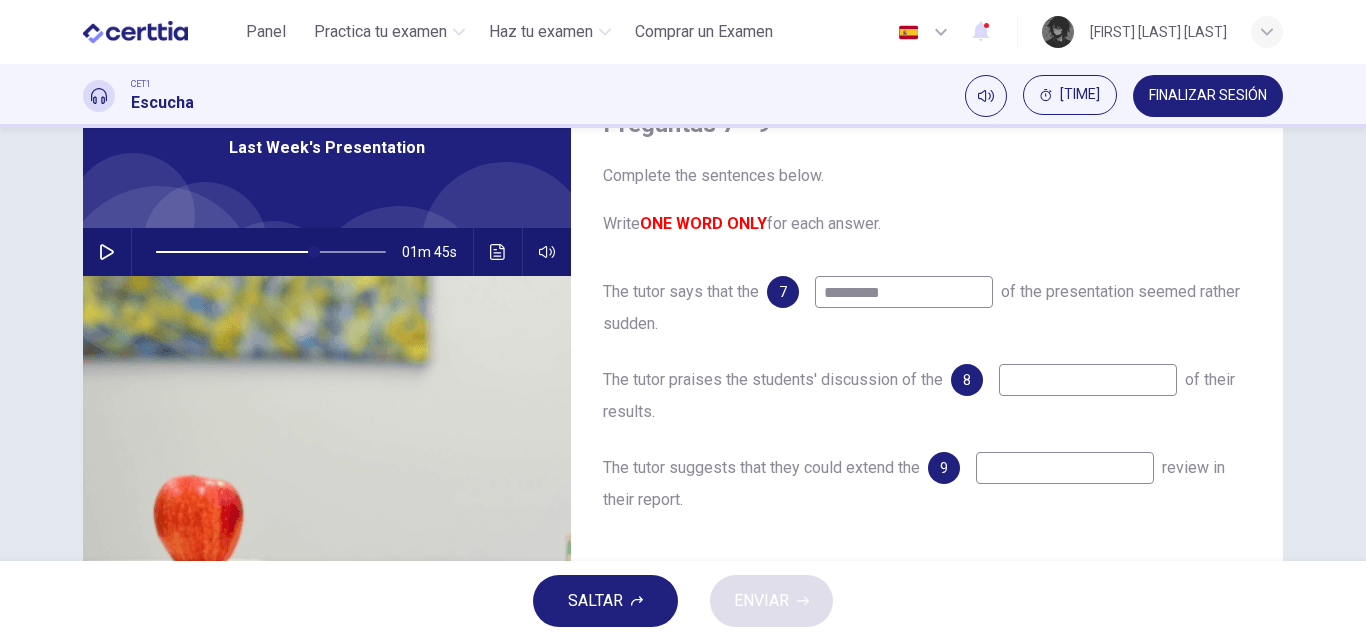 click at bounding box center [1065, 468] 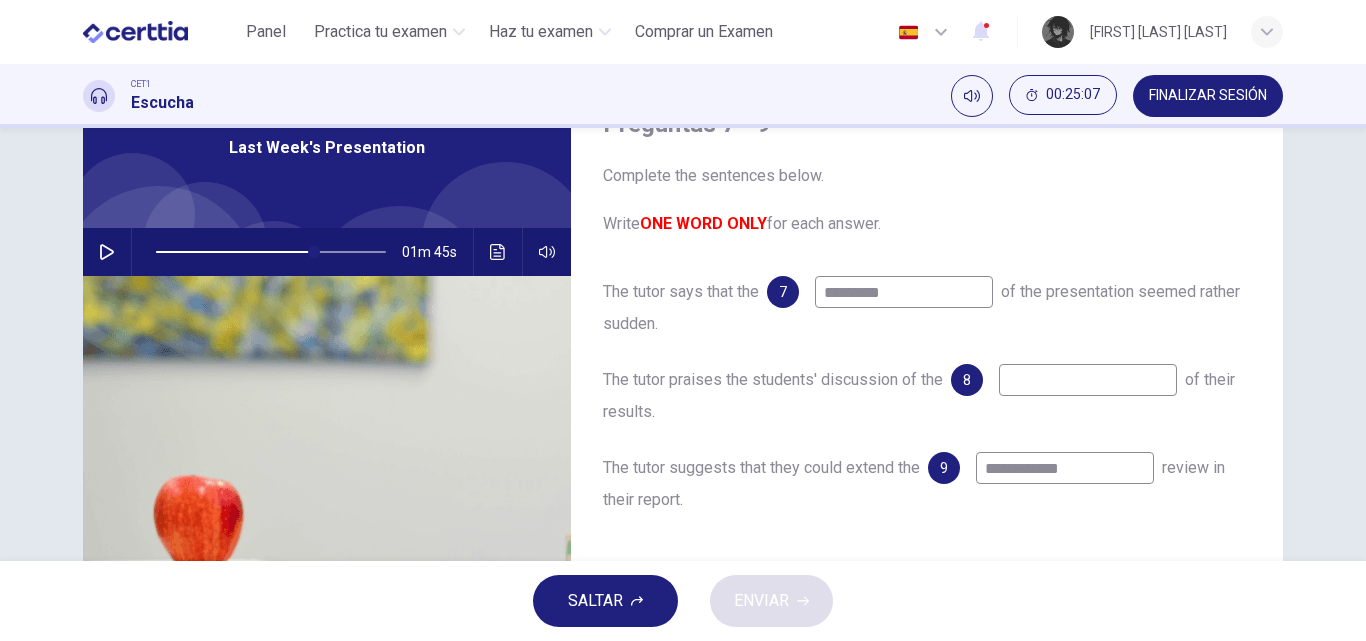 type on "**********" 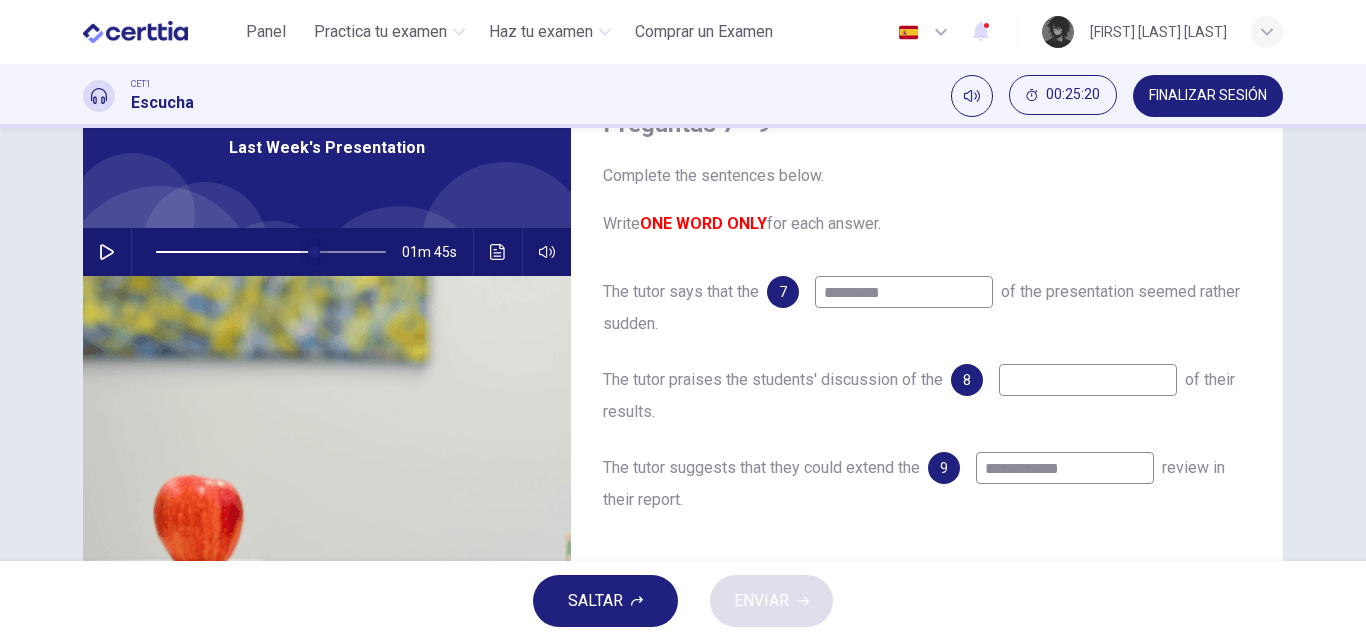 click at bounding box center (314, 252) 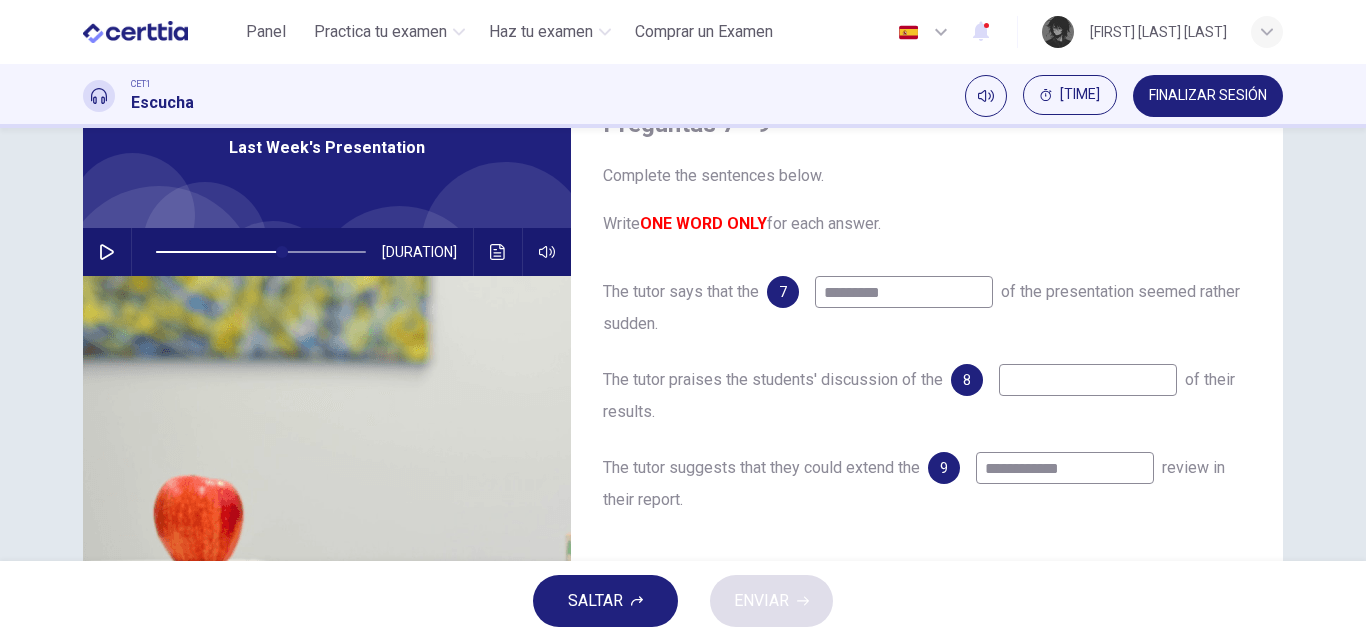 click at bounding box center (107, 252) 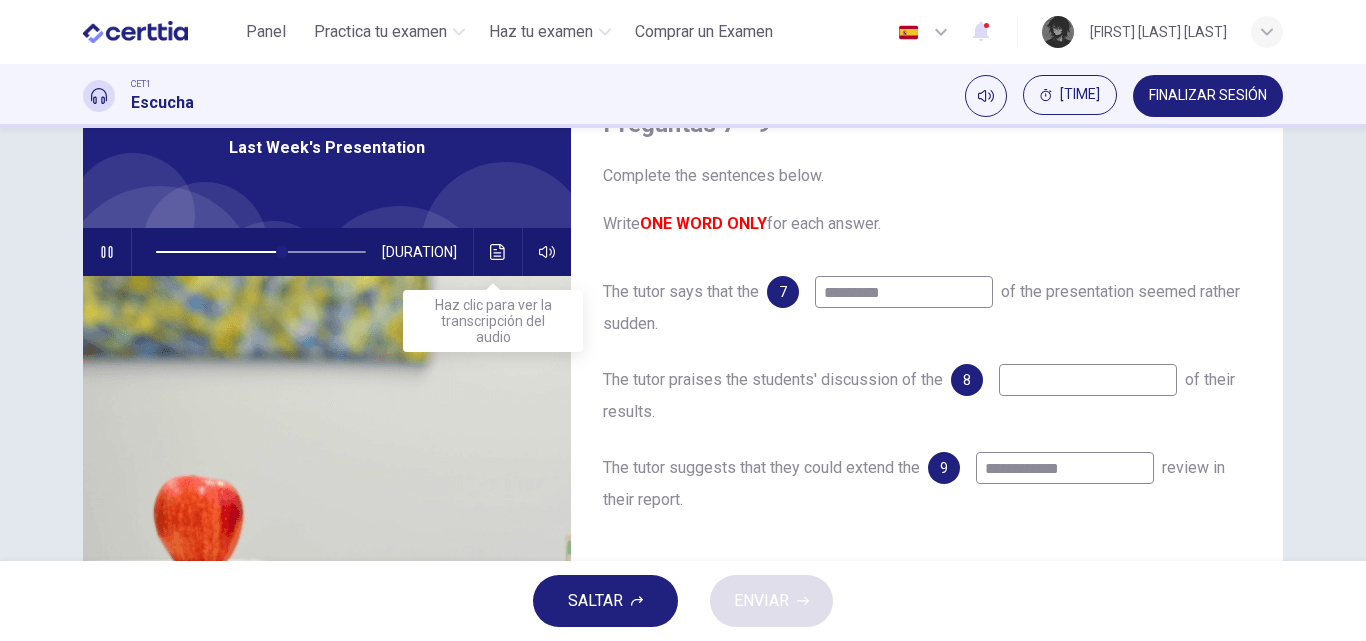click at bounding box center (498, 252) 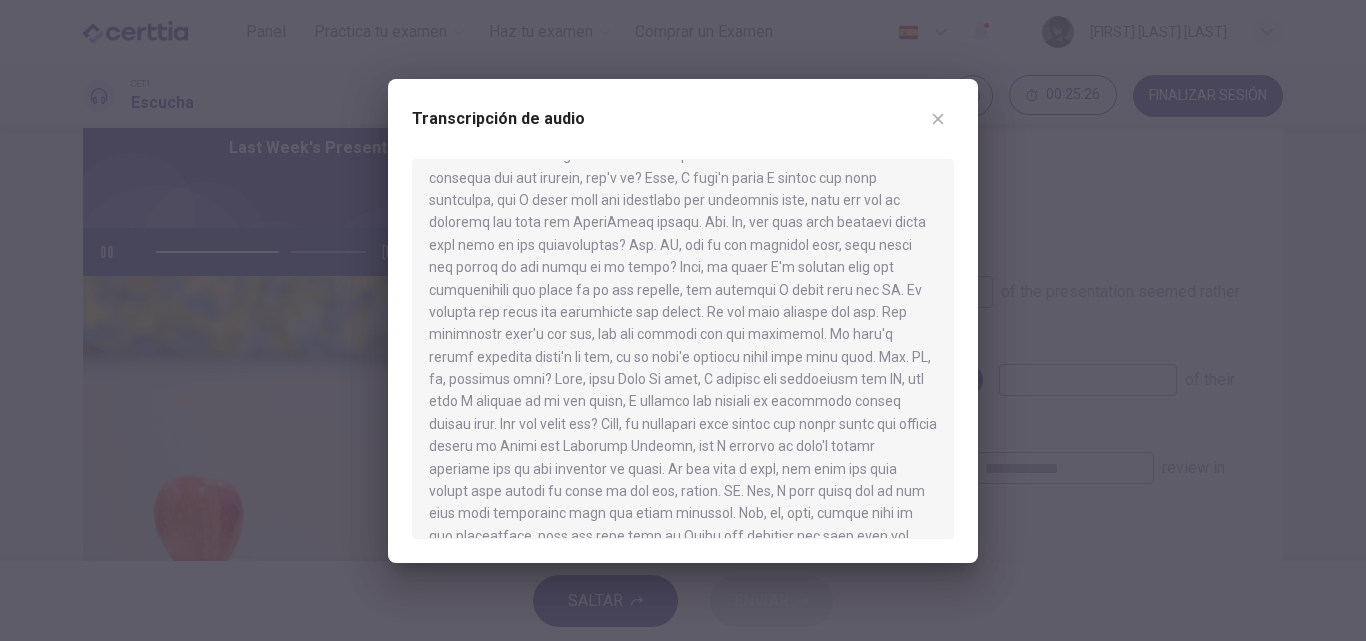 scroll, scrollTop: 400, scrollLeft: 0, axis: vertical 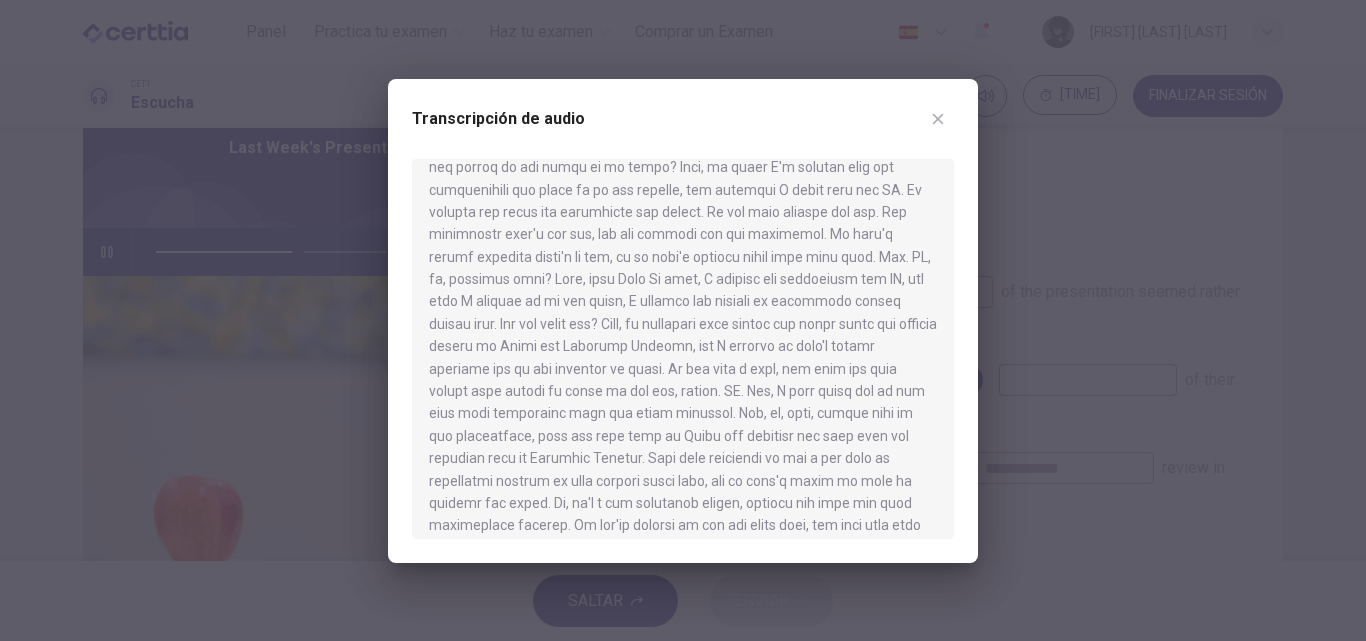 click at bounding box center (938, 119) 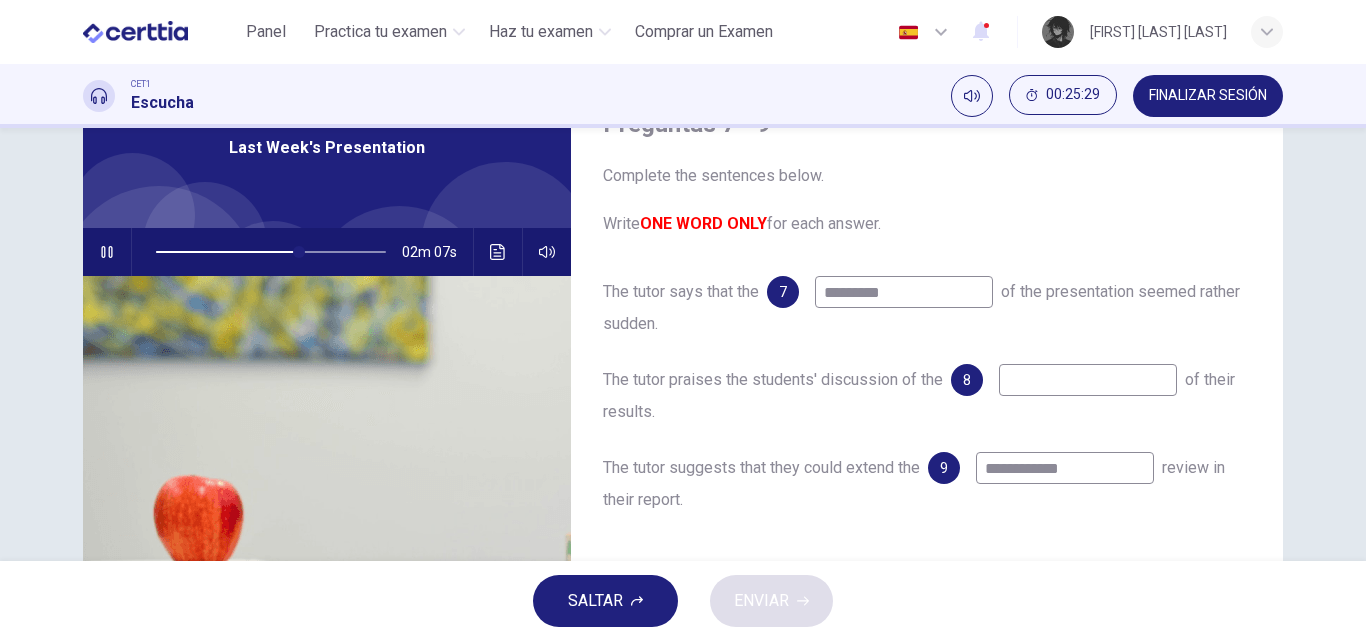 click 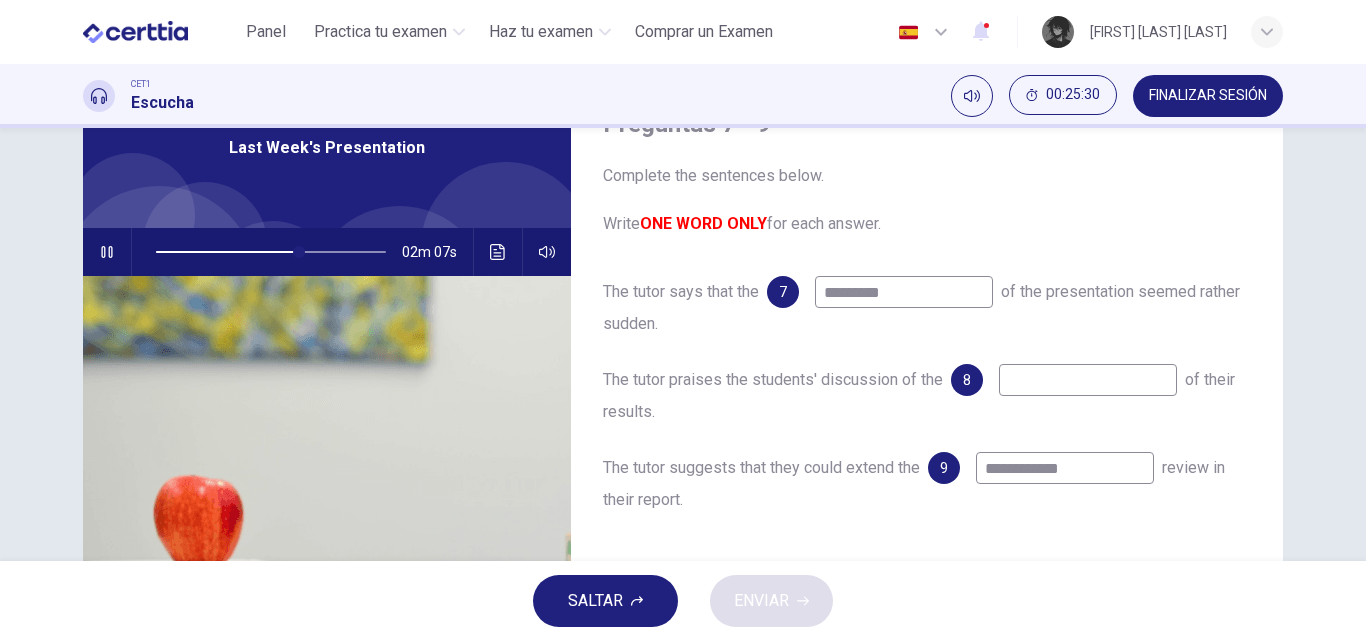 type on "**" 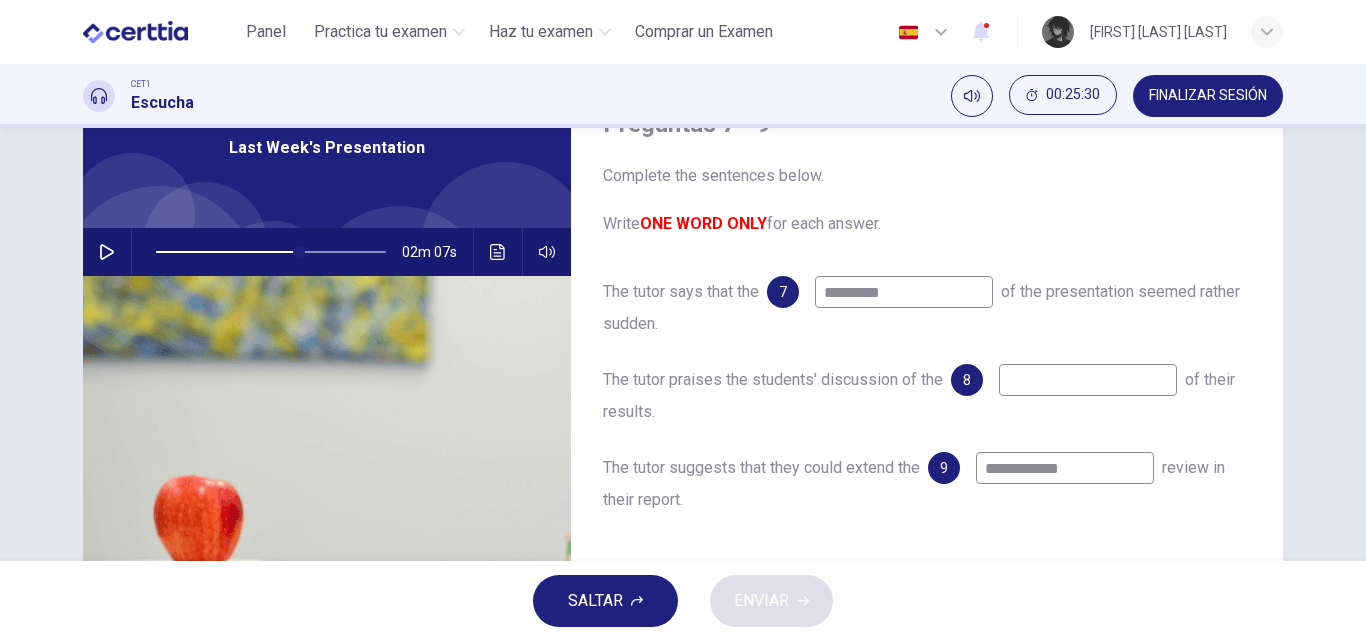 click at bounding box center (1088, 380) 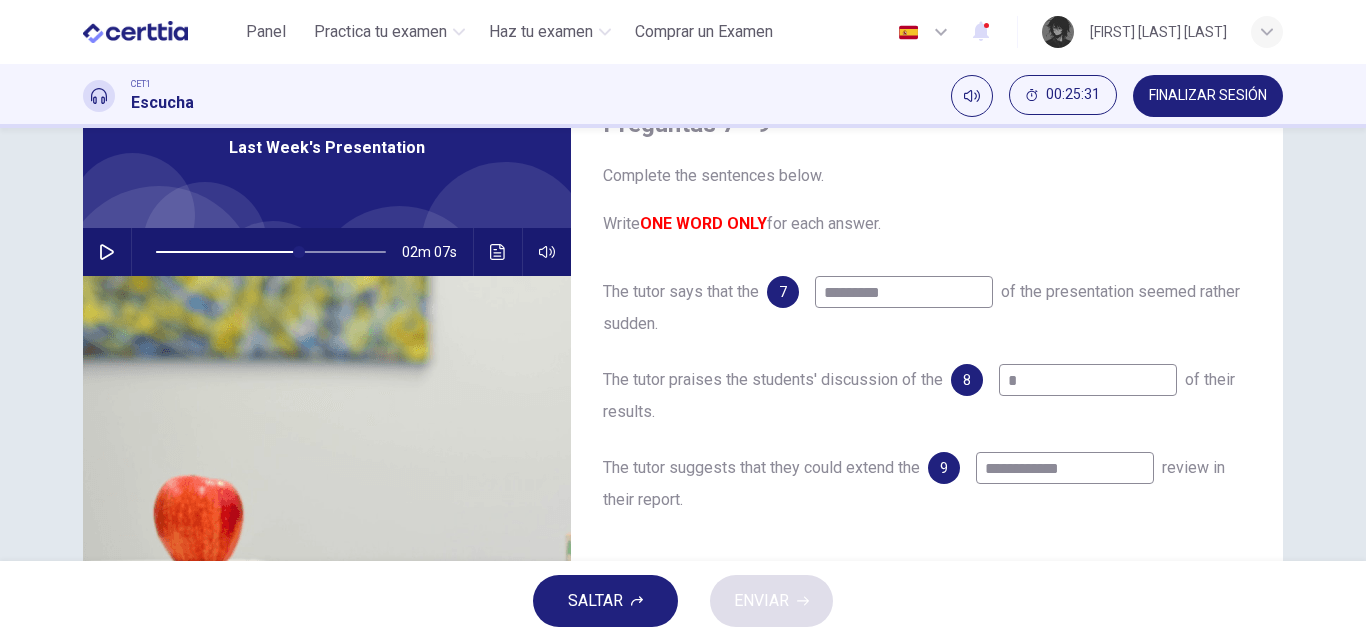 type on "**" 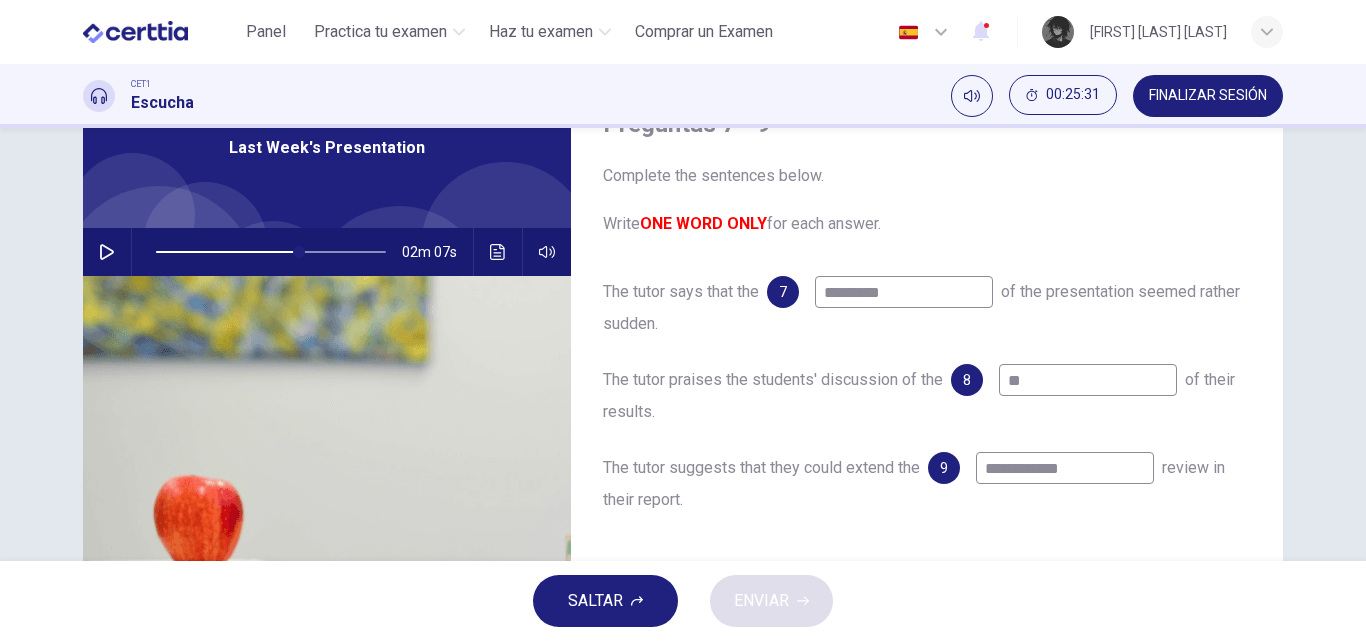 type on "**" 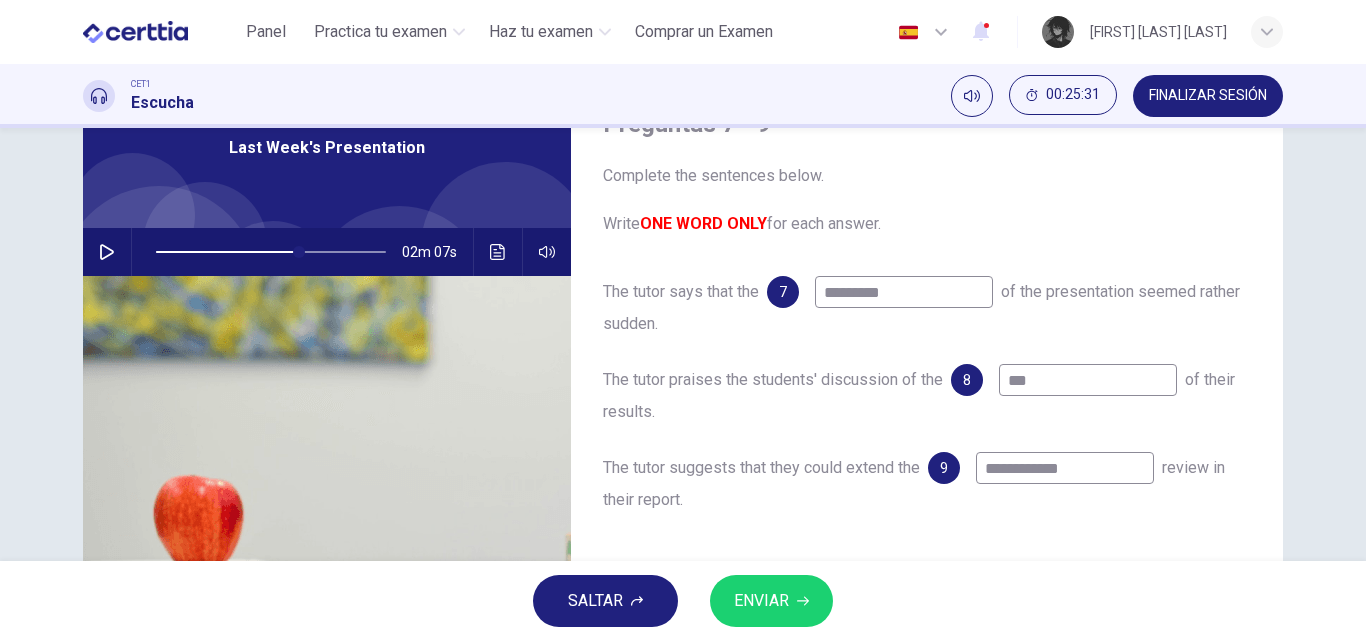 type on "**" 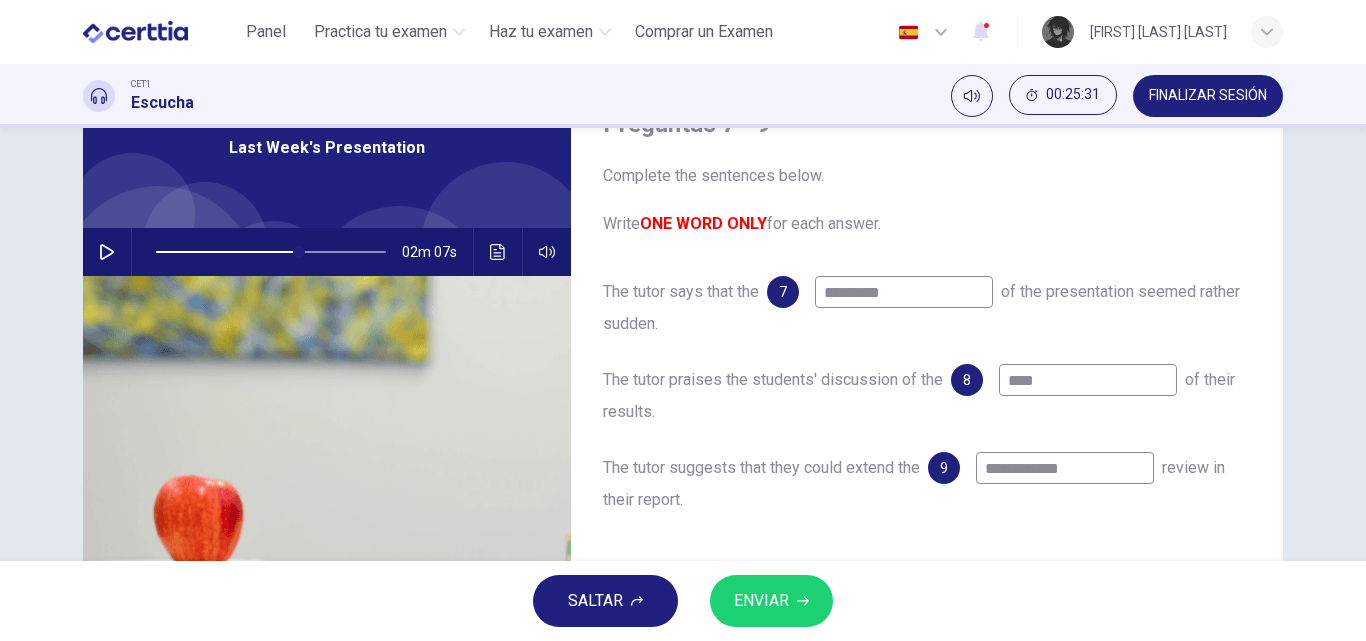 type on "*****" 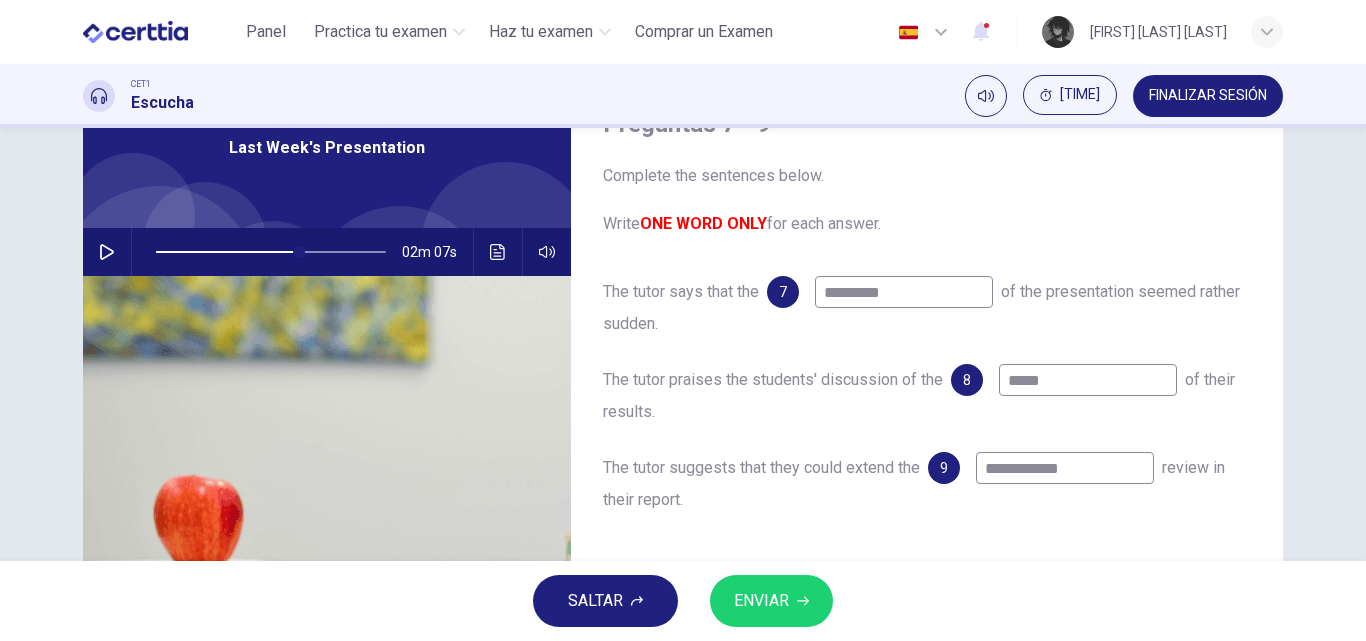 type on "**" 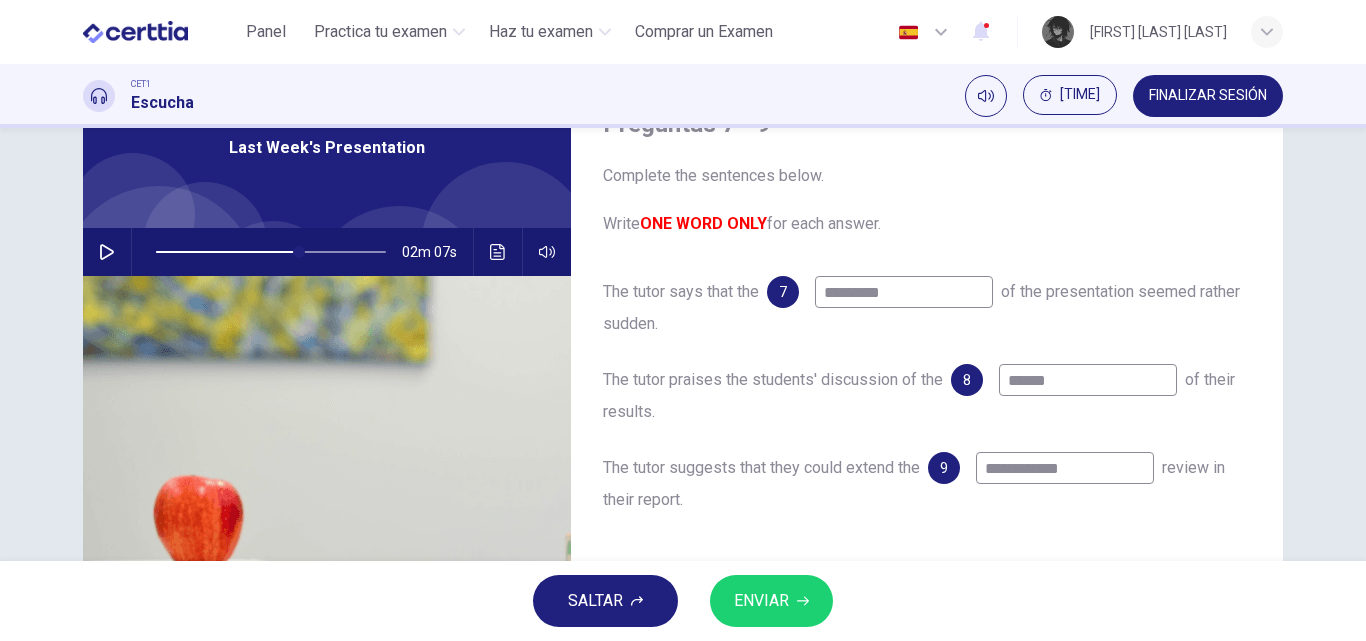 type on "**" 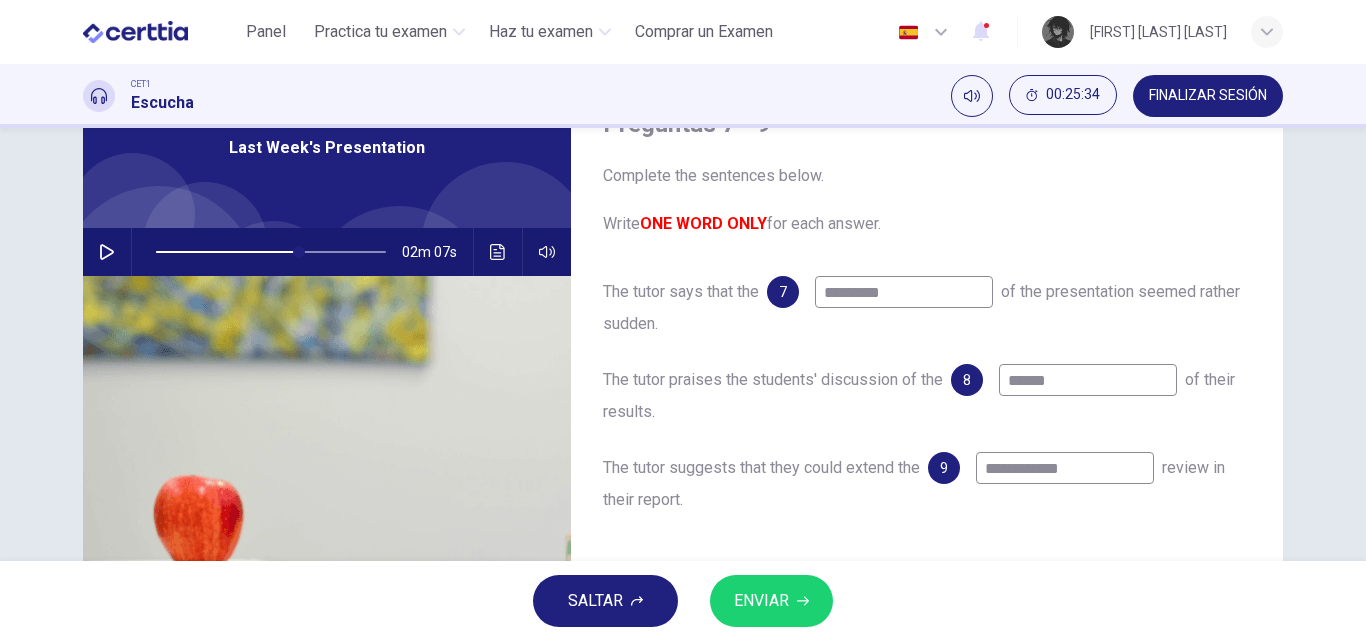 type on "******" 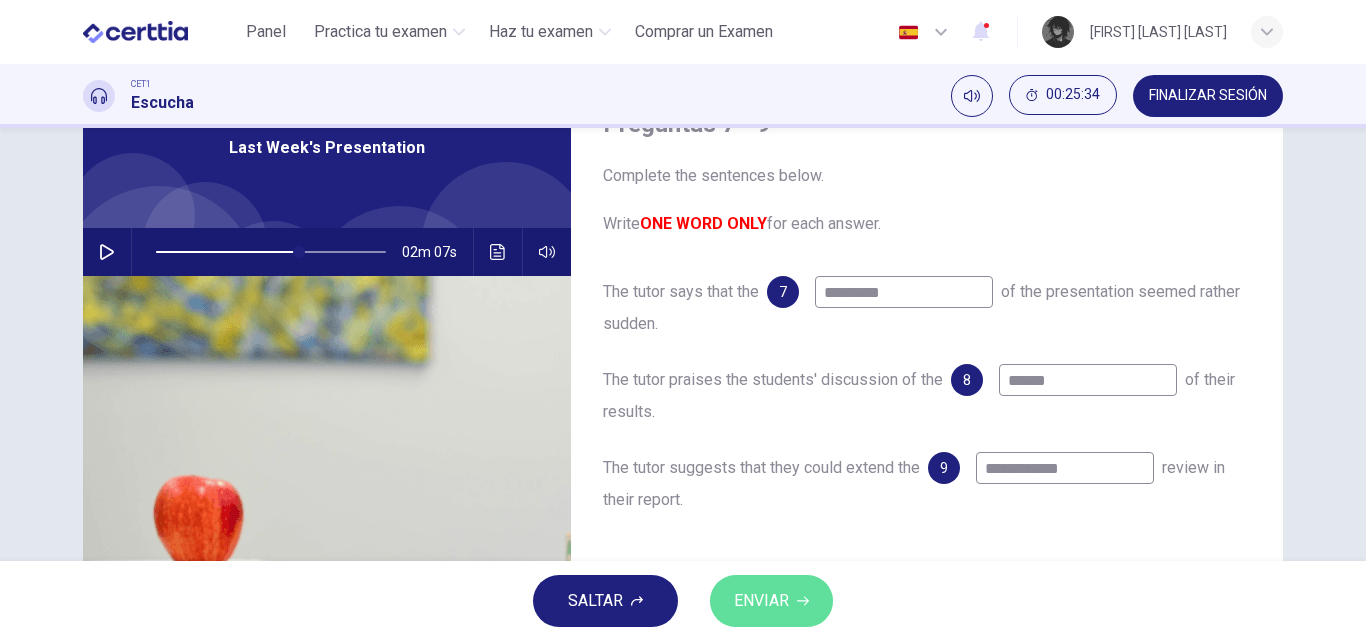 click on "ENVIAR" at bounding box center (761, 601) 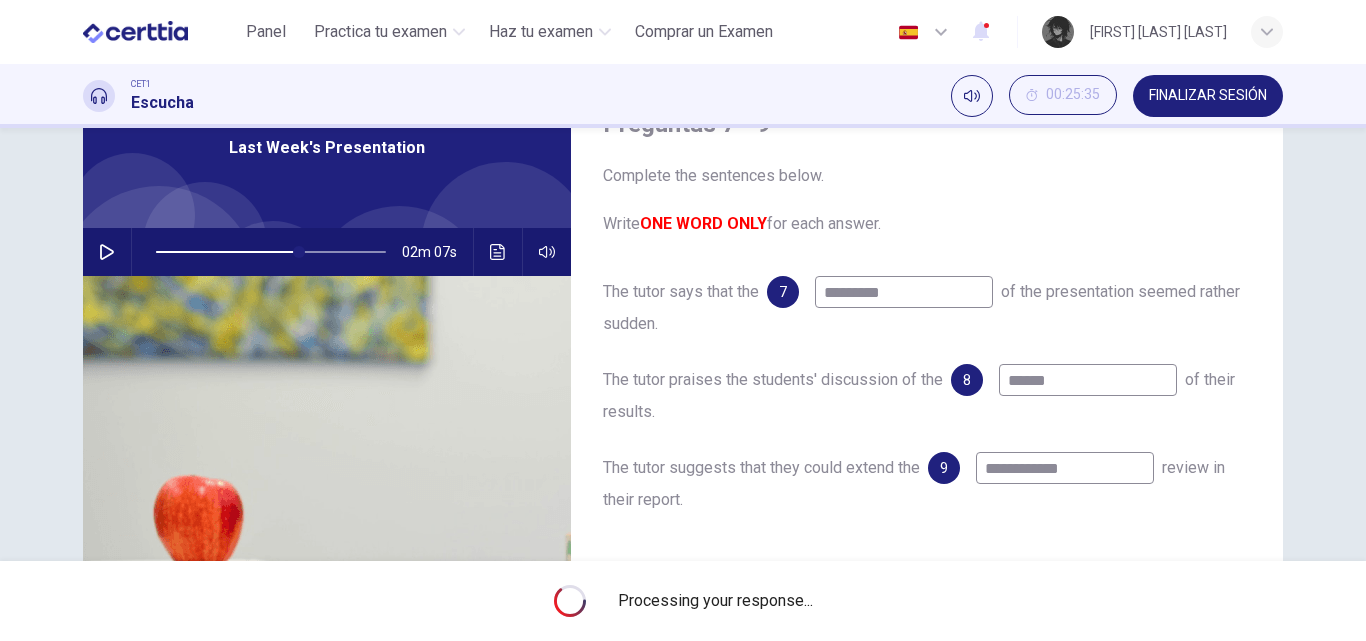 type on "**" 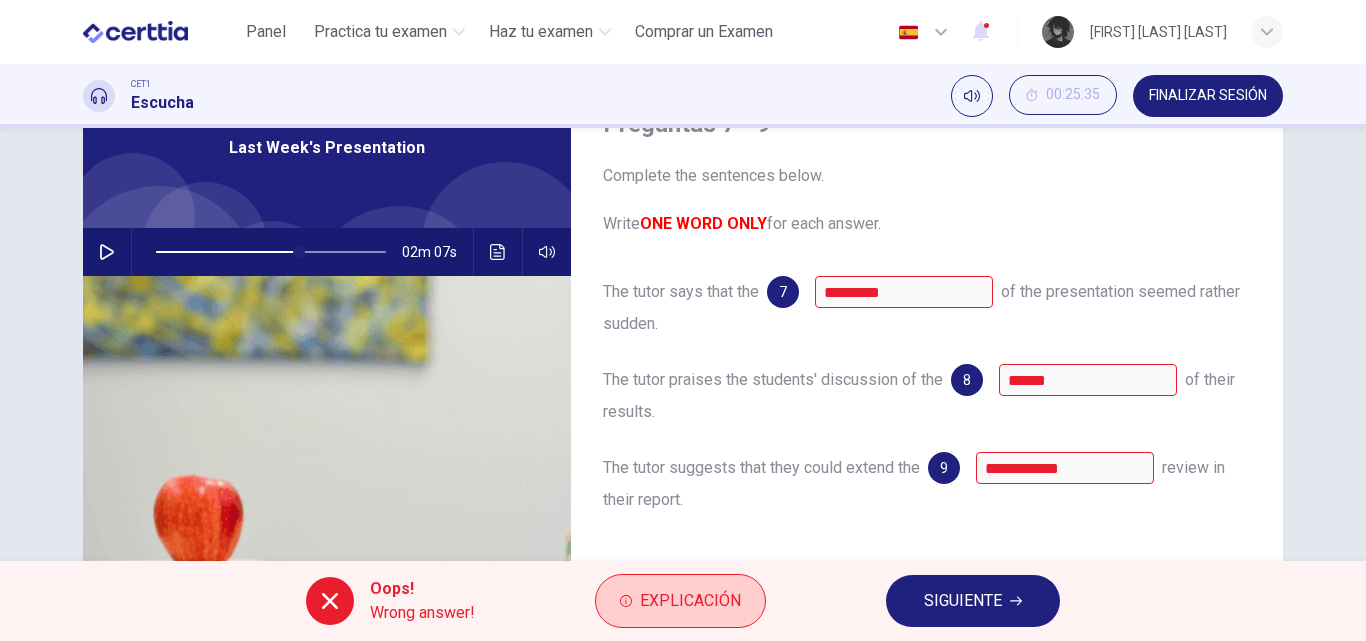 click on "Explicación" at bounding box center (680, 601) 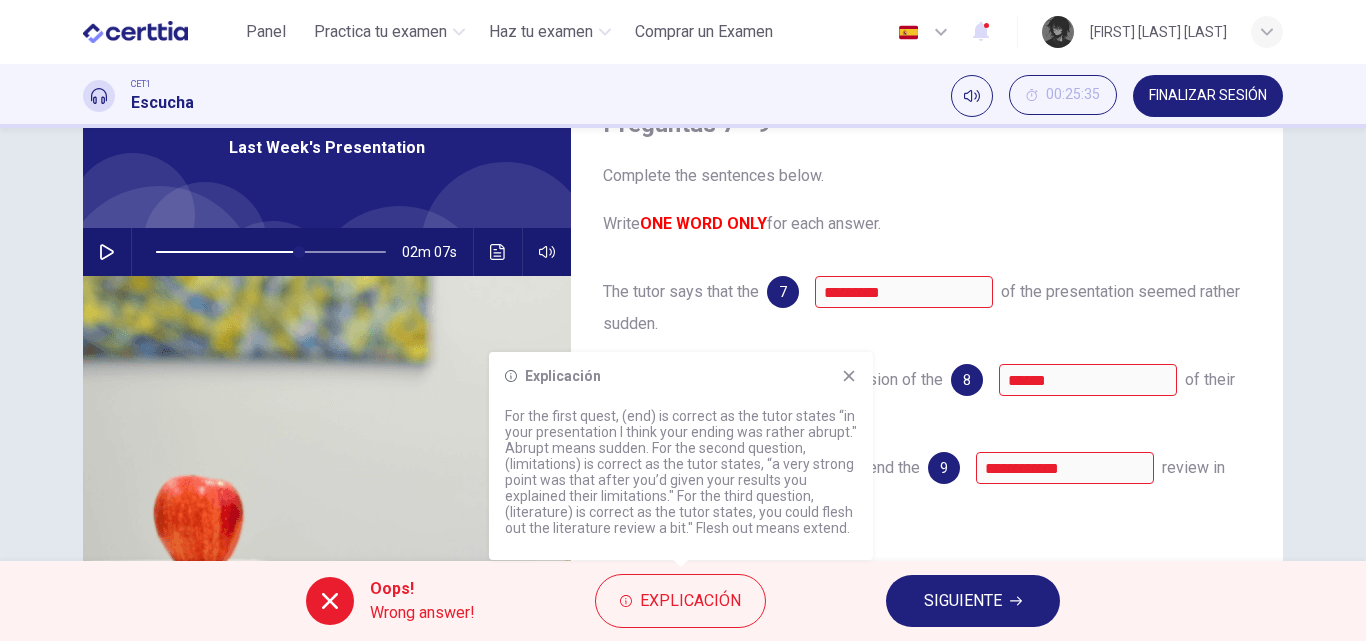 click 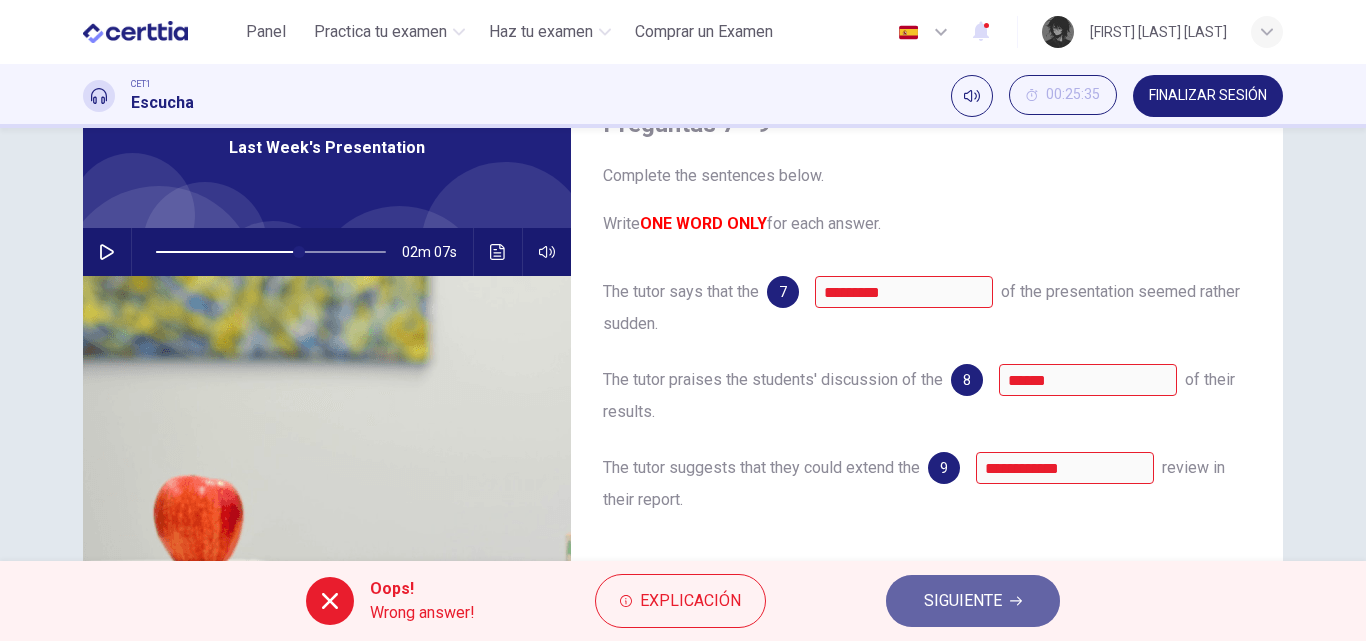click on "SIGUIENTE" at bounding box center (963, 601) 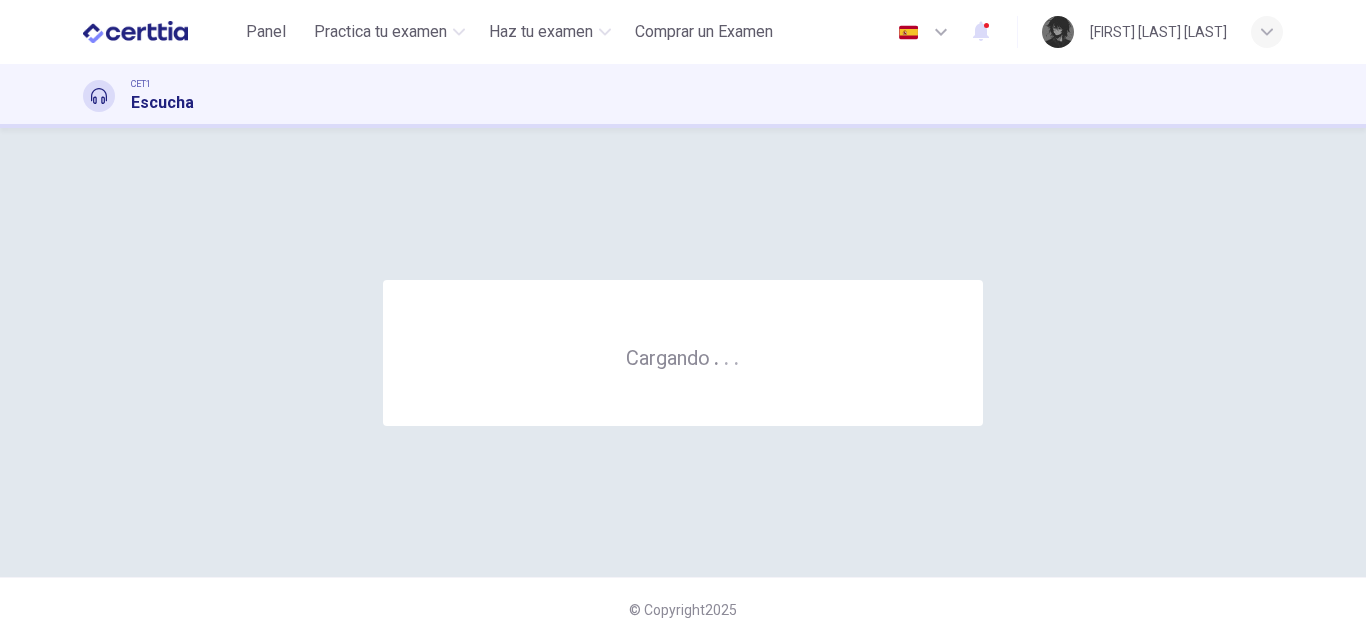 scroll, scrollTop: 0, scrollLeft: 0, axis: both 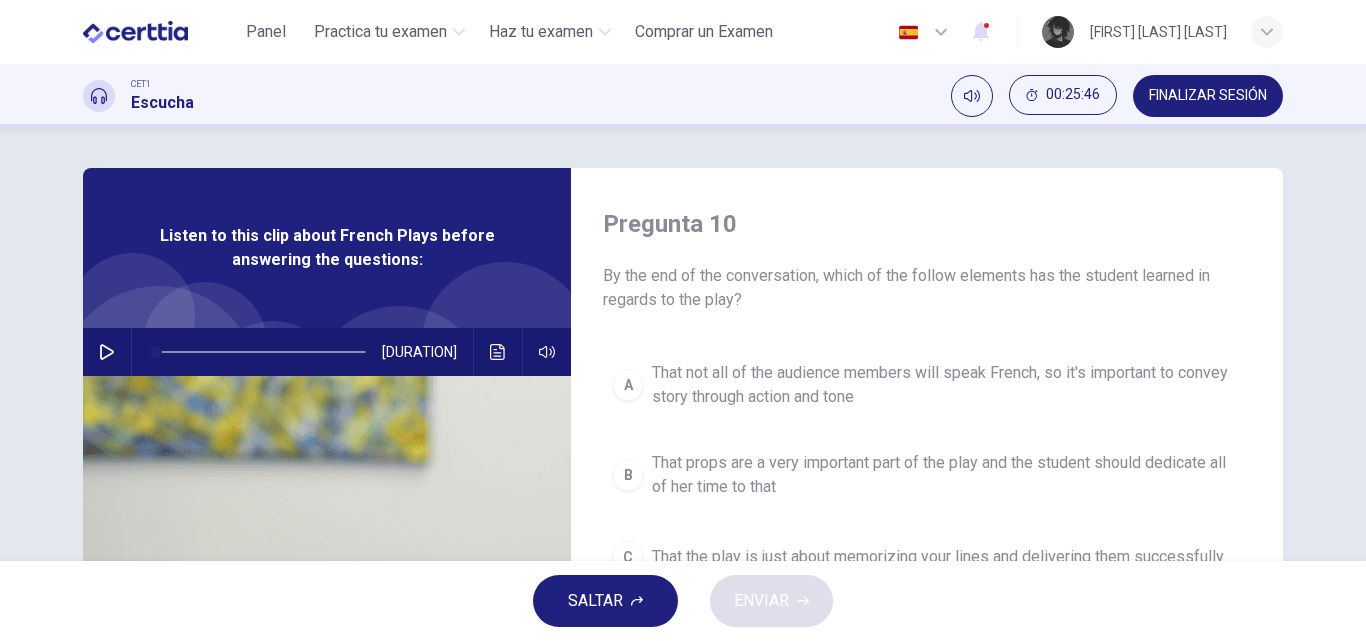 click 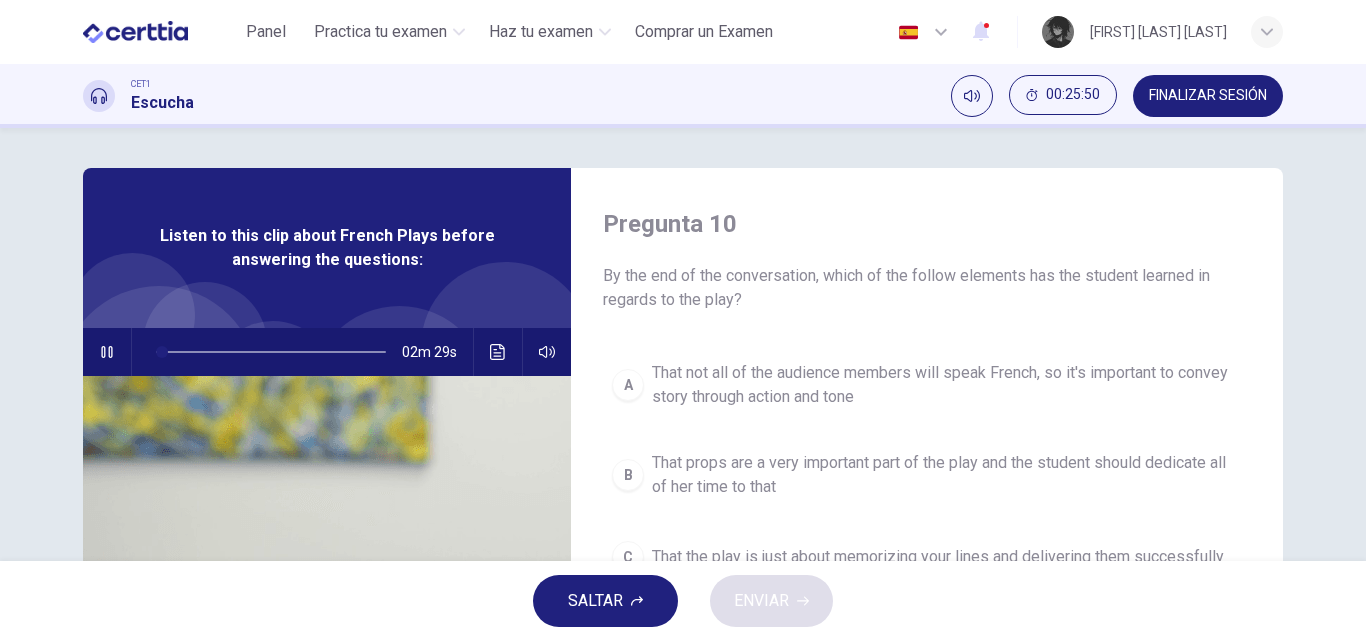 click 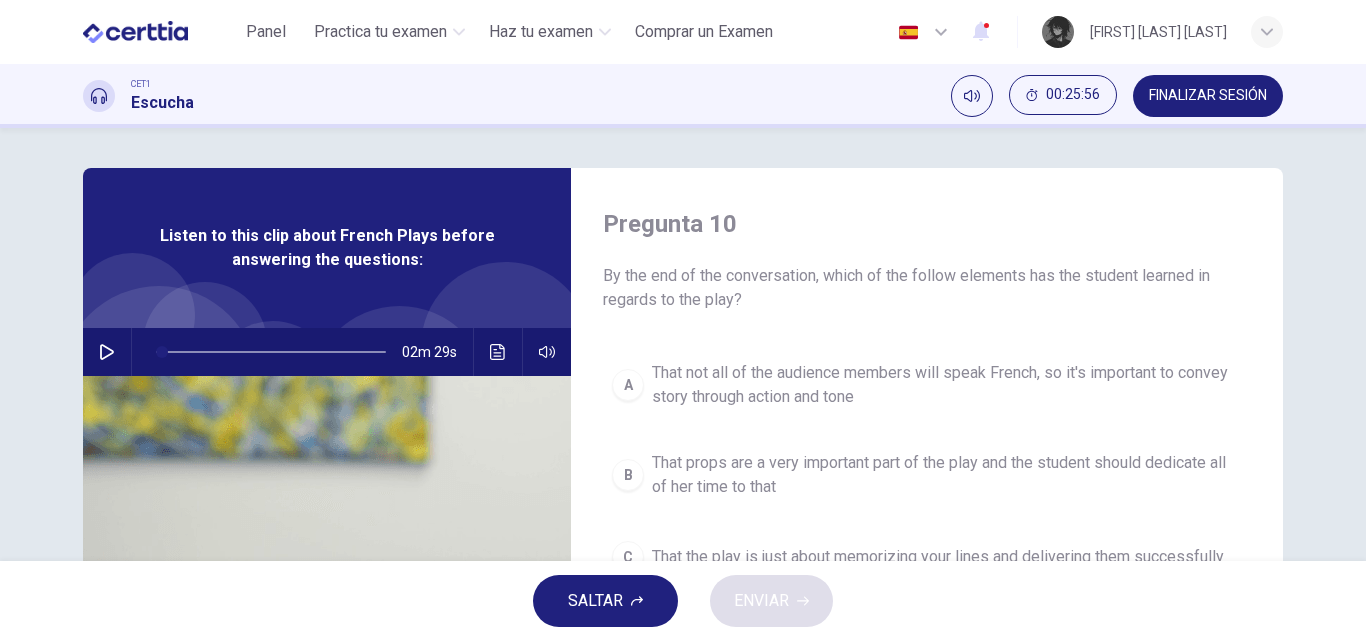 click at bounding box center (107, 352) 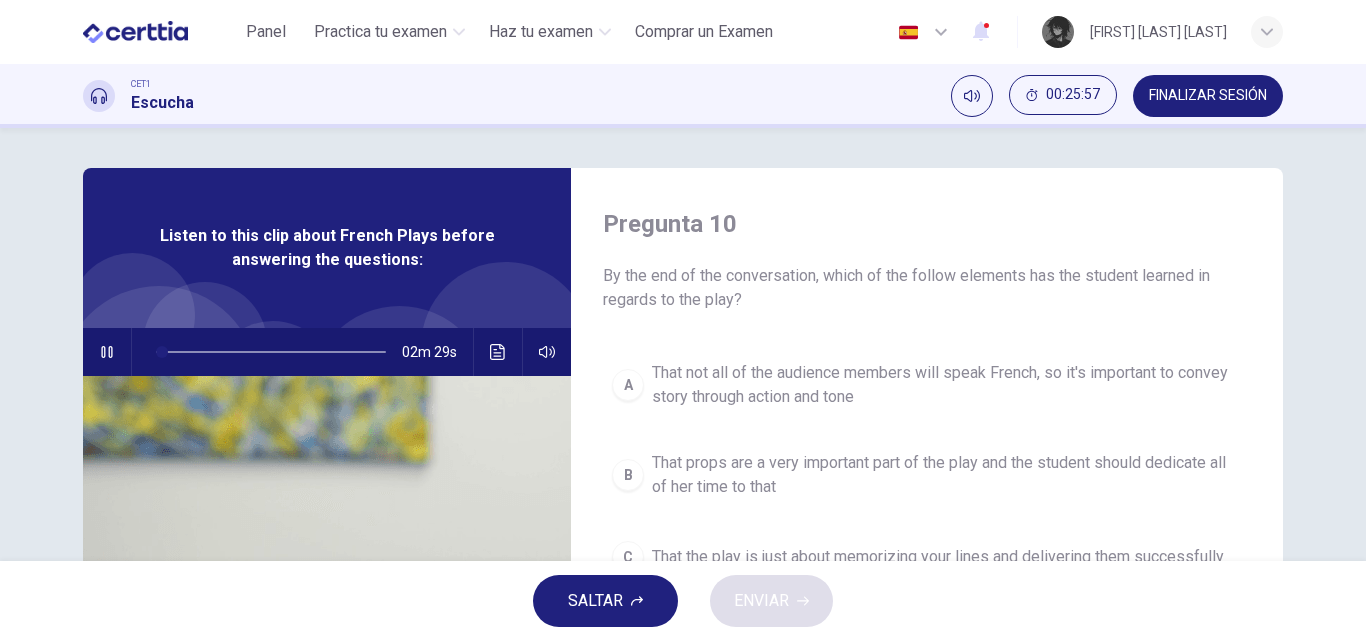 click at bounding box center (498, 352) 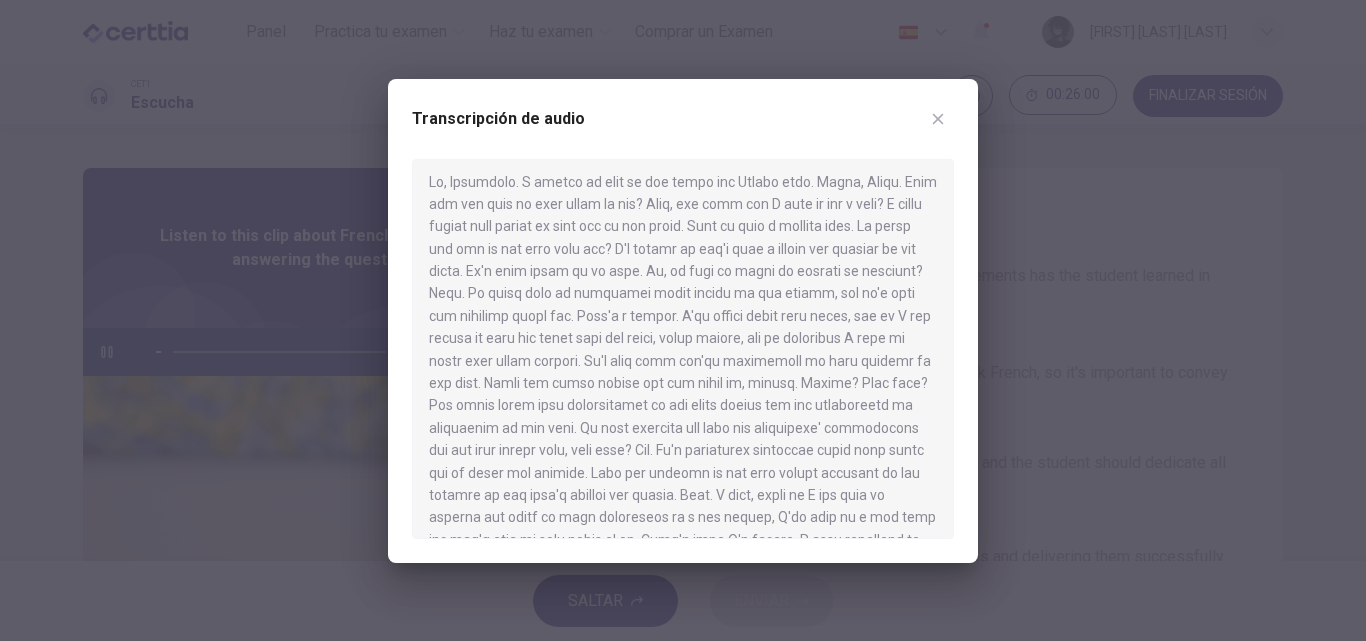 scroll, scrollTop: 0, scrollLeft: 0, axis: both 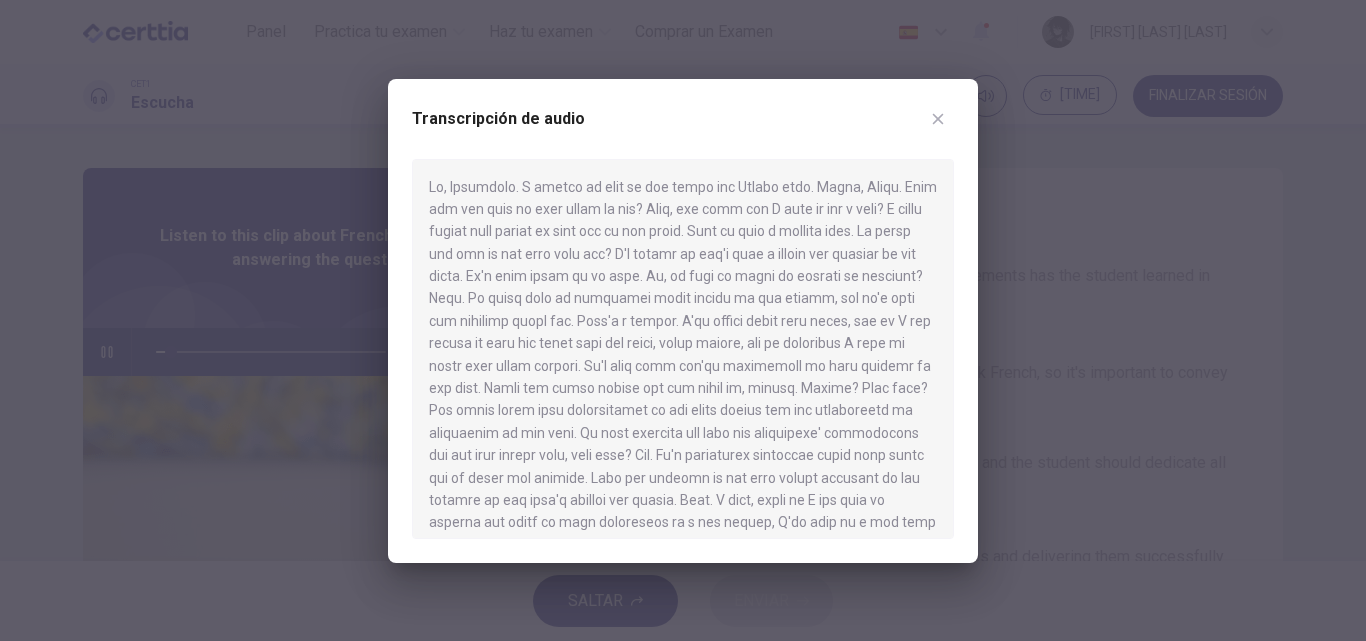 type on "*" 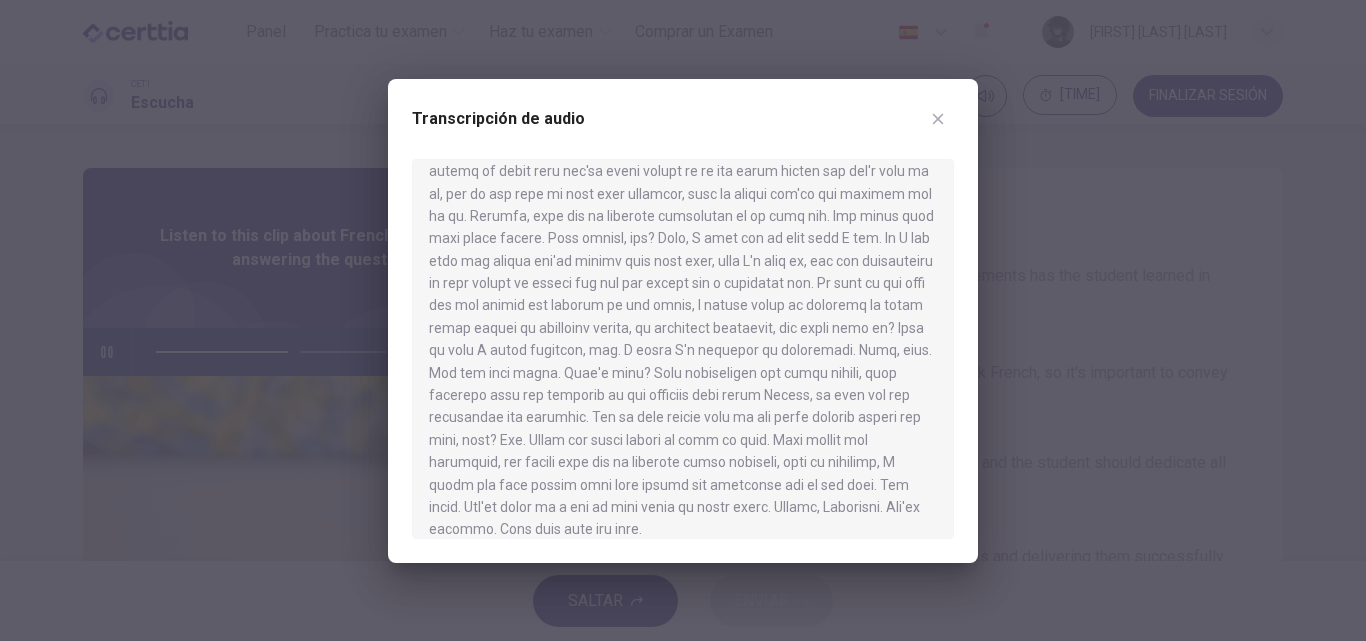 scroll, scrollTop: 400, scrollLeft: 0, axis: vertical 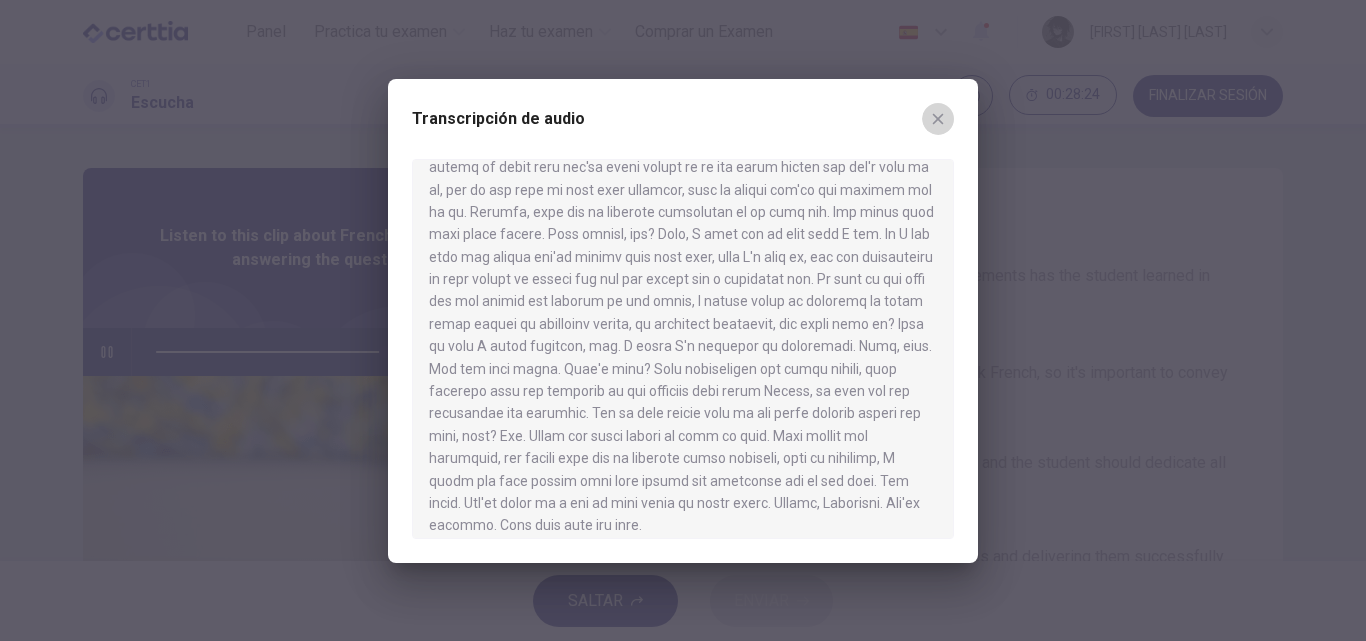 click at bounding box center [938, 119] 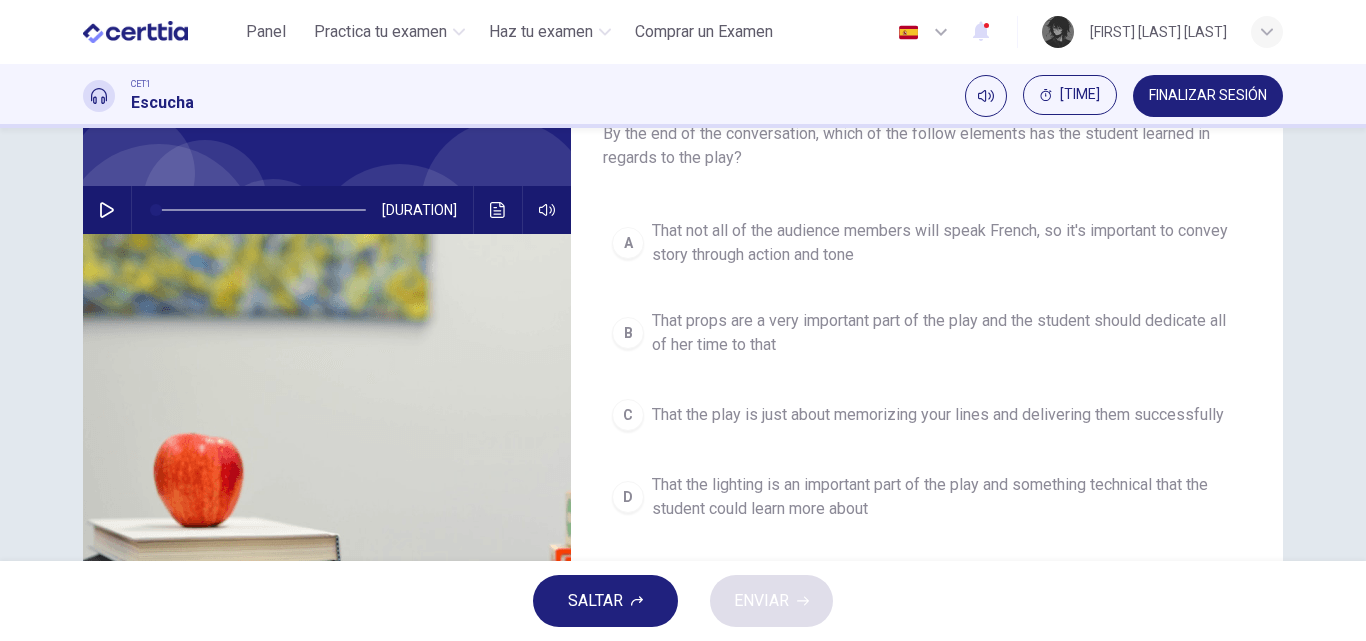 scroll, scrollTop: 42, scrollLeft: 0, axis: vertical 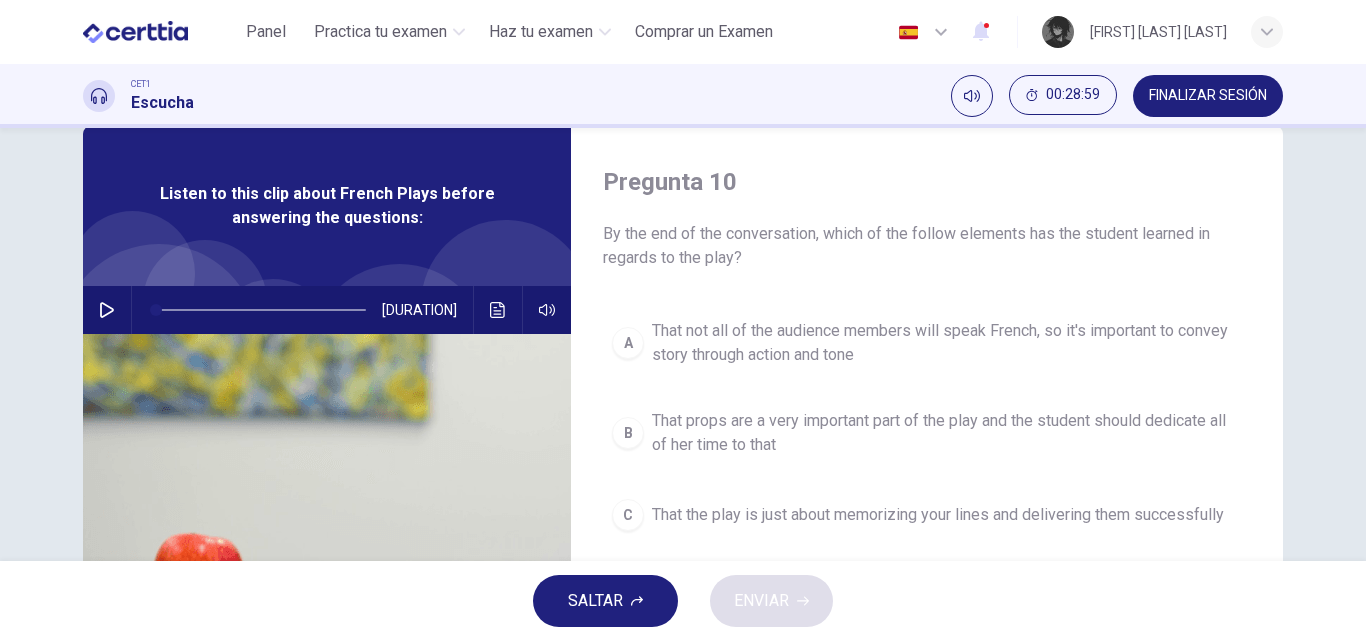 click on "That not all of the audience members will speak French, so it's important to convey story through action and tone" at bounding box center [947, 343] 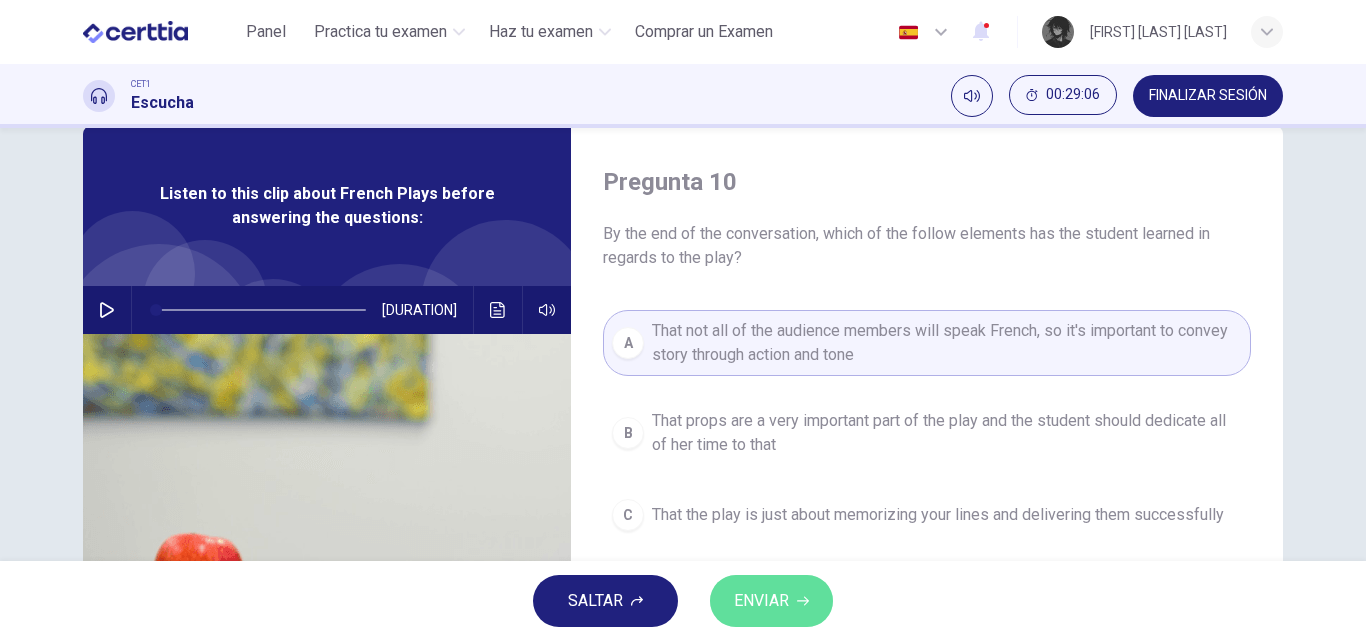 click on "ENVIAR" at bounding box center [771, 601] 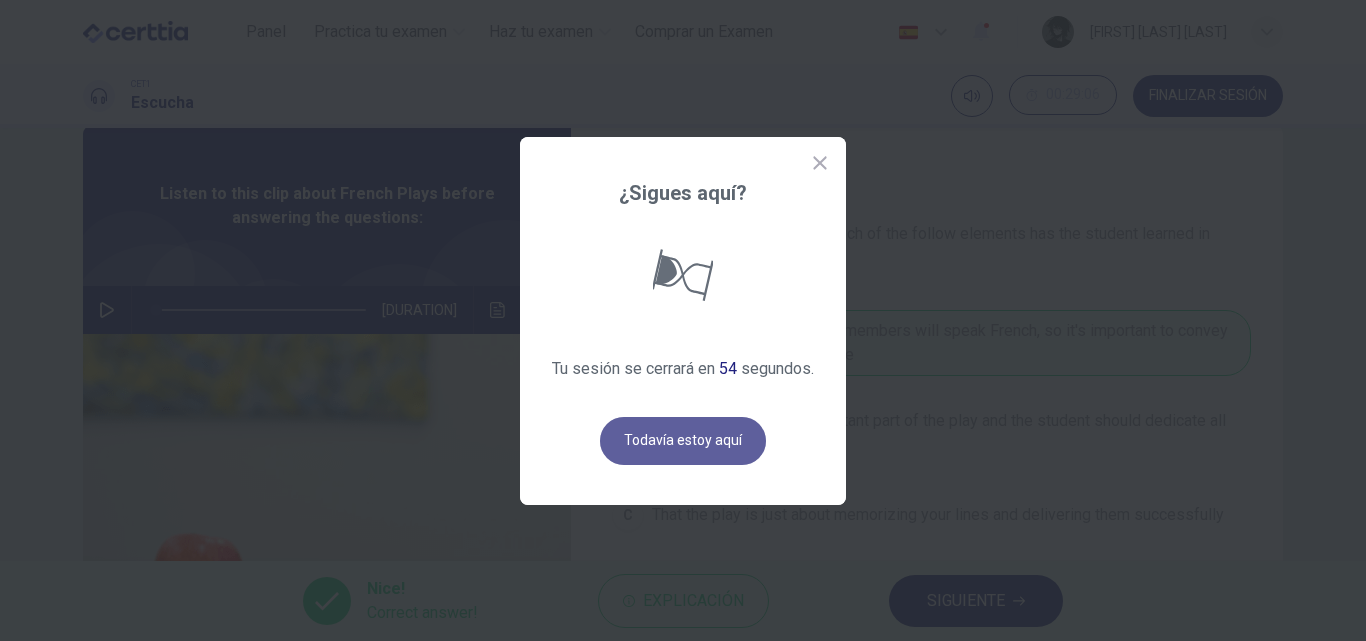 click on "Todavía estoy aquí" at bounding box center [683, 441] 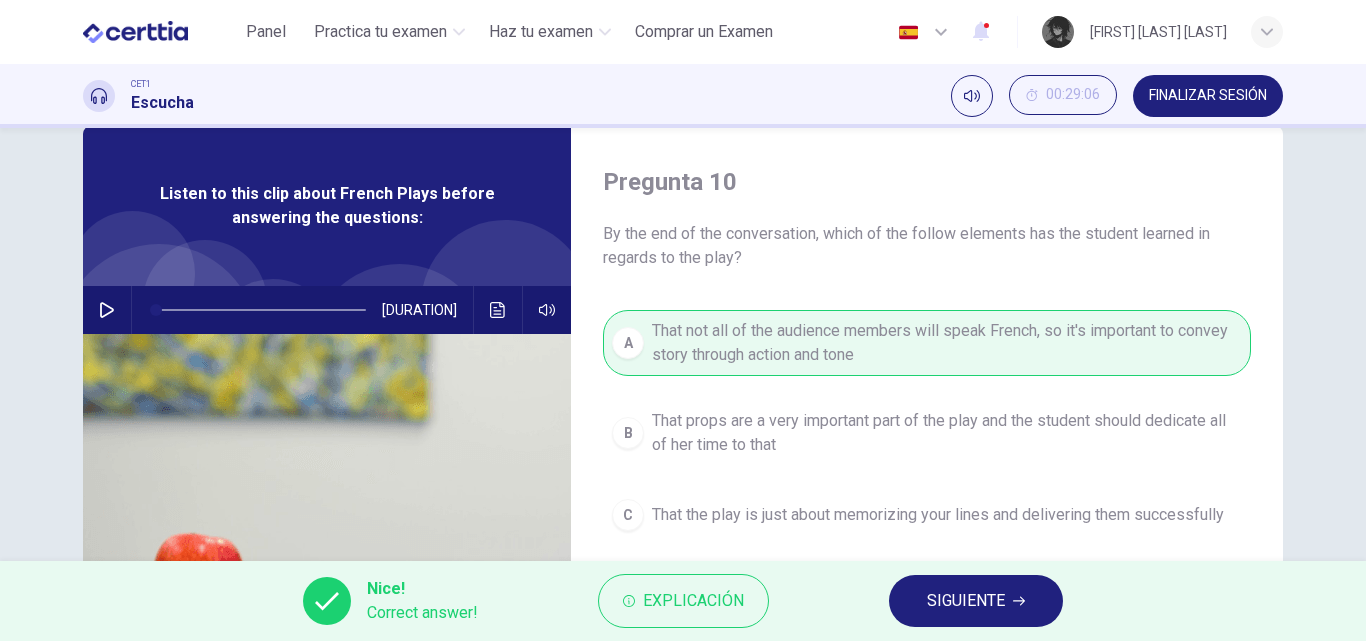 click on "SIGUIENTE" at bounding box center (966, 601) 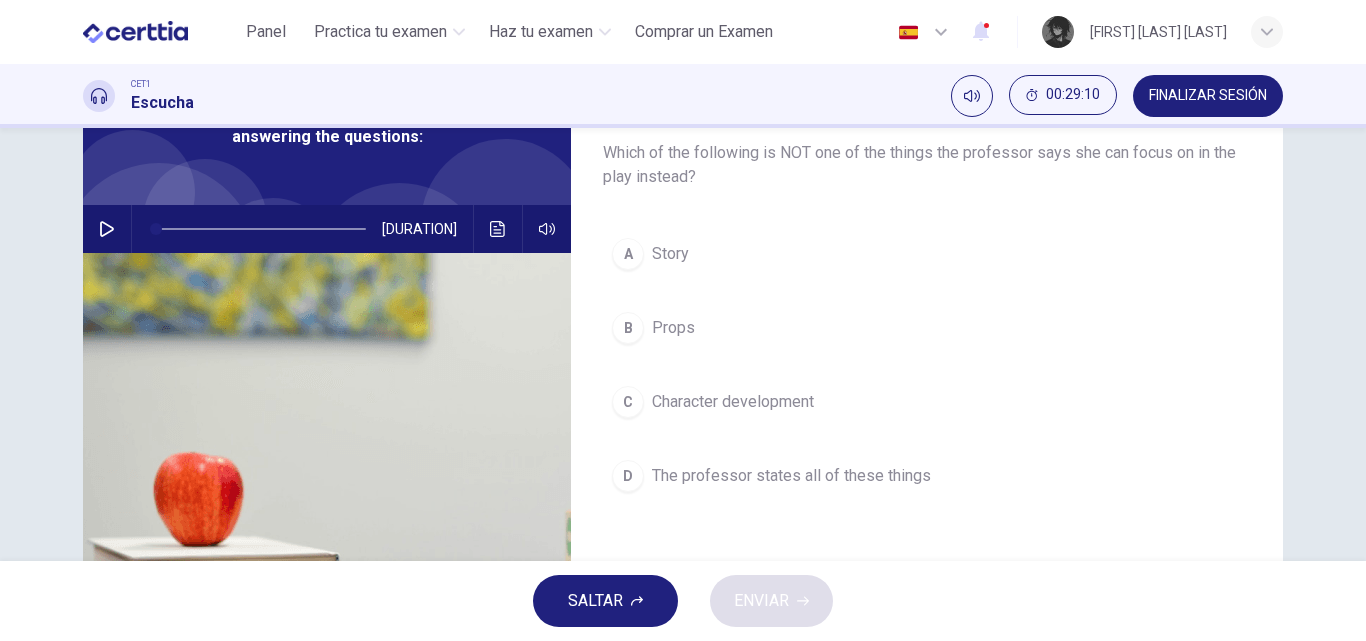scroll, scrollTop: 142, scrollLeft: 0, axis: vertical 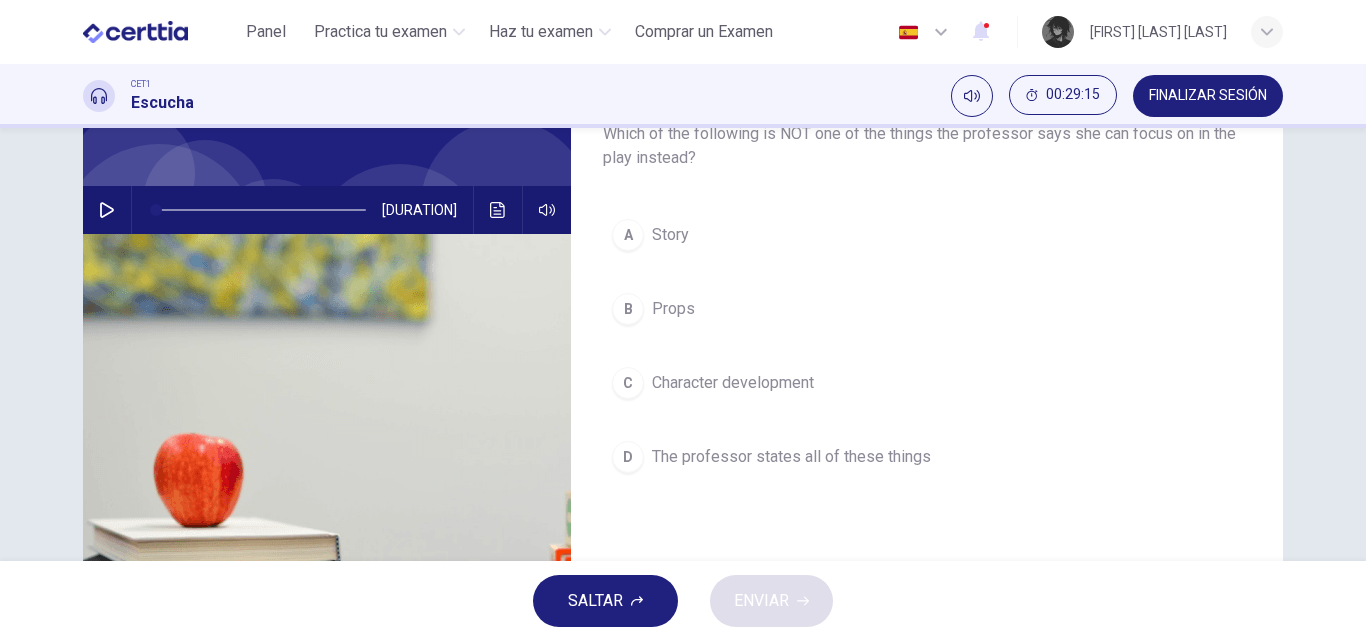 click at bounding box center [107, 210] 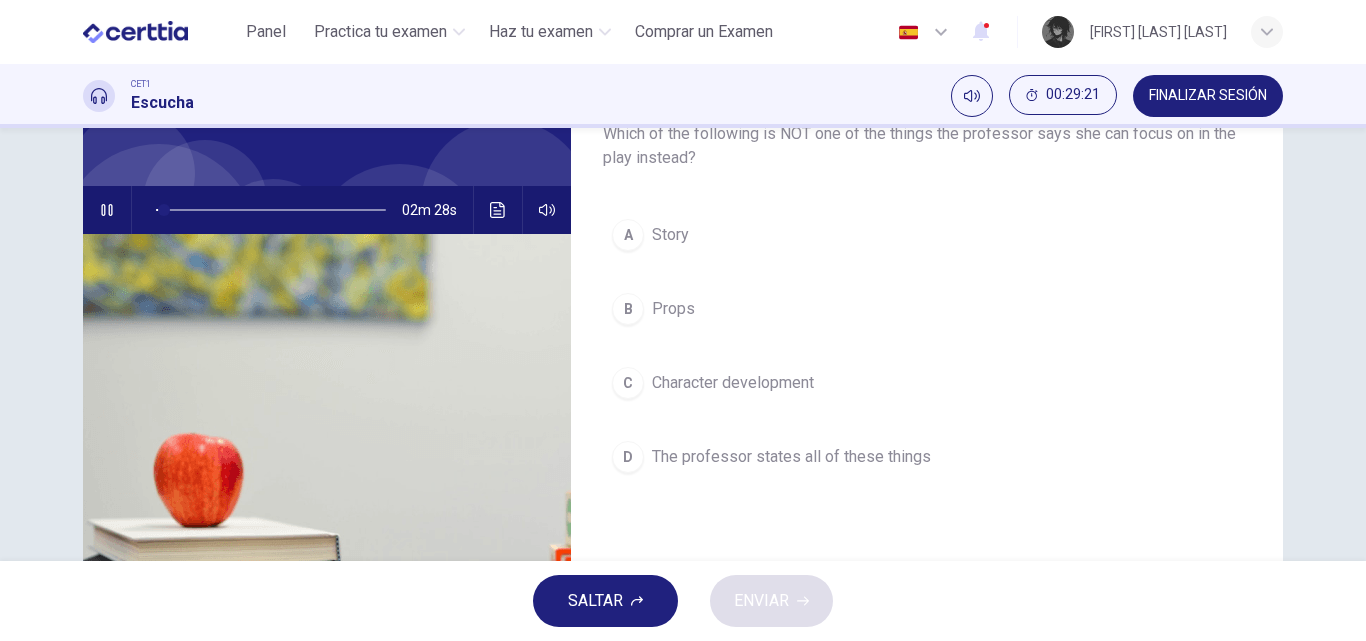 scroll, scrollTop: 42, scrollLeft: 0, axis: vertical 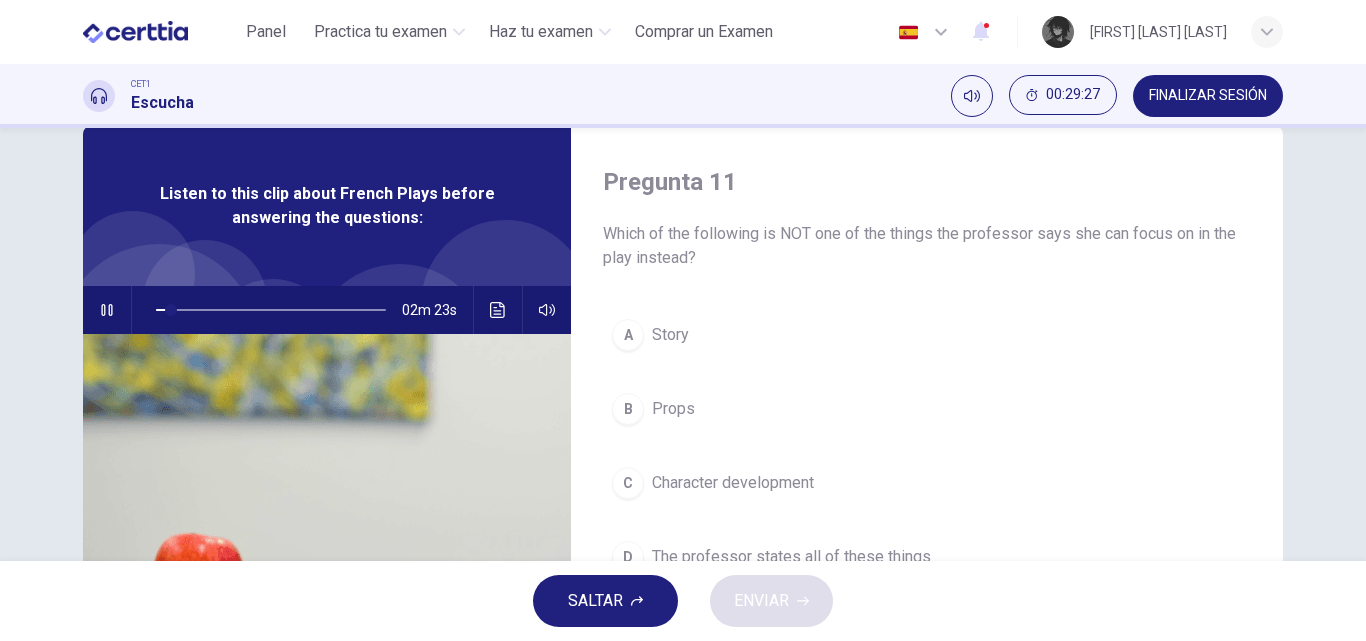 click at bounding box center (498, 310) 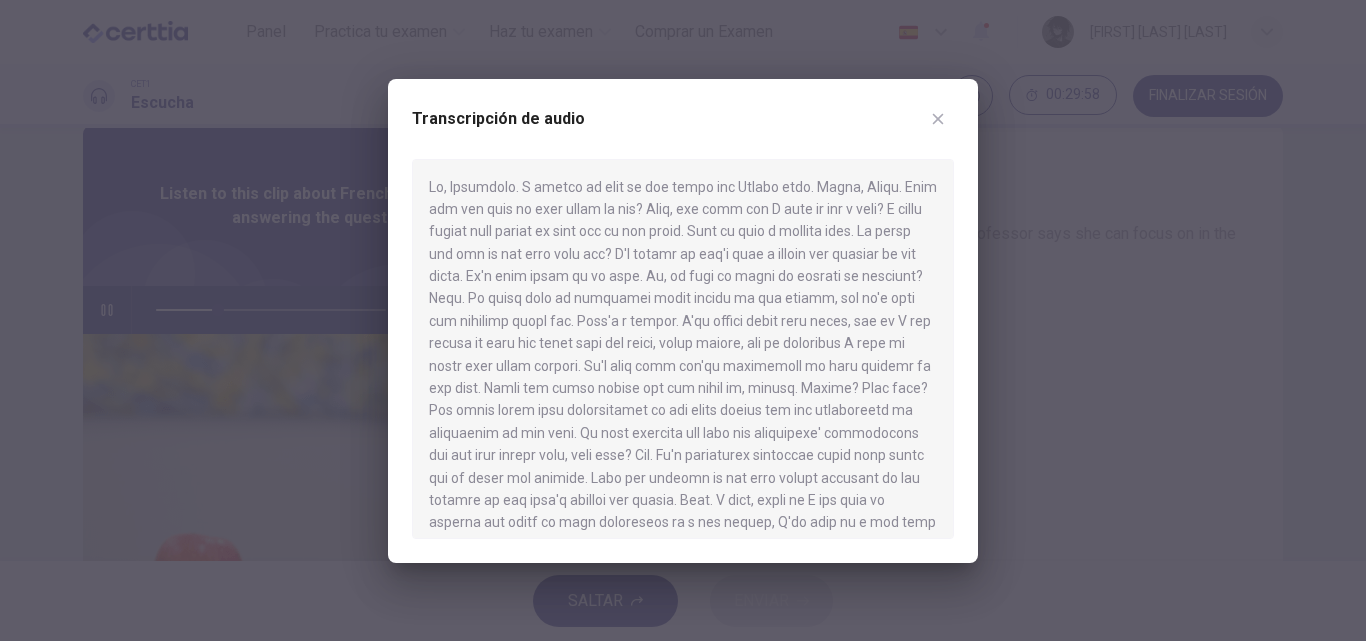 click 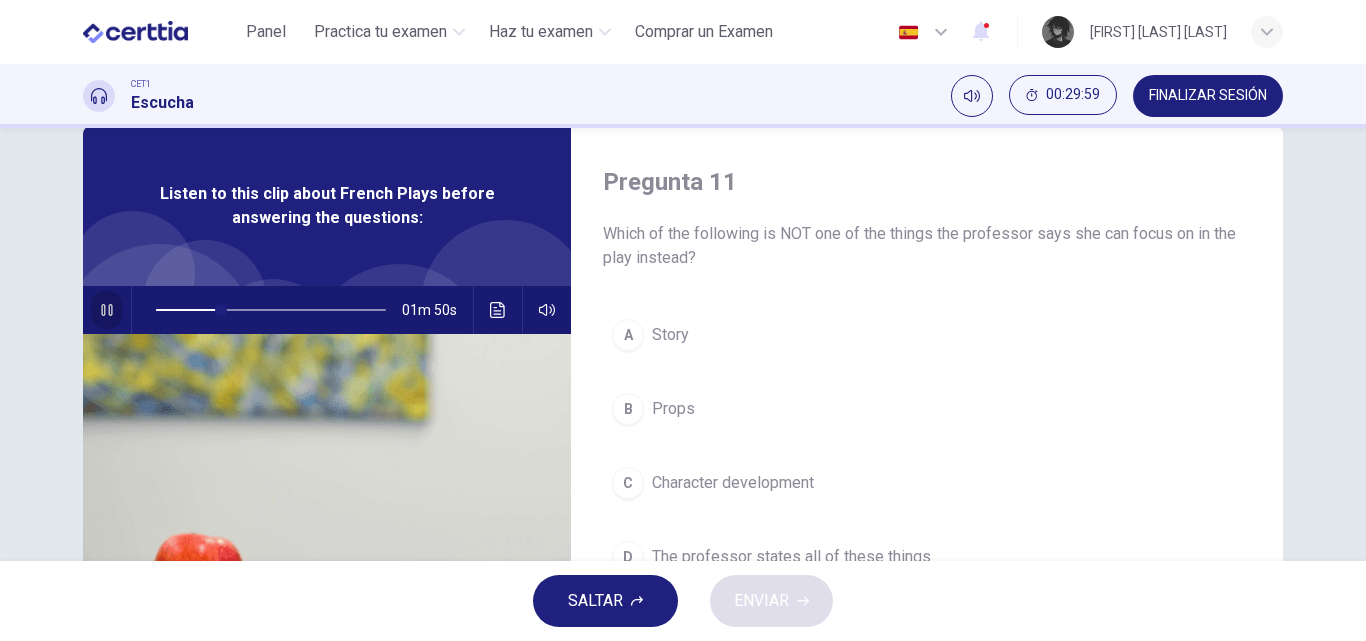 click at bounding box center [107, 310] 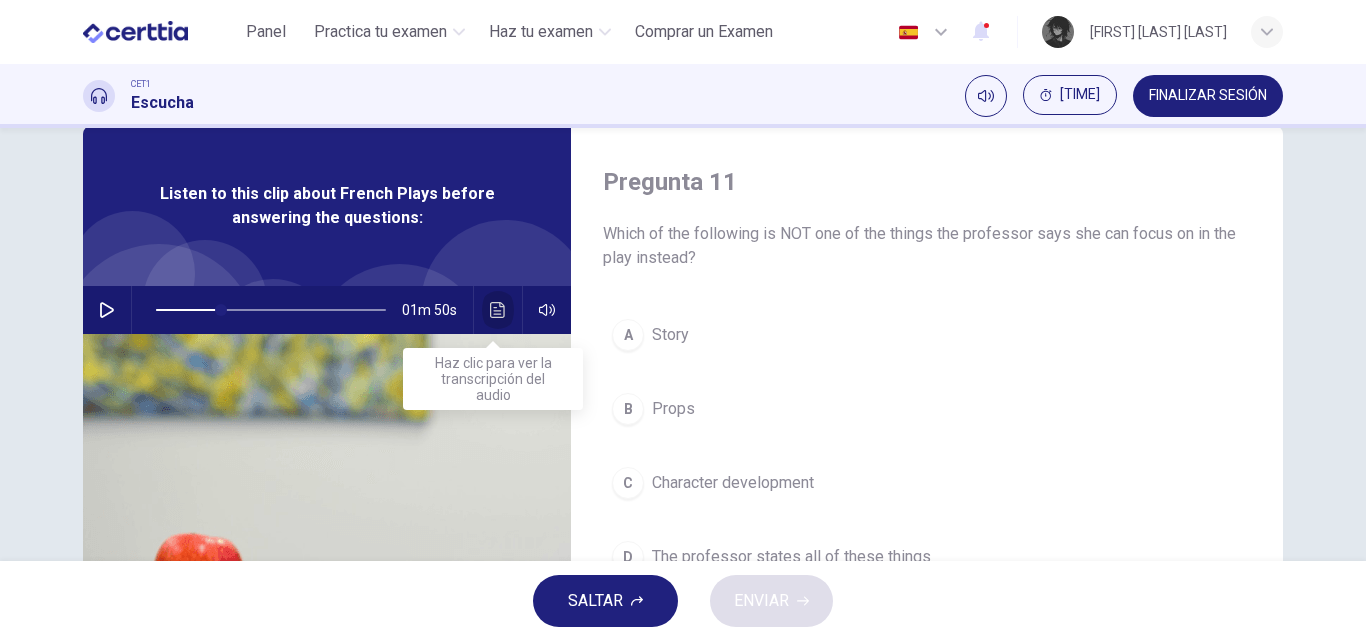 click at bounding box center (498, 310) 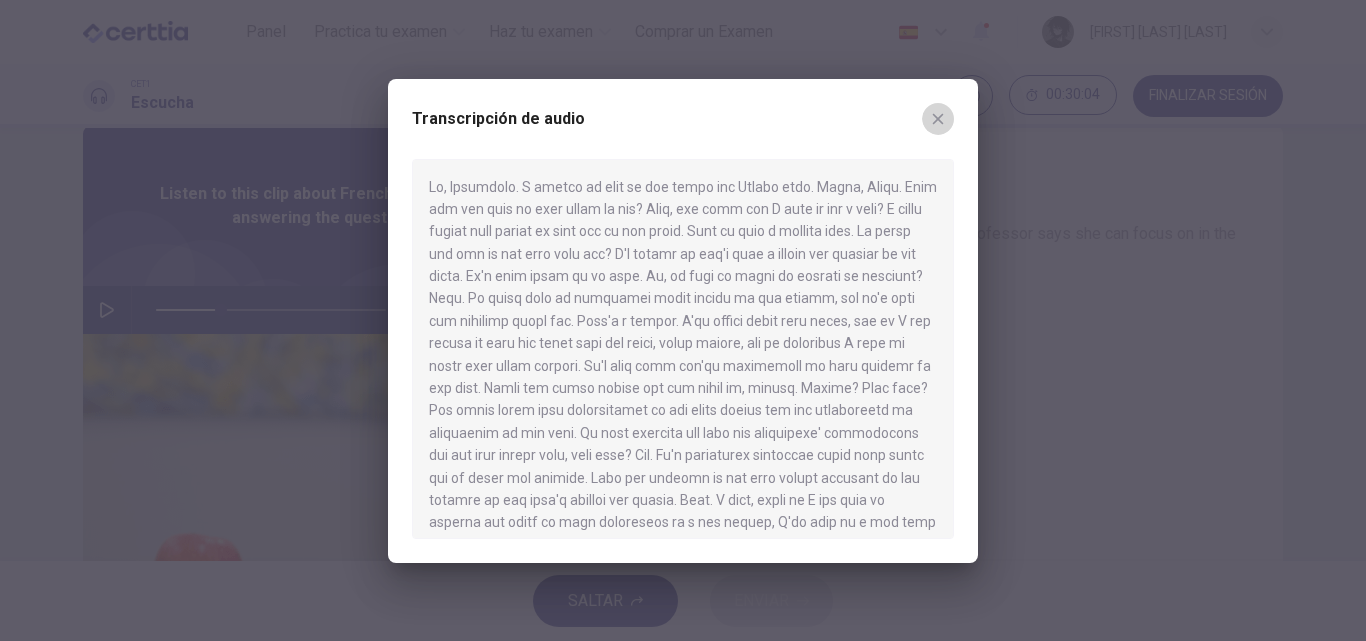 click at bounding box center (938, 119) 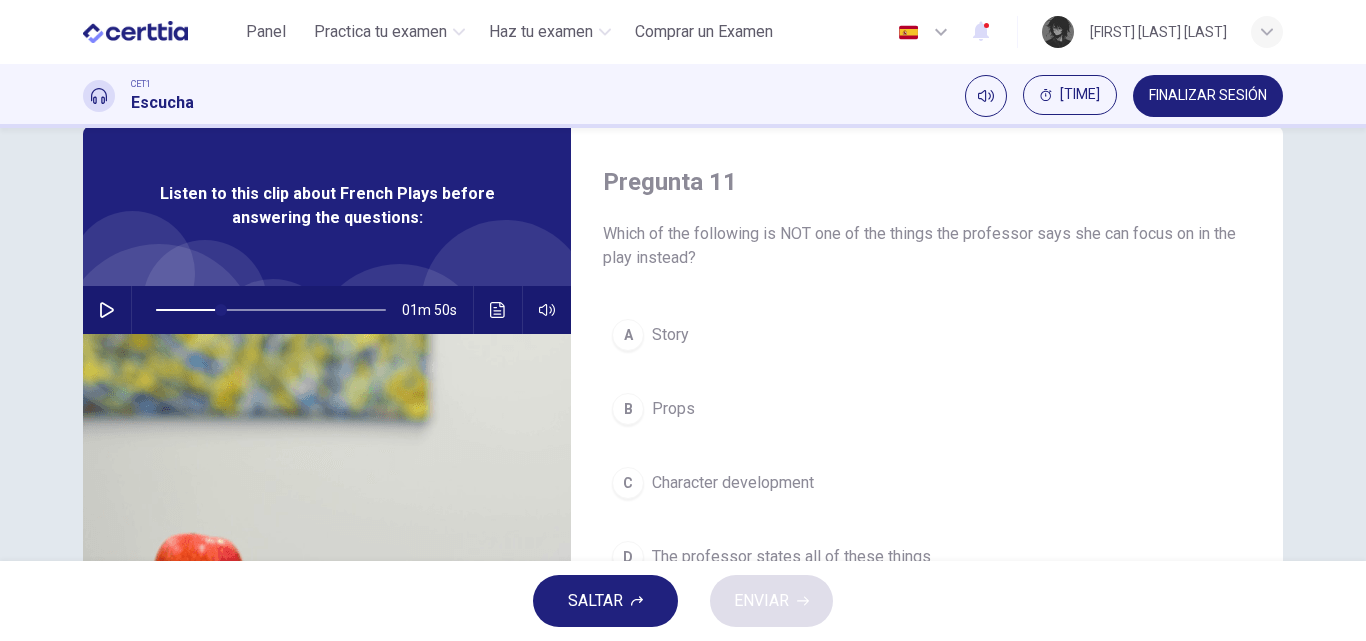 click 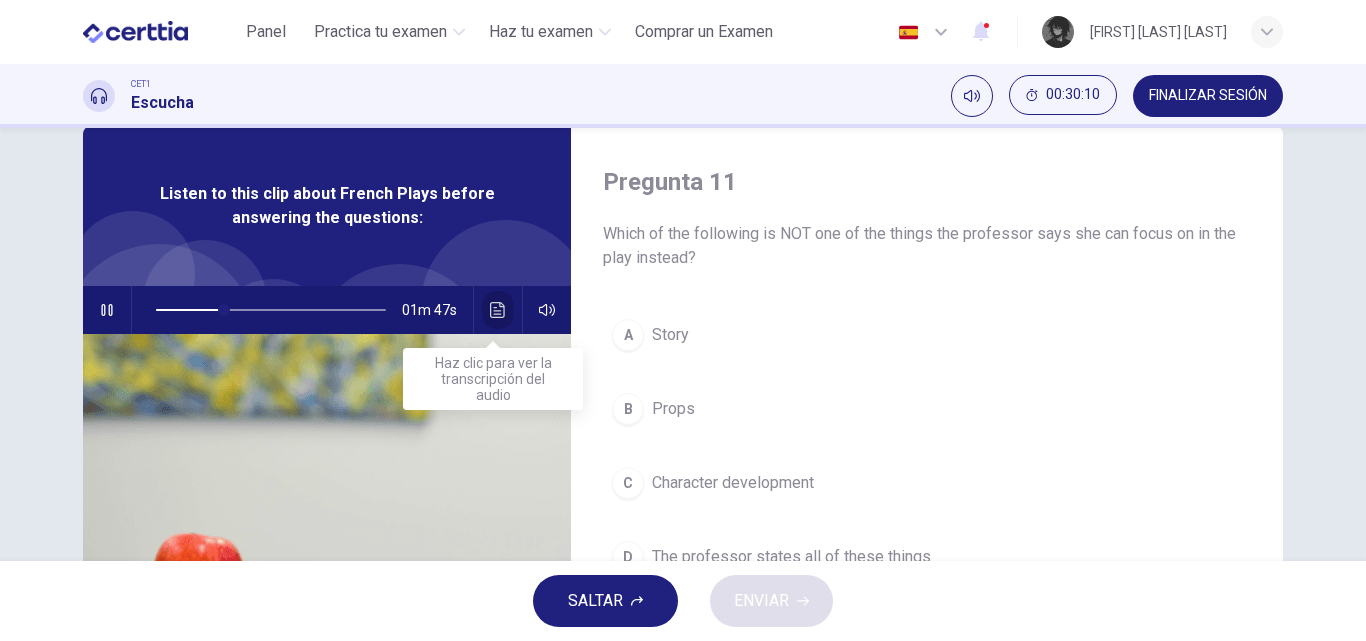 click 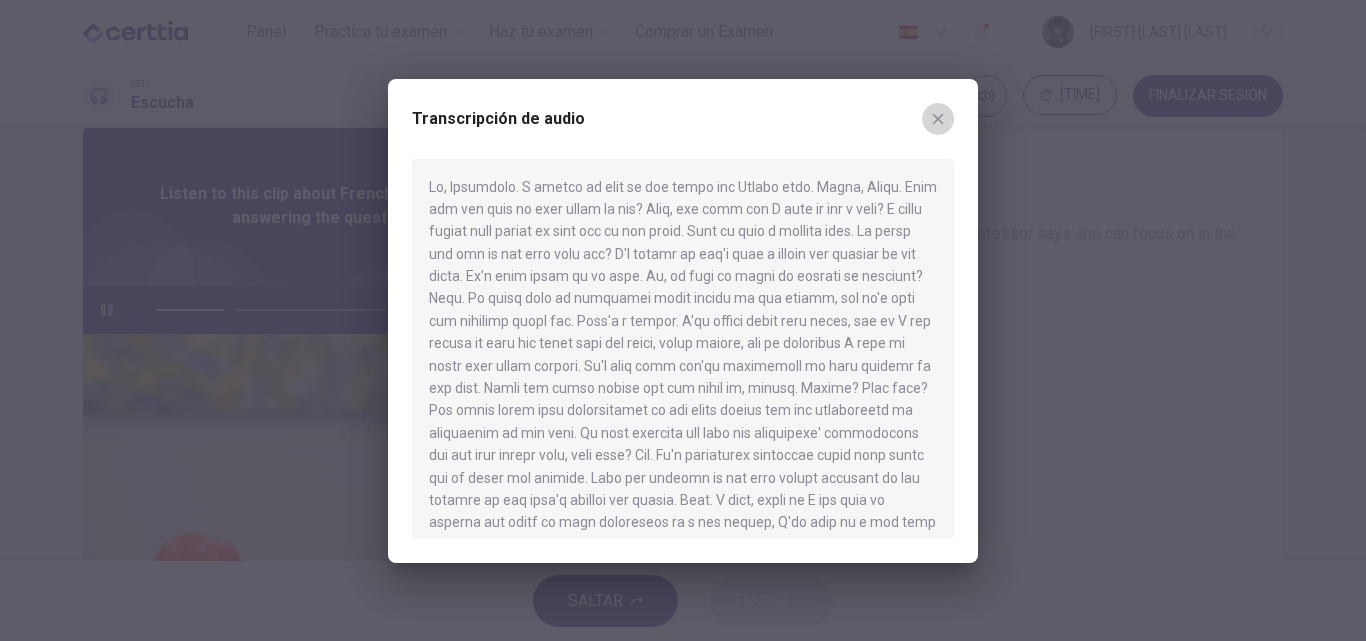 click 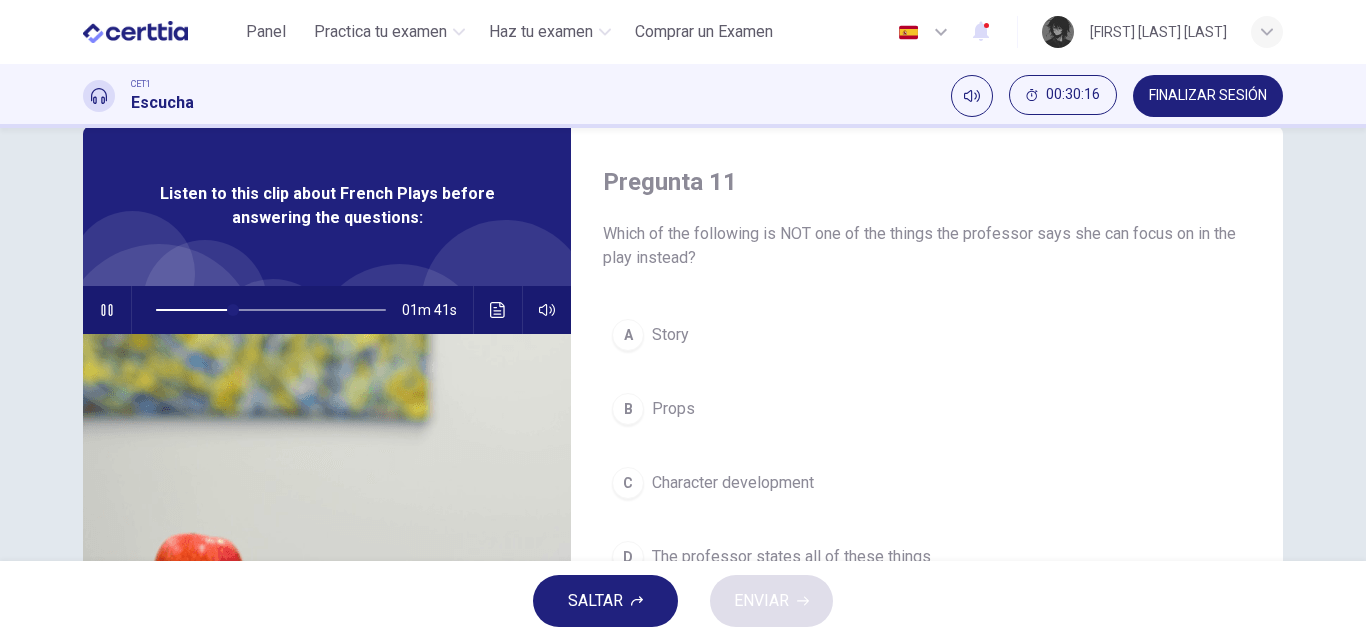scroll, scrollTop: 142, scrollLeft: 0, axis: vertical 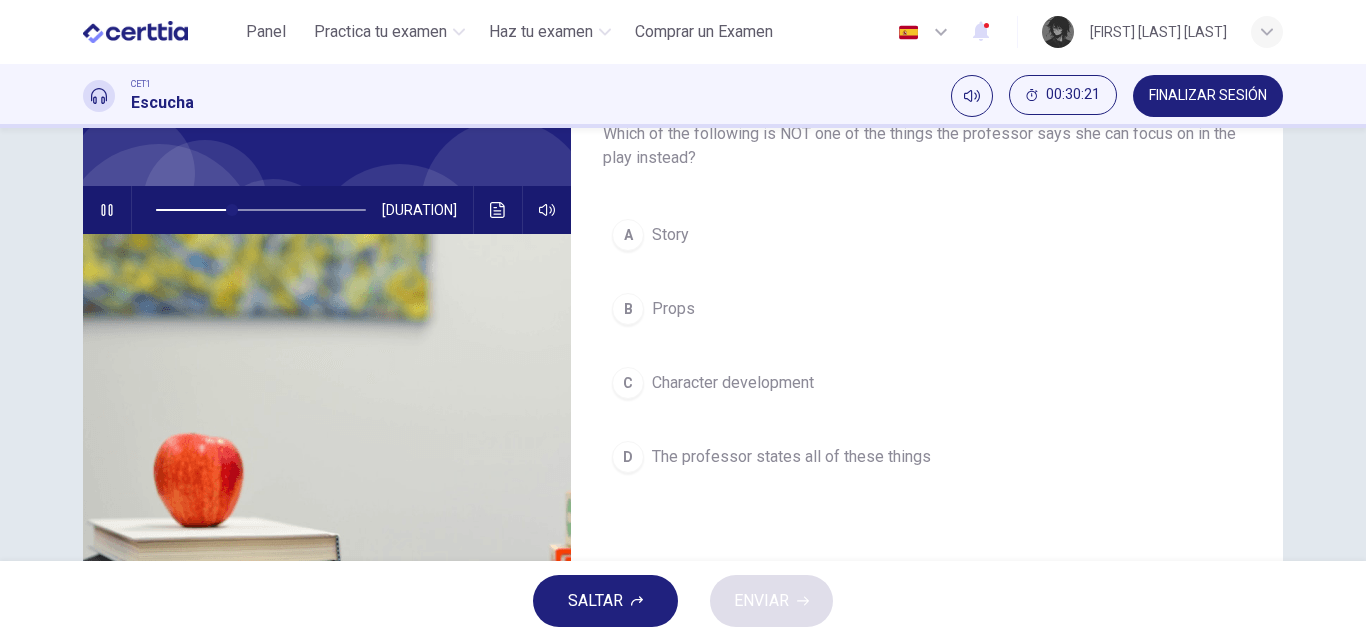 click on "B Props" at bounding box center [927, 309] 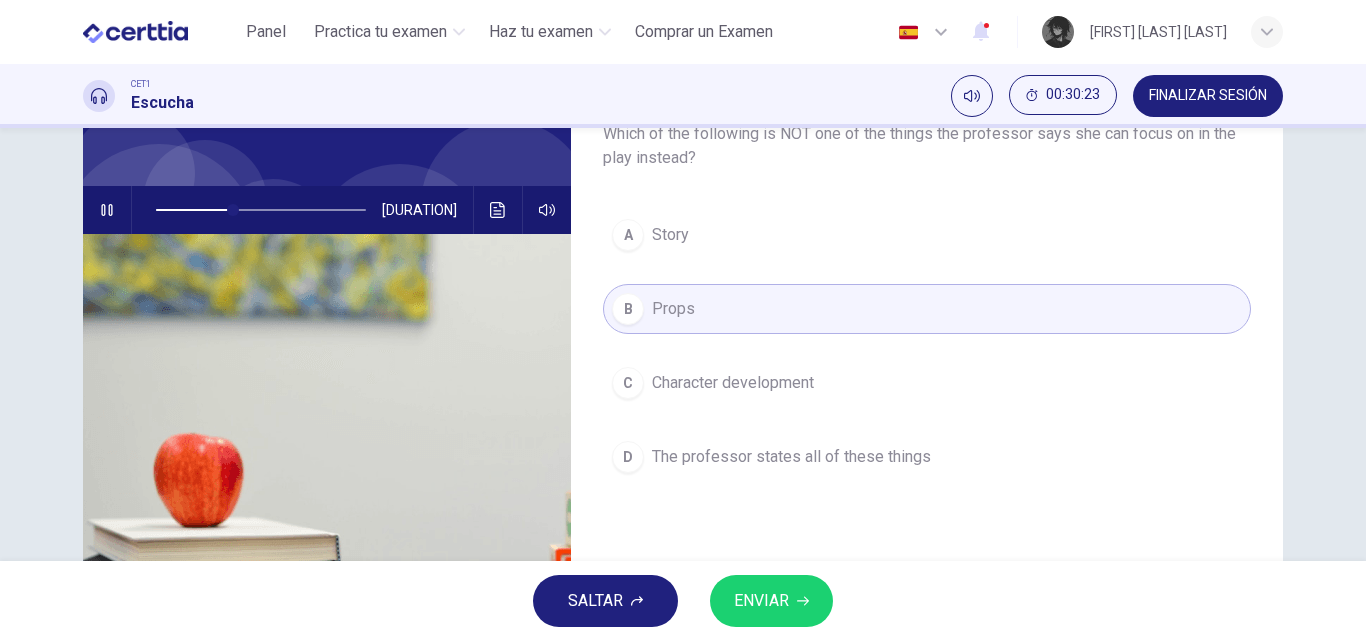 click 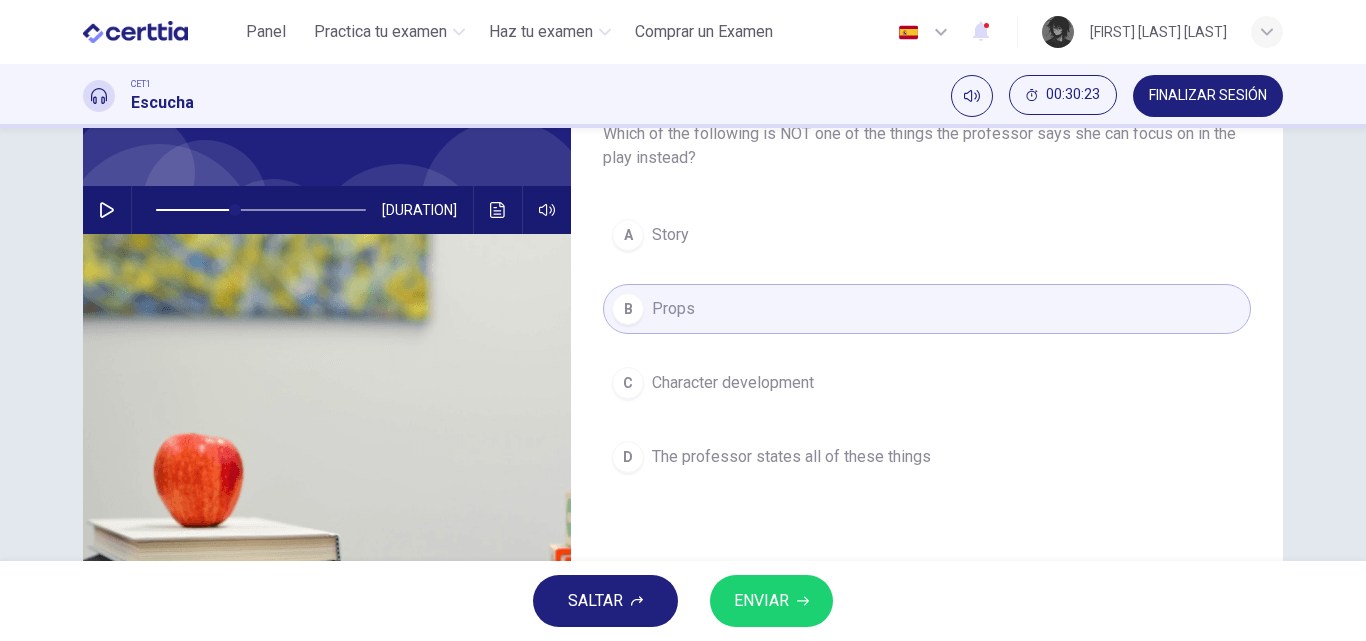 click on "ENVIAR" at bounding box center [761, 601] 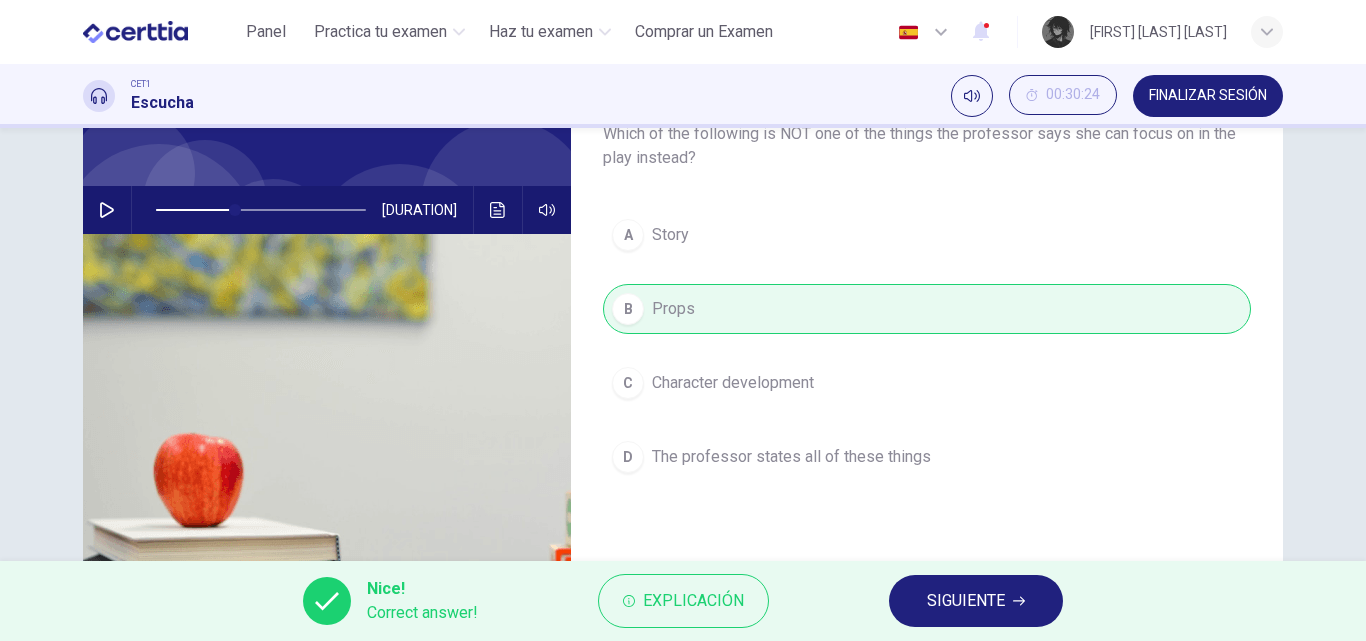 scroll, scrollTop: 42, scrollLeft: 0, axis: vertical 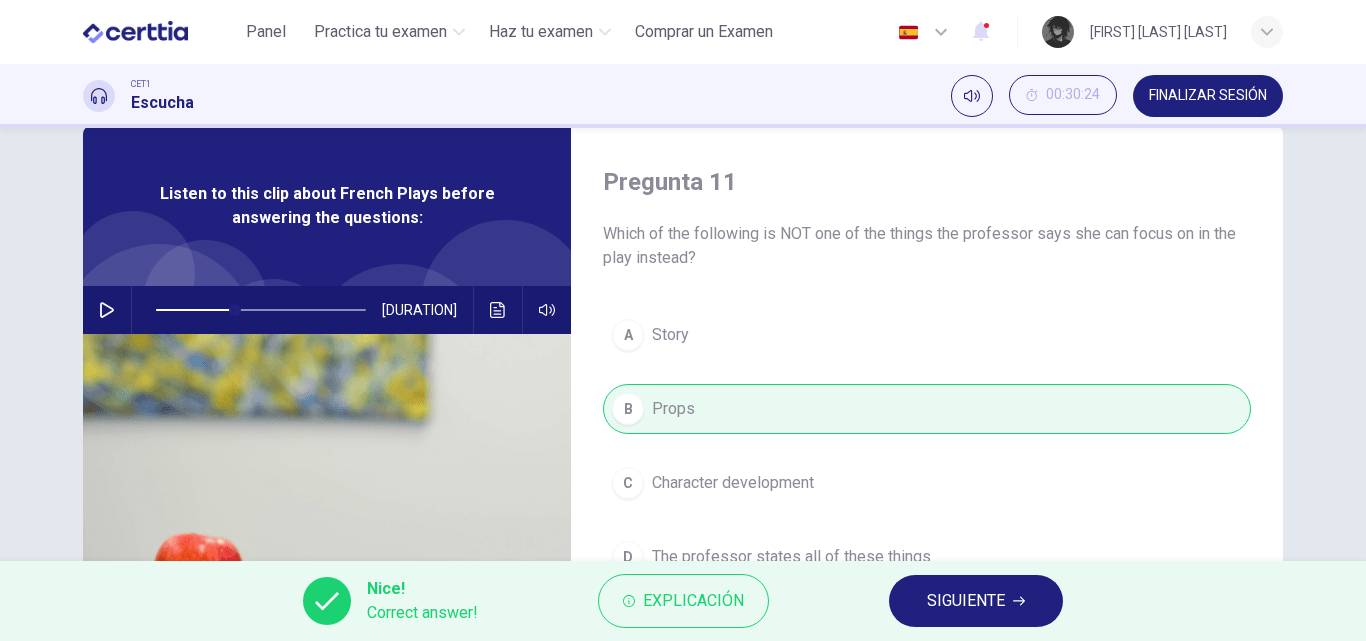 click on "SIGUIENTE" at bounding box center [966, 601] 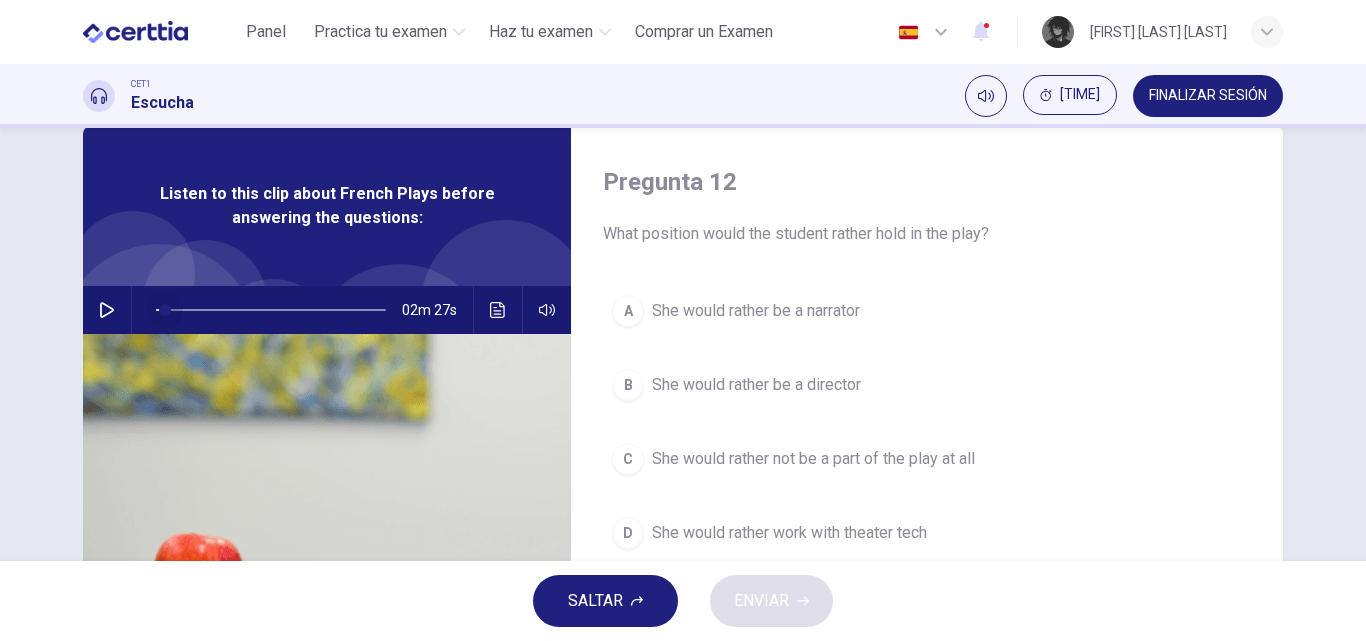 drag, startPoint x: 160, startPoint y: 307, endPoint x: 107, endPoint y: 314, distance: 53.460266 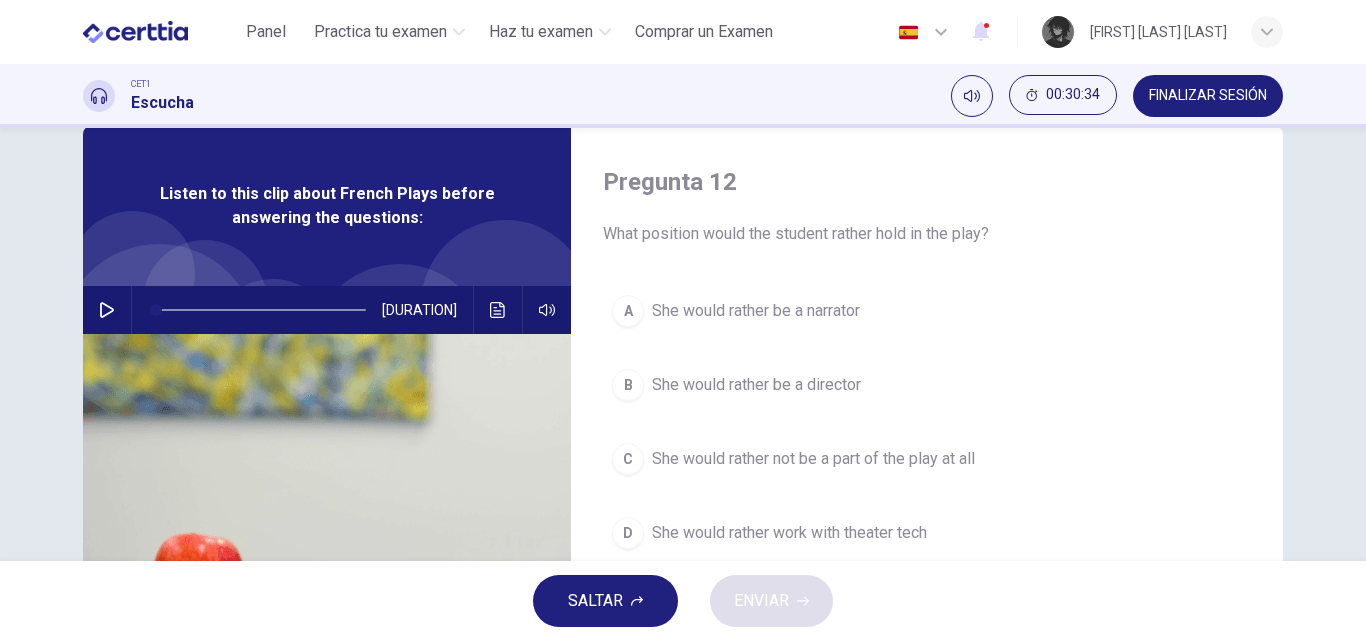 click 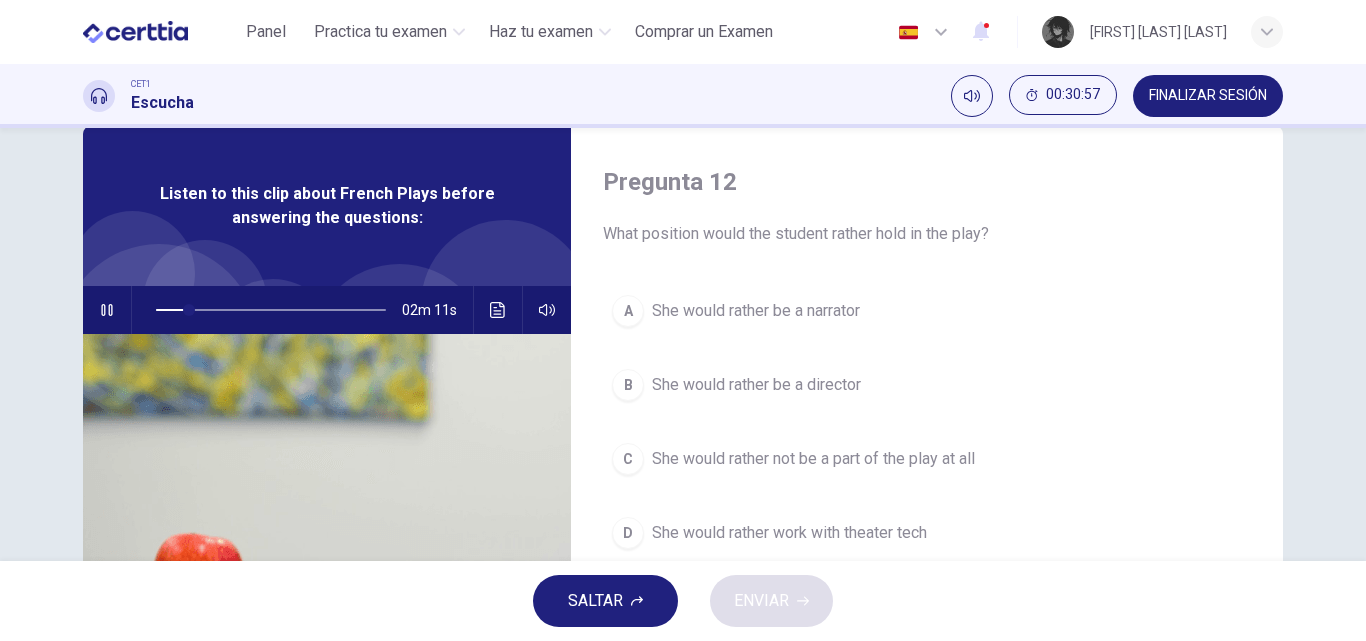scroll, scrollTop: 142, scrollLeft: 0, axis: vertical 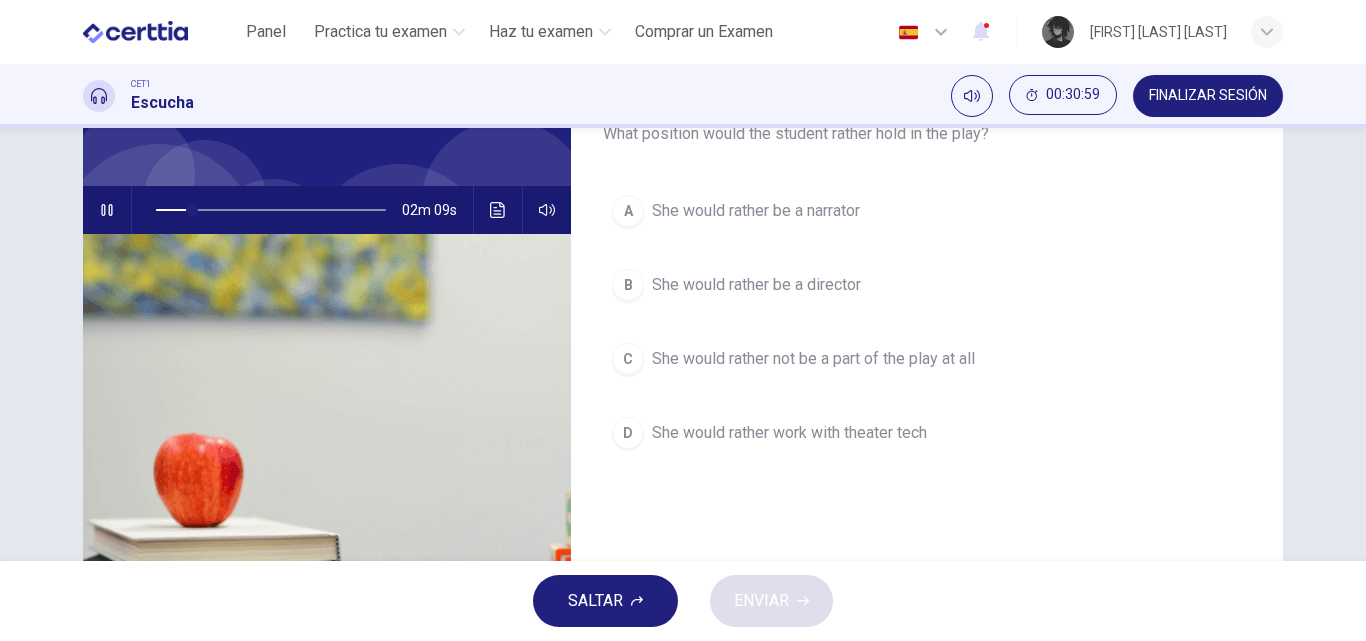 click on "She would rather work with theater tech" at bounding box center (789, 433) 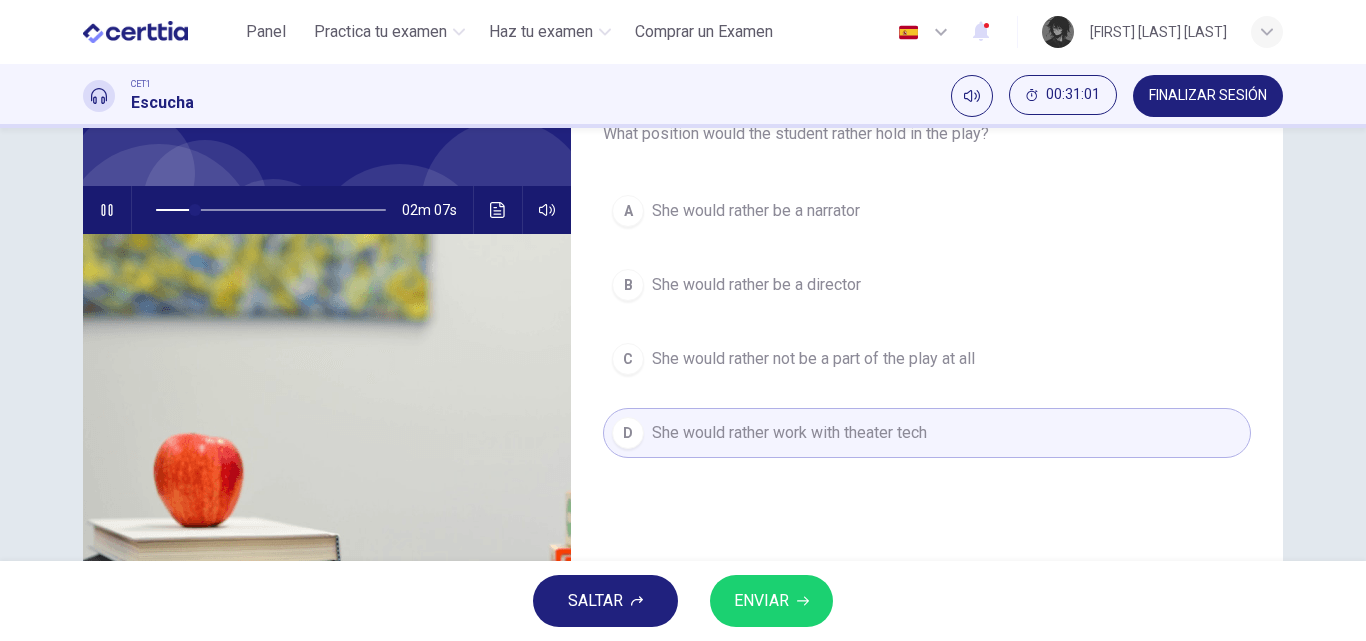 click on "ENVIAR" at bounding box center [761, 601] 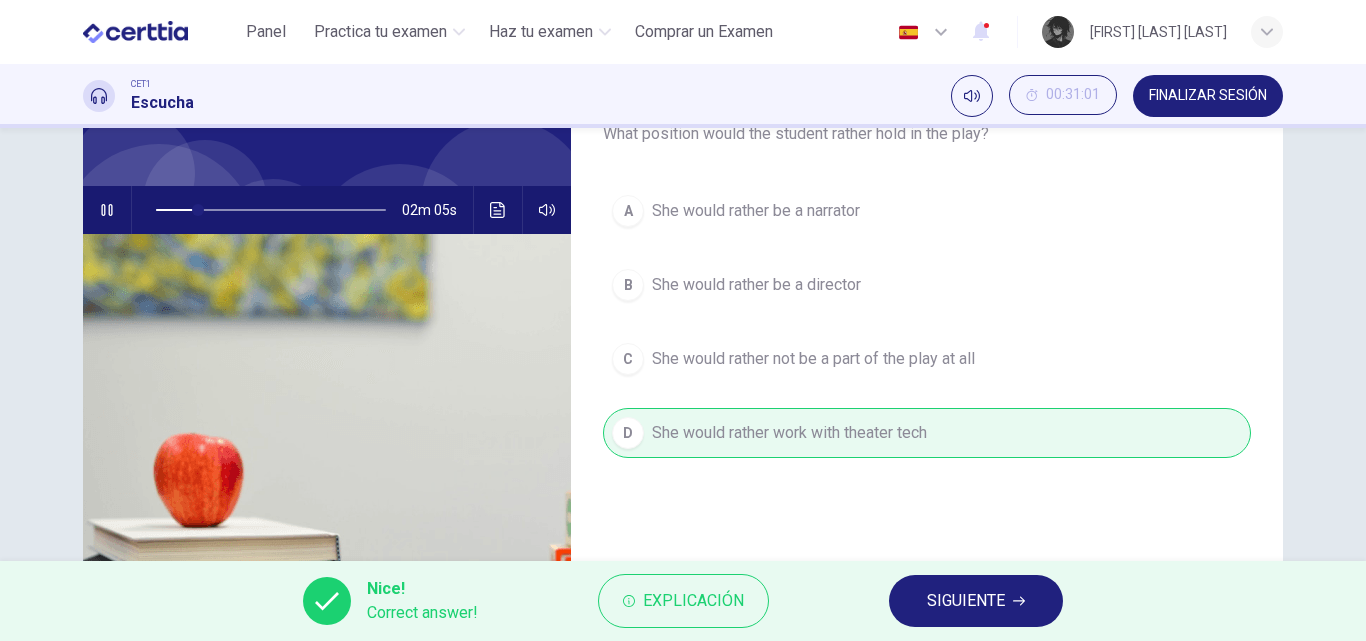 scroll, scrollTop: 42, scrollLeft: 0, axis: vertical 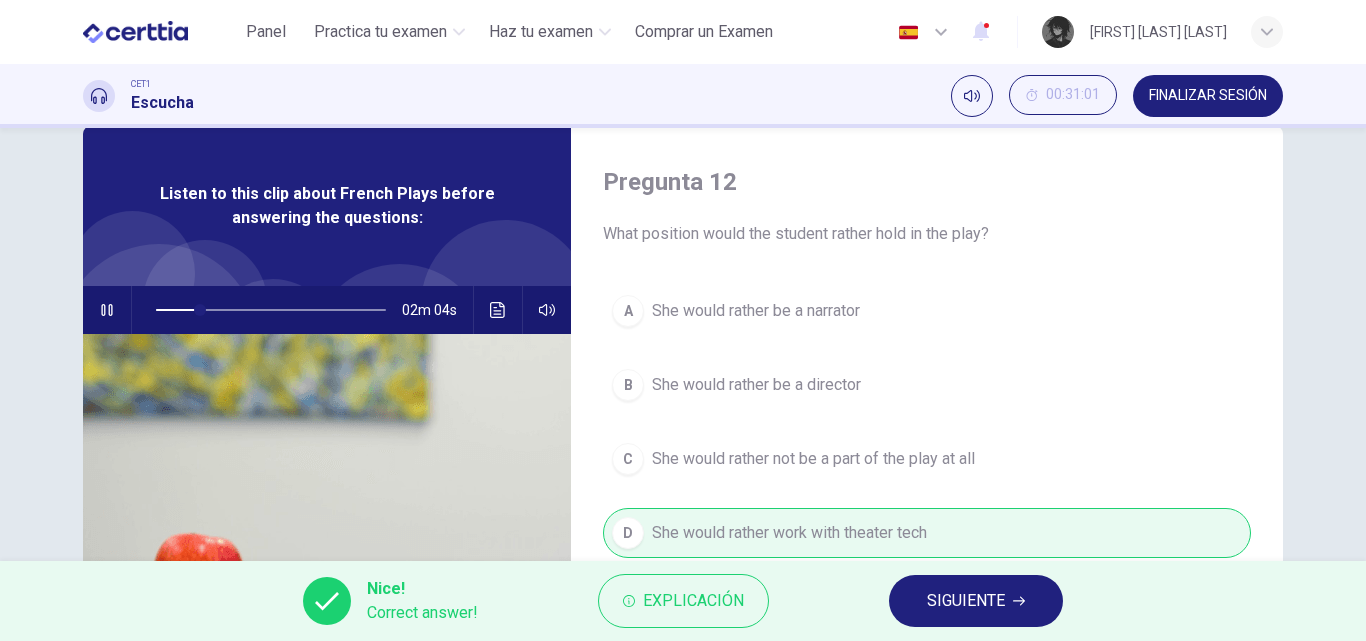 click on "02m 04s" at bounding box center (327, 310) 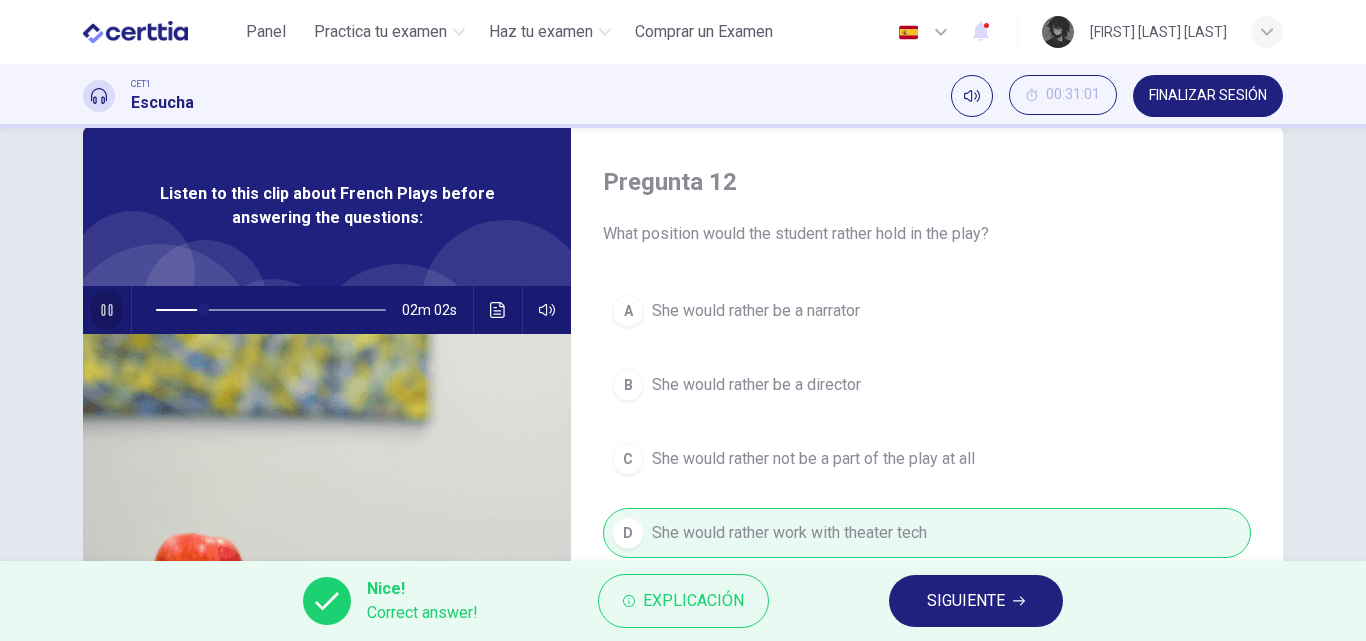 click at bounding box center [107, 310] 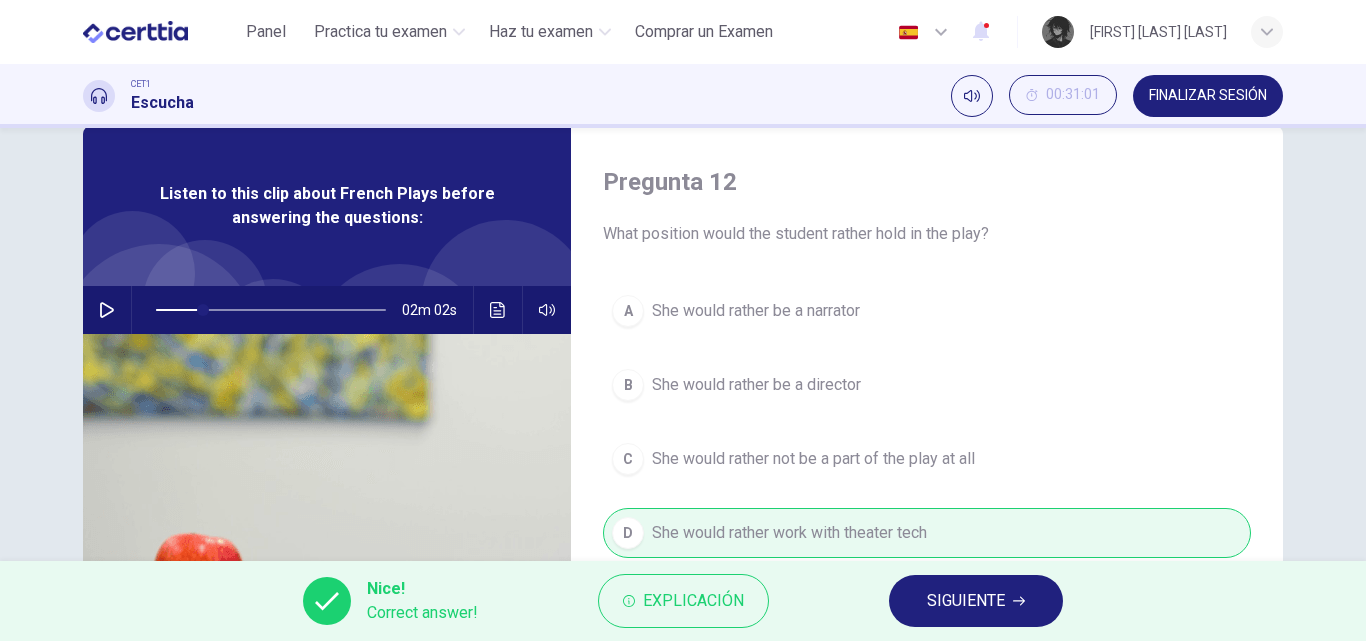 click on "SIGUIENTE" at bounding box center (966, 601) 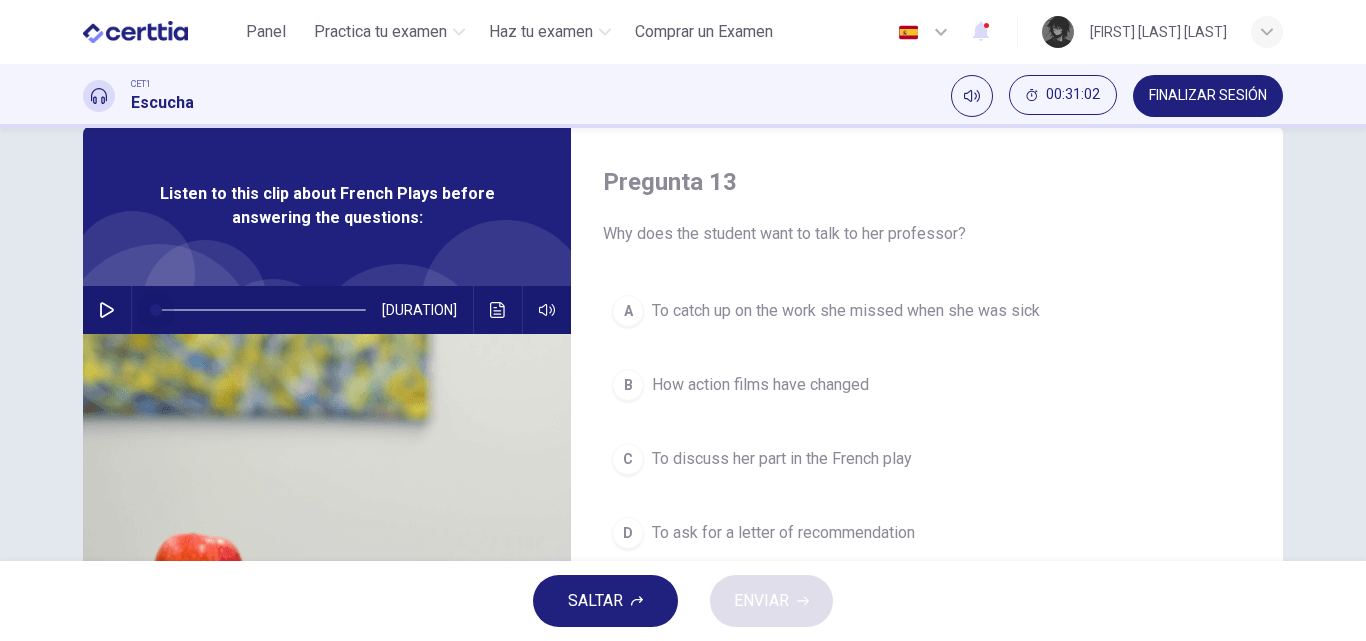 click at bounding box center [257, 310] 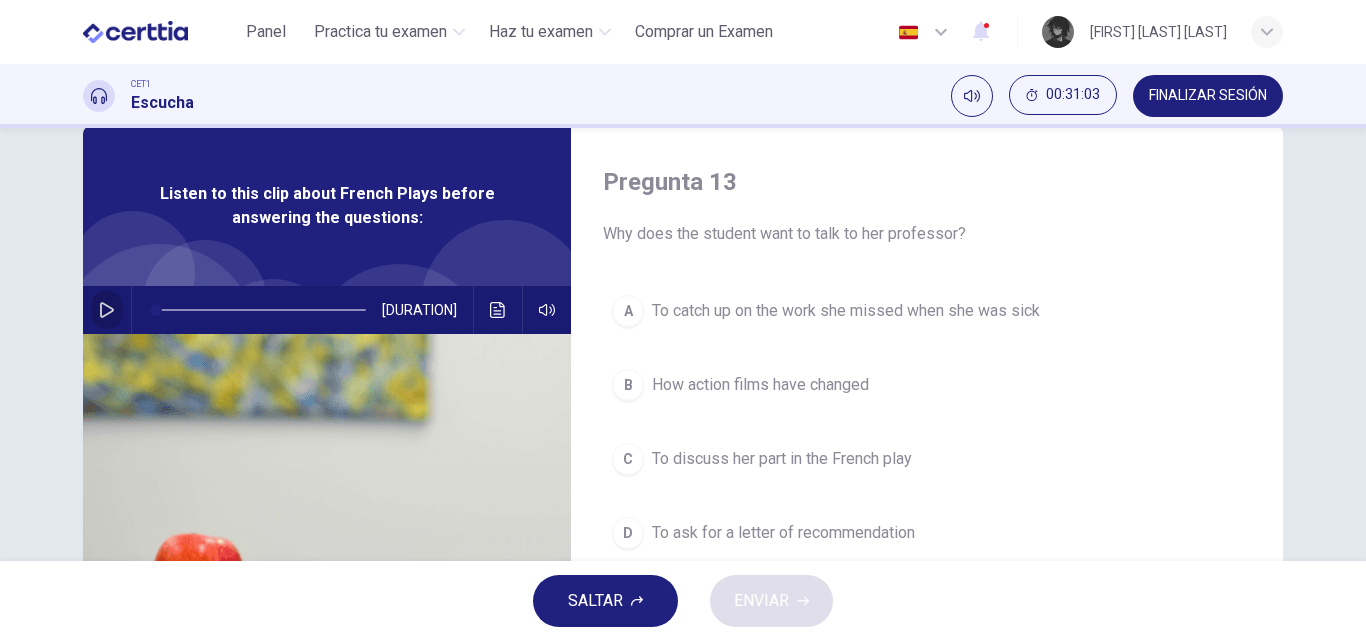 click 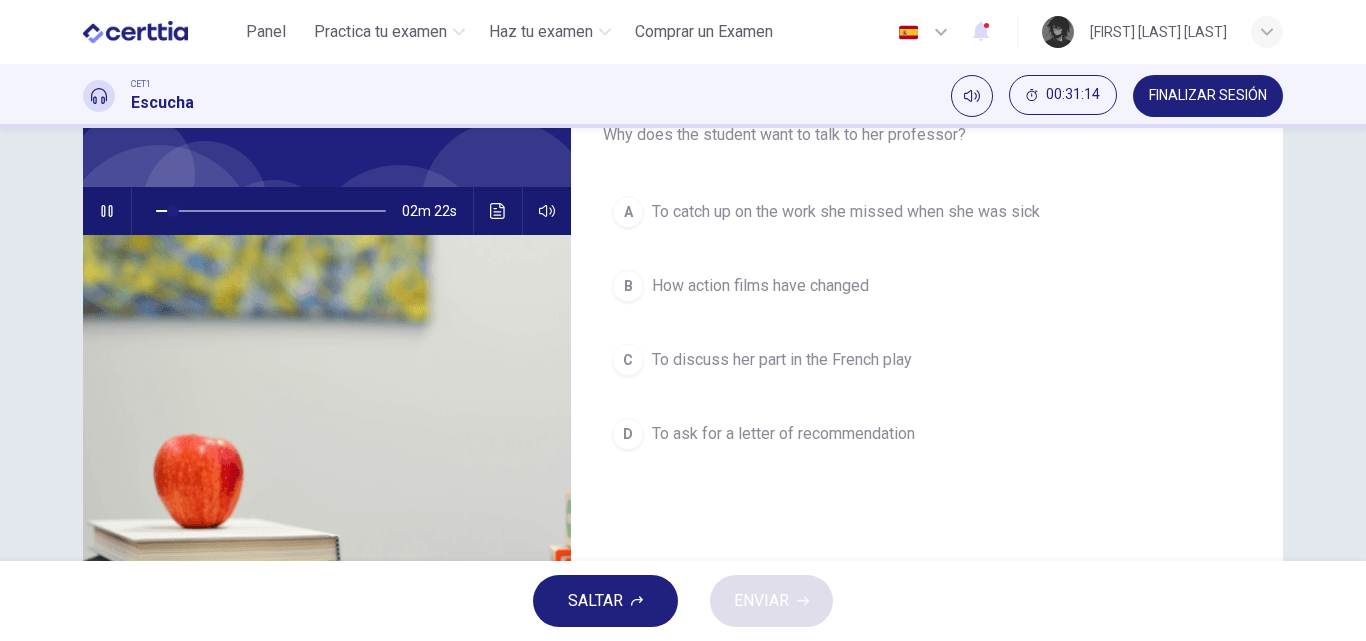 scroll, scrollTop: 142, scrollLeft: 0, axis: vertical 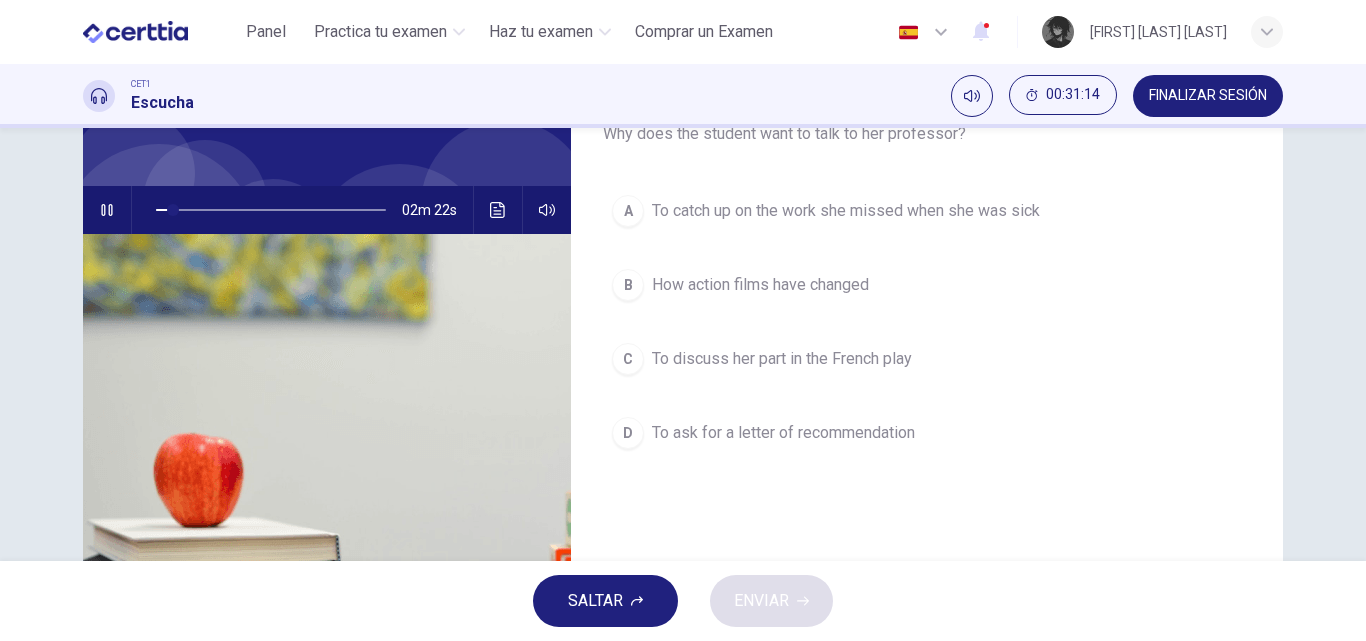 click on "D To ask for a letter of recommendation" at bounding box center (927, 433) 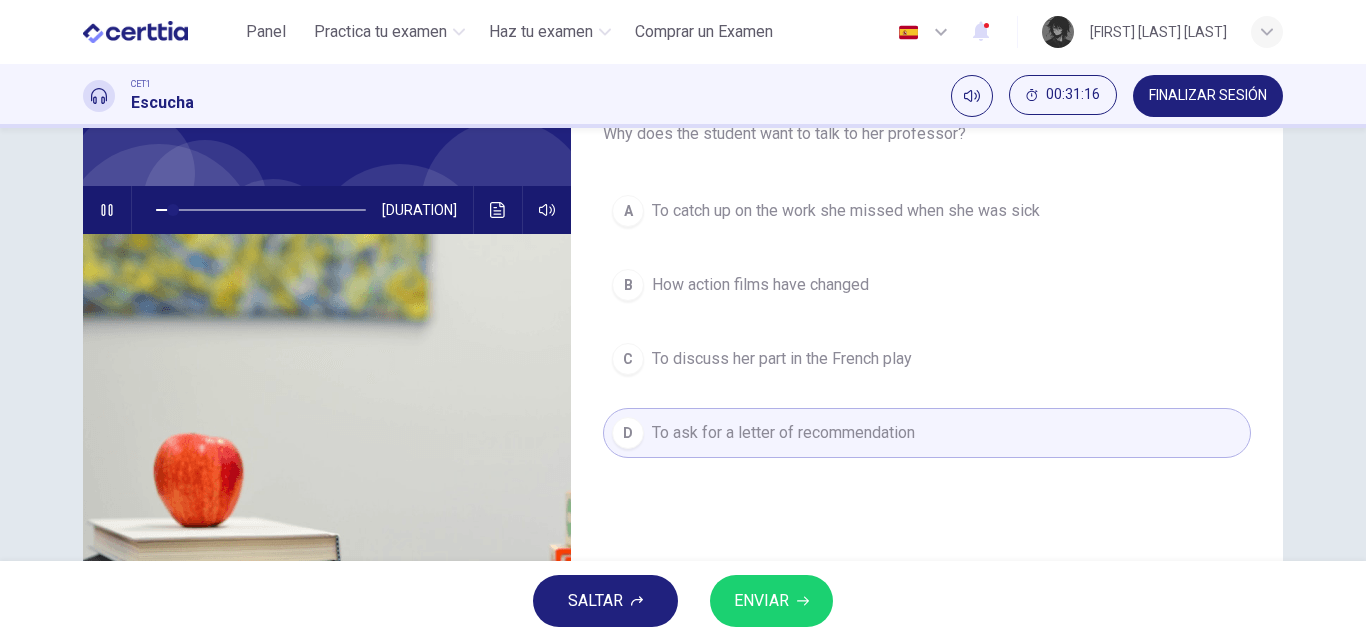 click on "ENVIAR" at bounding box center [761, 601] 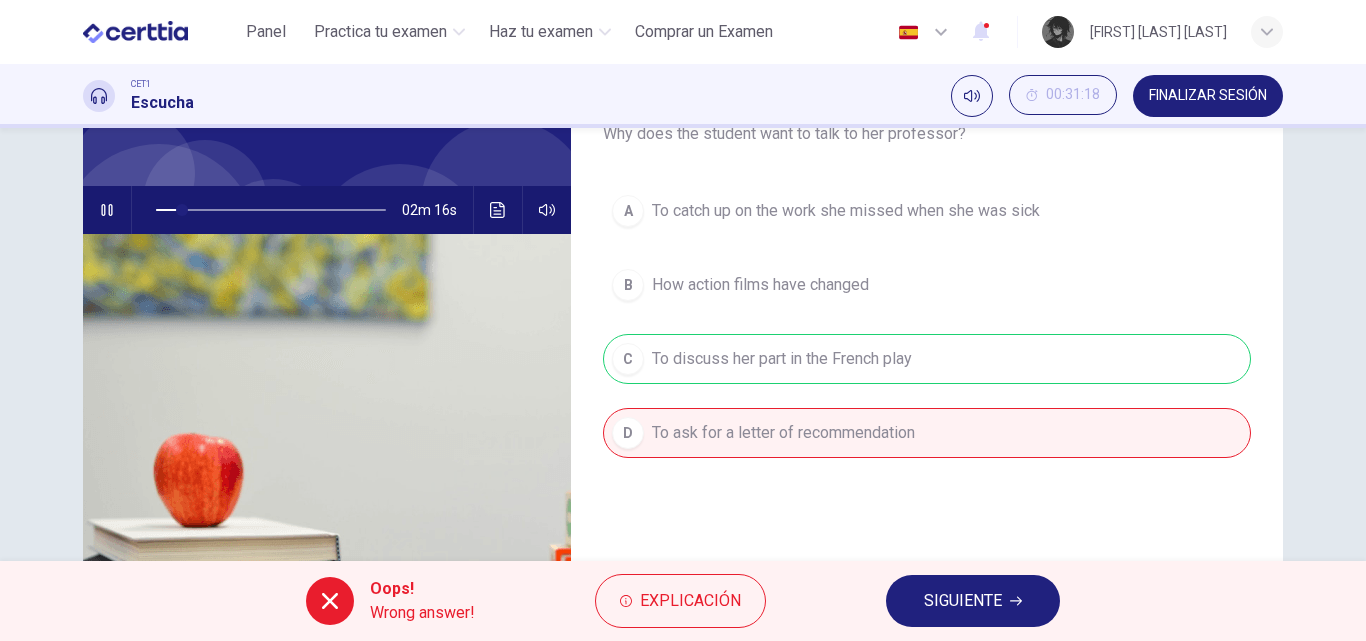 click 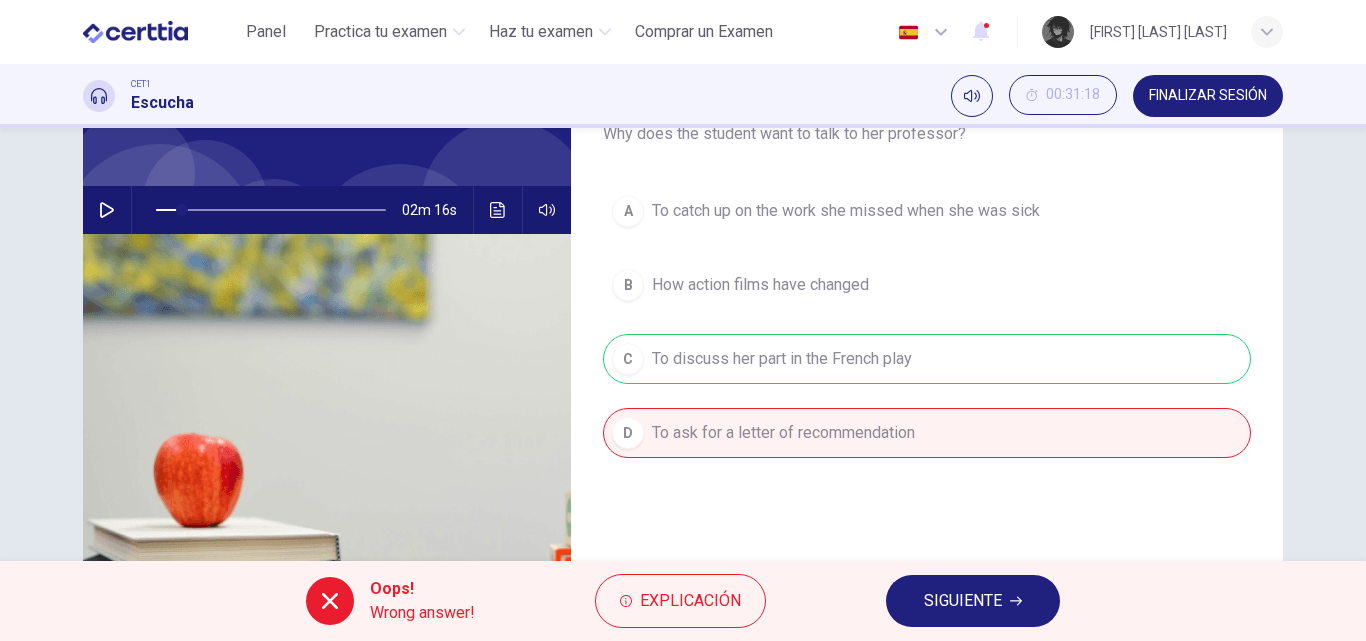 click on "SIGUIENTE" at bounding box center [963, 601] 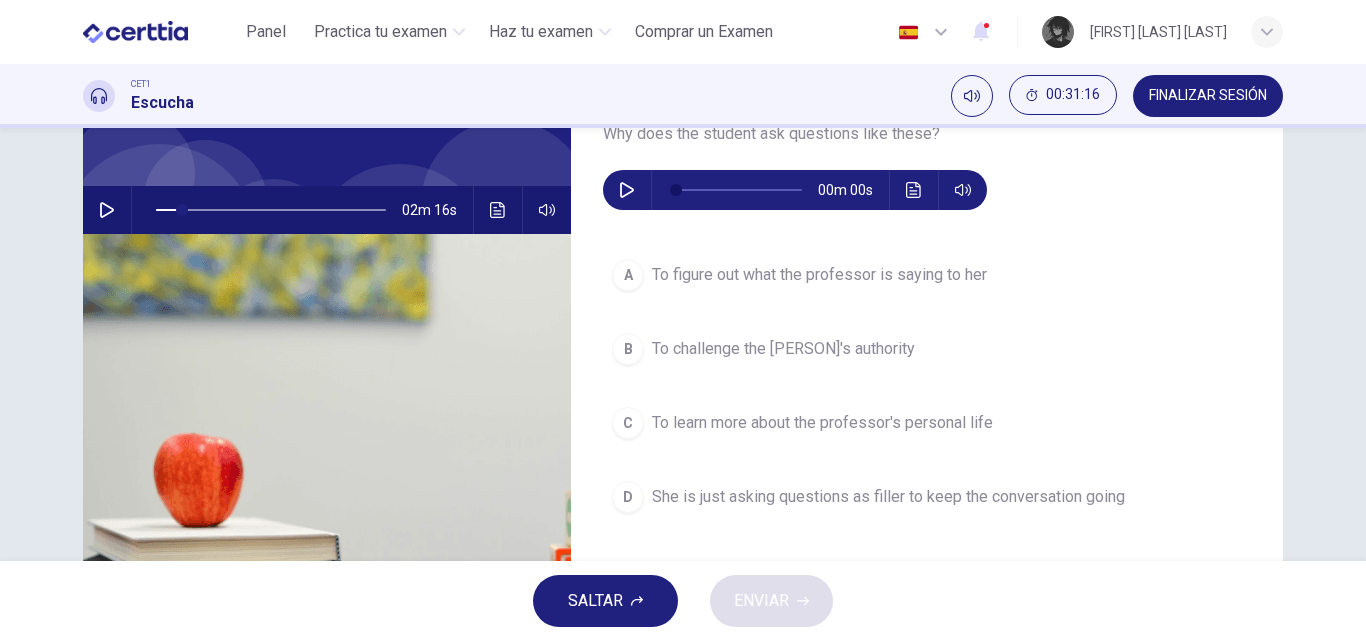 type on "**" 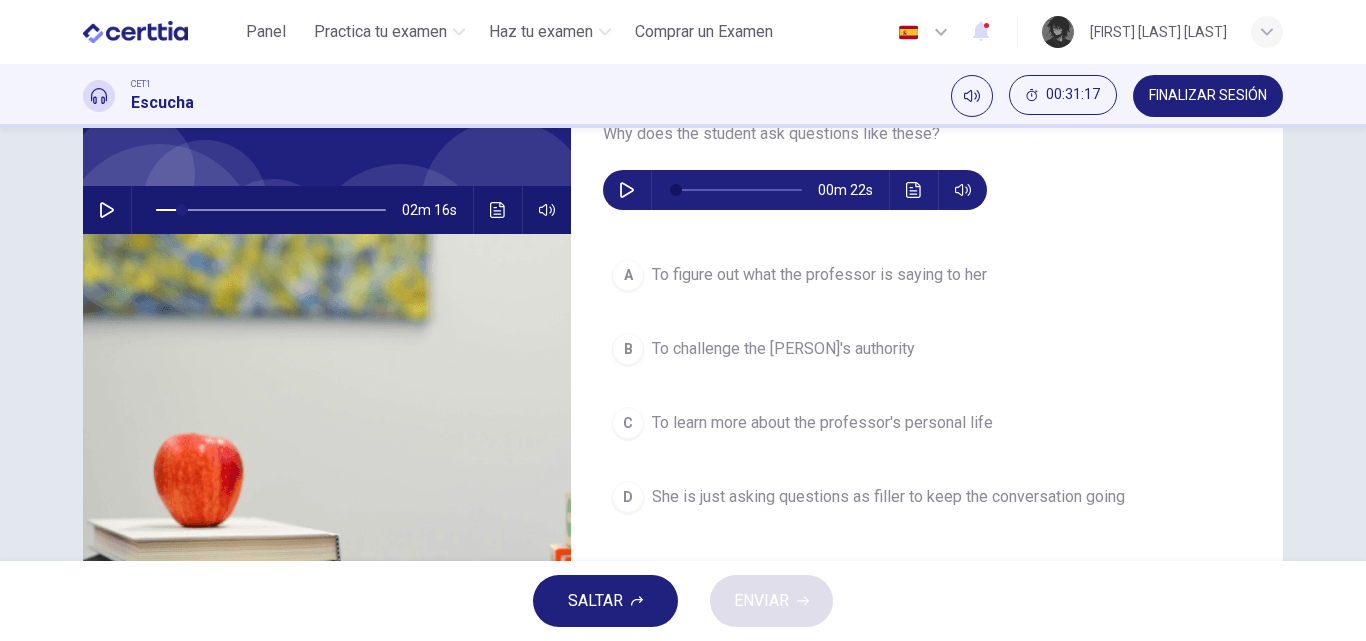 scroll, scrollTop: 0, scrollLeft: 0, axis: both 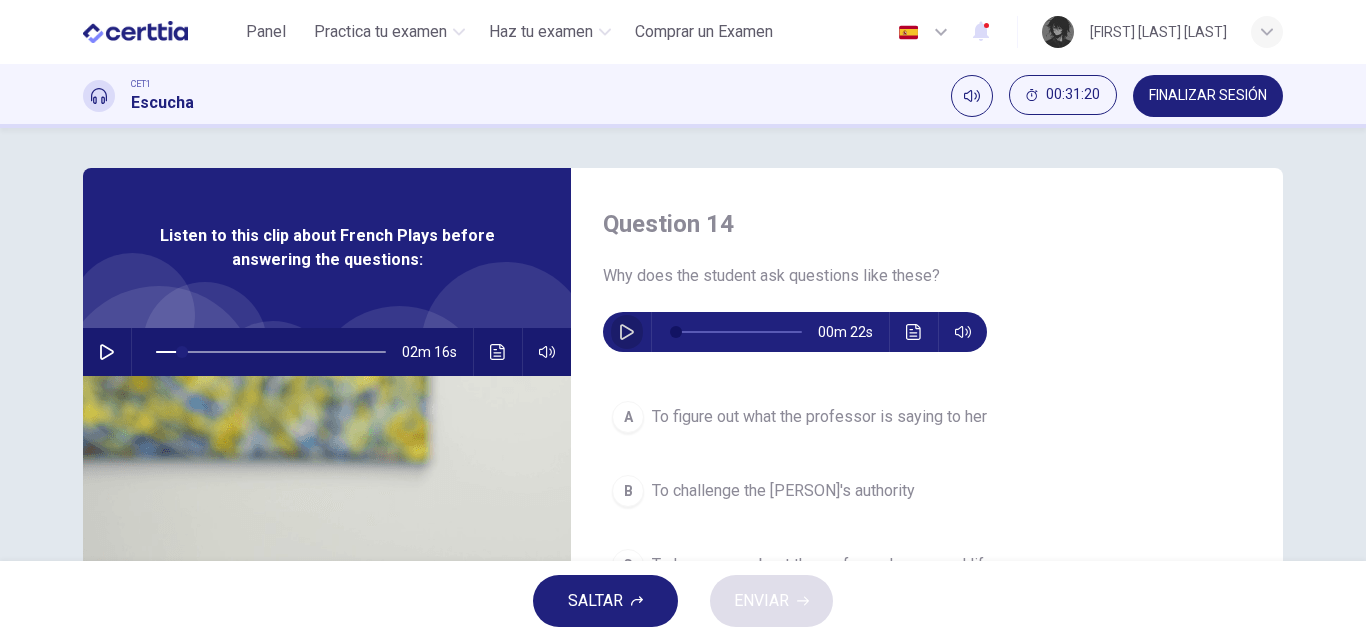 click 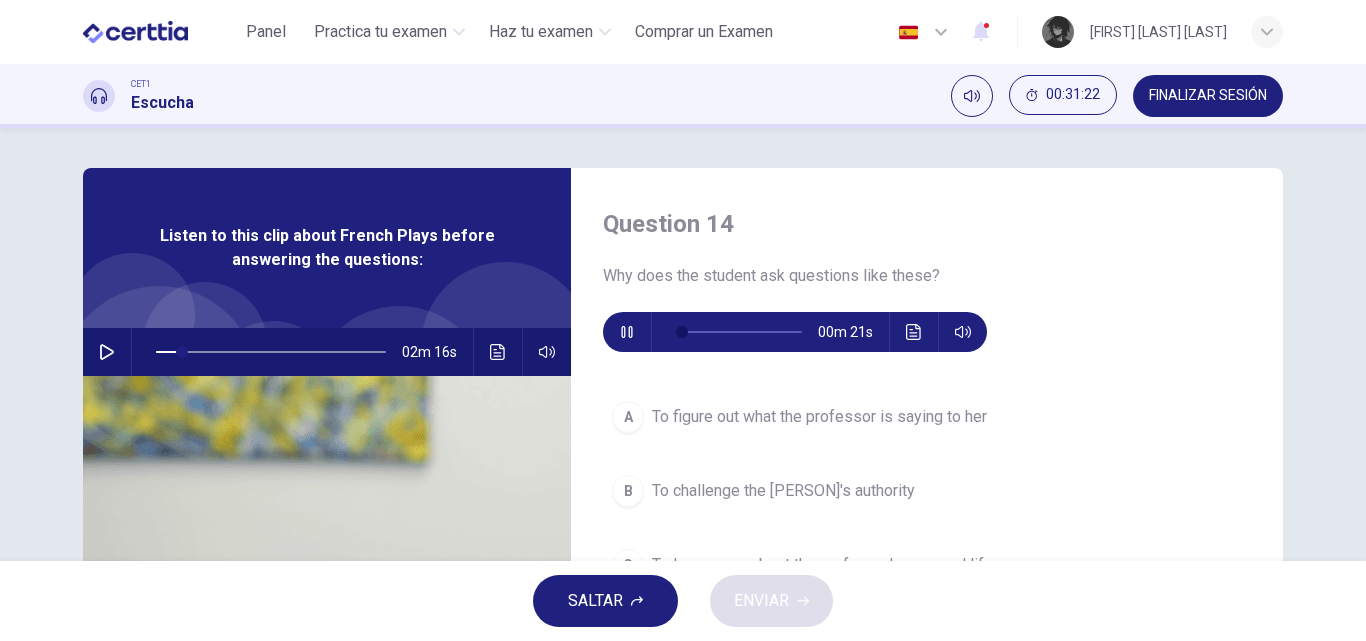 scroll, scrollTop: 100, scrollLeft: 0, axis: vertical 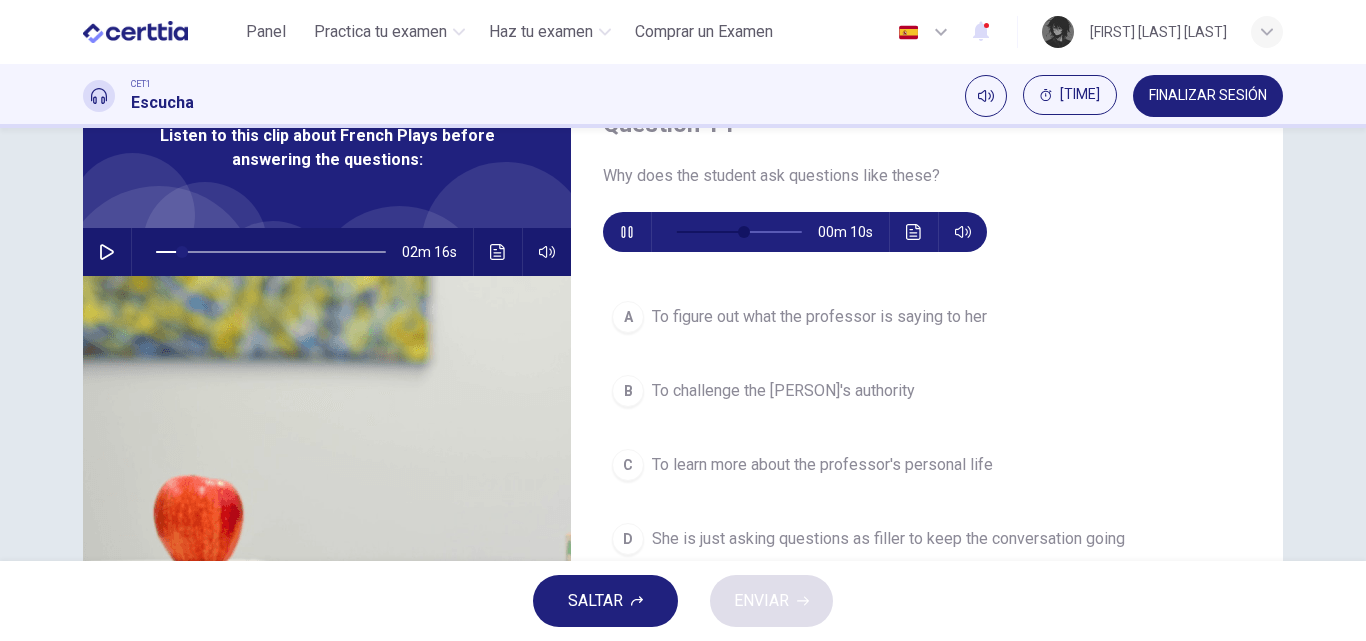 type on "**" 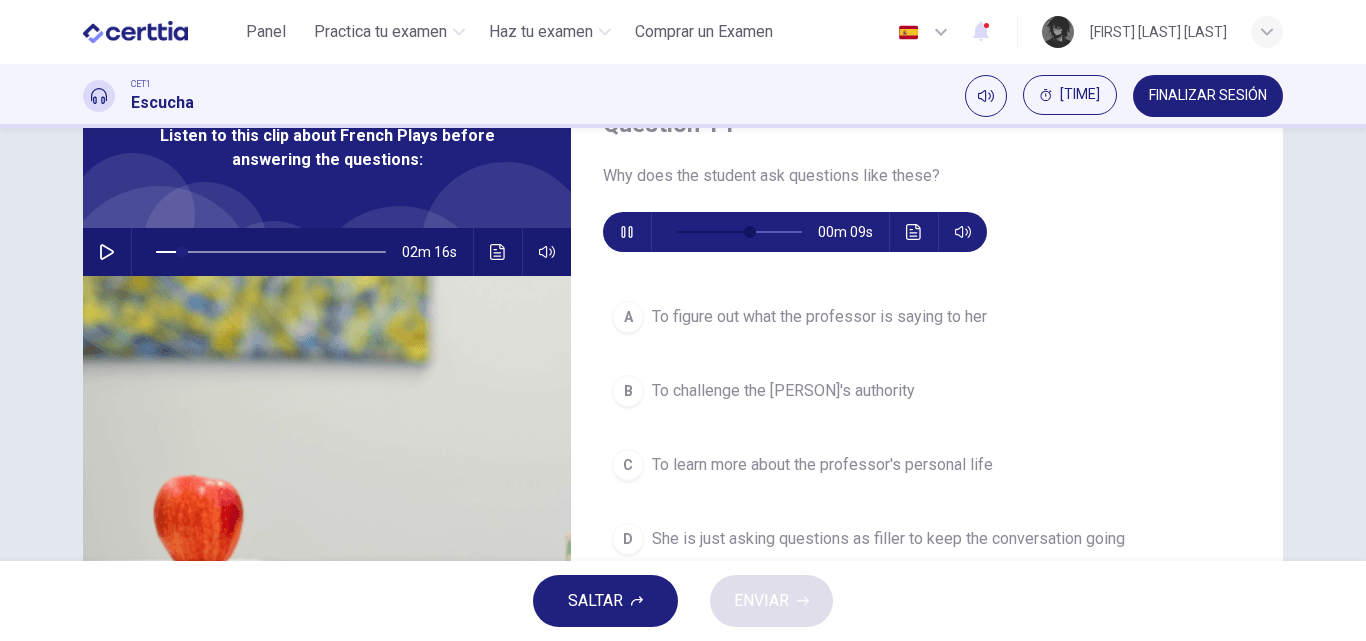 type 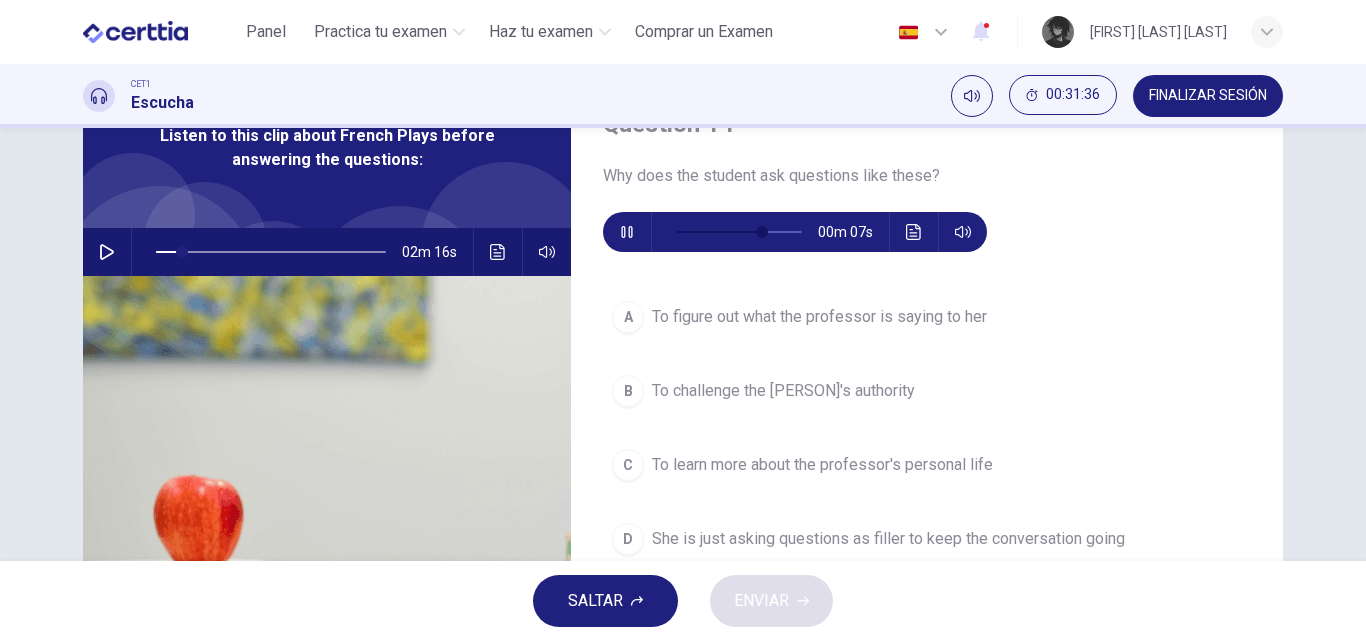 type on "**" 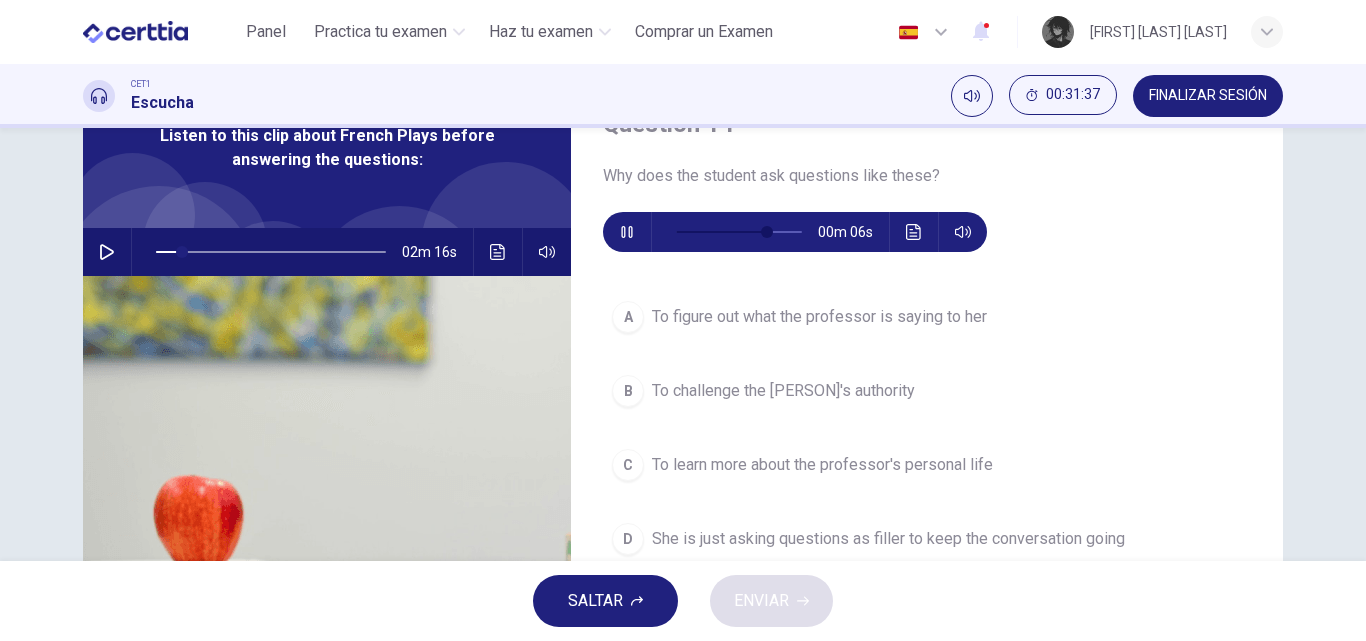 click on "She is just asking questions as filler to keep the conversation going" at bounding box center (888, 539) 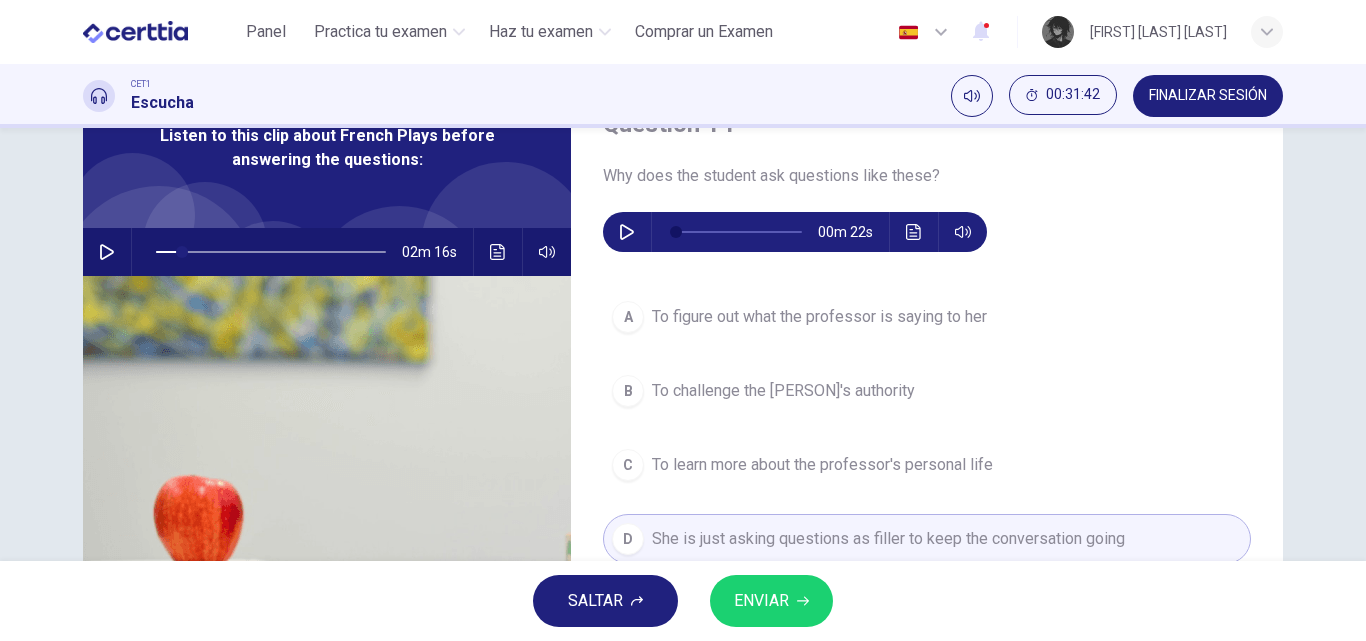 type on "*" 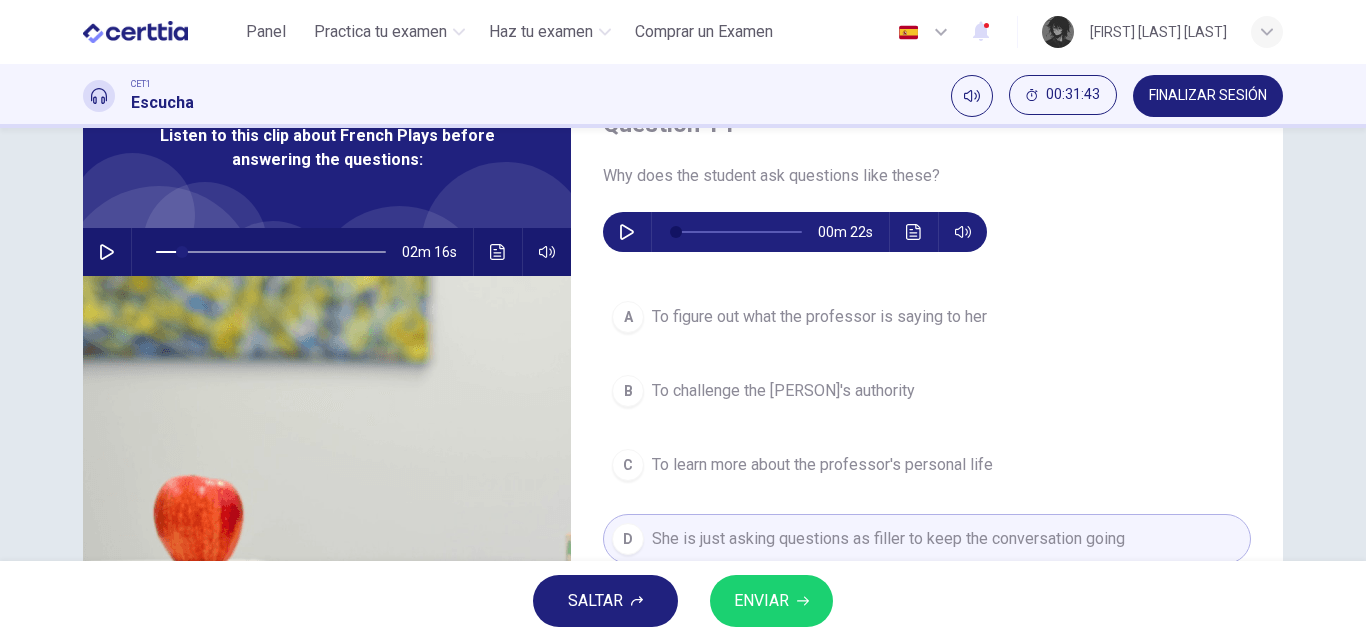 click 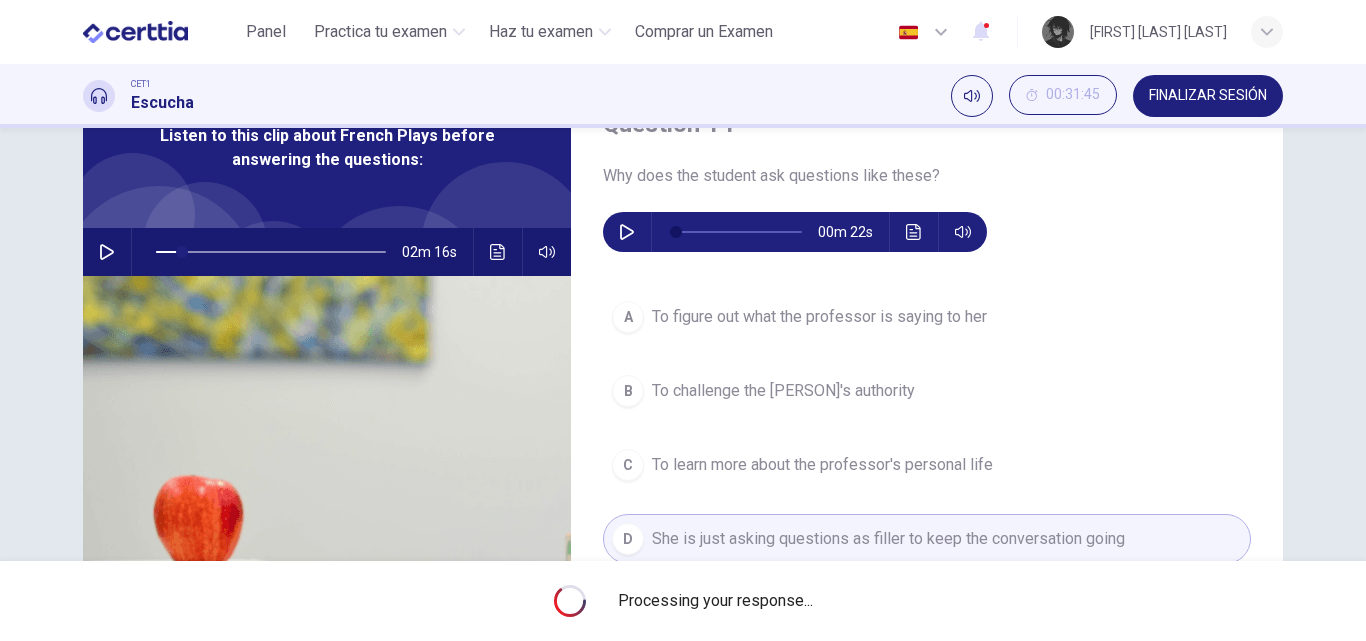 type on "**" 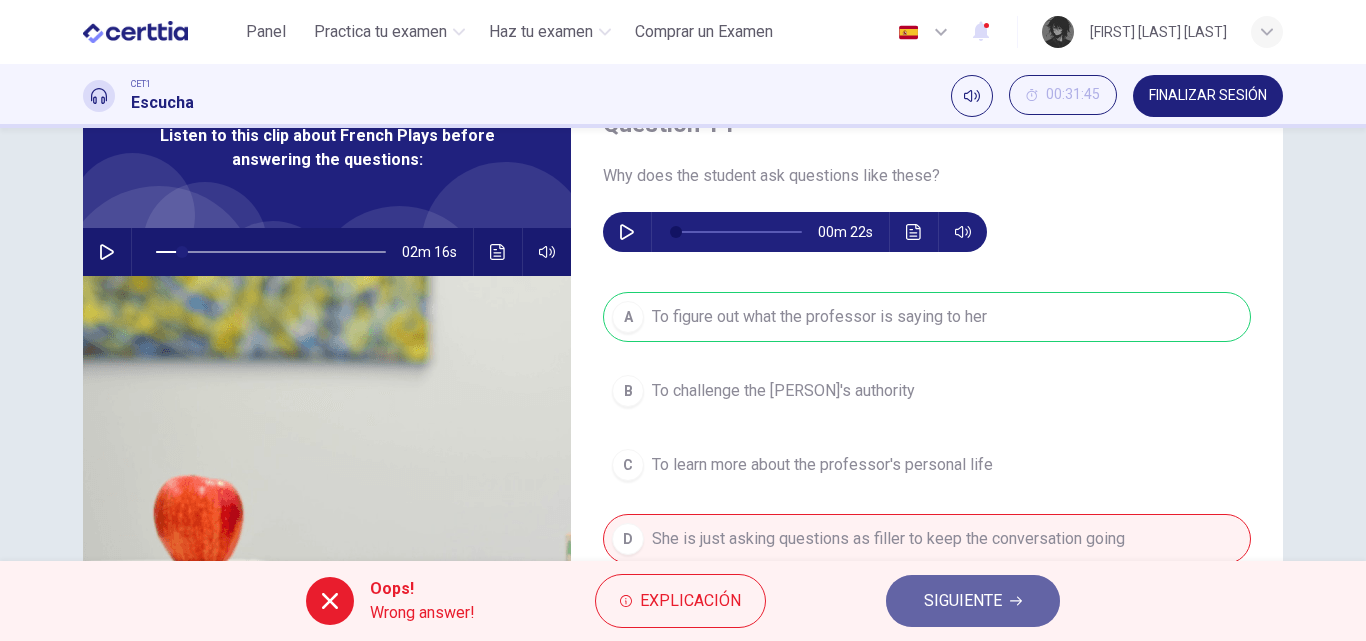 click on "SIGUIENTE" at bounding box center [963, 601] 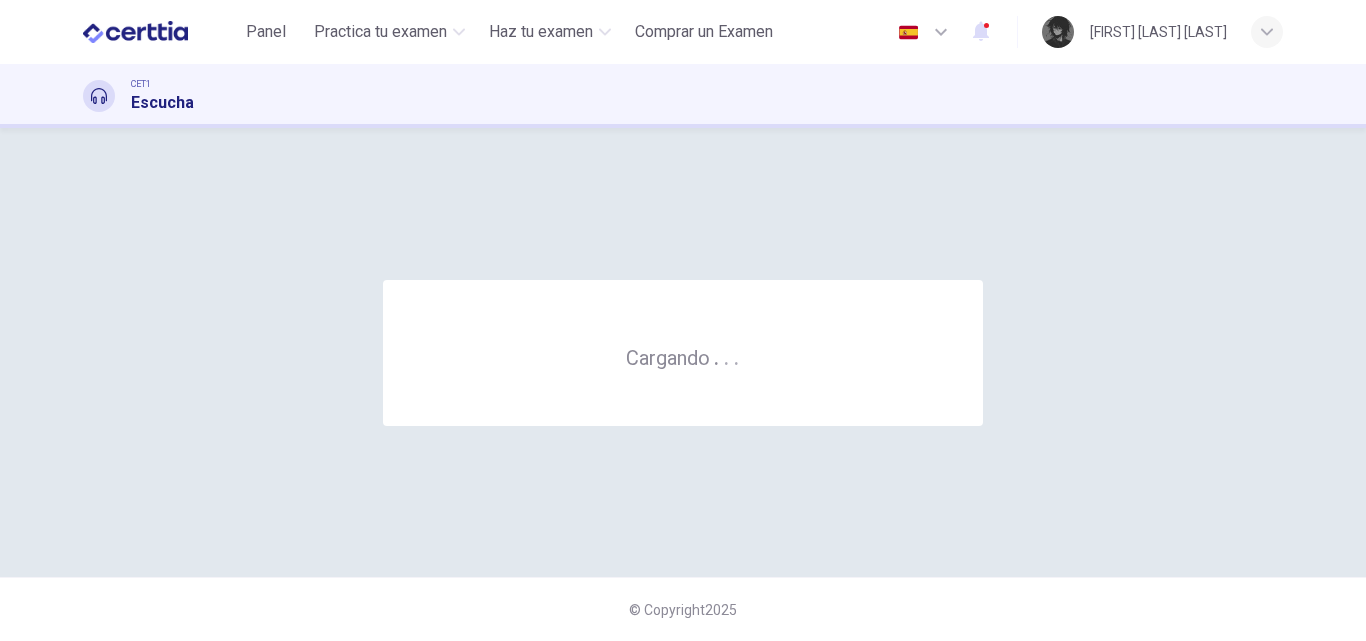 scroll, scrollTop: 0, scrollLeft: 0, axis: both 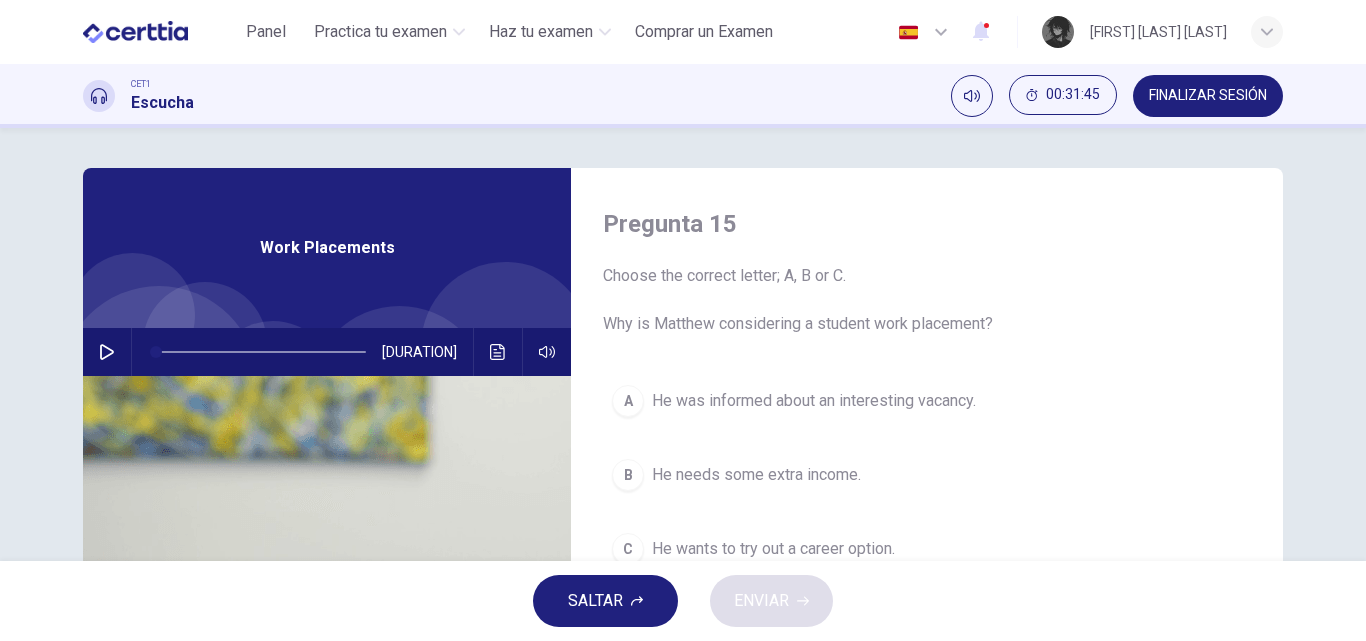 click on "FINALIZAR SESIÓN" at bounding box center (1208, 96) 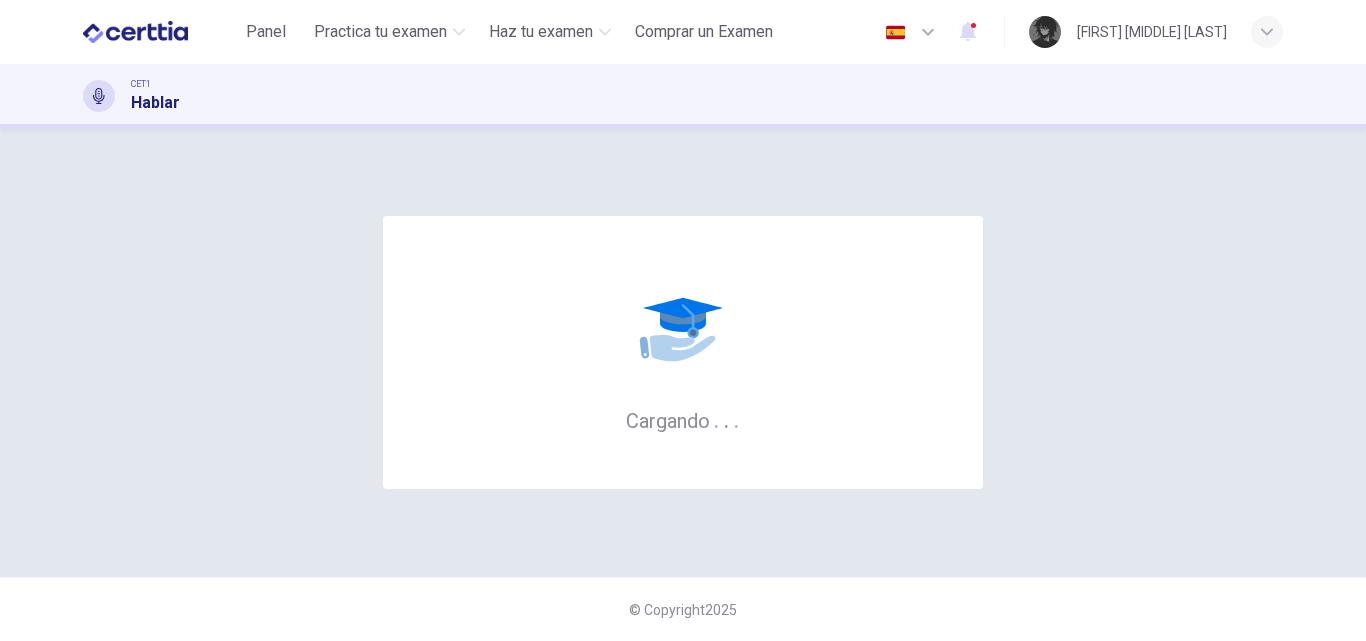scroll, scrollTop: 0, scrollLeft: 0, axis: both 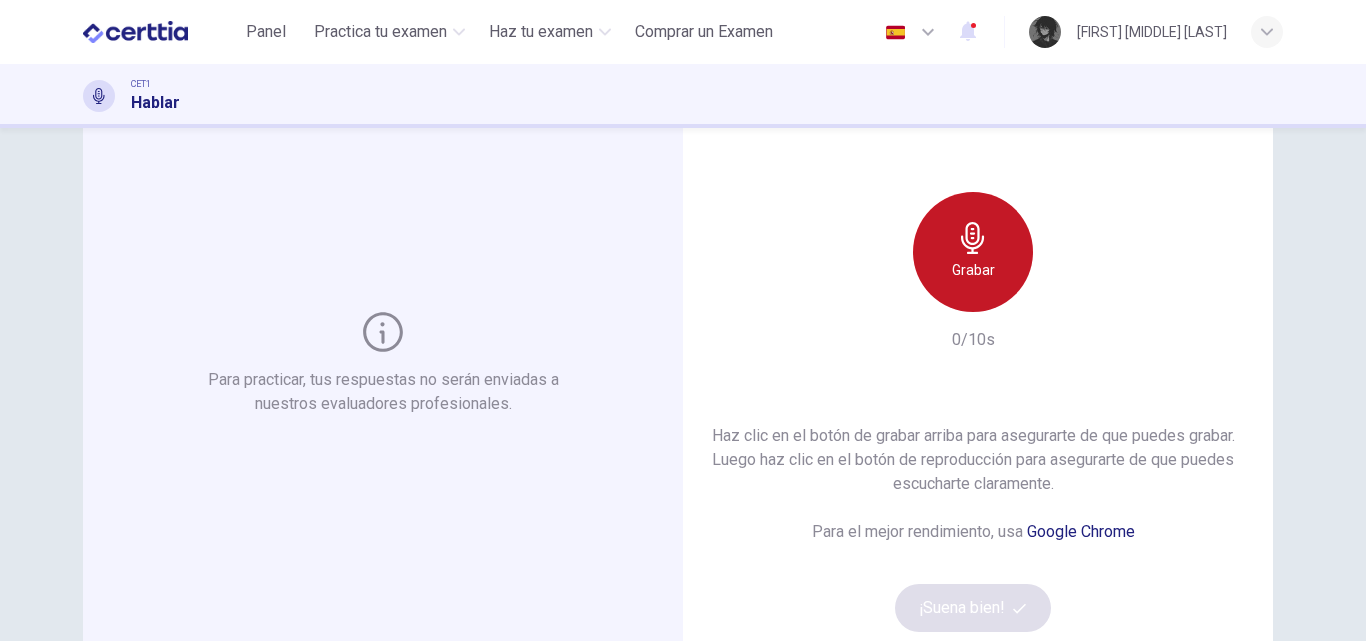 click on "Grabar" at bounding box center (973, 252) 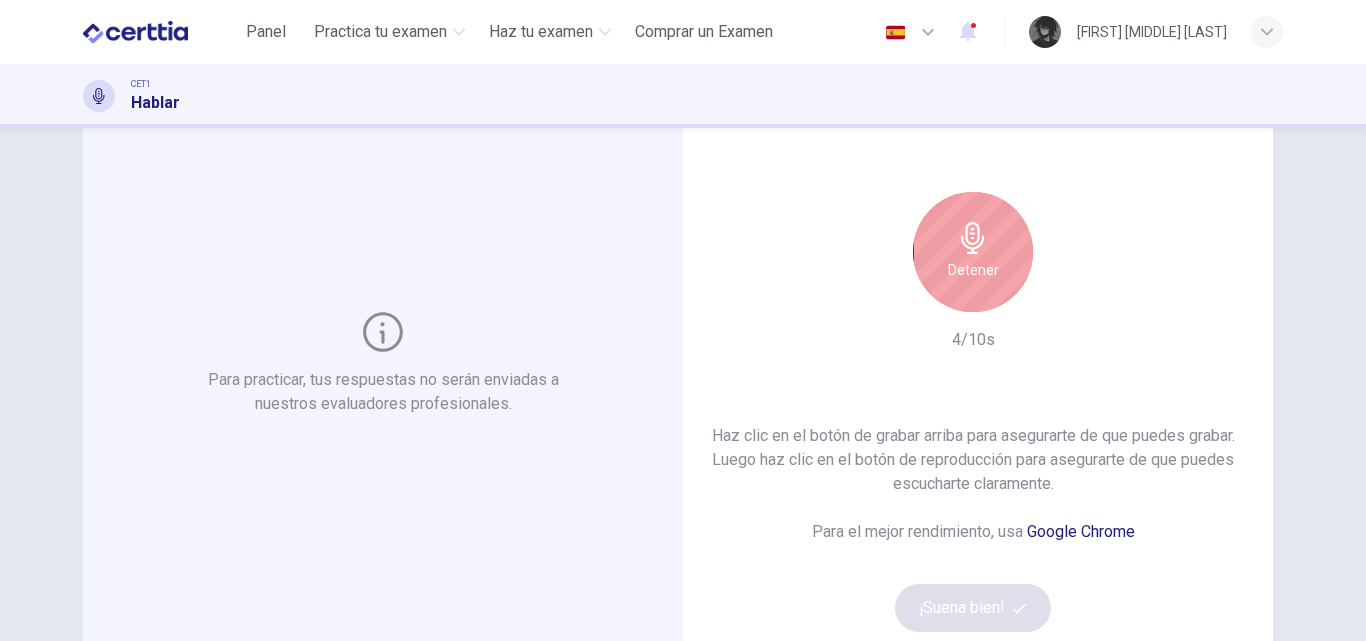 click on "Detener" at bounding box center (973, 270) 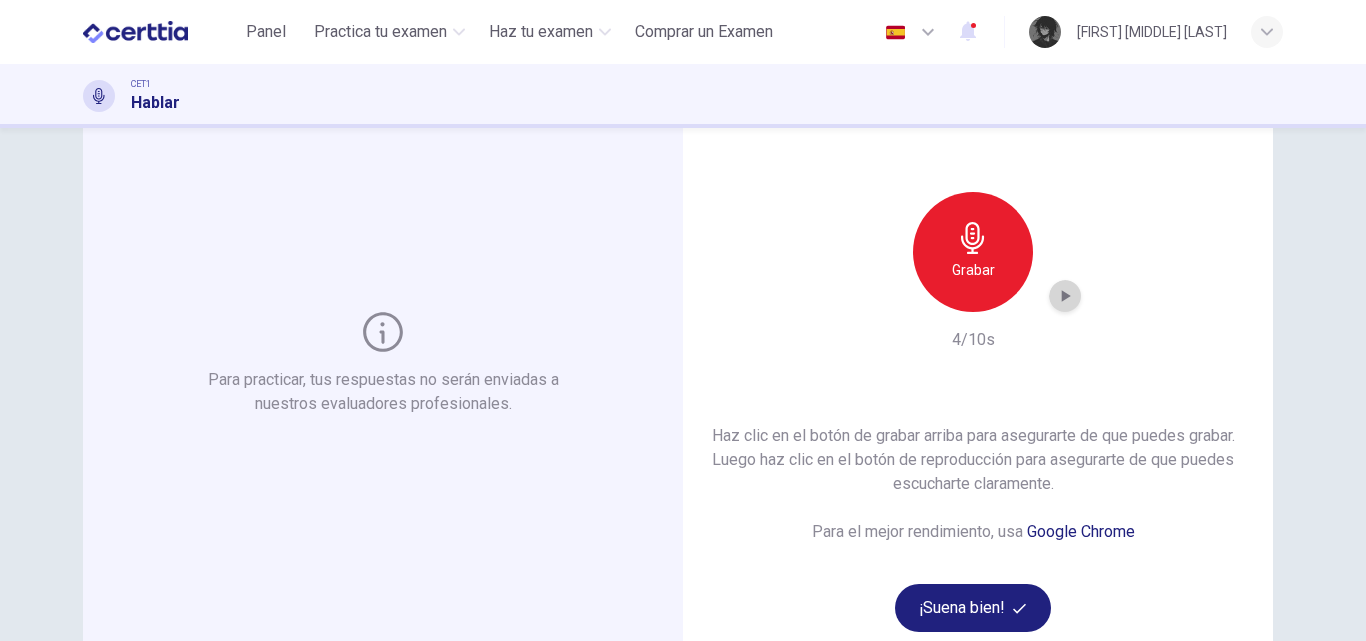 click 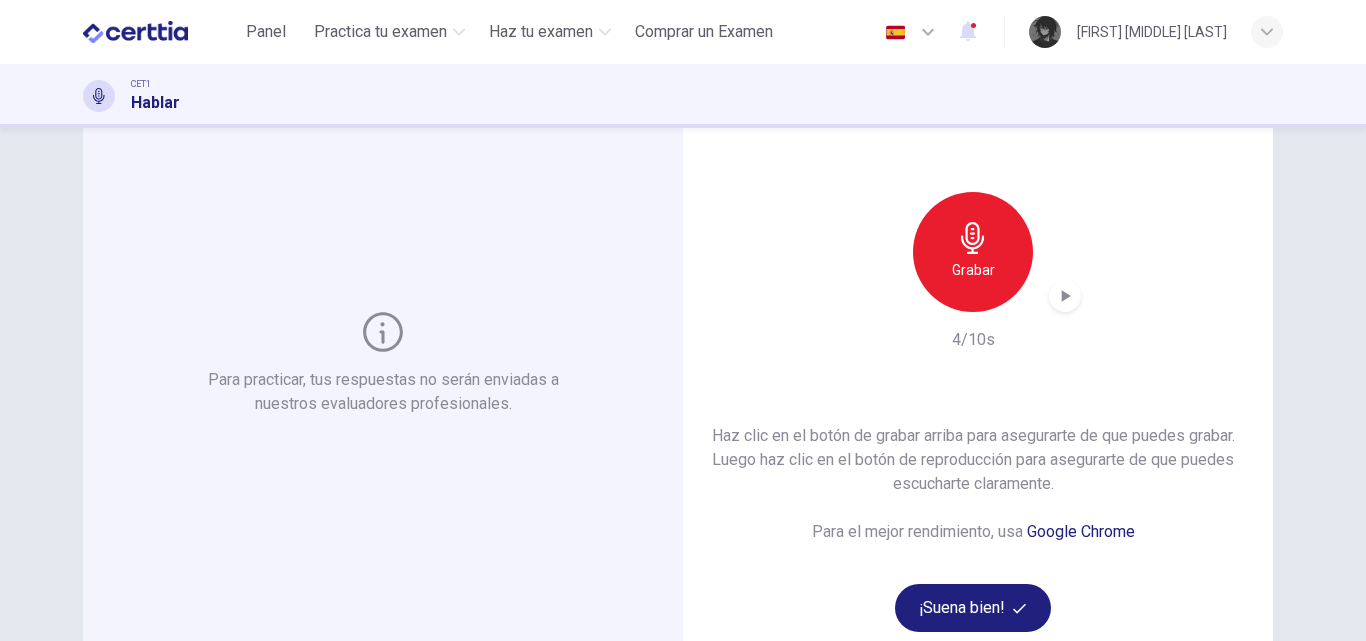 click 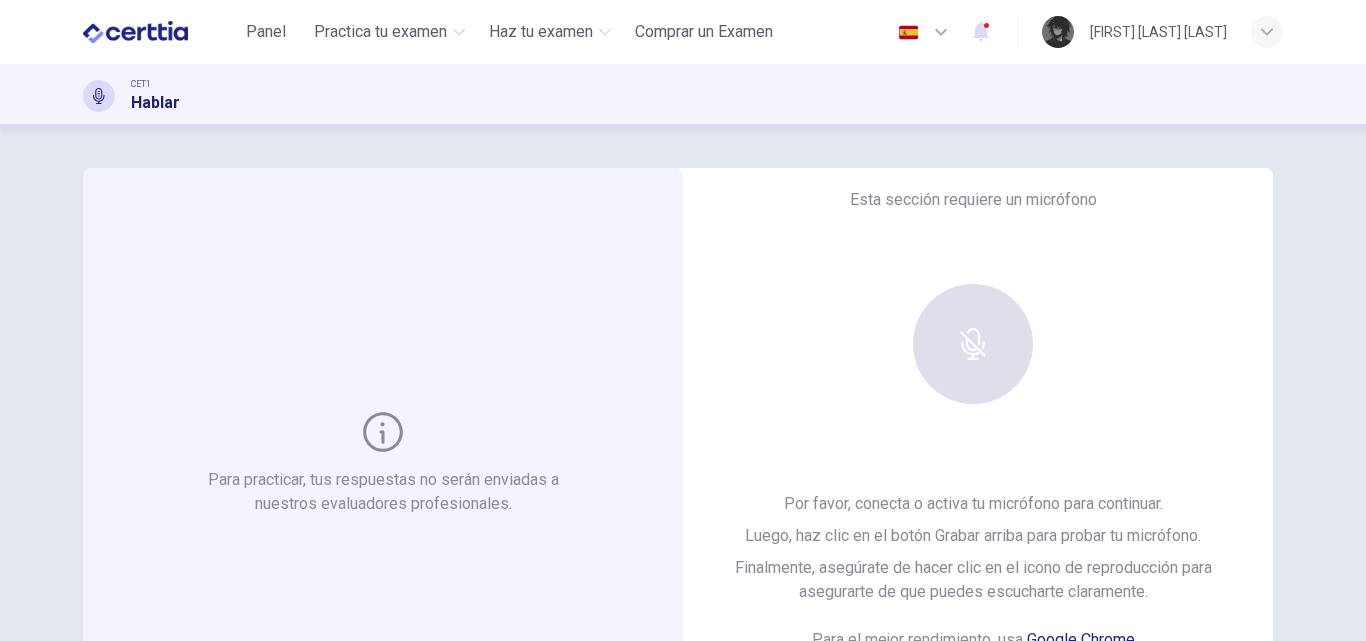 scroll, scrollTop: 0, scrollLeft: 0, axis: both 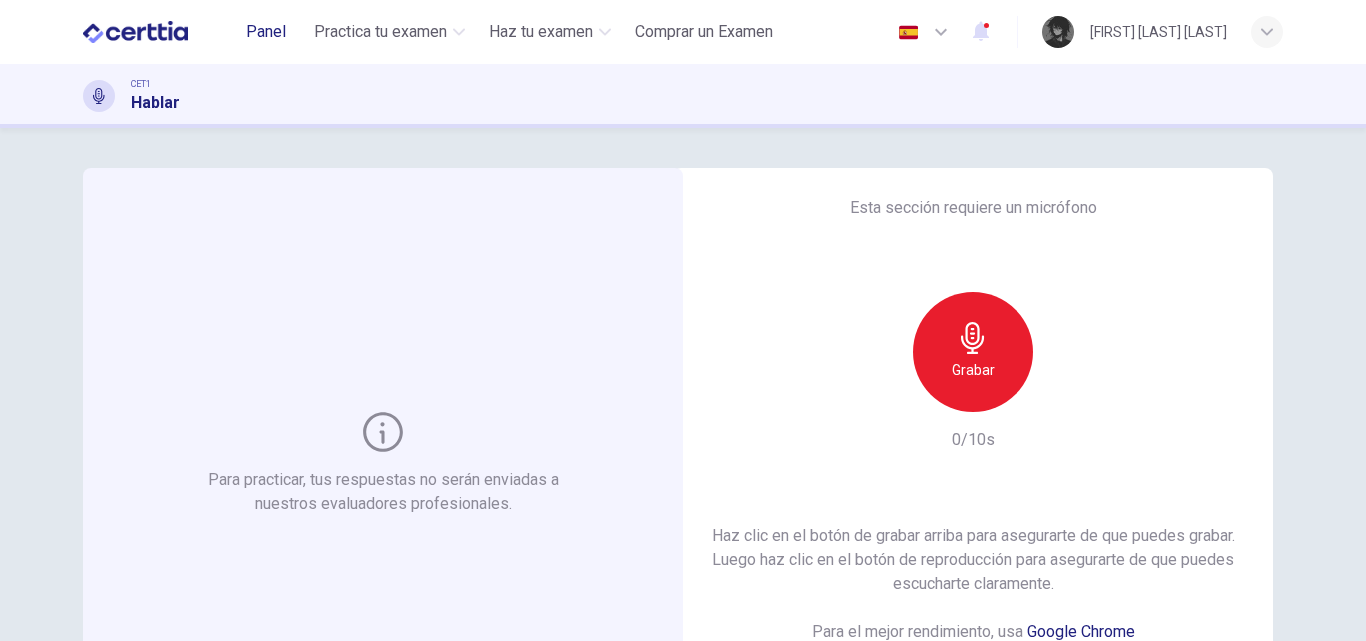 click on "Panel" at bounding box center [266, 32] 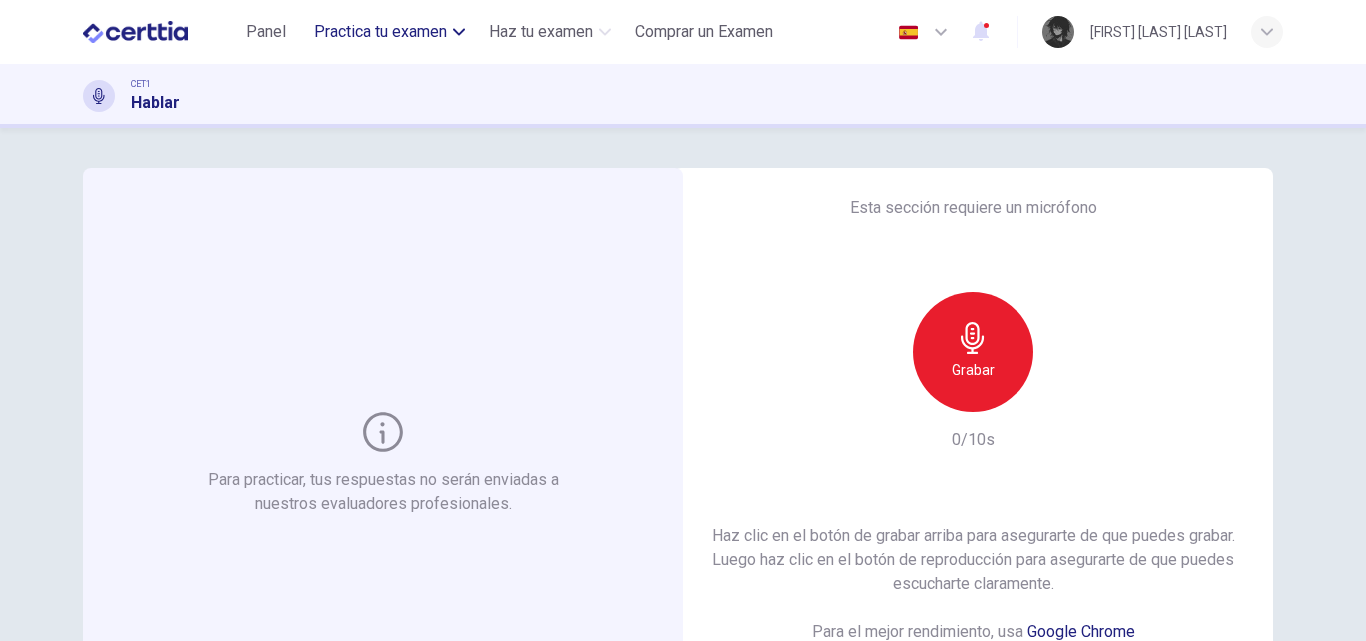 click on "Practica tu examen" at bounding box center [380, 32] 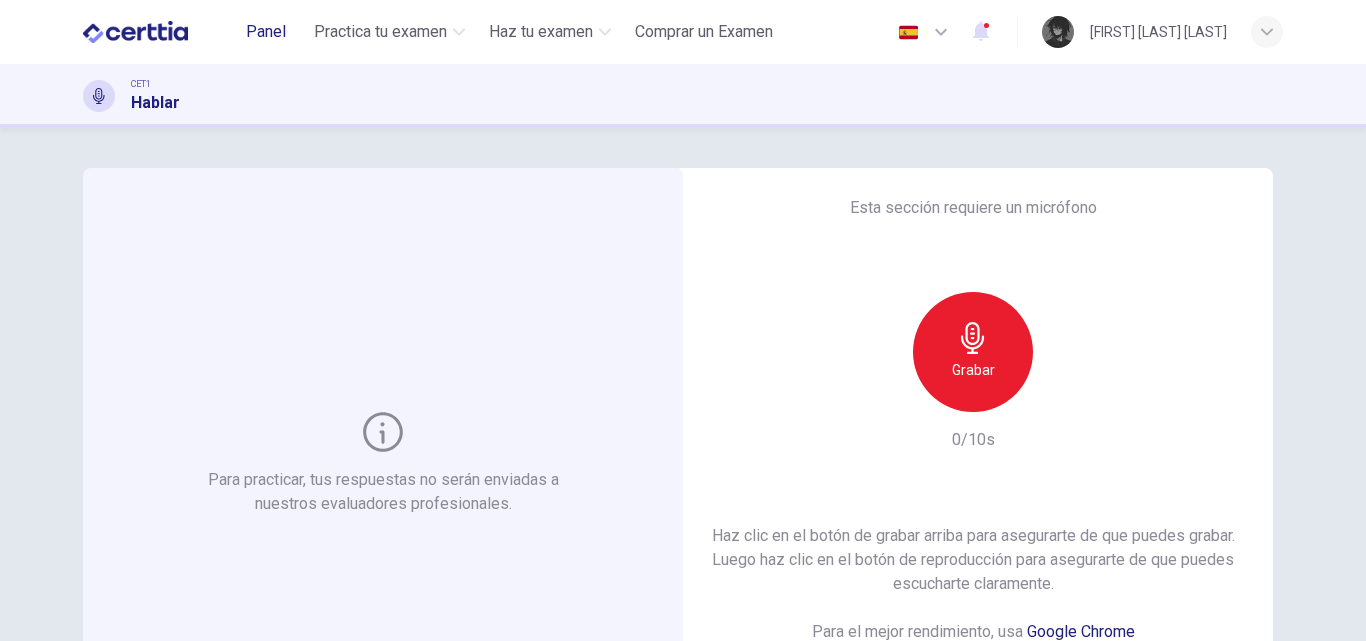 scroll, scrollTop: 100, scrollLeft: 0, axis: vertical 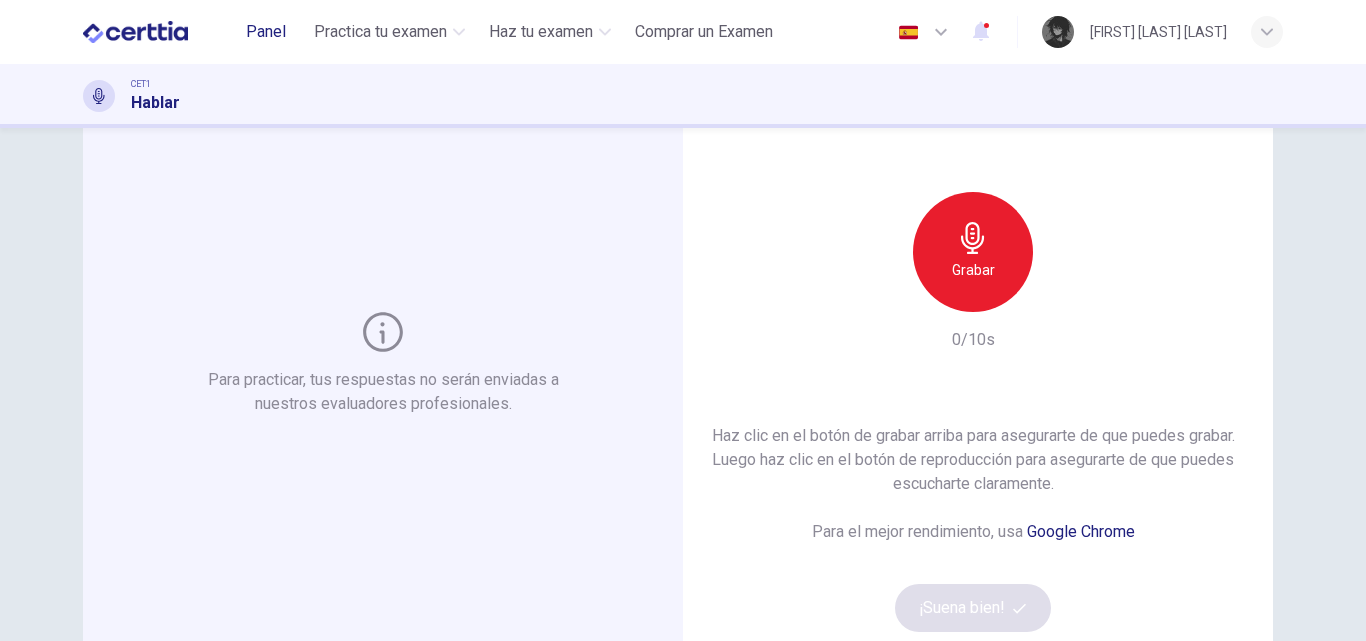 click on "Panel" at bounding box center (266, 32) 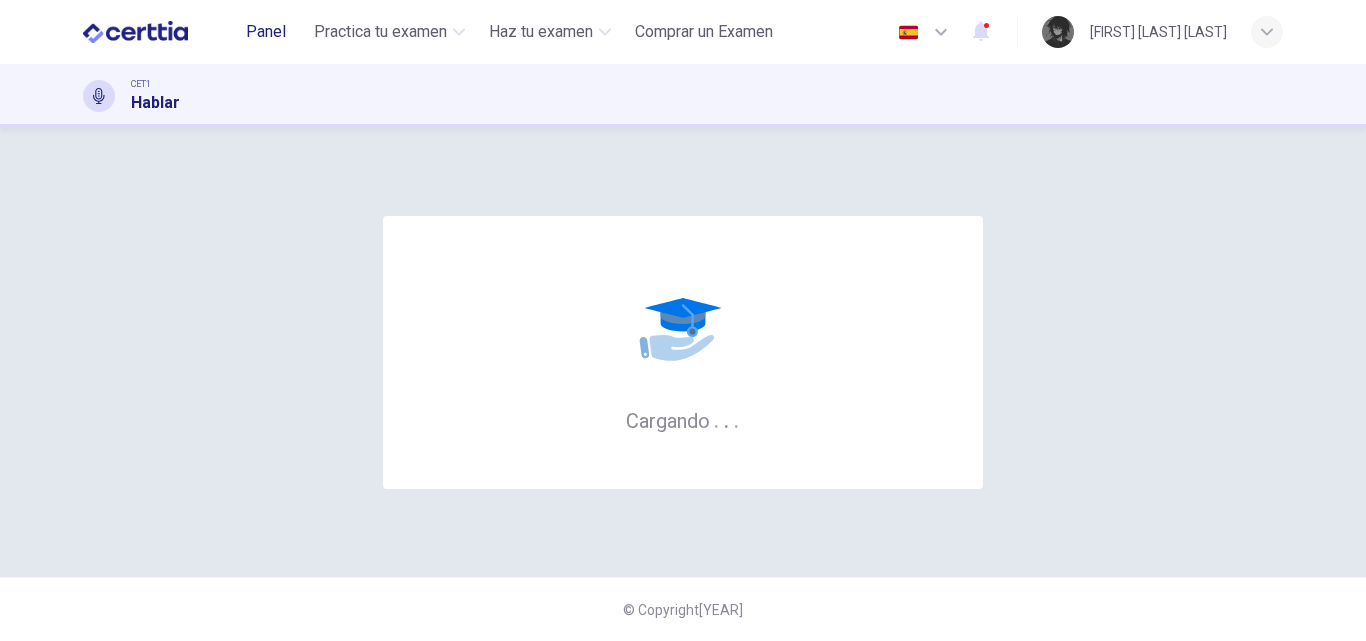 scroll, scrollTop: 0, scrollLeft: 0, axis: both 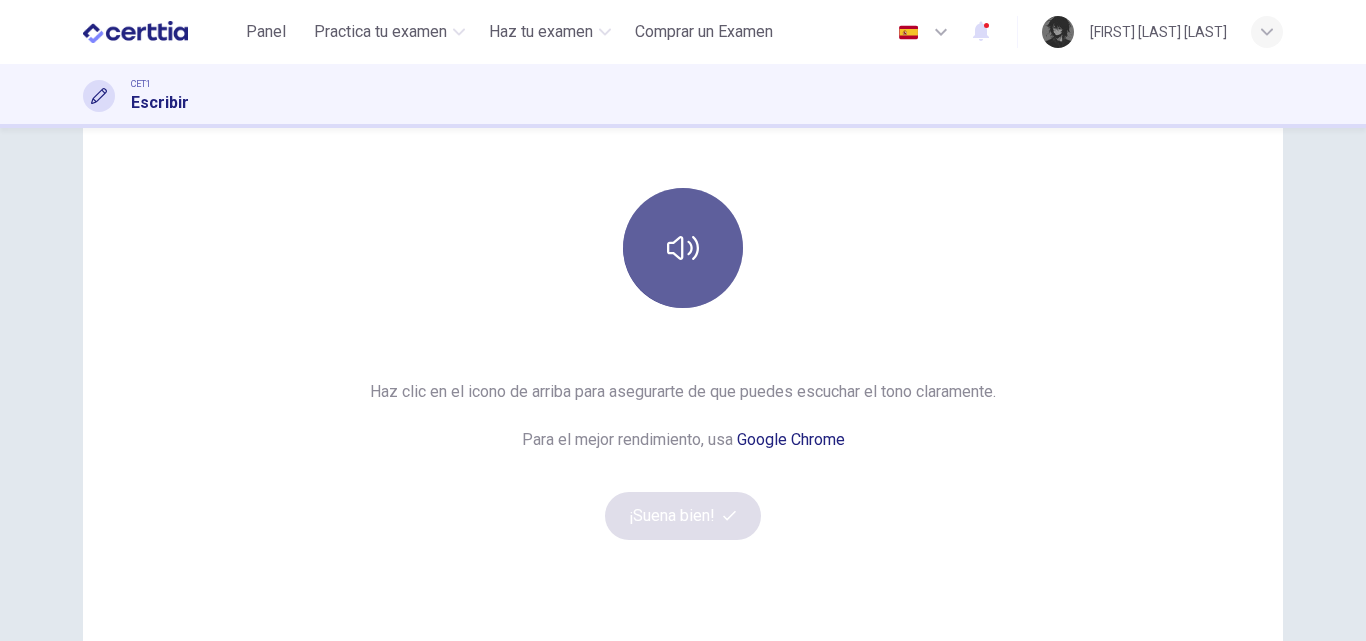 click at bounding box center (683, 248) 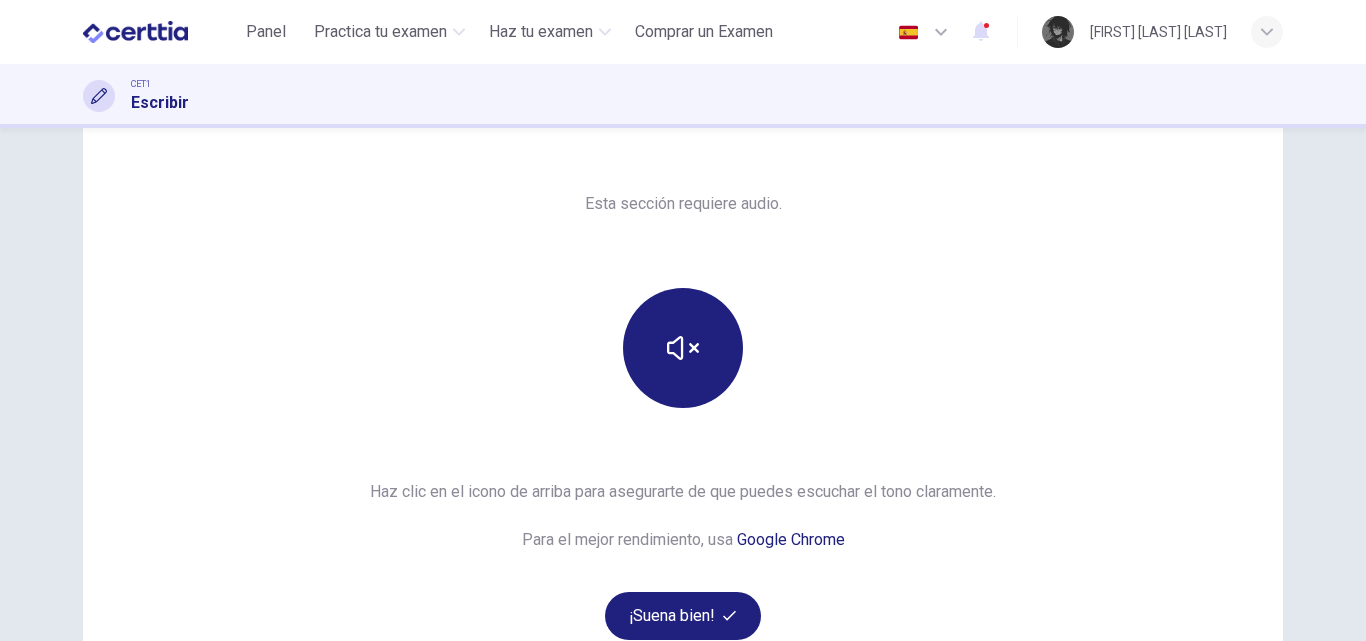 scroll, scrollTop: 200, scrollLeft: 0, axis: vertical 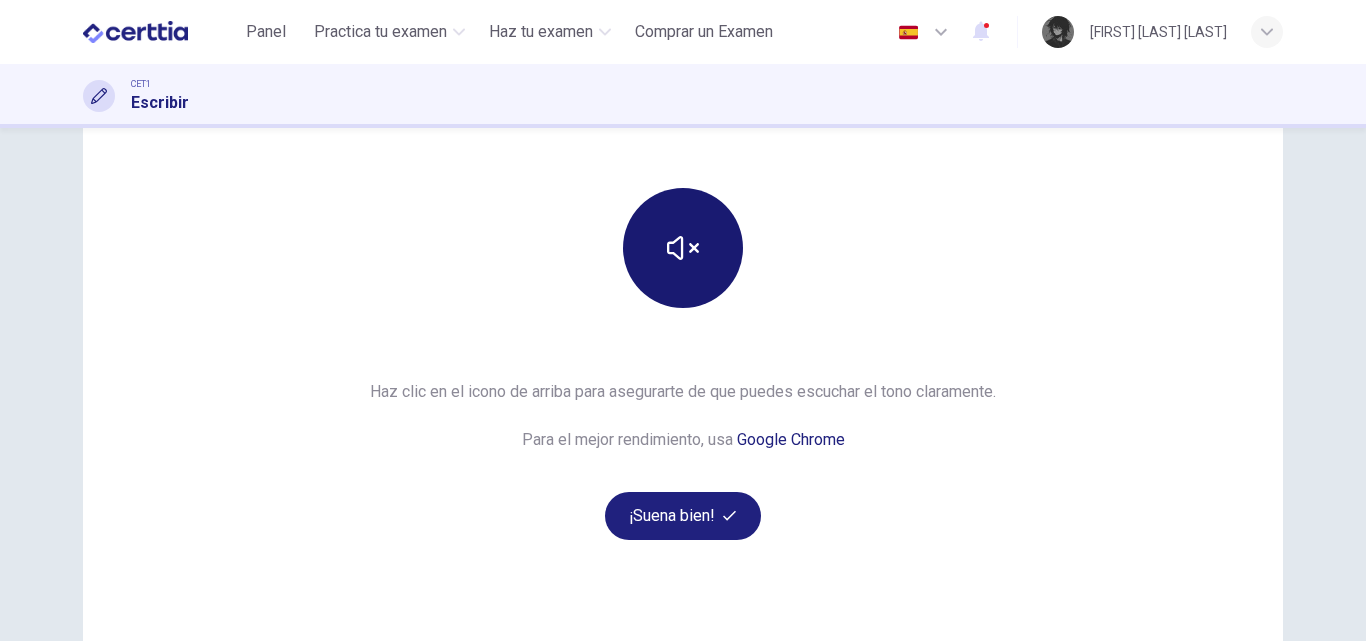 click at bounding box center [683, 248] 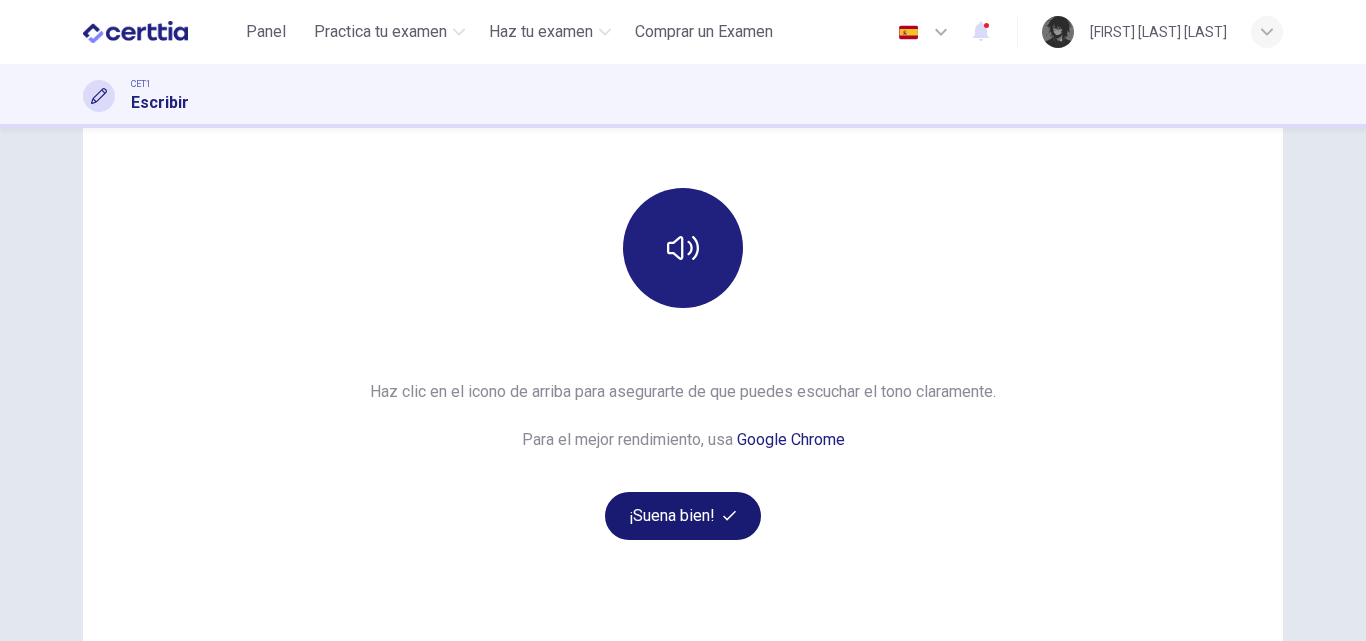click at bounding box center [732, 515] 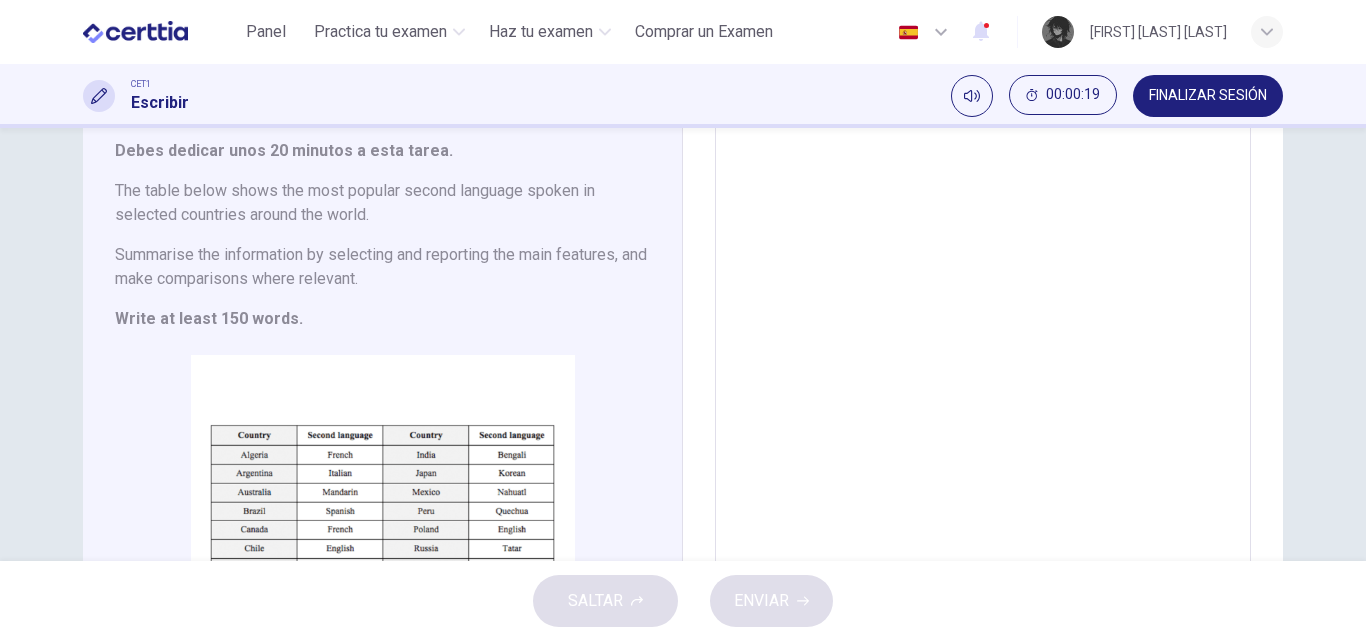 scroll, scrollTop: 80, scrollLeft: 0, axis: vertical 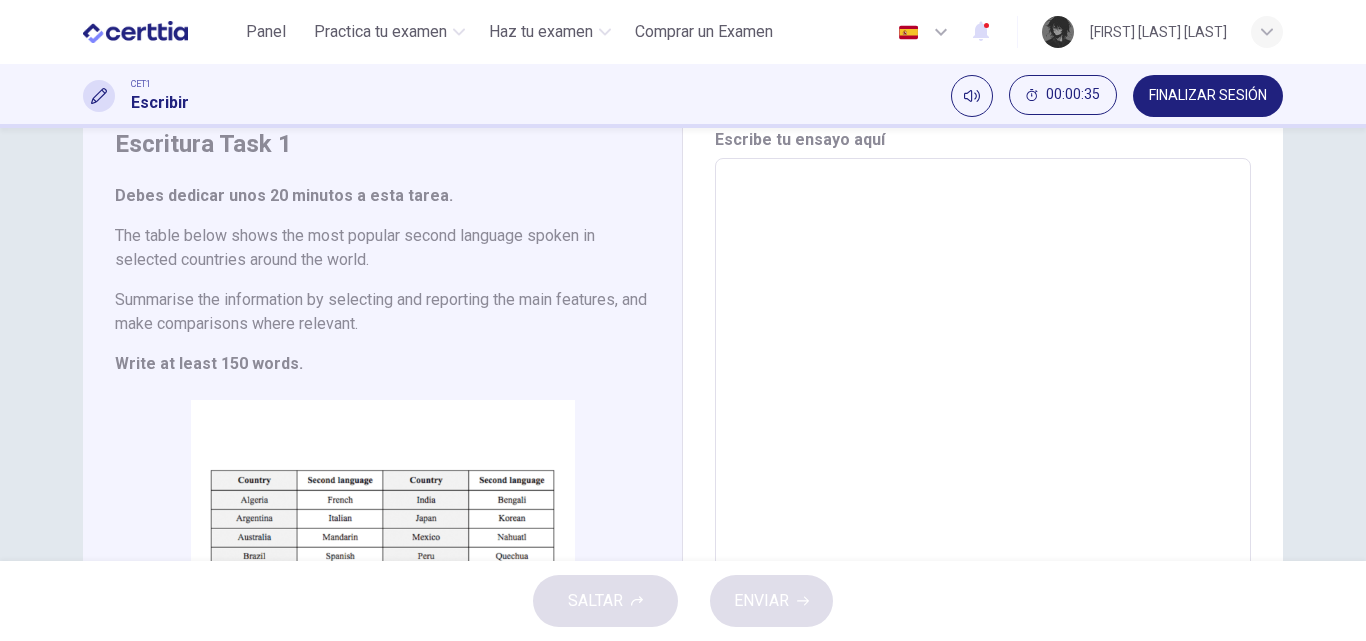 click at bounding box center [983, 454] 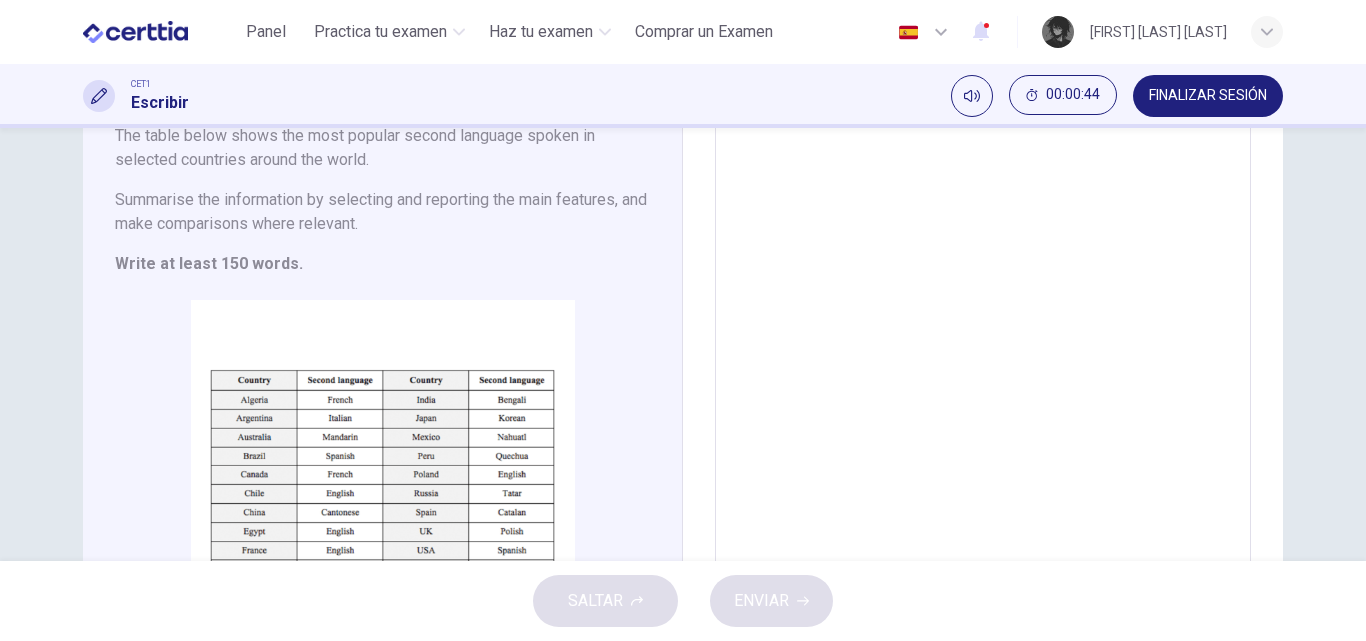 scroll, scrollTop: 80, scrollLeft: 0, axis: vertical 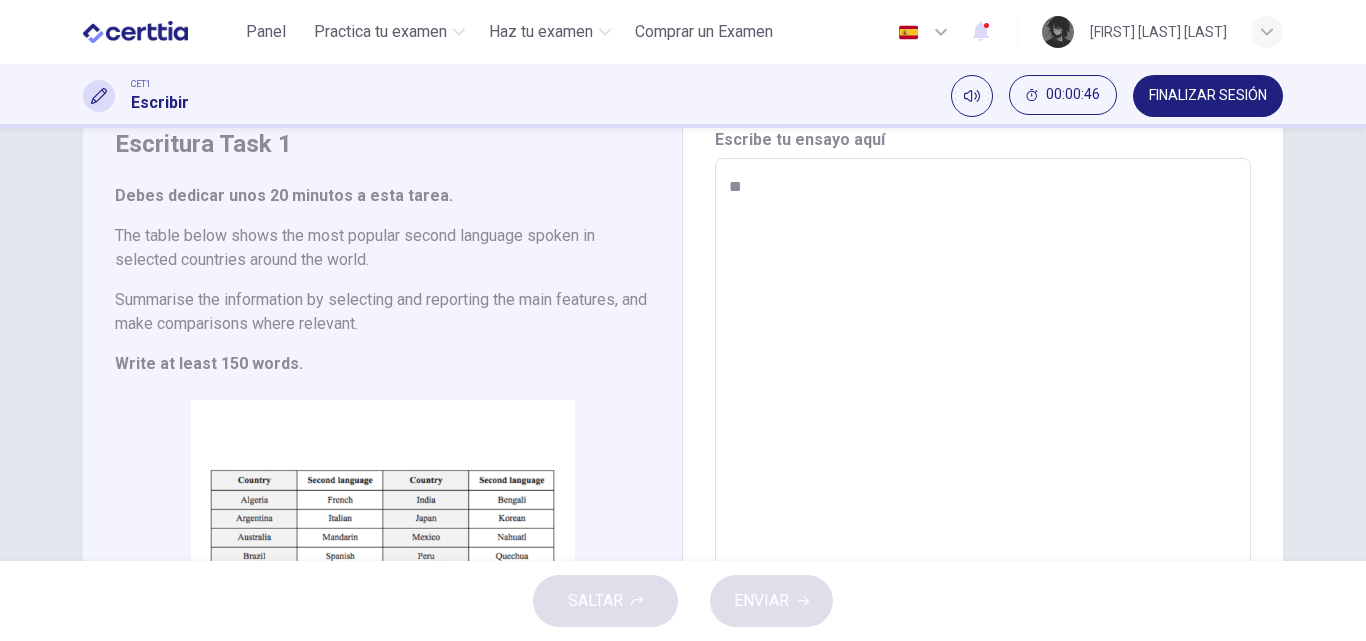 type on "***" 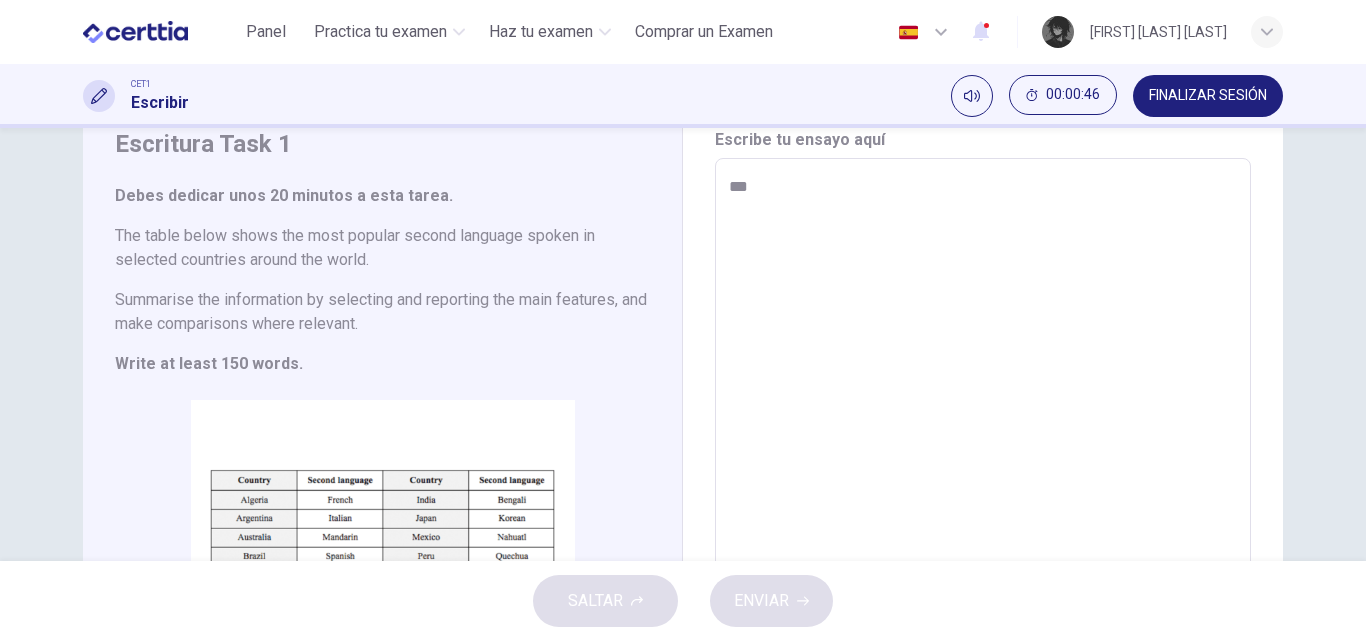 type on "*" 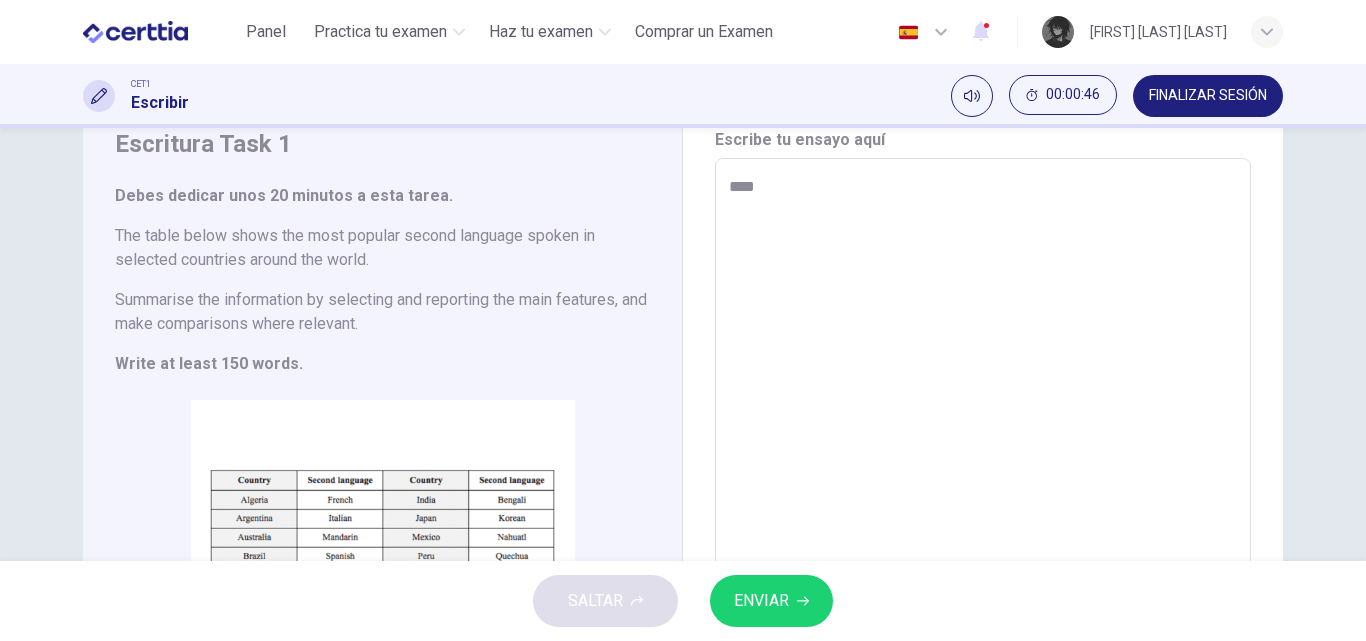 type on "*" 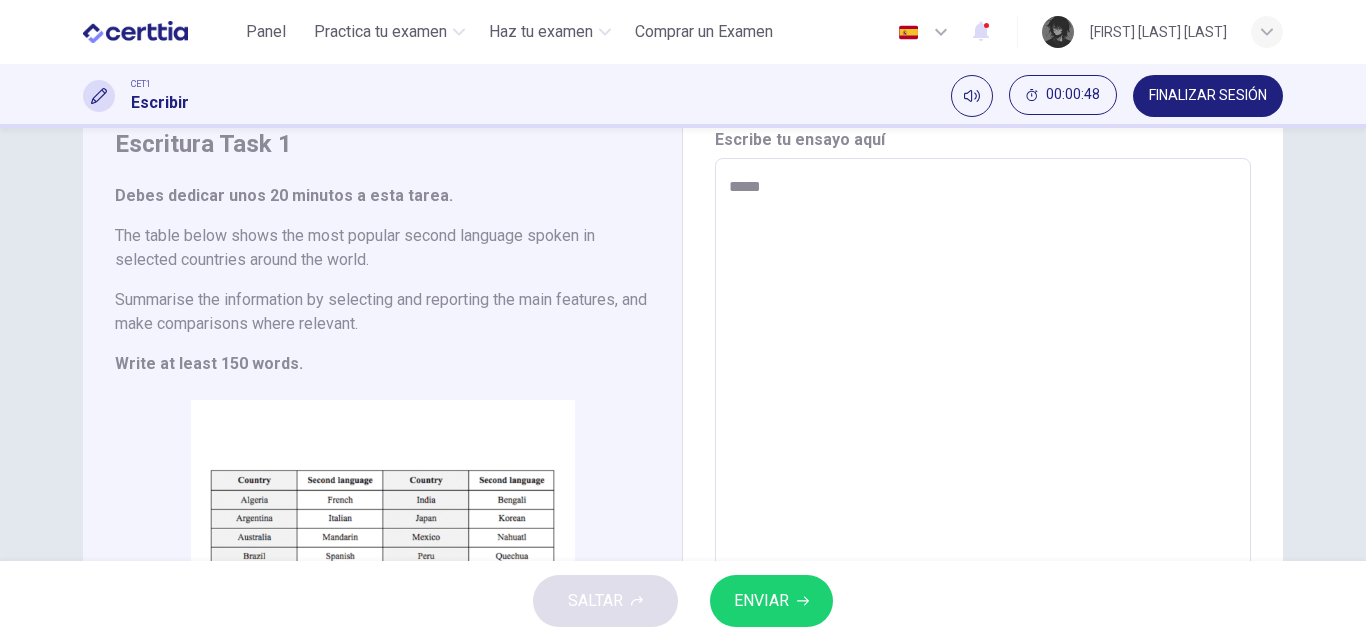 type on "******" 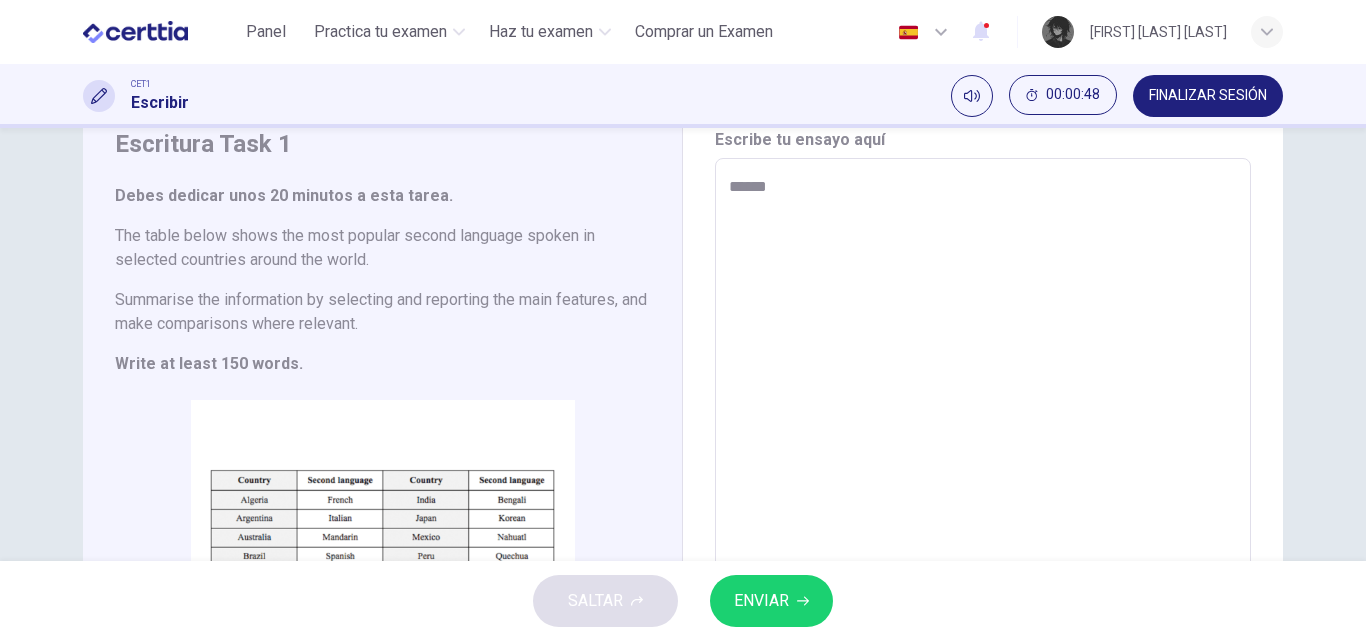 type on "*" 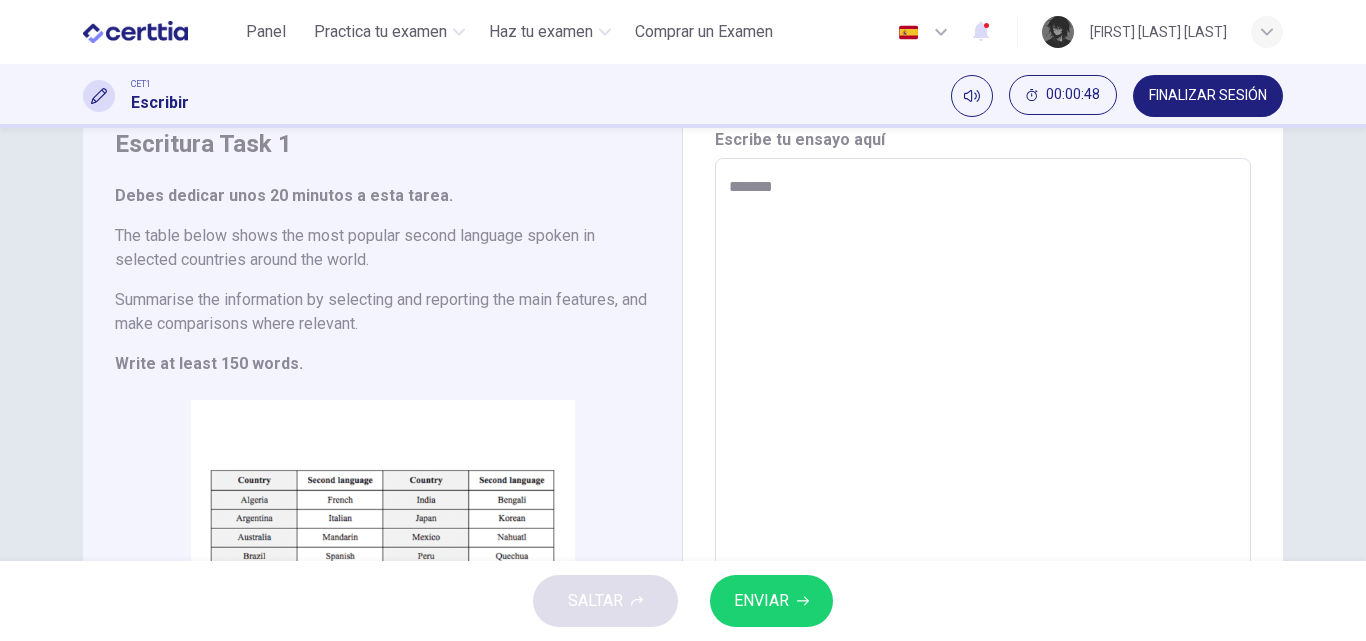 type on "*" 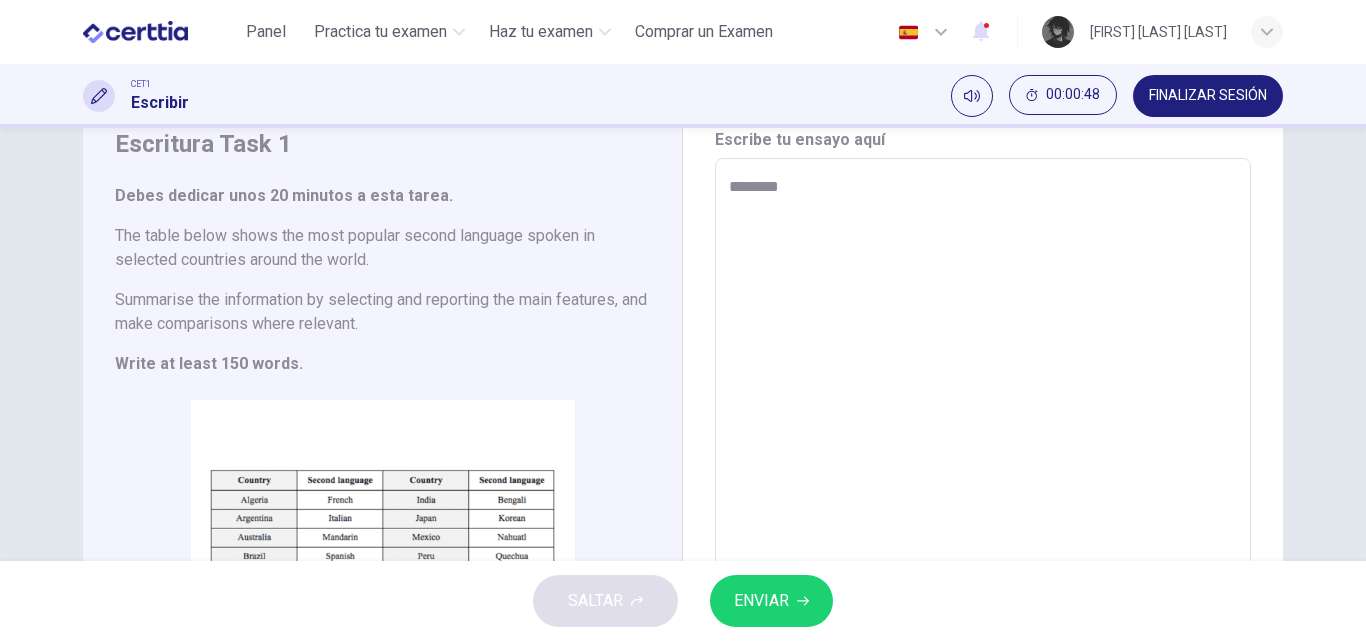 type on "*********" 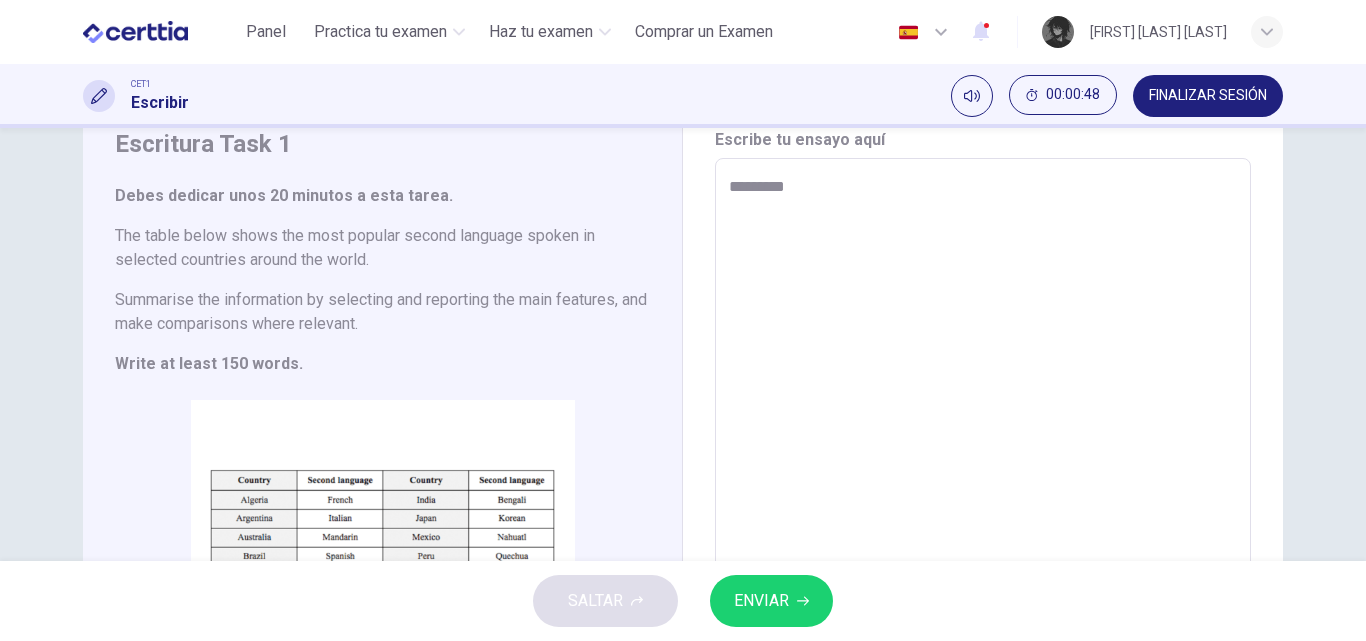 type on "*" 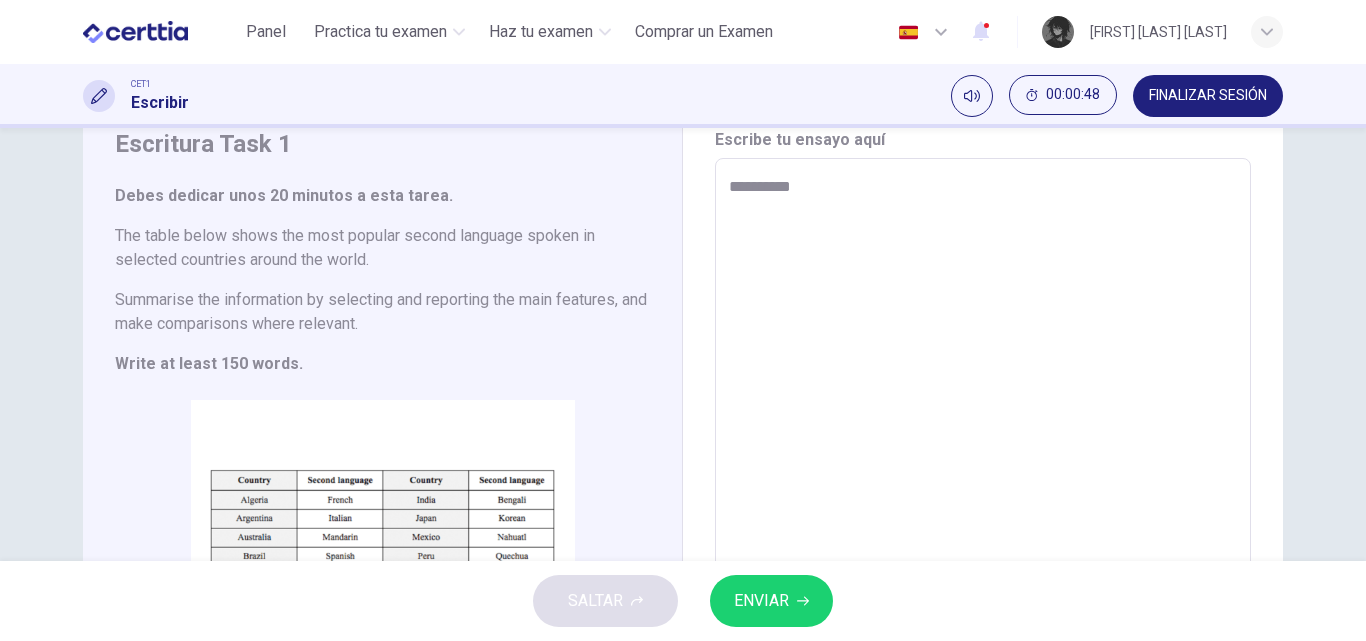 type on "**********" 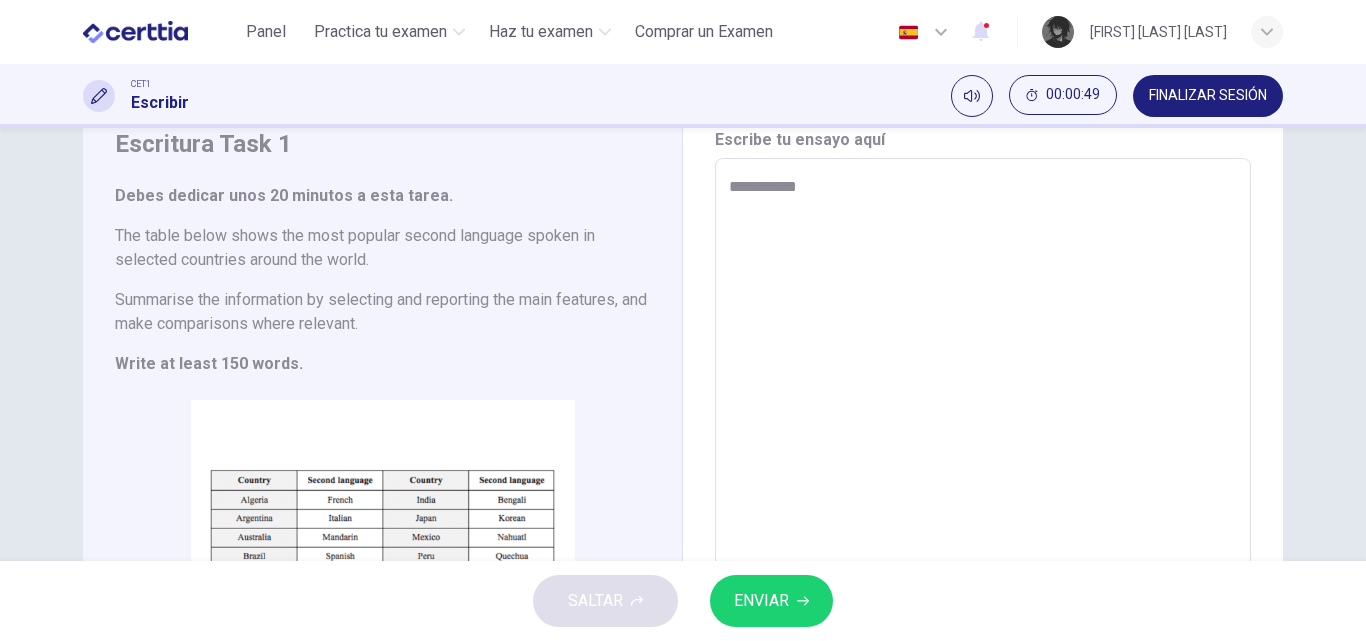 type on "*" 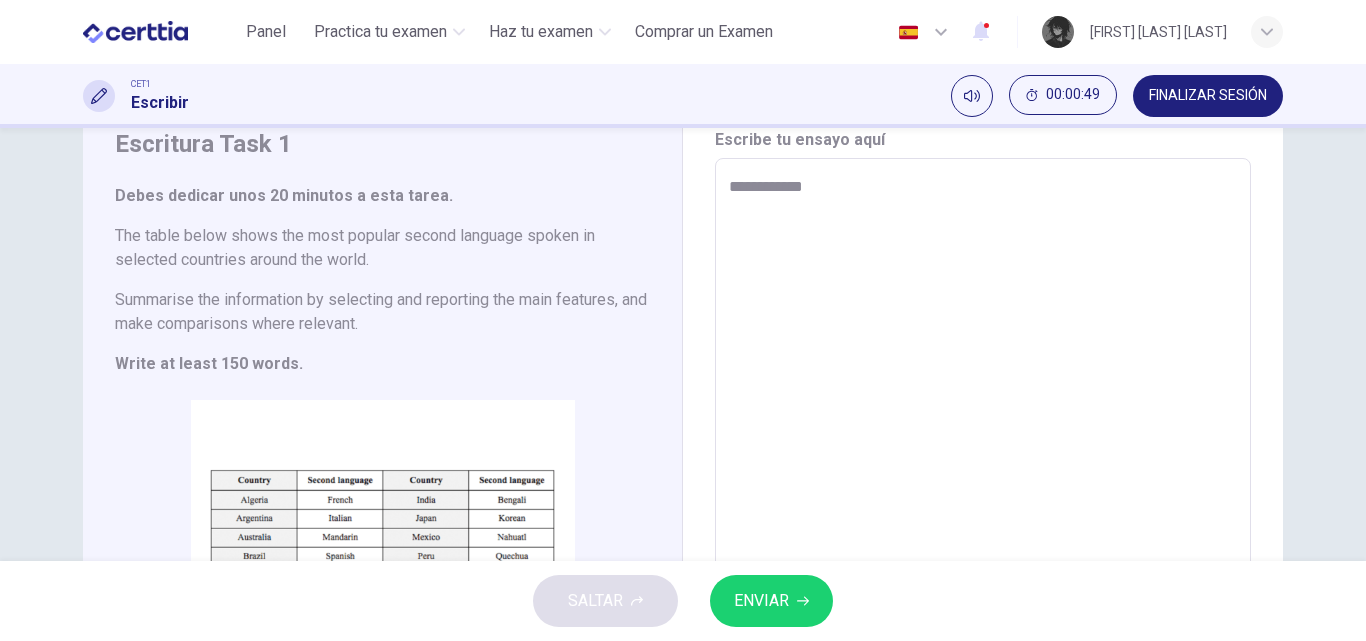 type on "**********" 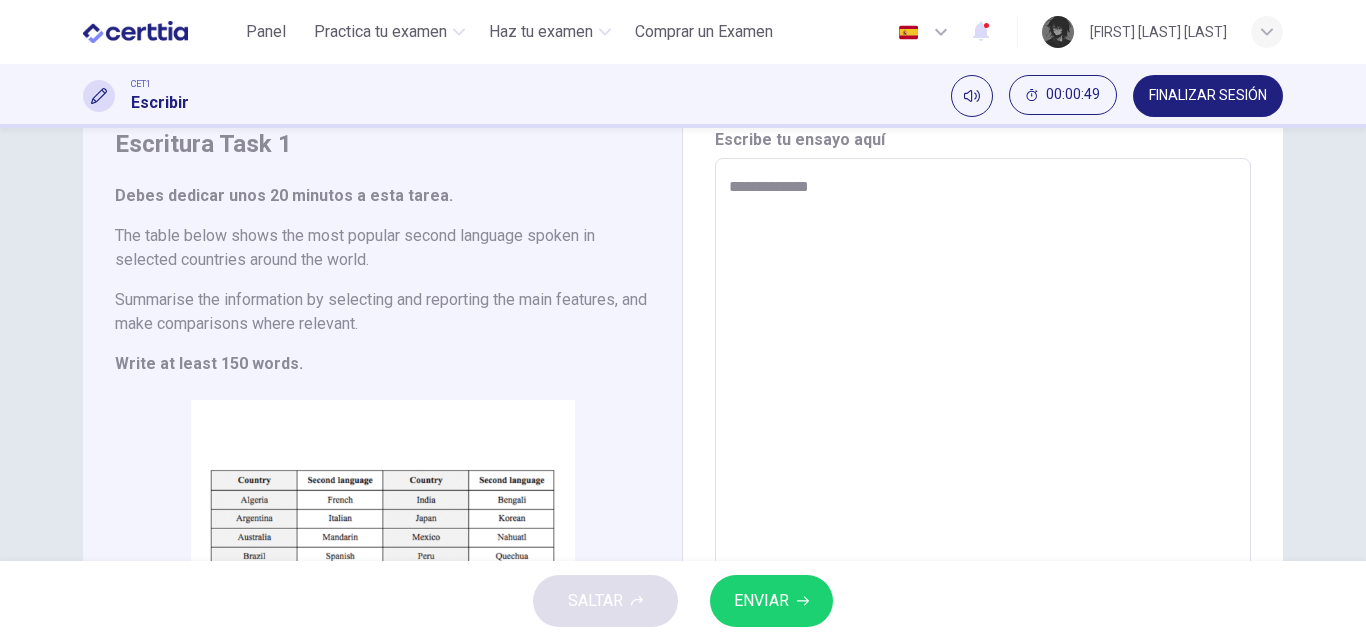 type on "*" 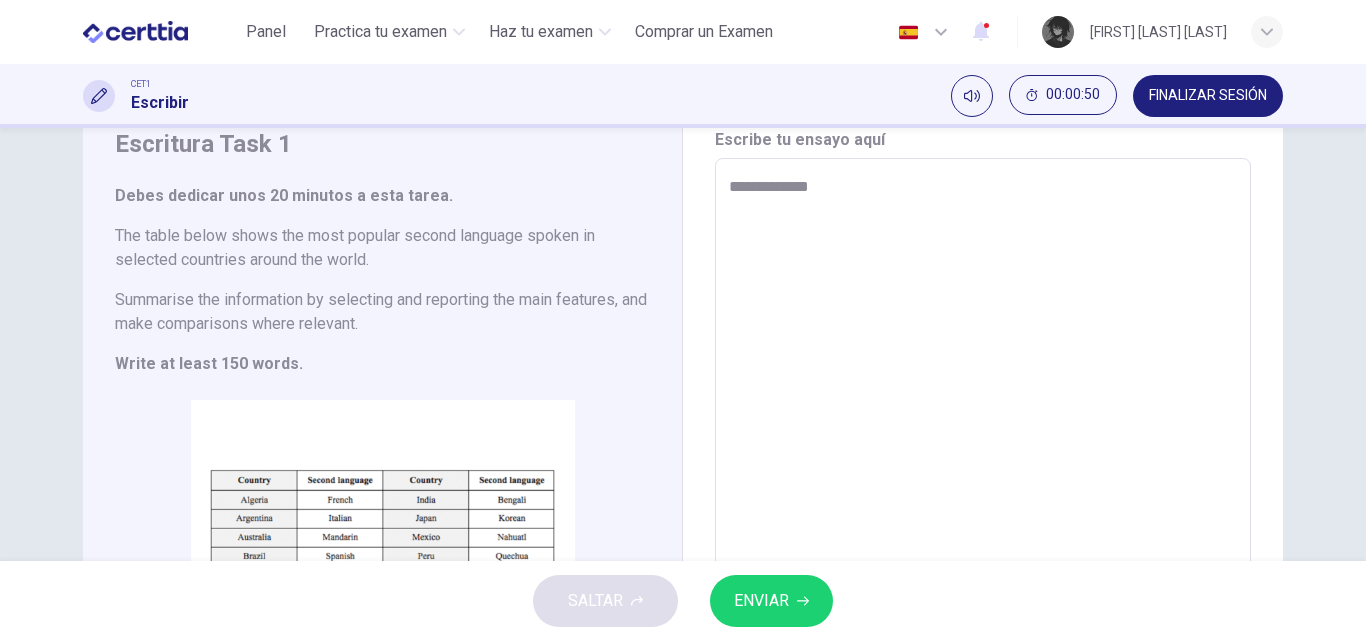 type on "**********" 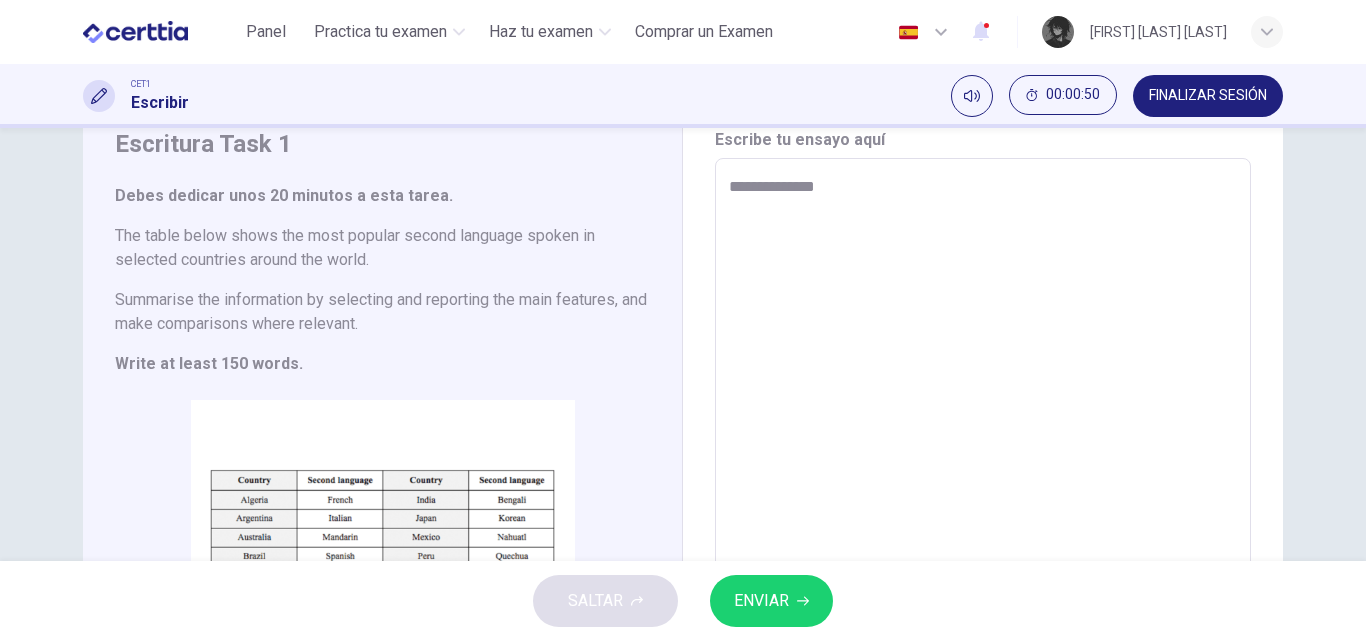 type on "*" 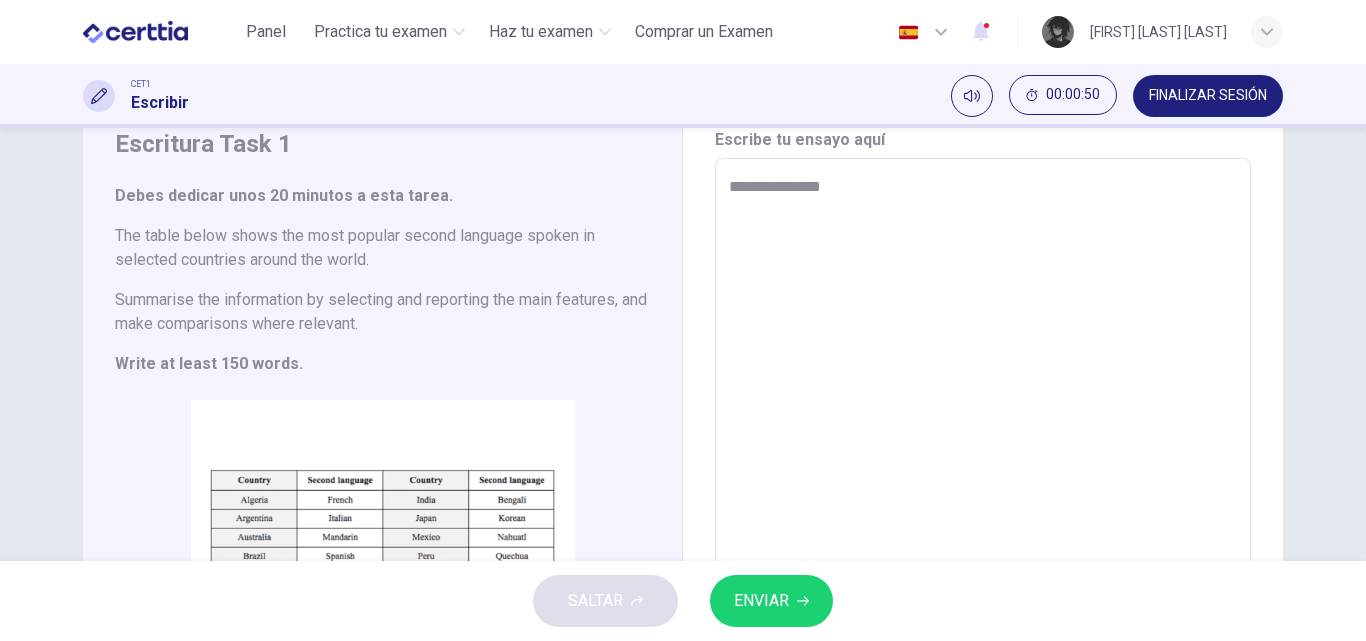 type on "*" 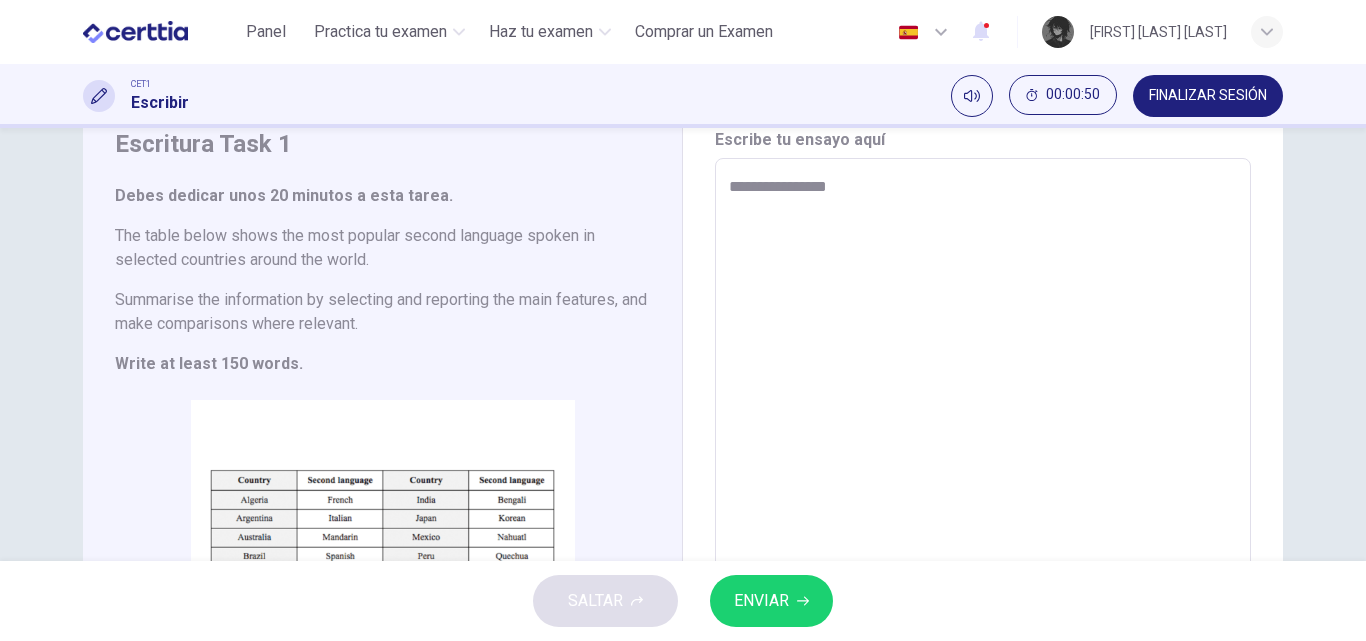 type on "**********" 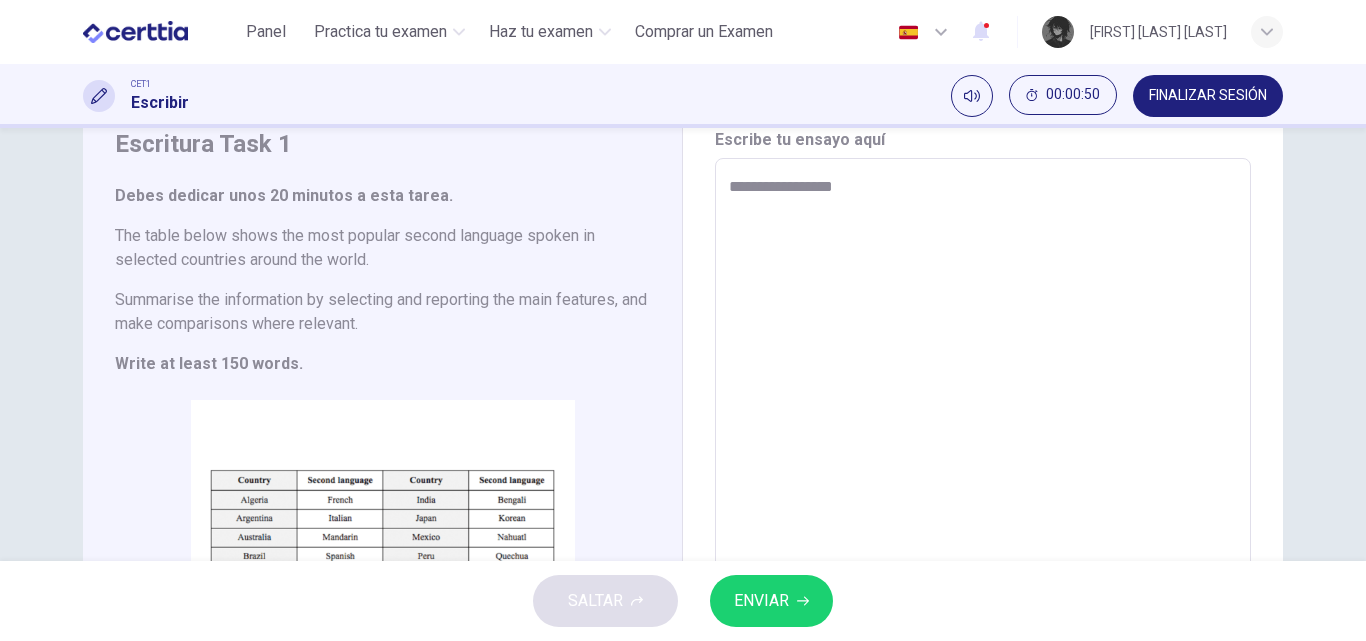 type on "*" 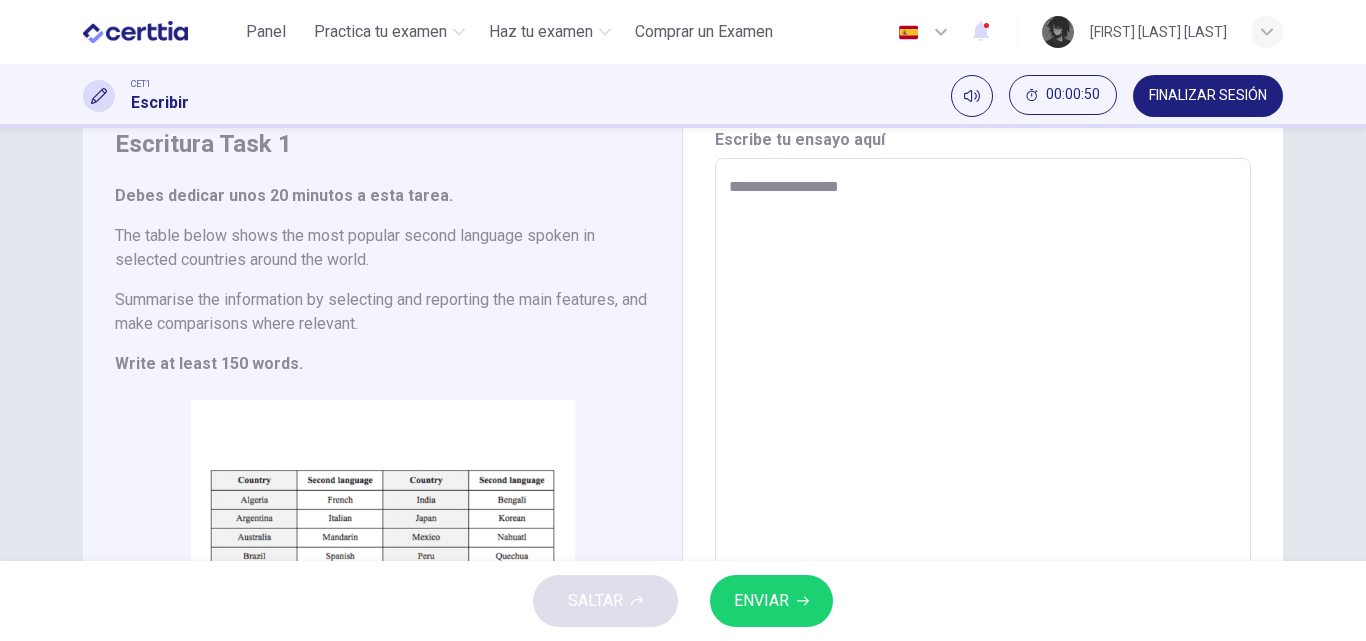 type on "**********" 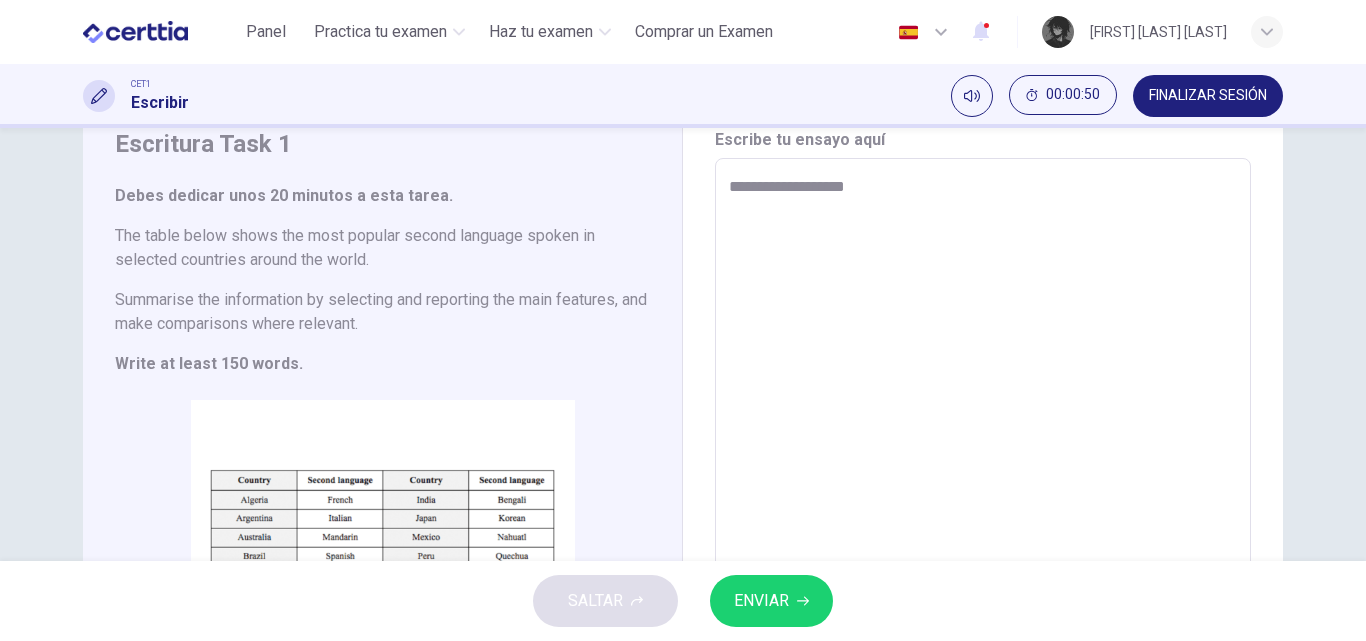 type on "*" 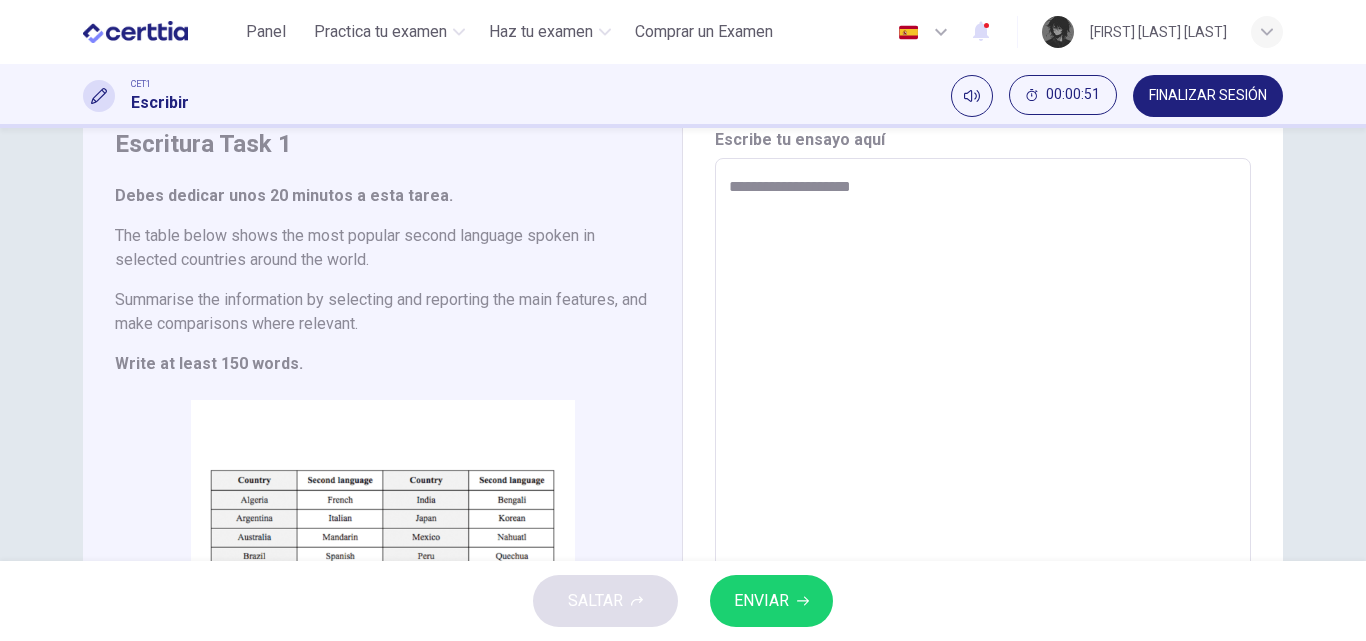 type on "*" 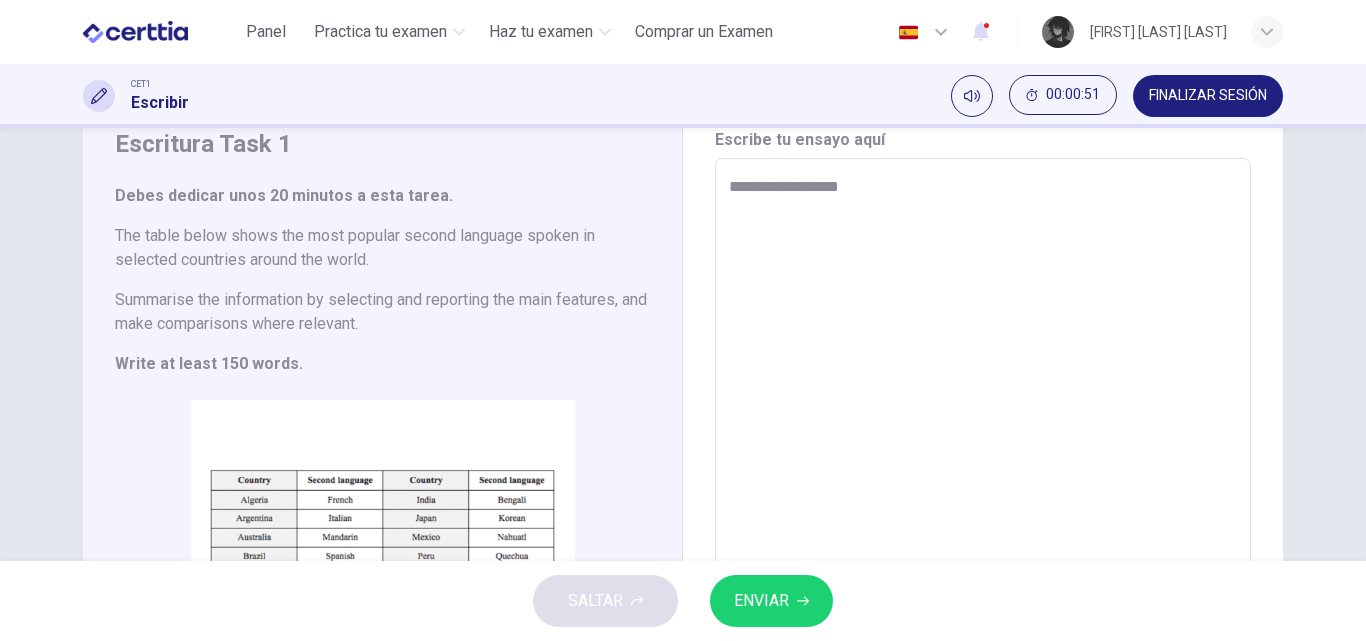 type on "**********" 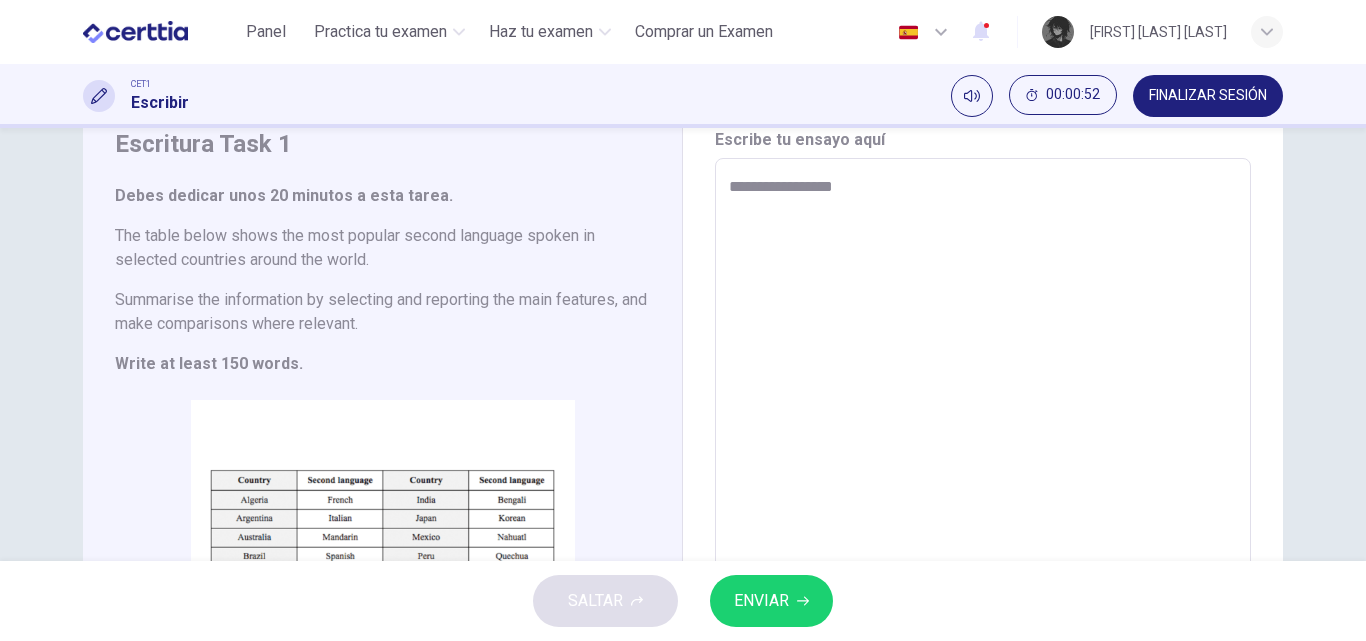 type on "*" 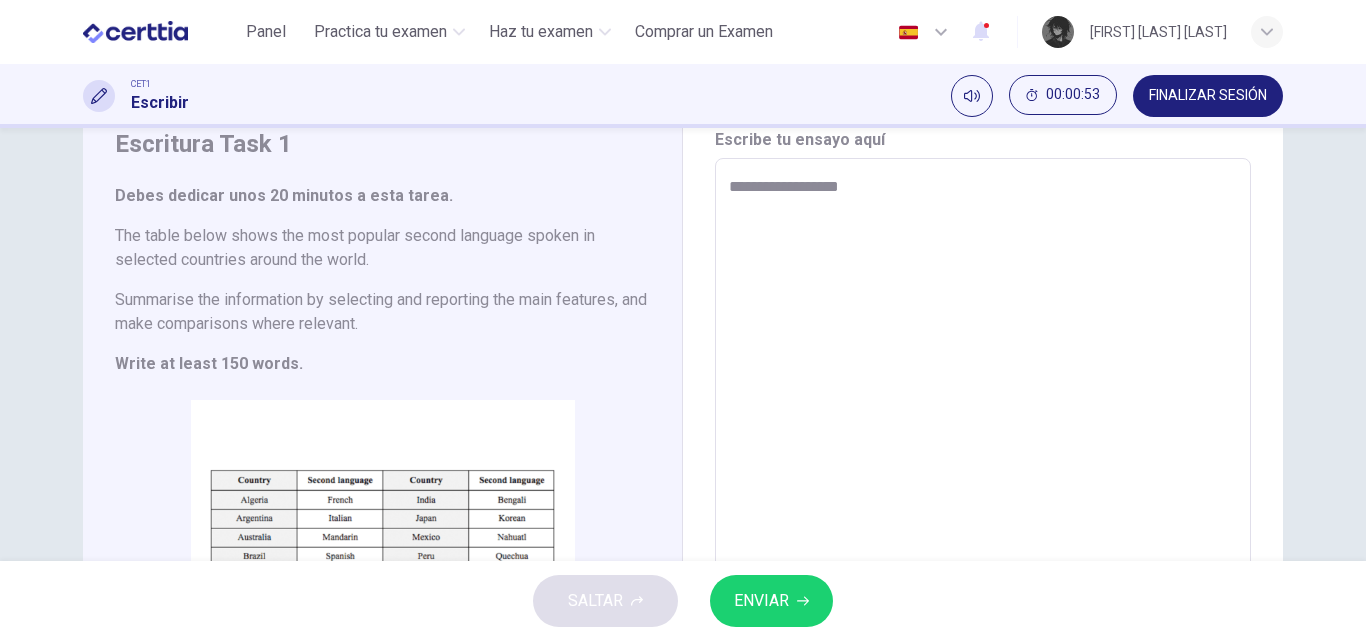 type on "**********" 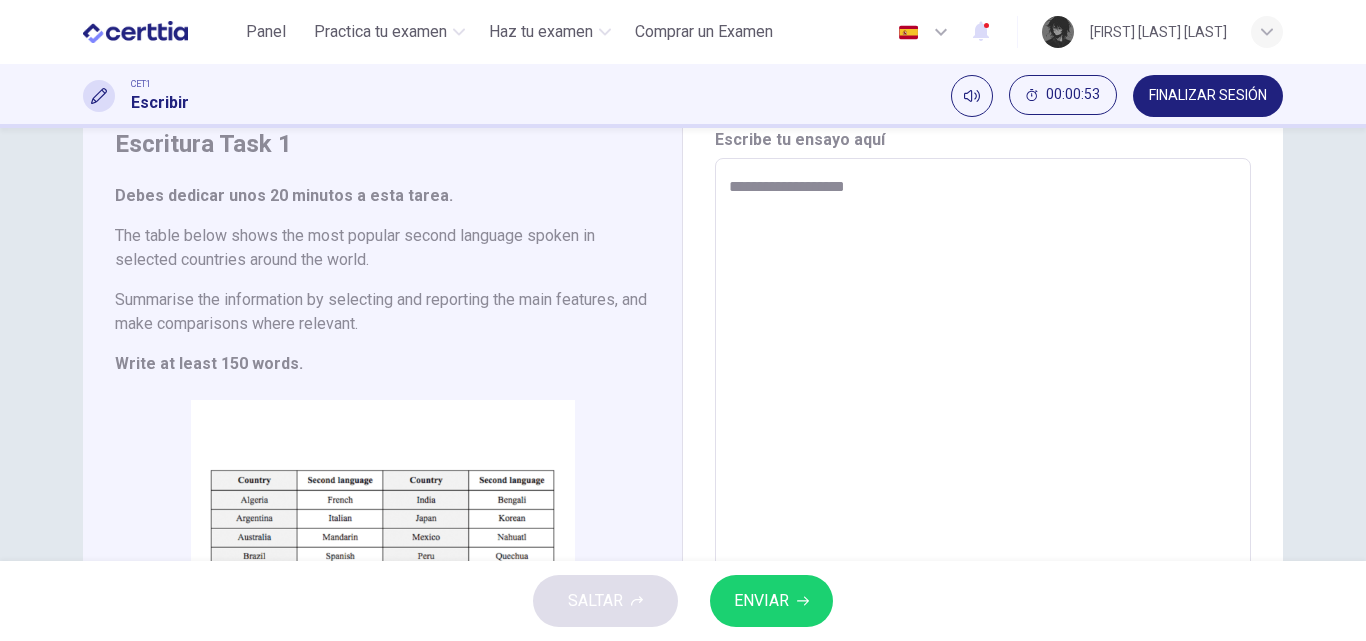 type on "*" 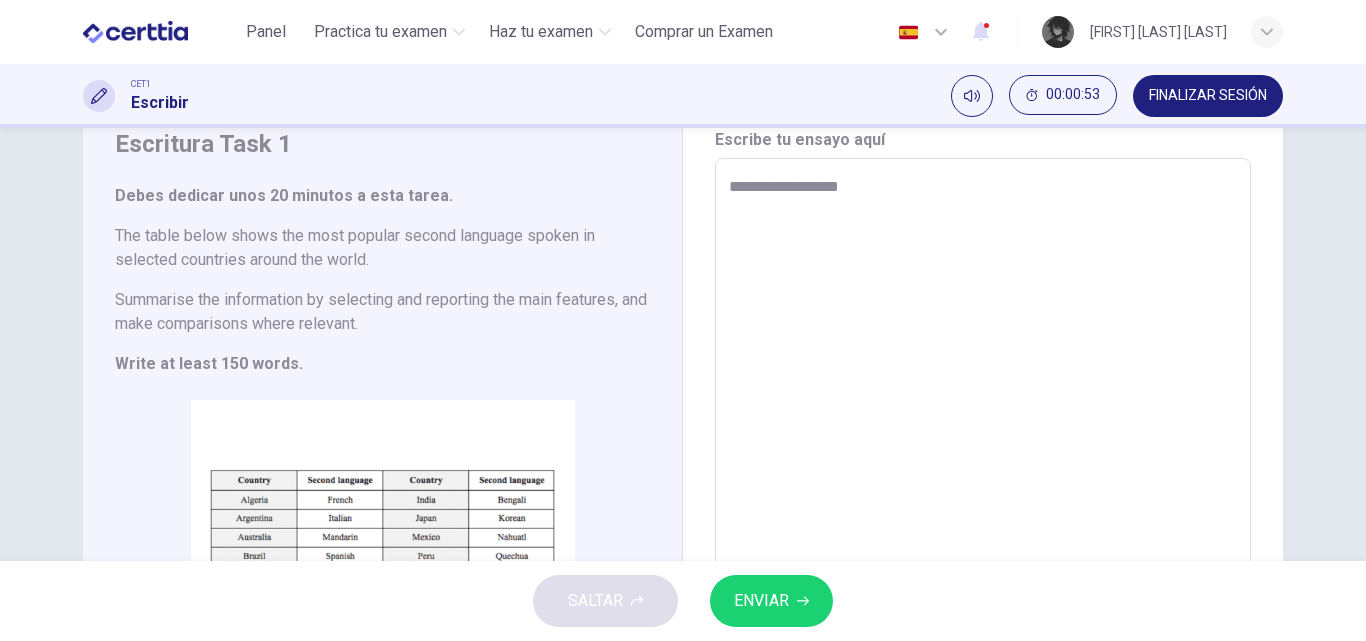 type on "**********" 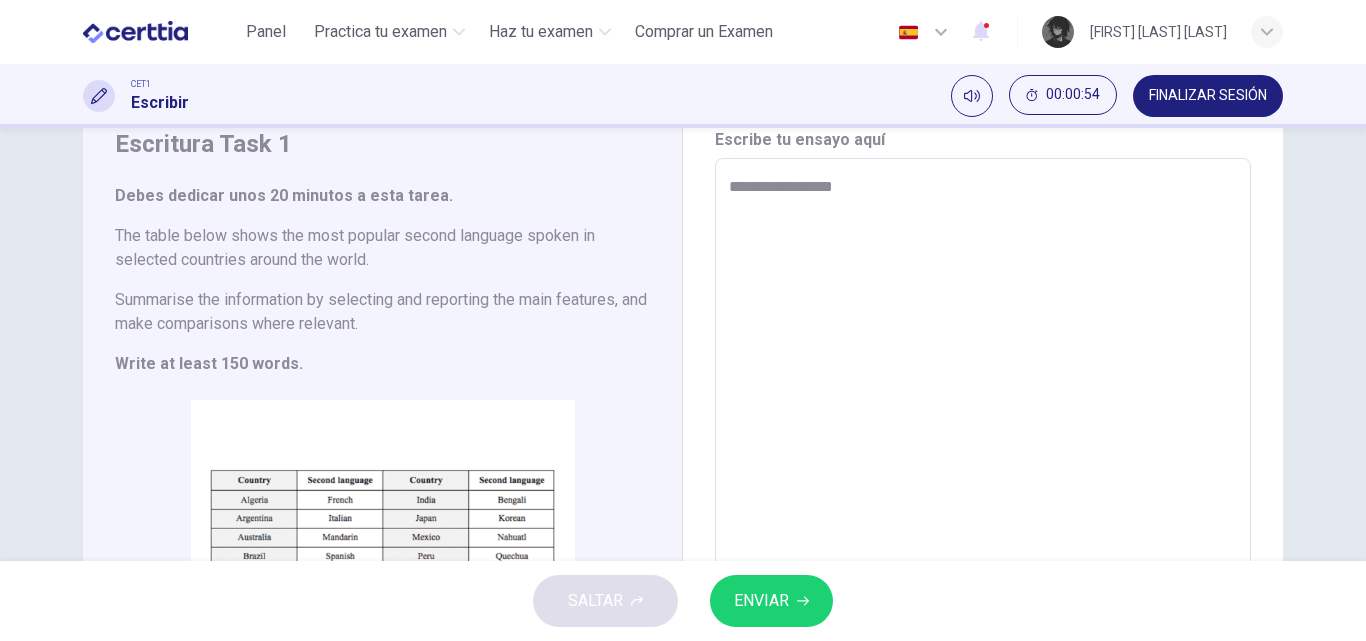 type on "*" 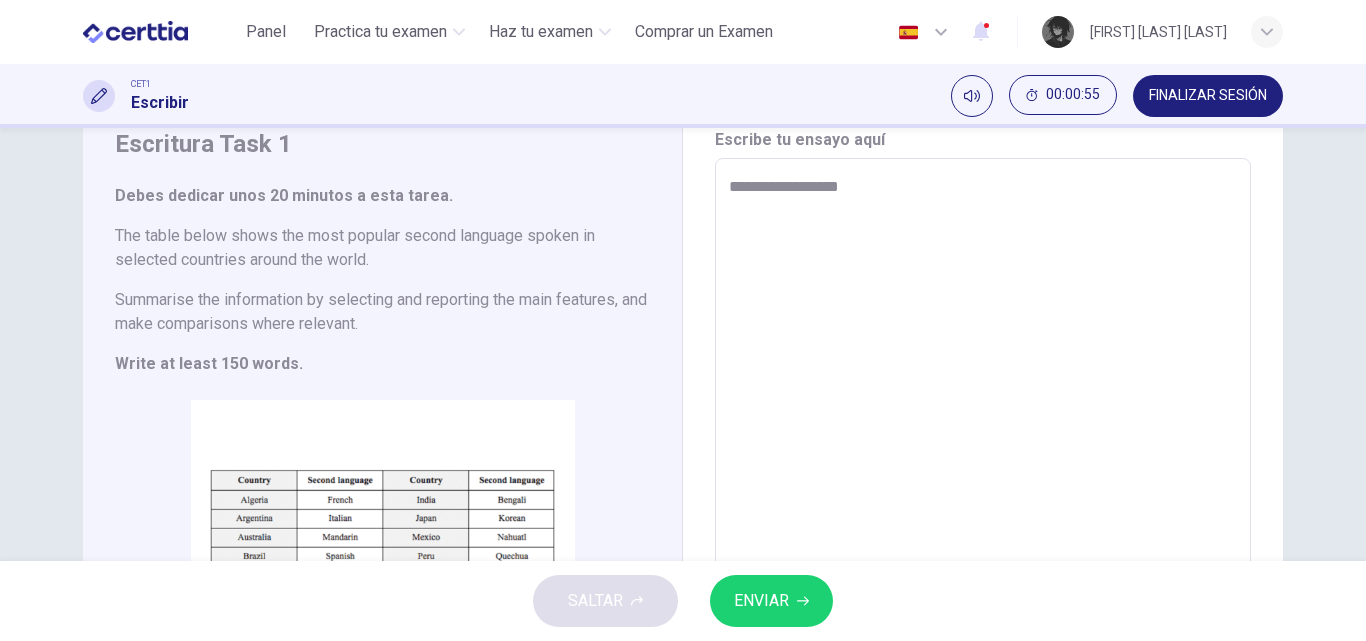 type on "**********" 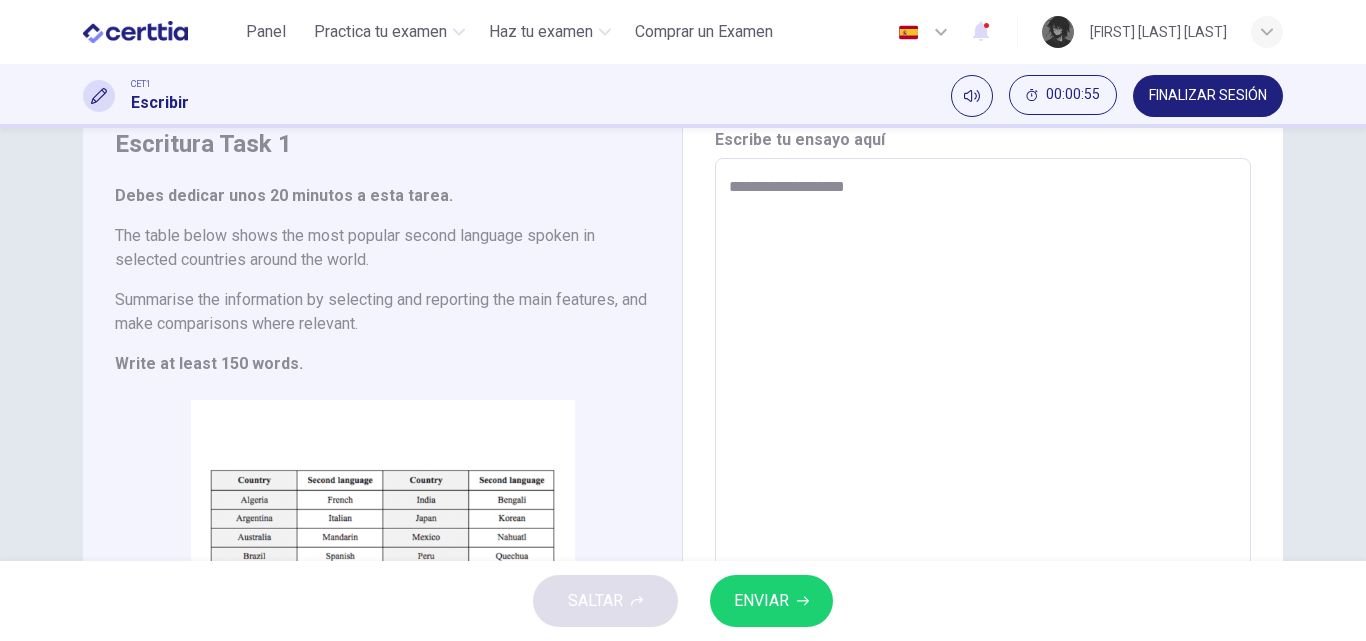 type on "*" 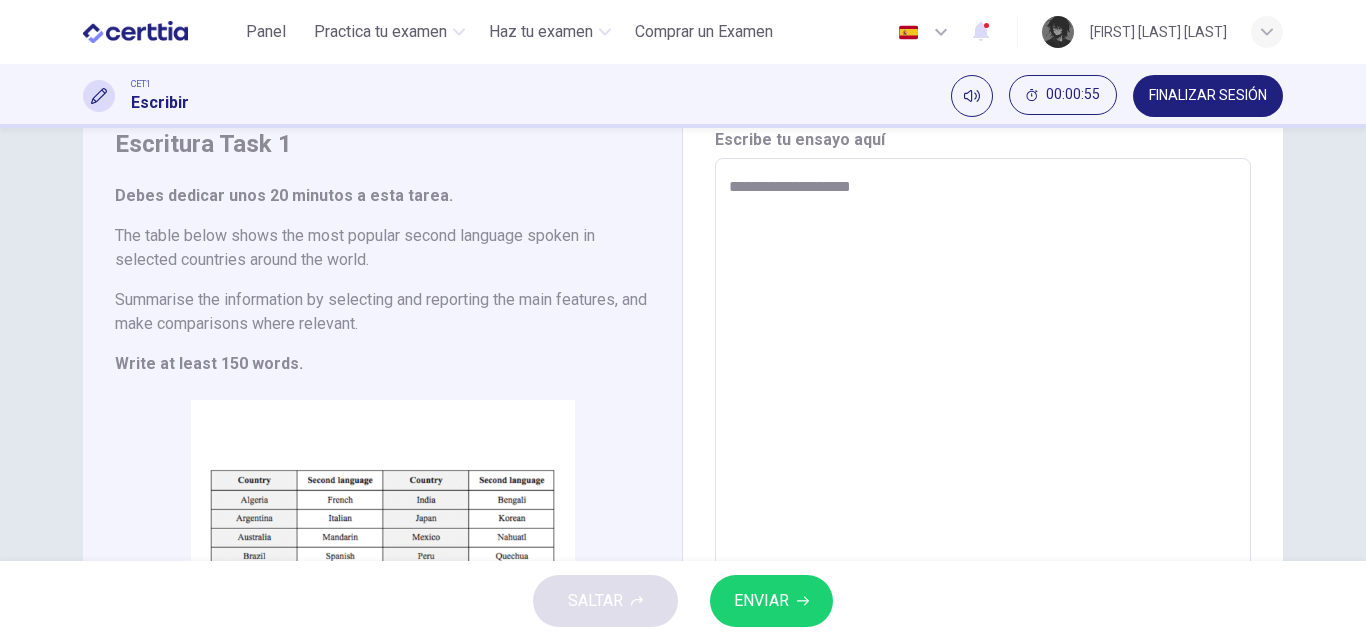 type on "*" 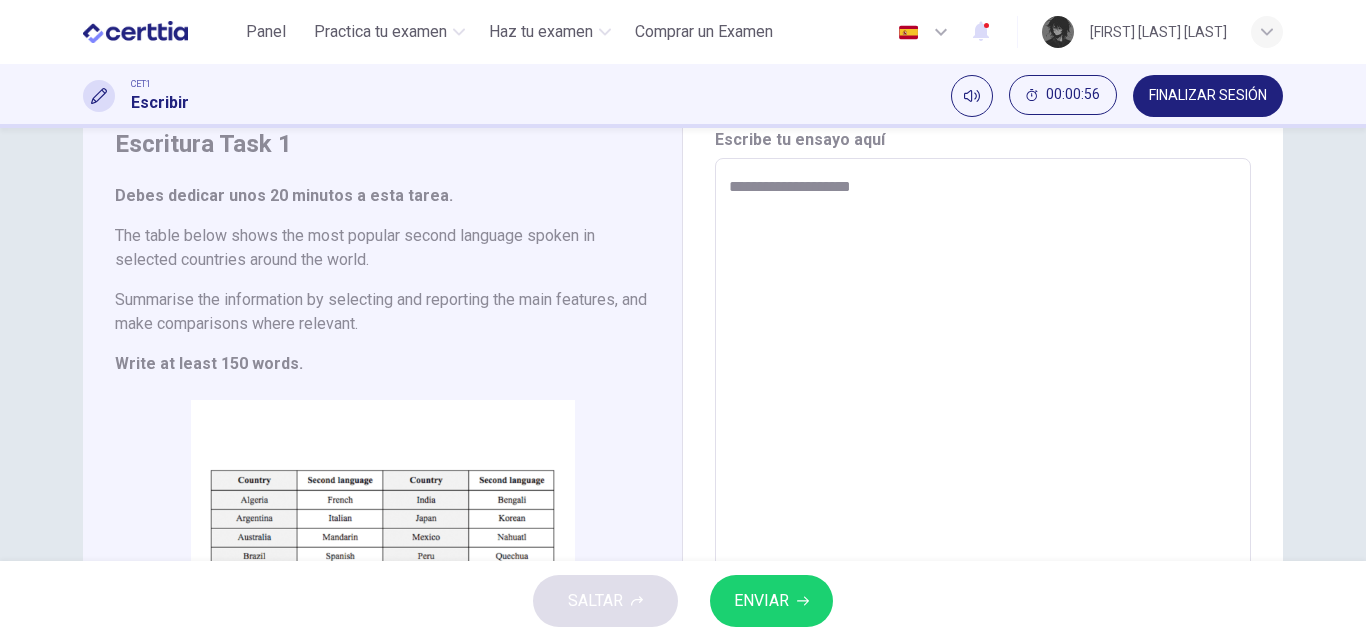type on "**********" 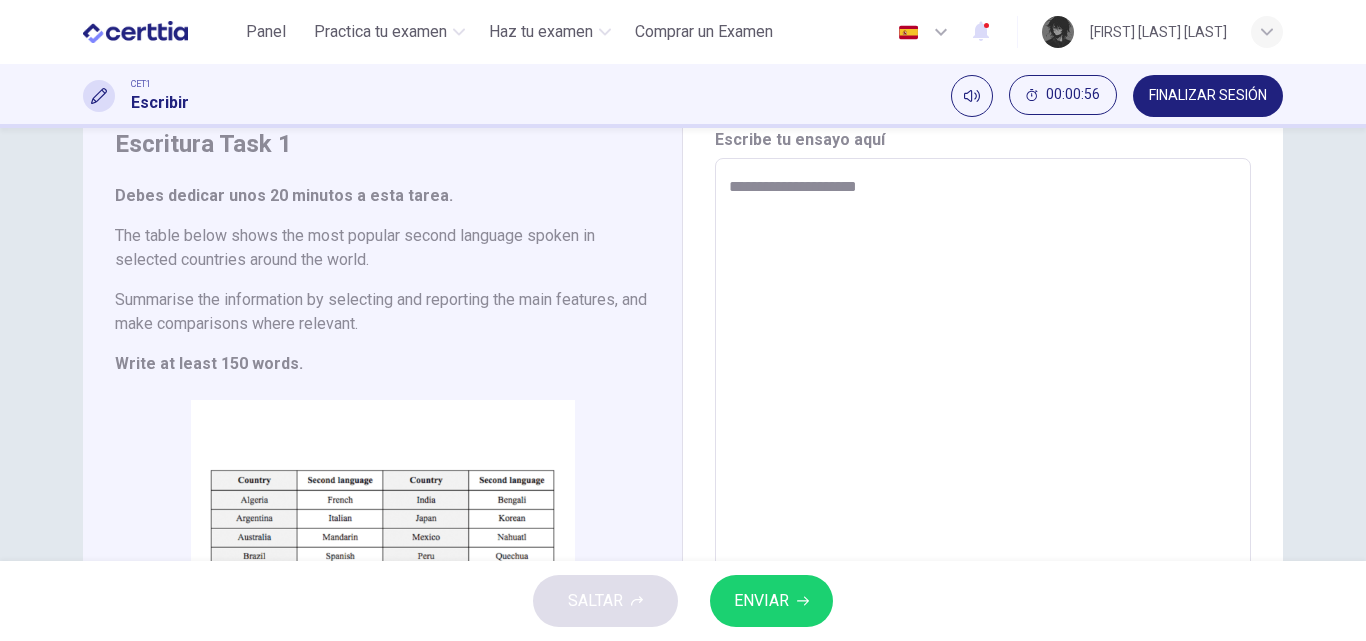 type on "*" 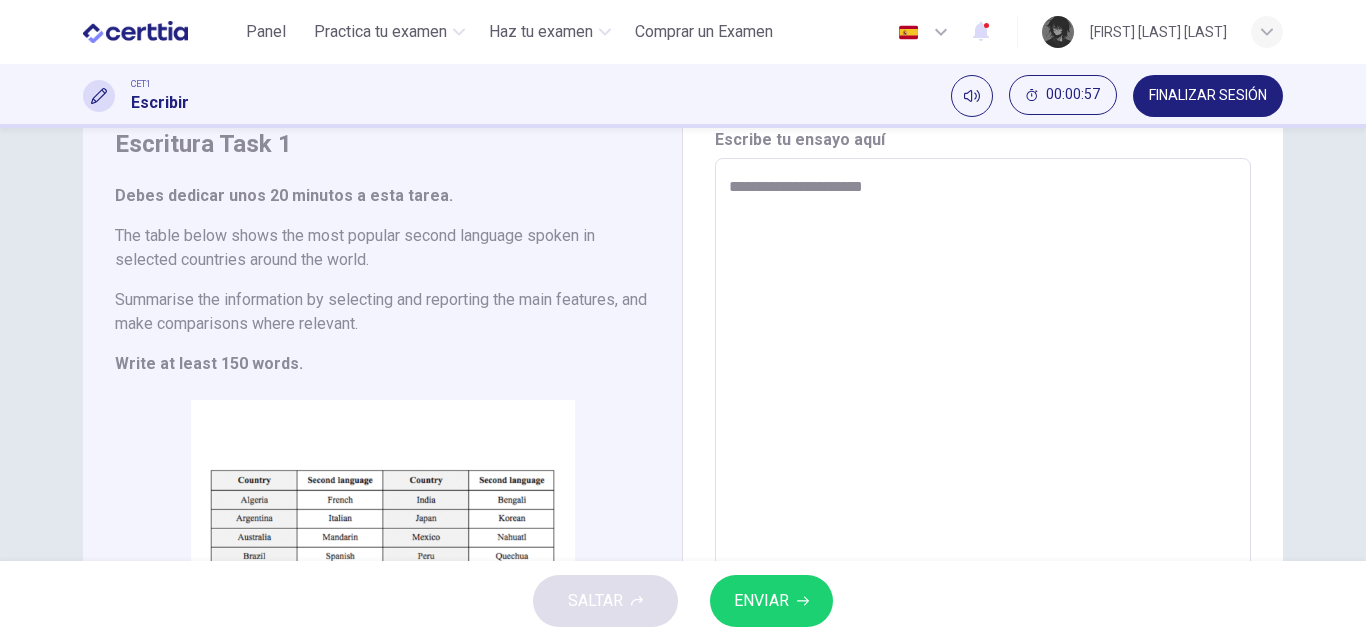 type on "*" 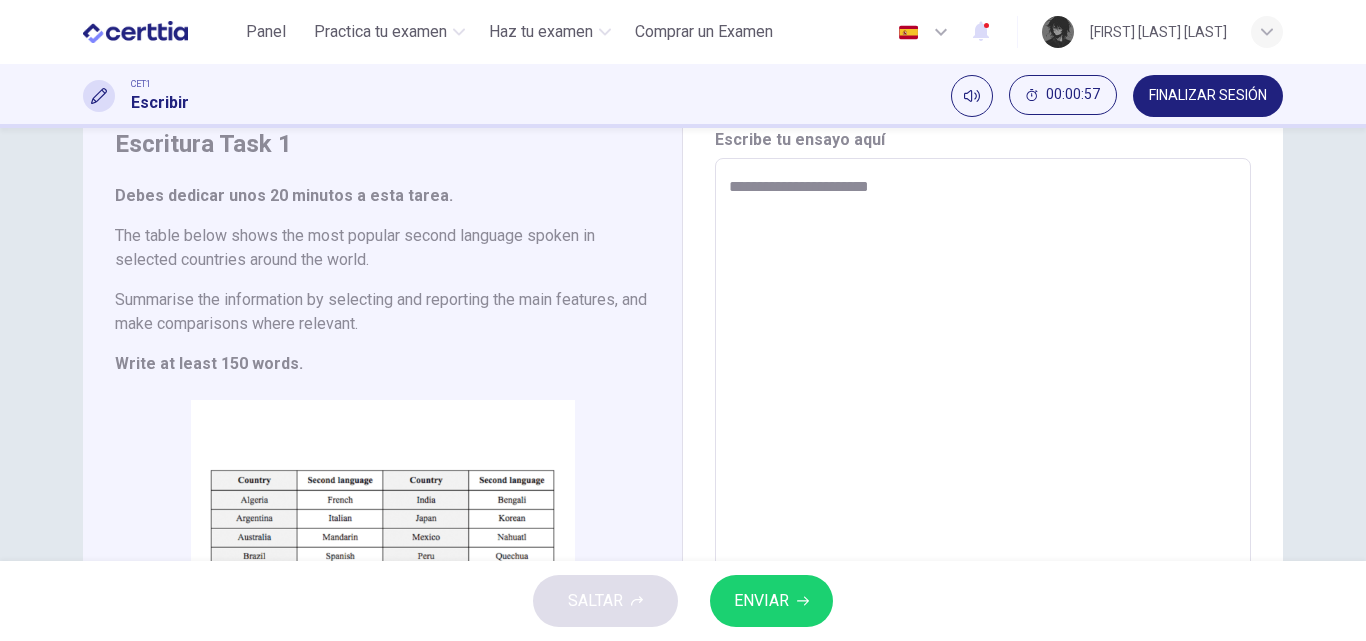 type on "**********" 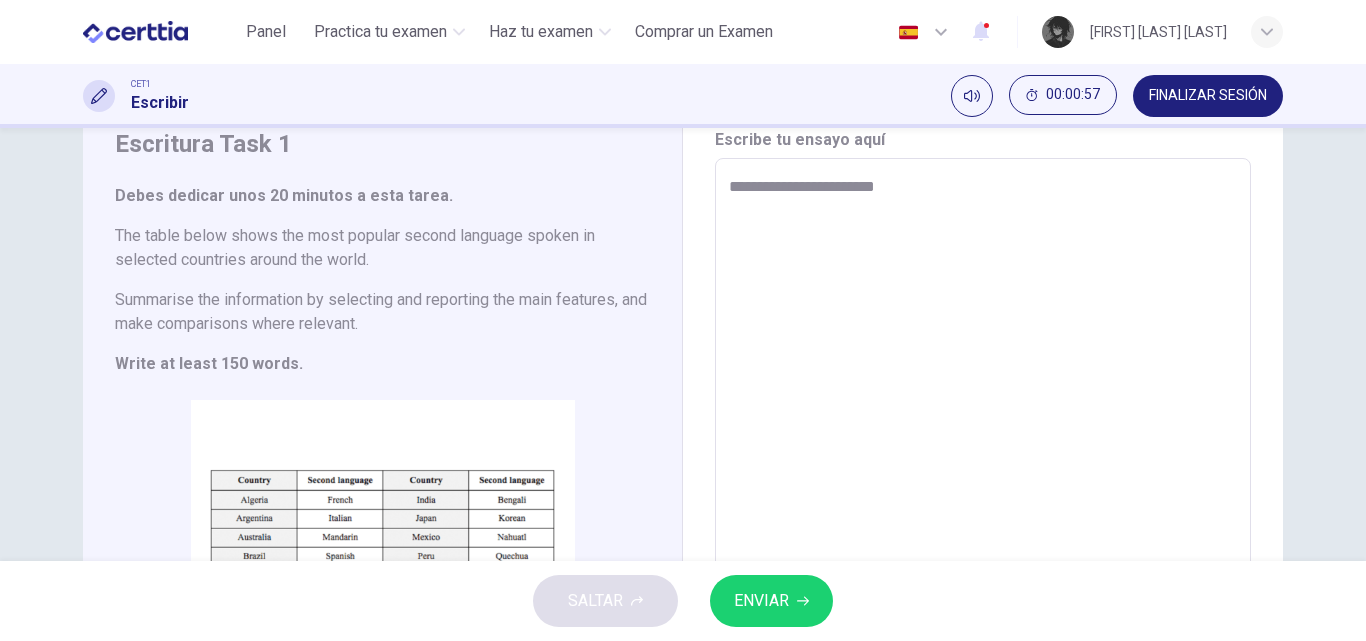 type on "*" 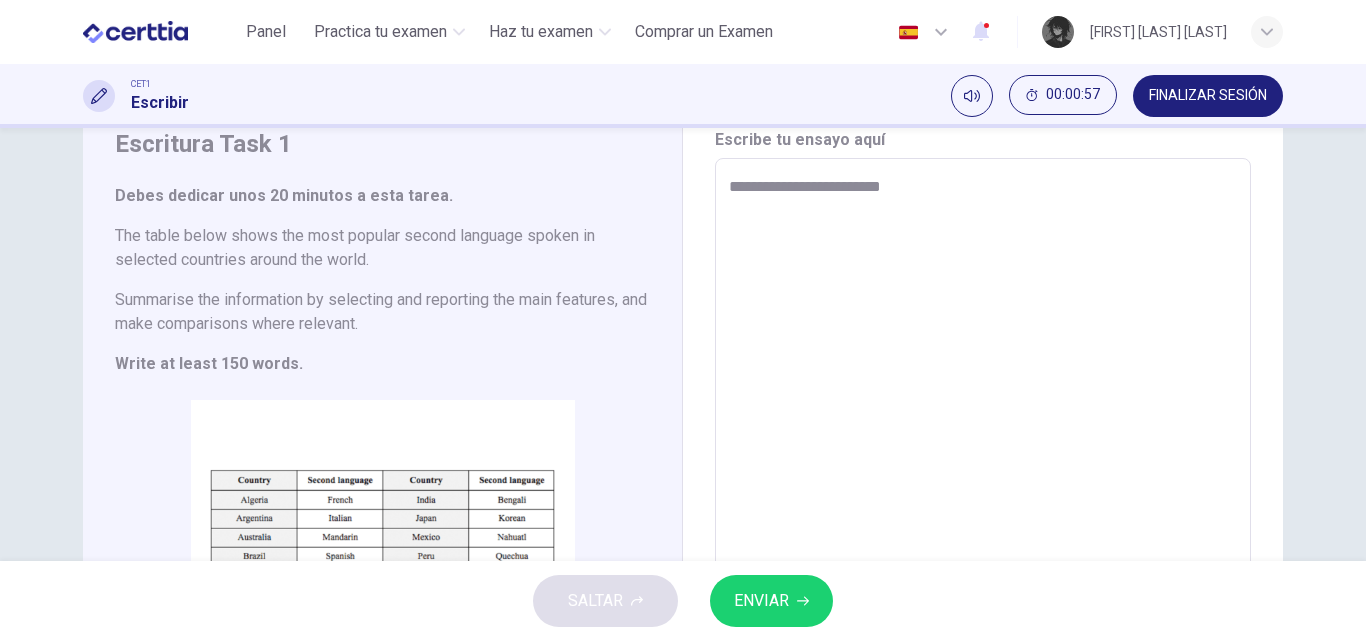 type on "**********" 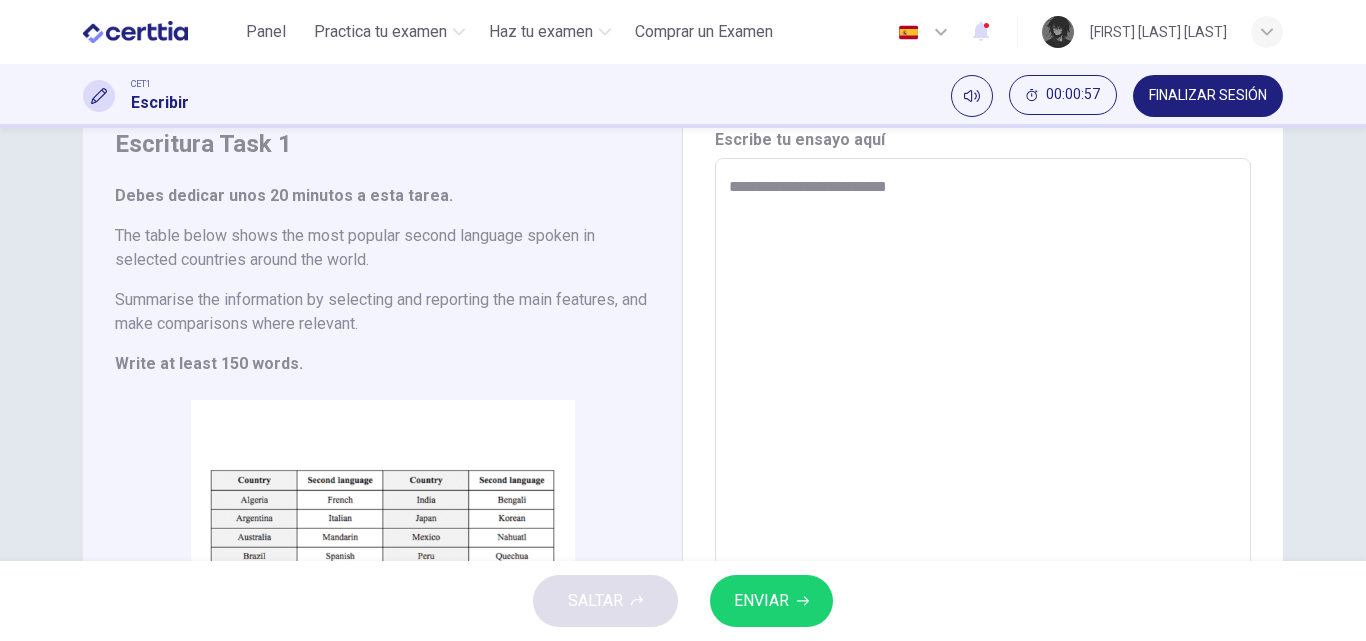 type on "*" 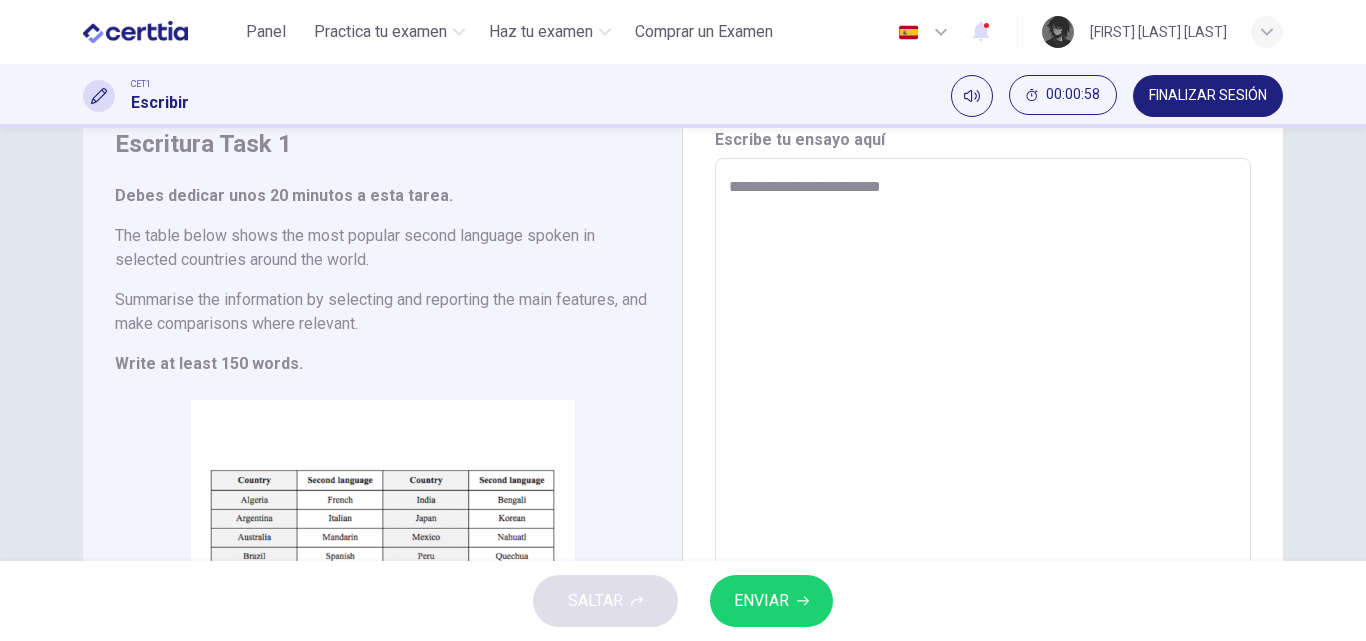 type on "**********" 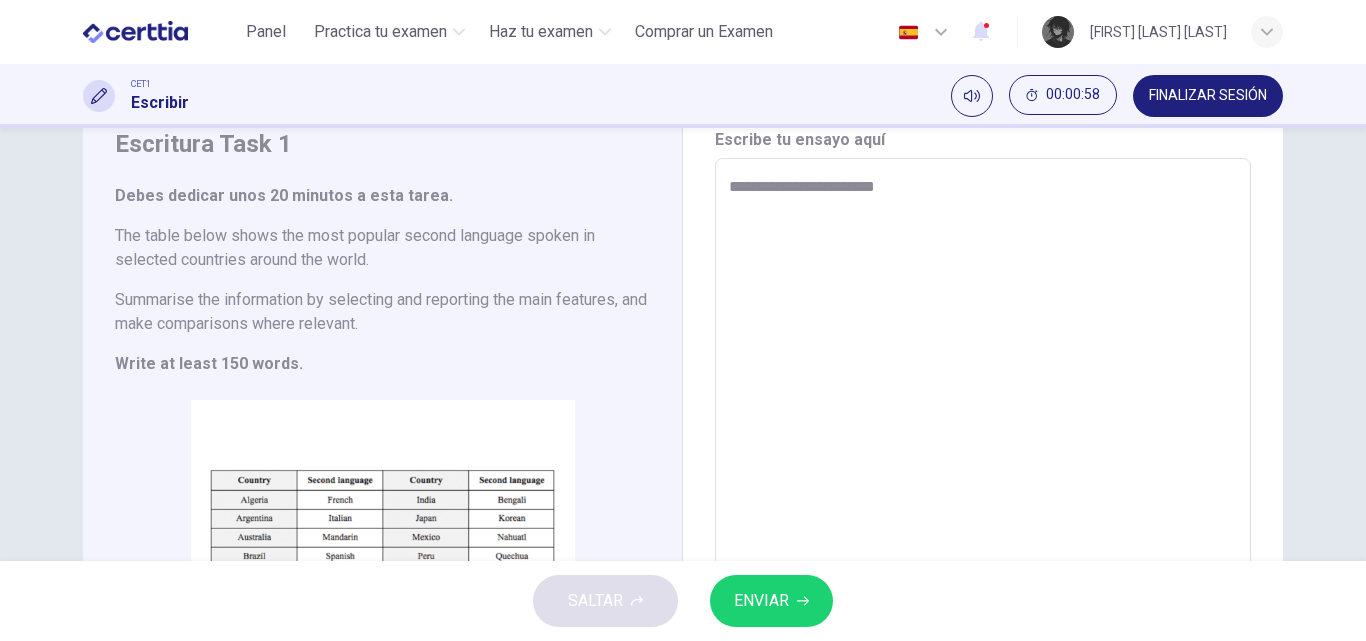 type on "*" 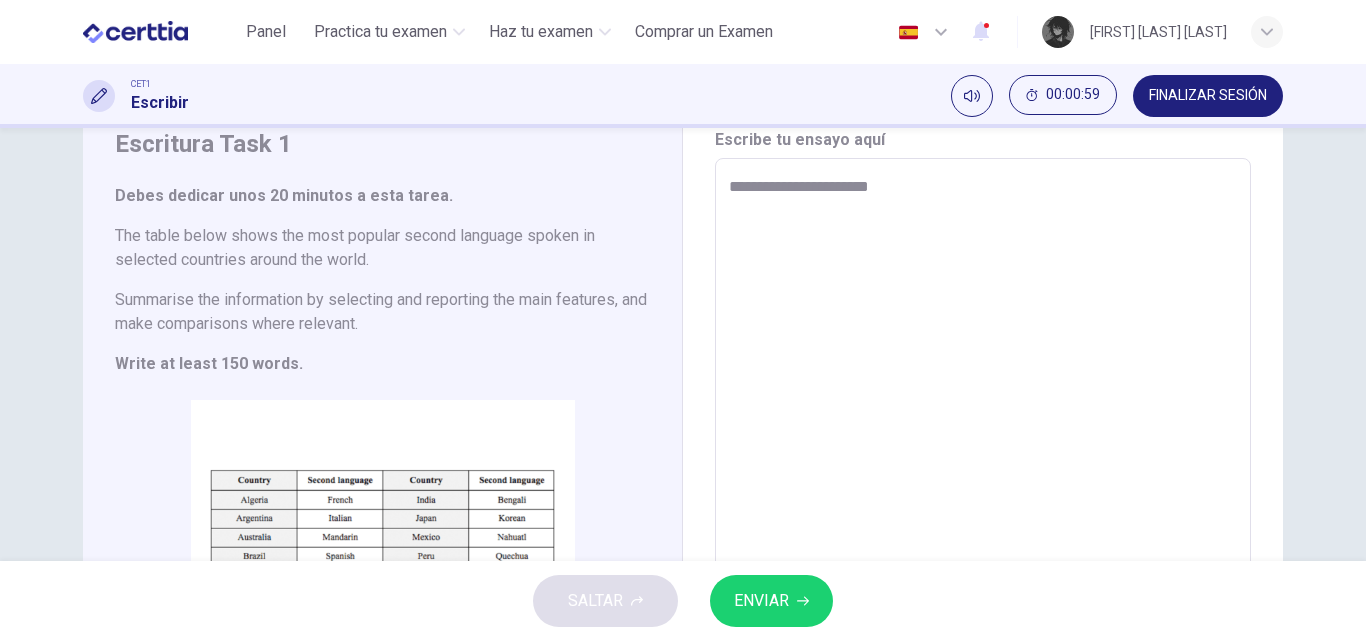 type on "**********" 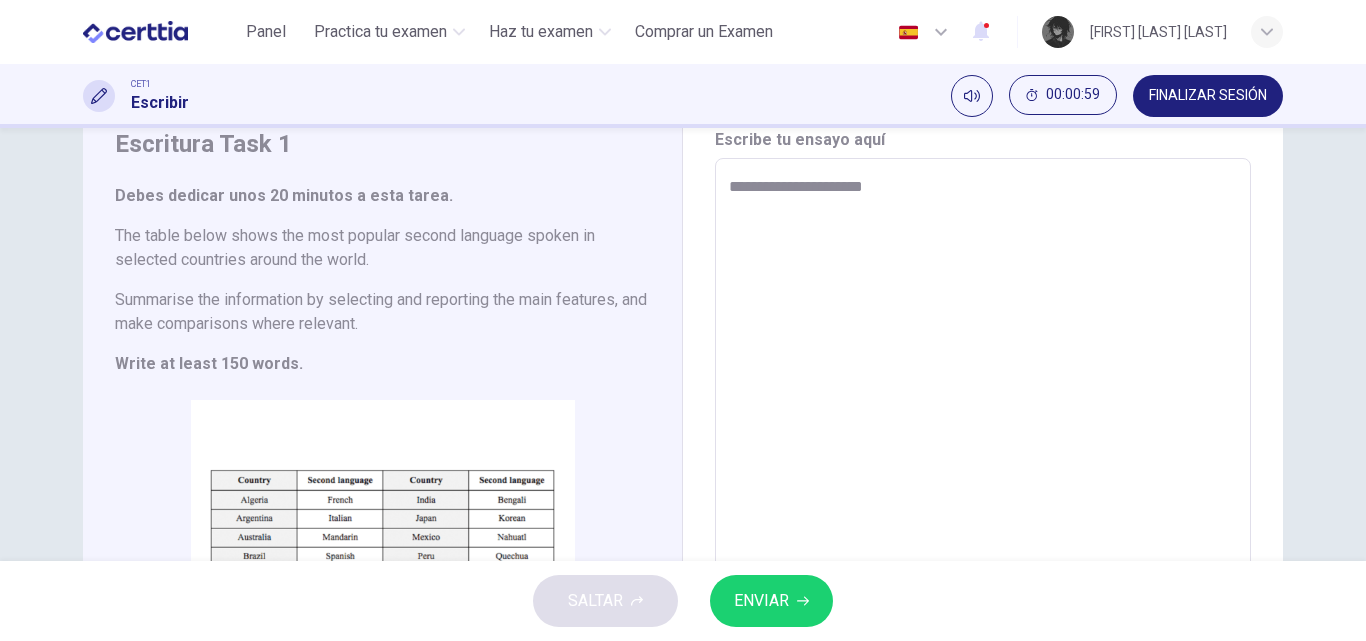 type on "*" 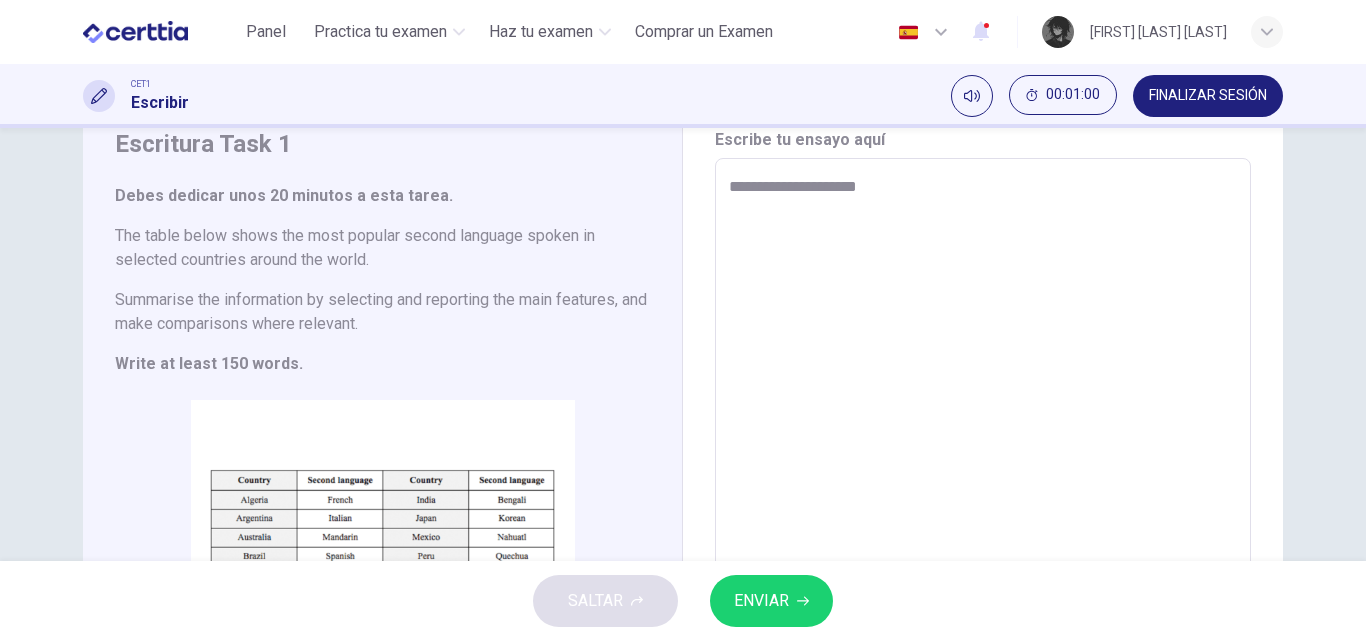 type on "**********" 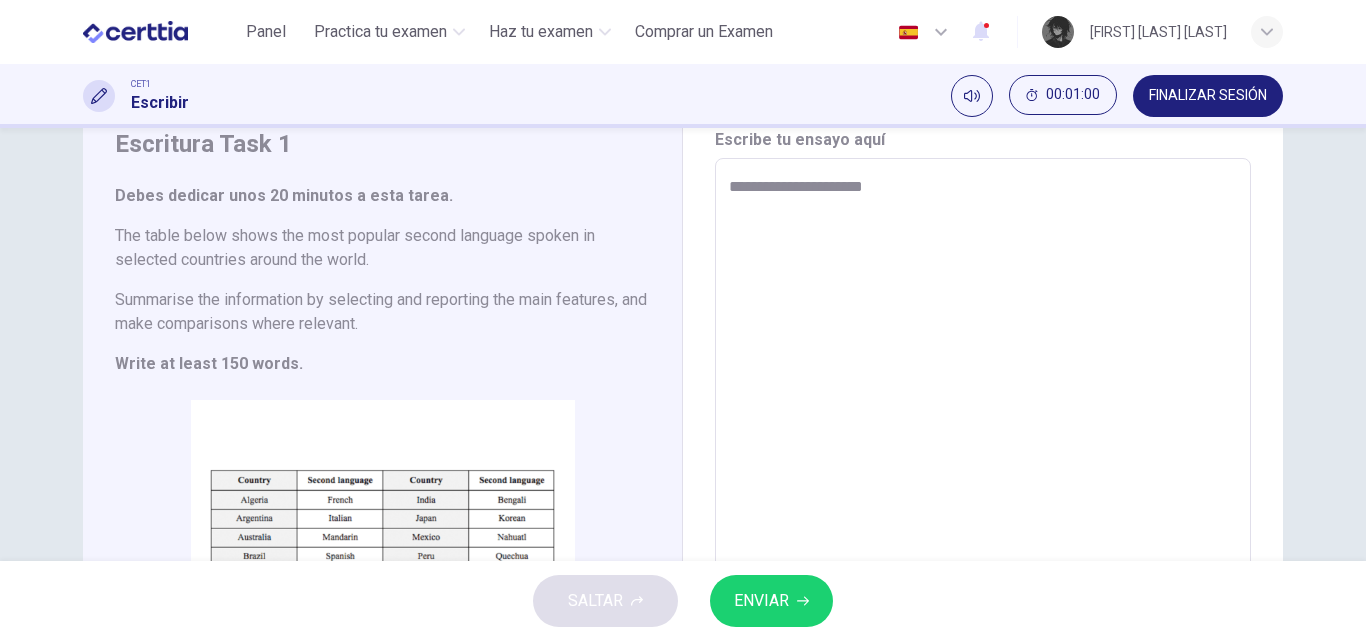 type on "*" 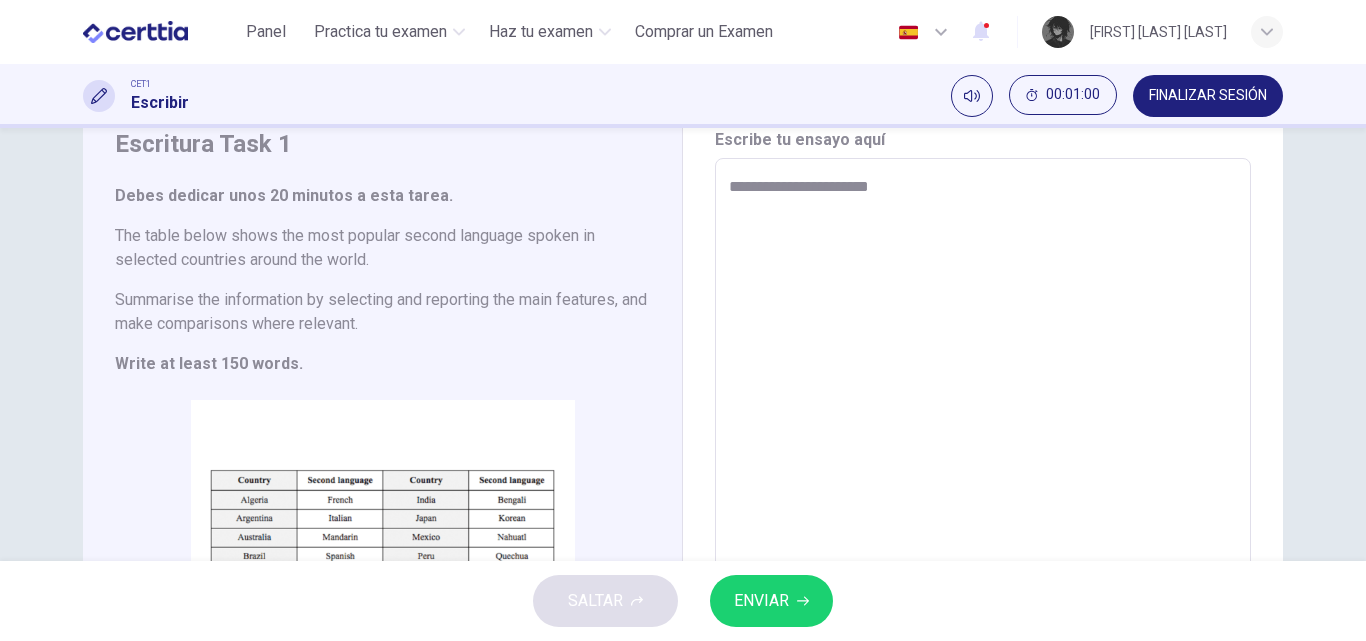 type on "**********" 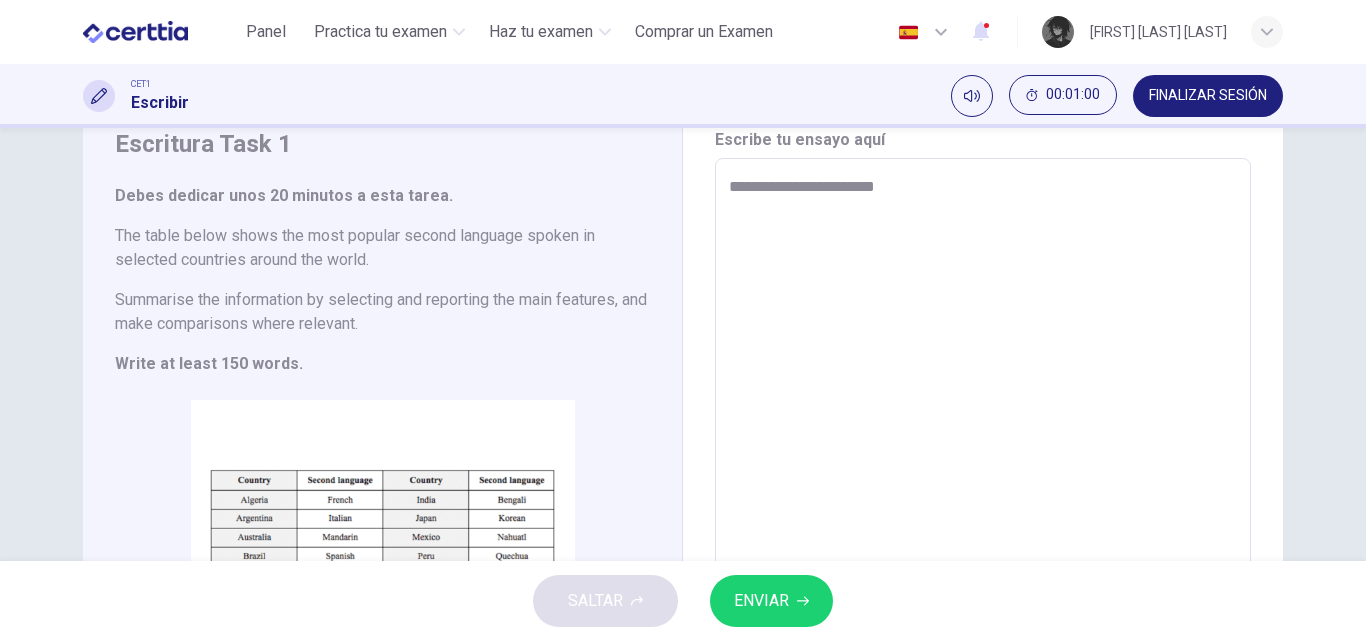 type on "*" 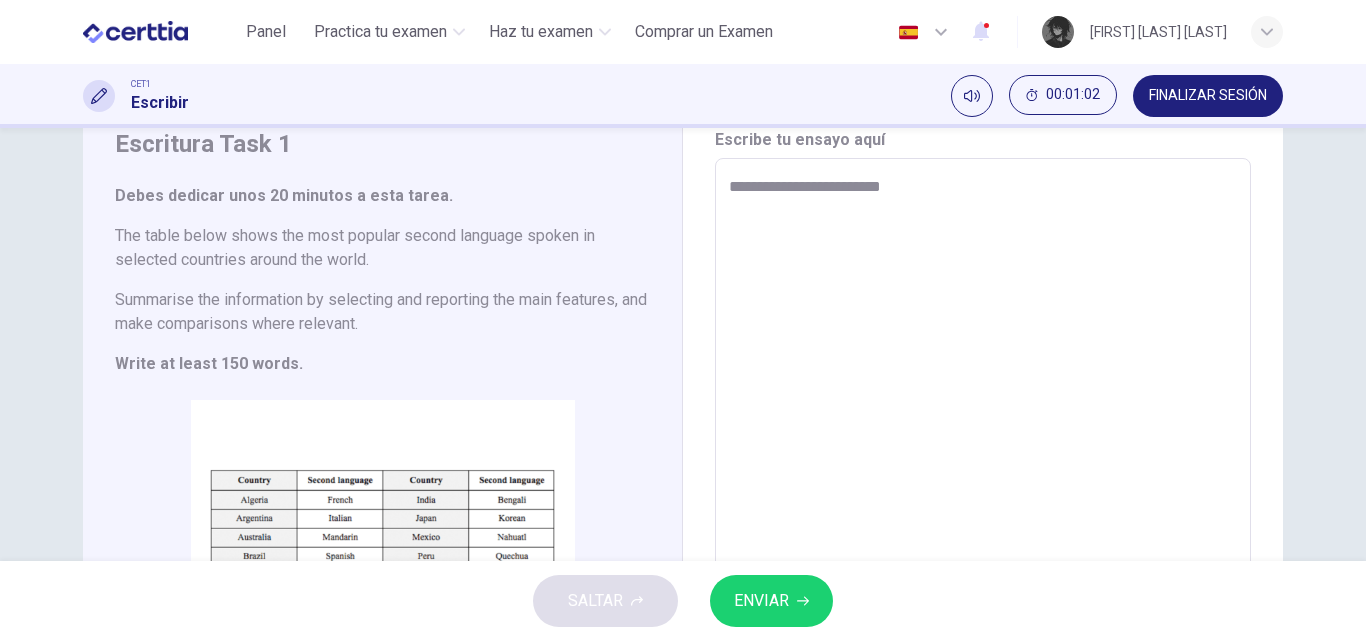 type on "**********" 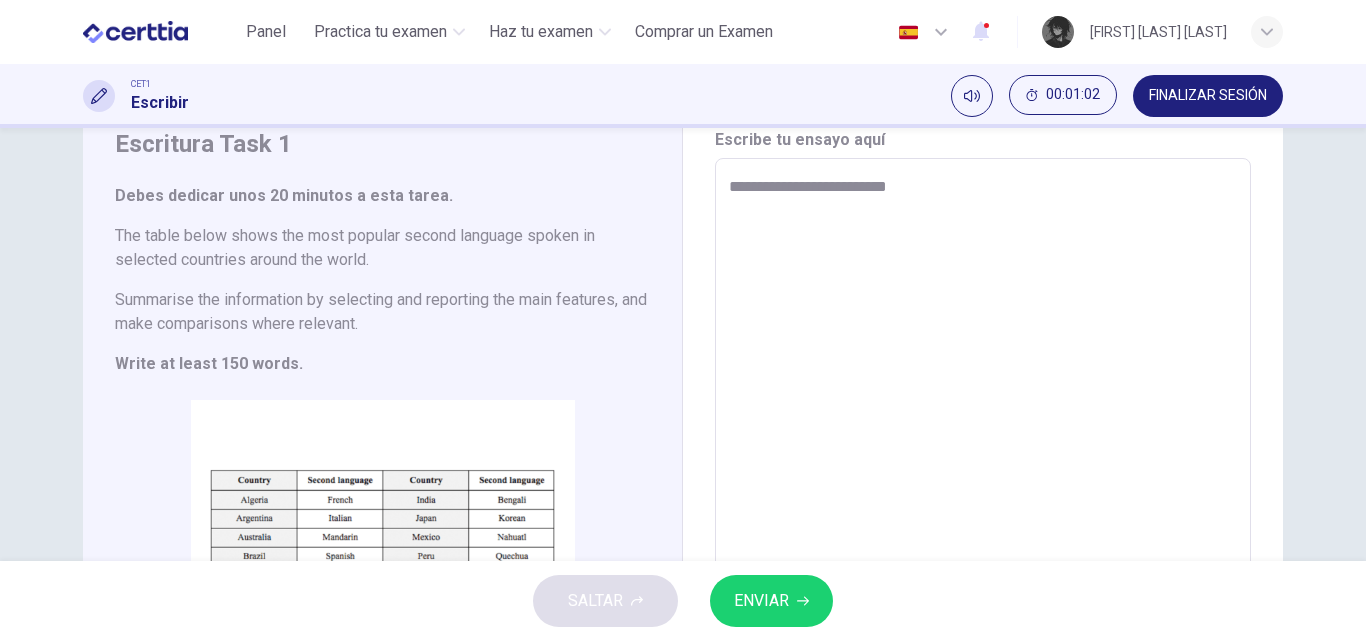 type on "*" 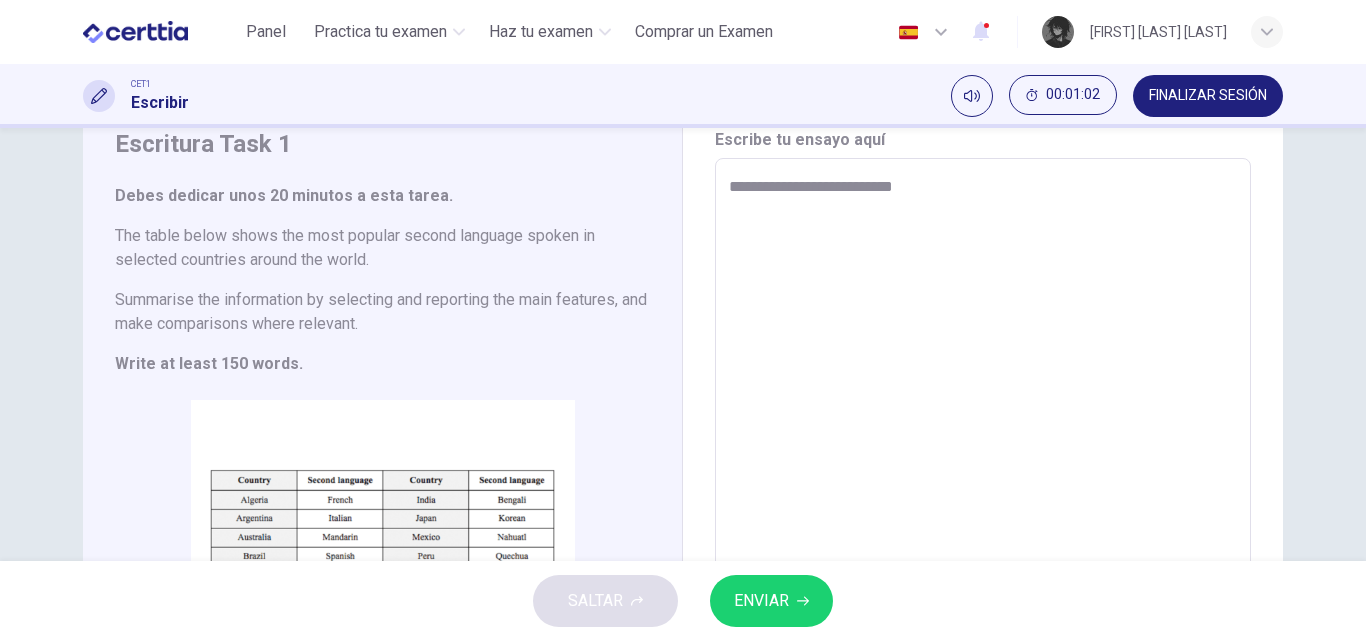 type on "*" 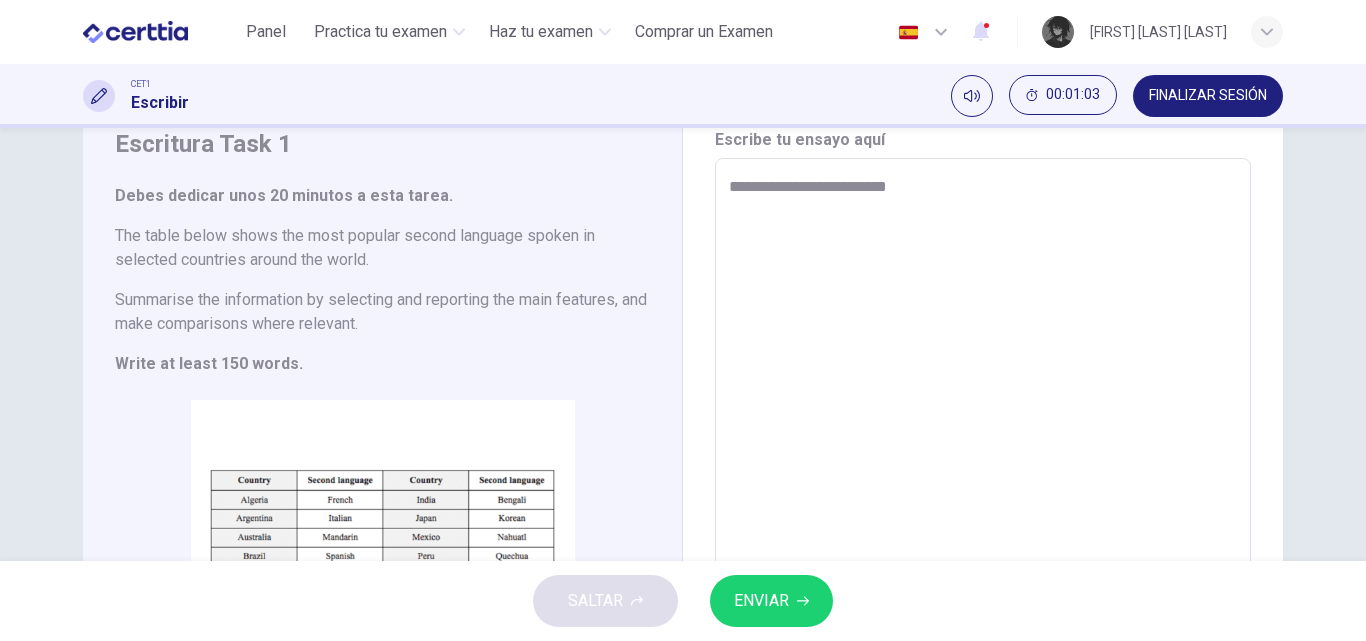 type on "**********" 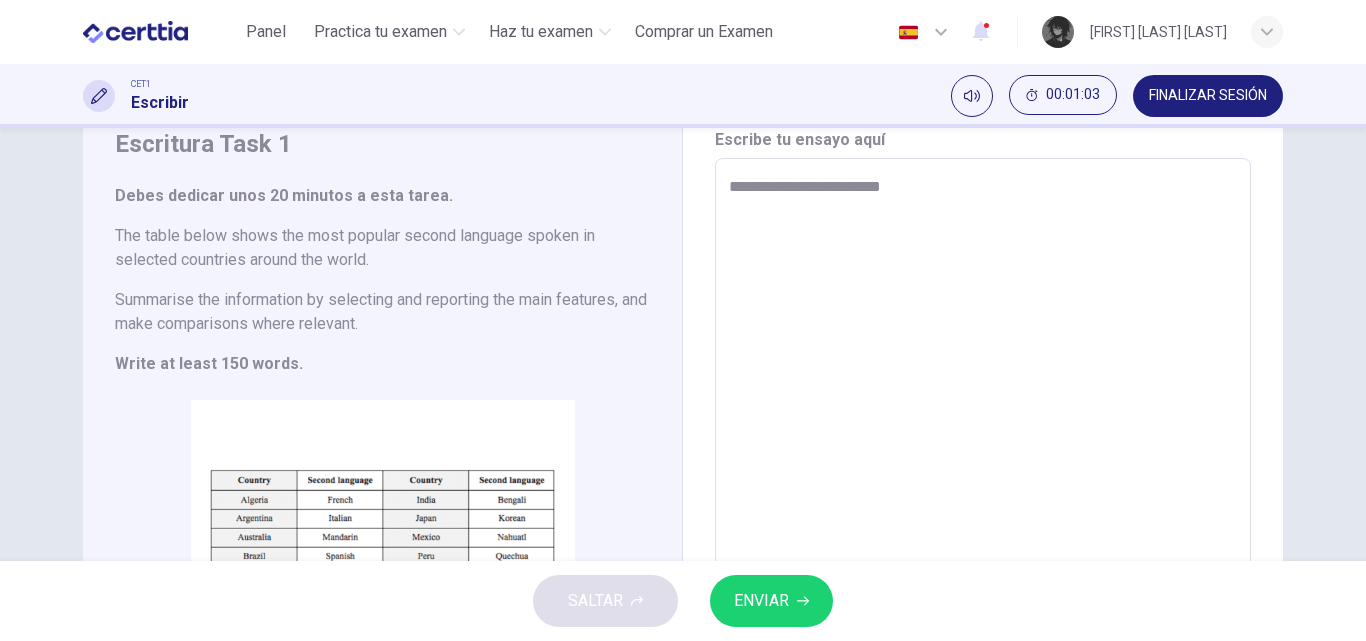 type on "*" 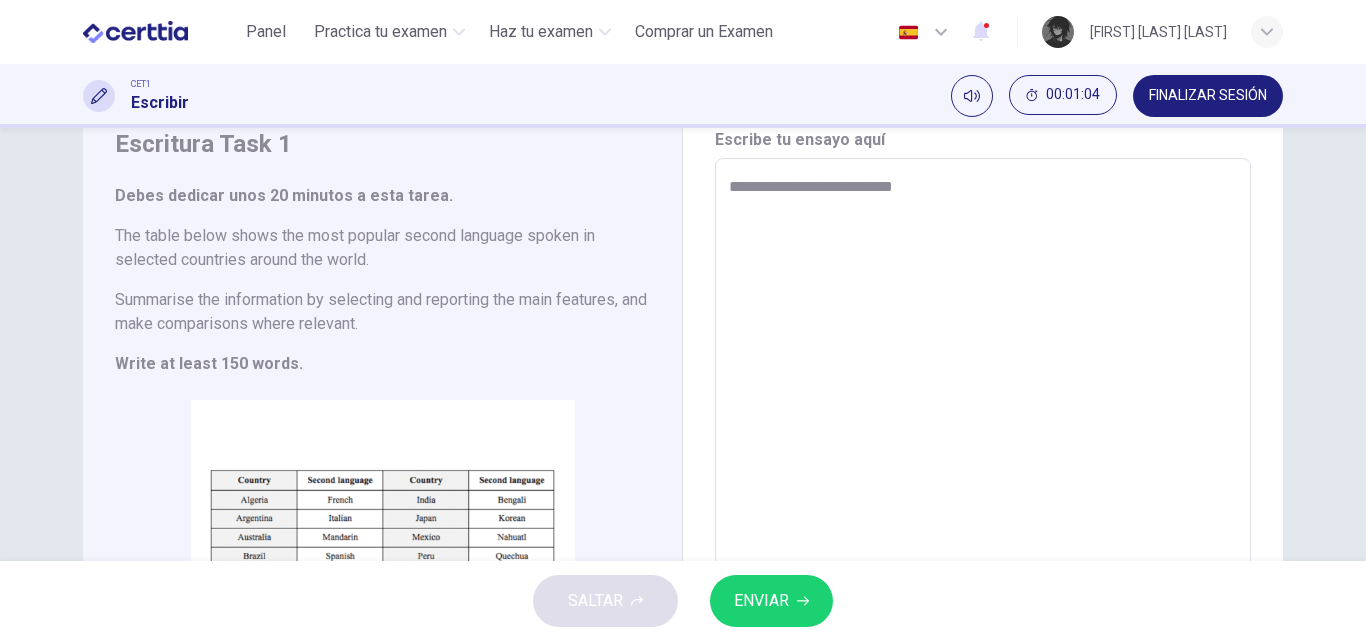 type on "**********" 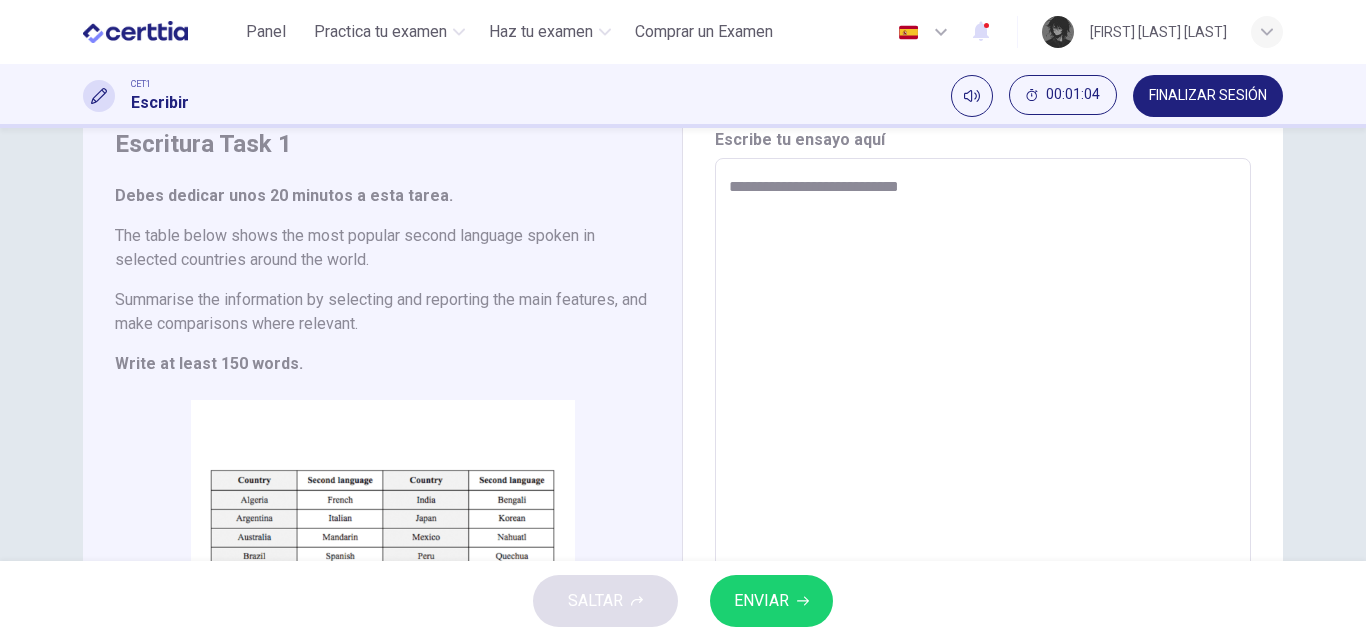 type on "*" 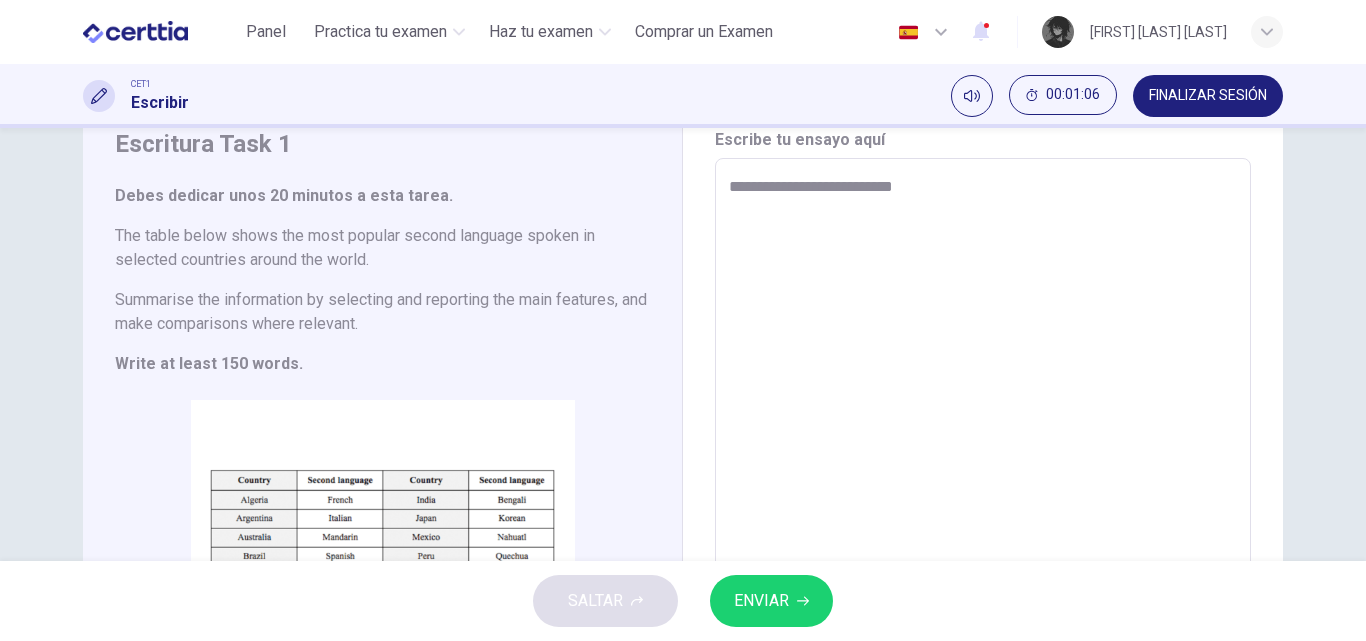 type on "**********" 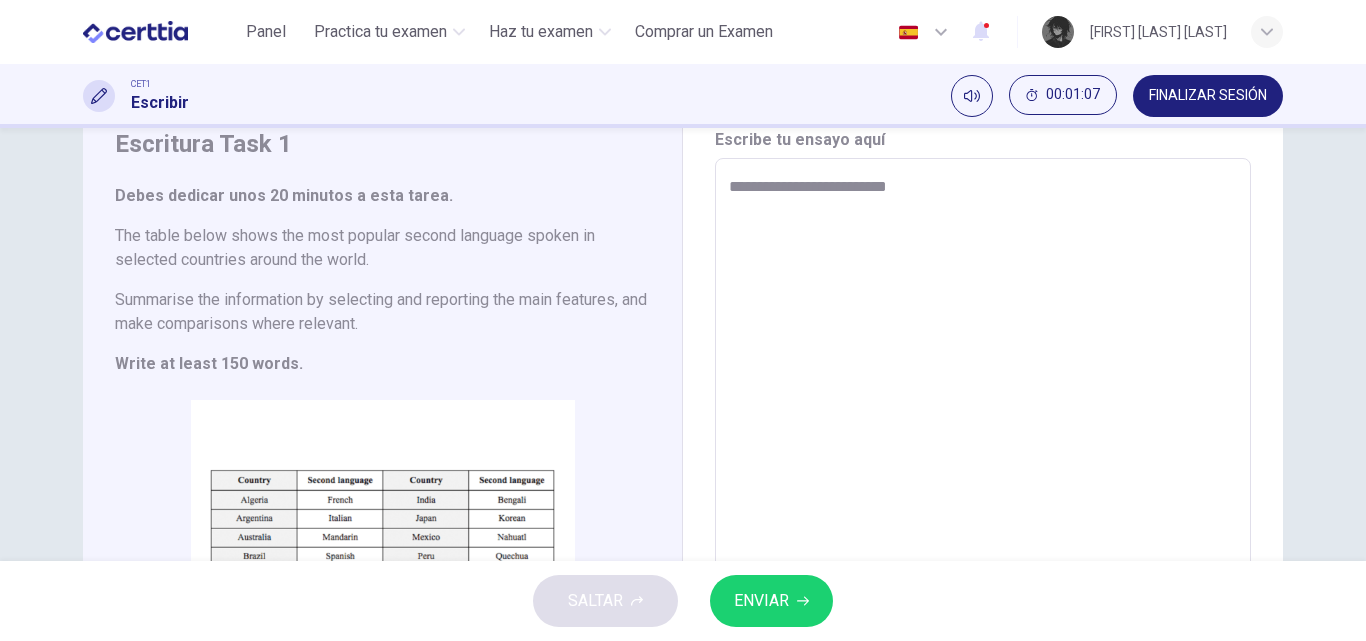type on "*" 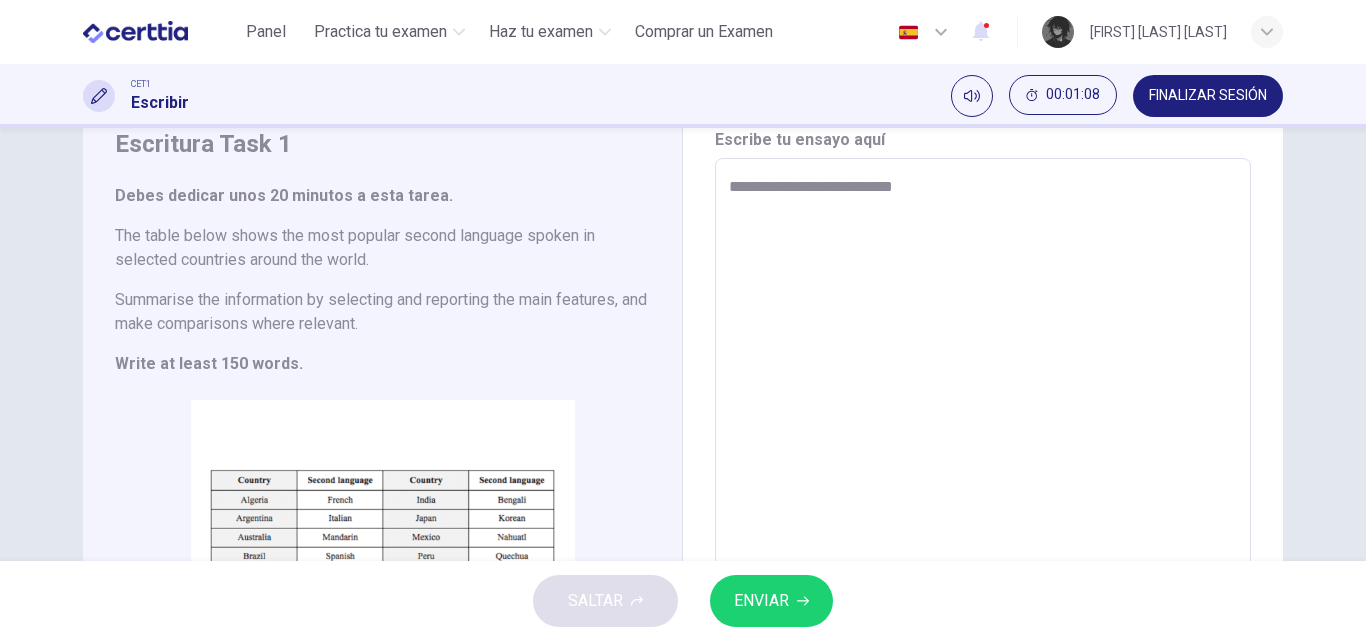 type on "**********" 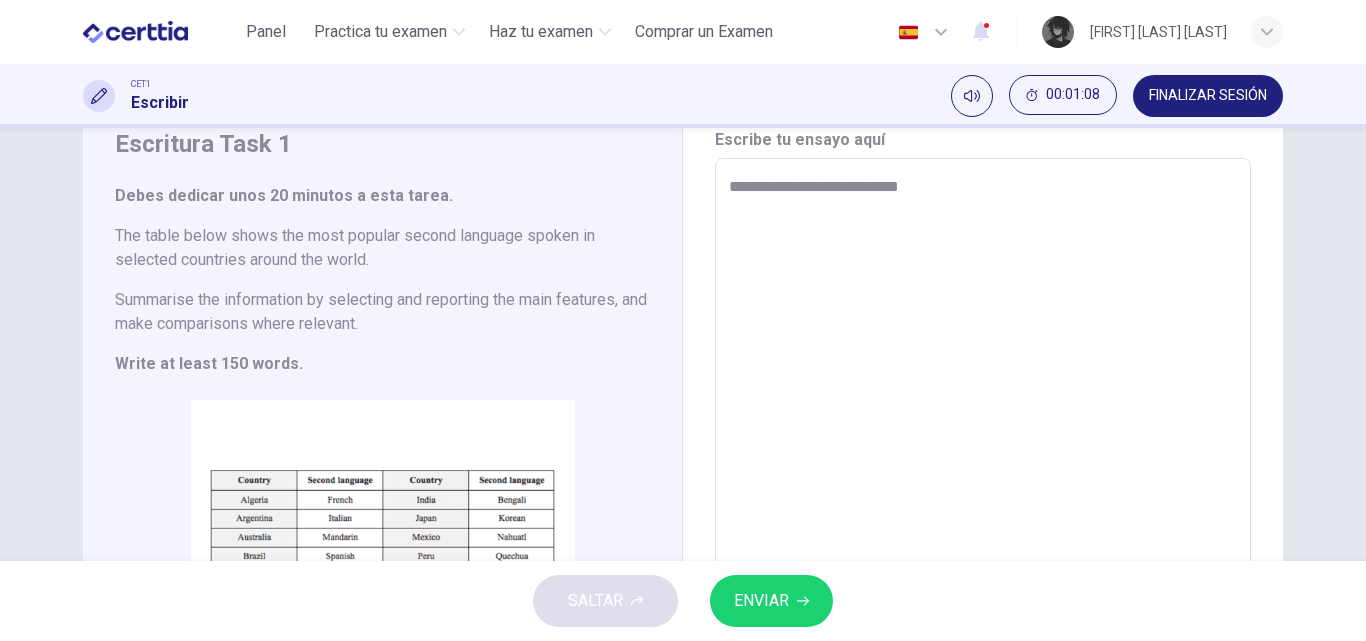 type on "*" 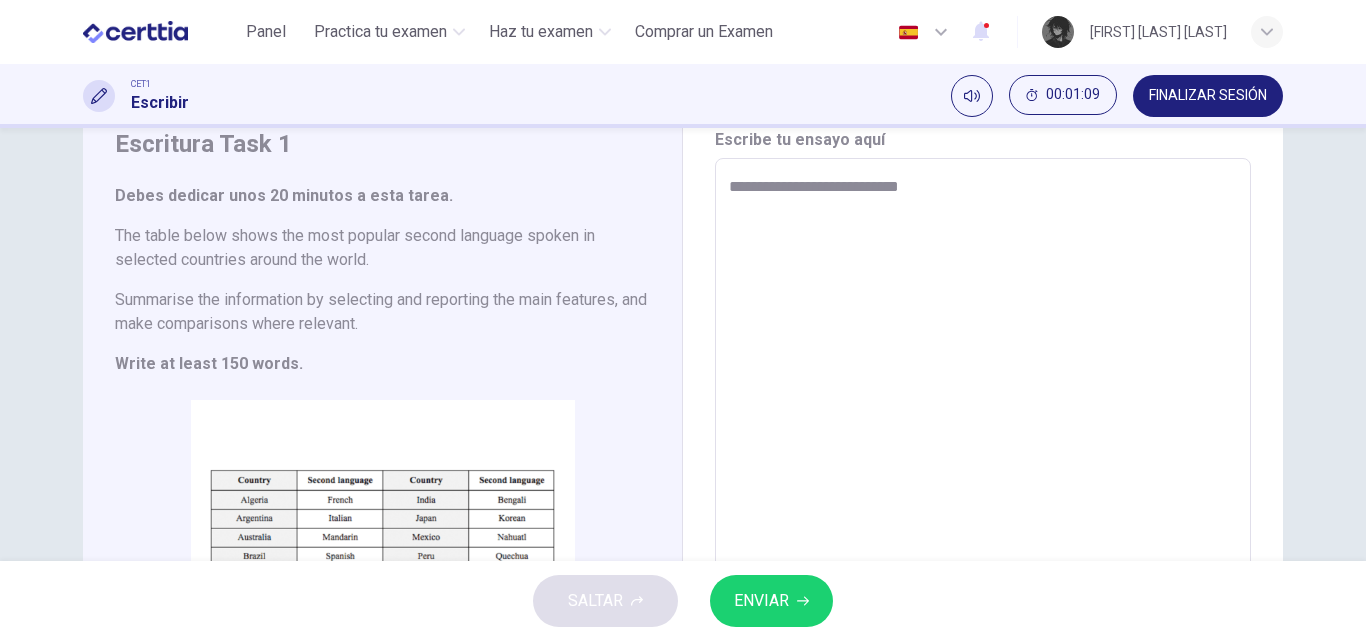 type on "**********" 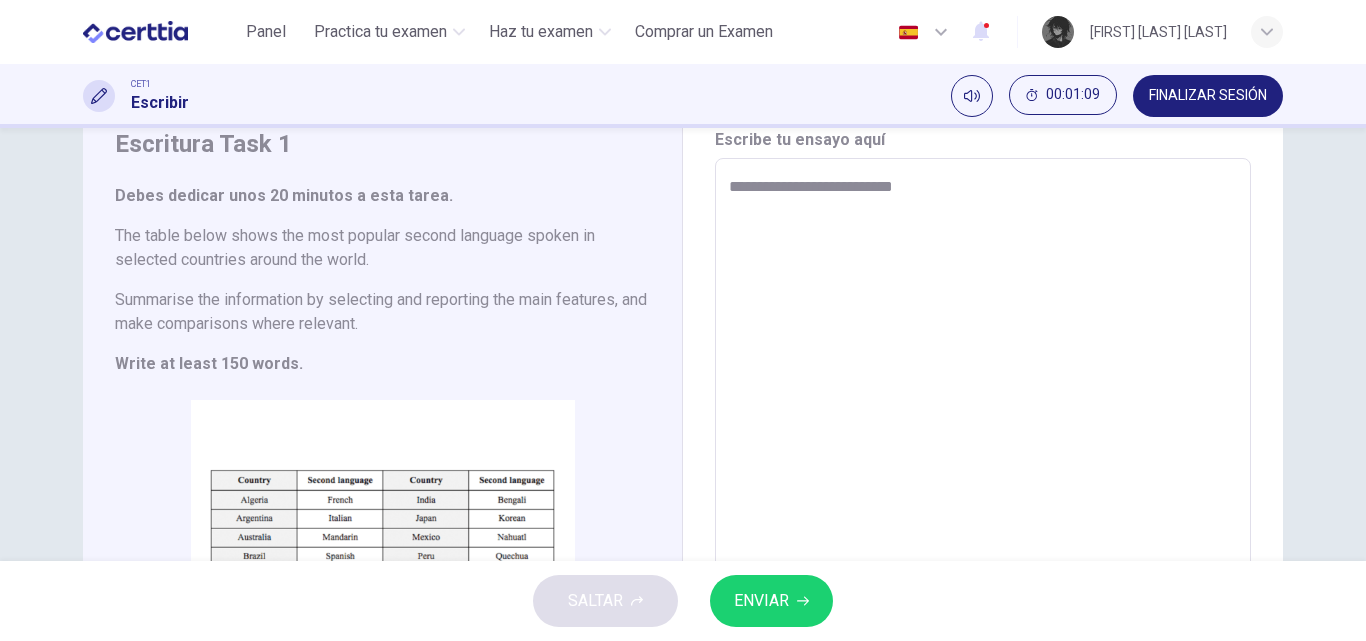 type on "*" 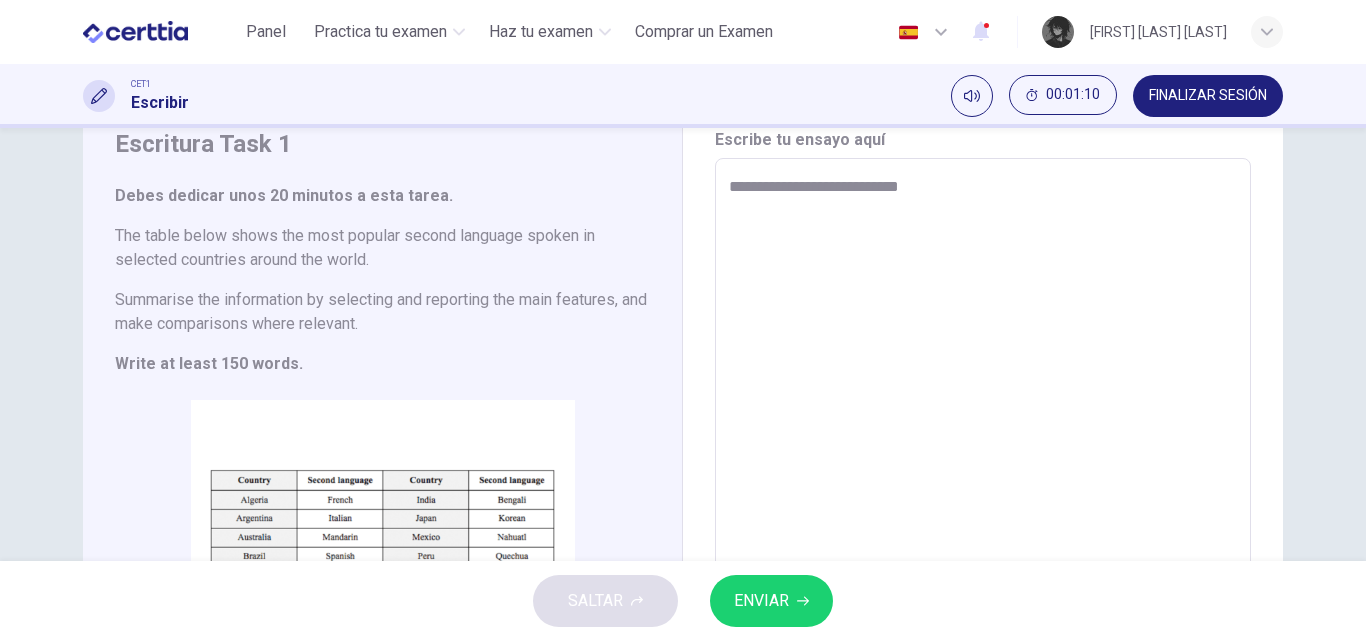 type on "**********" 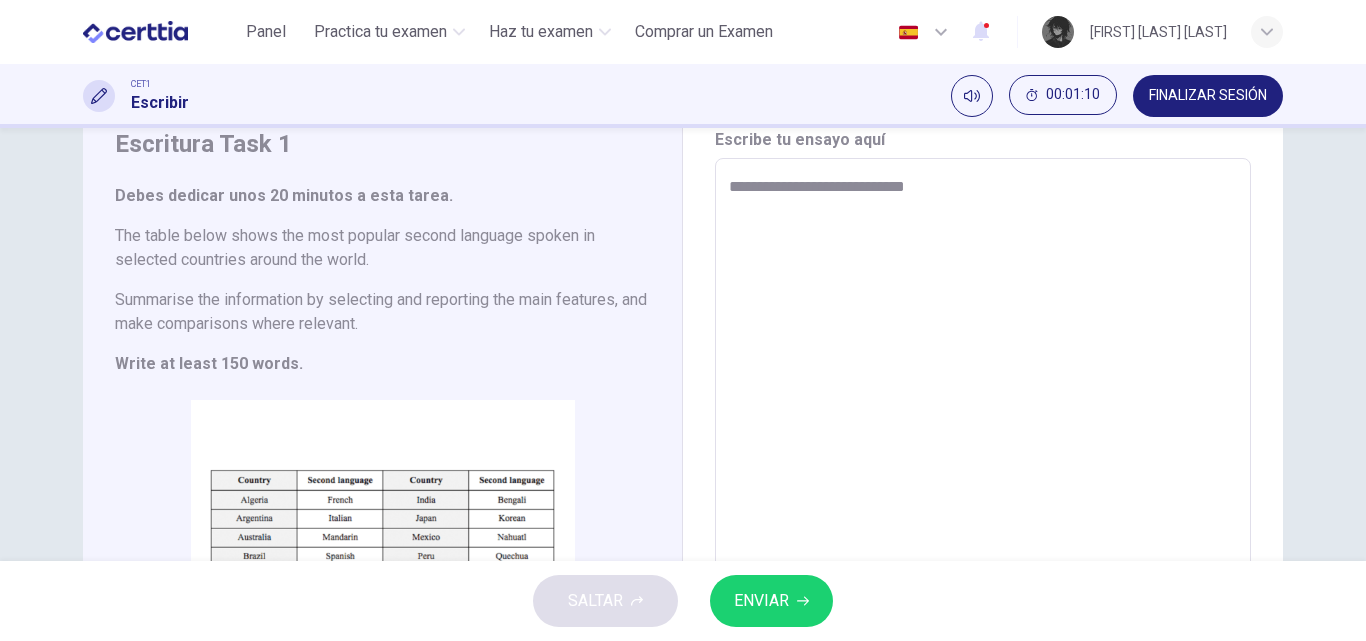 type on "*" 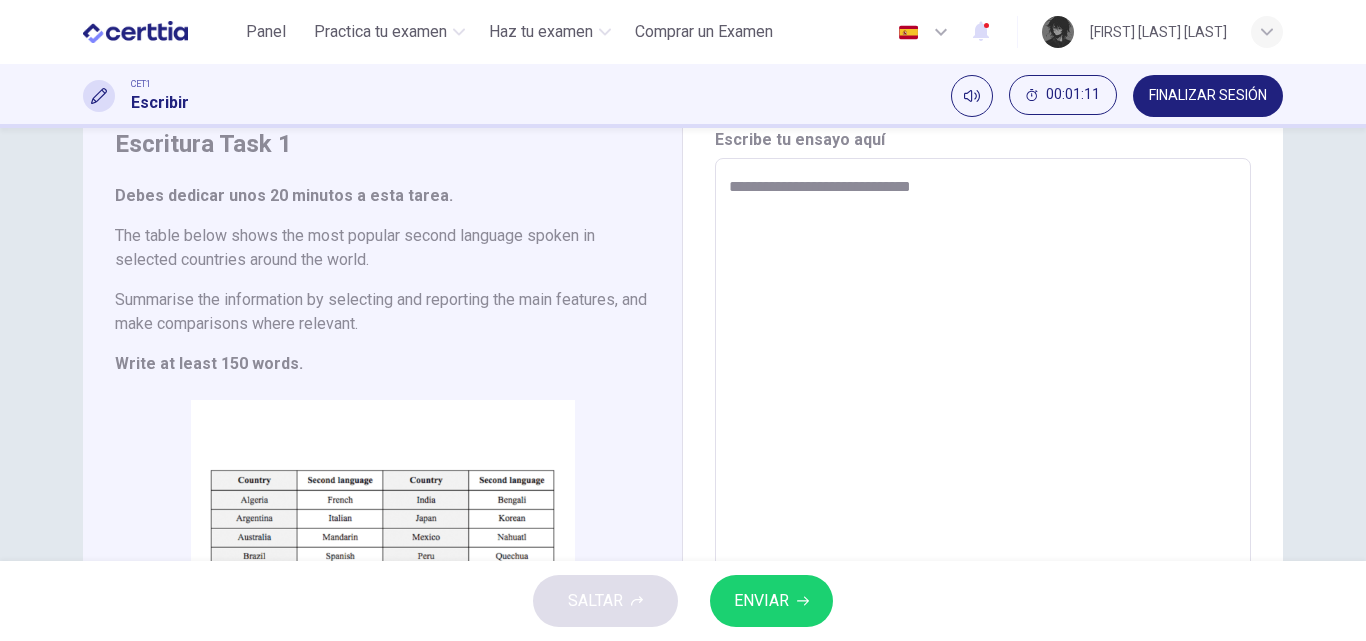 type on "**********" 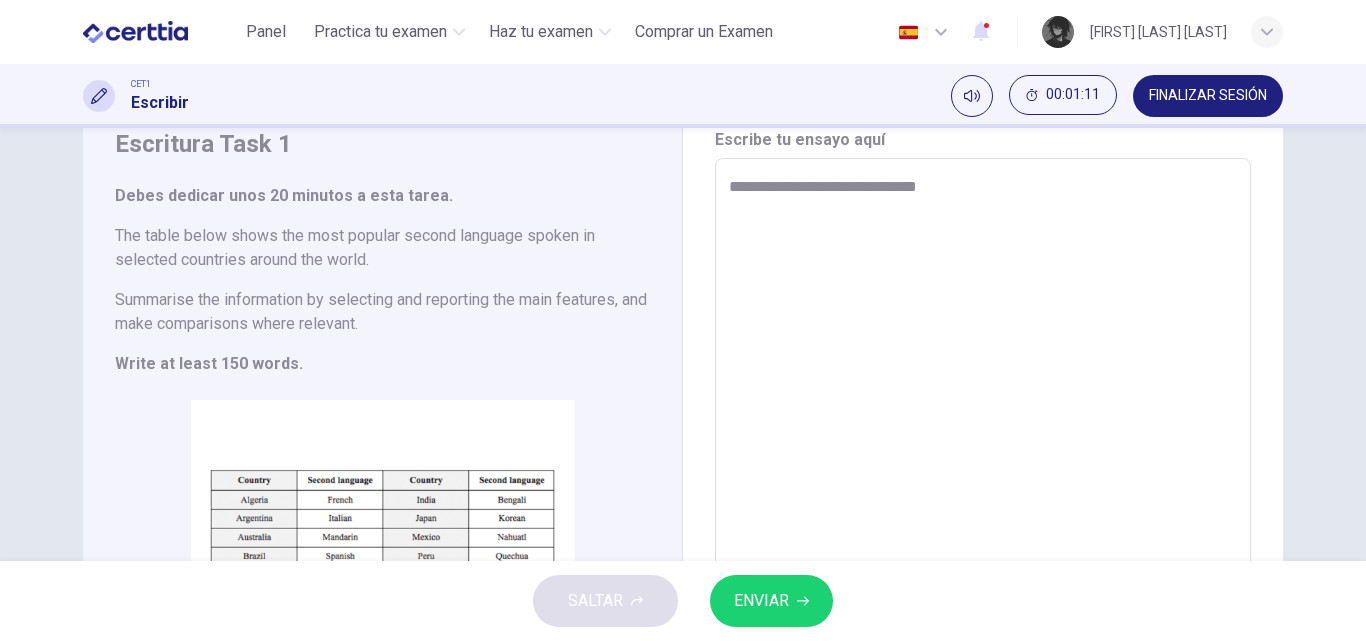 type on "*" 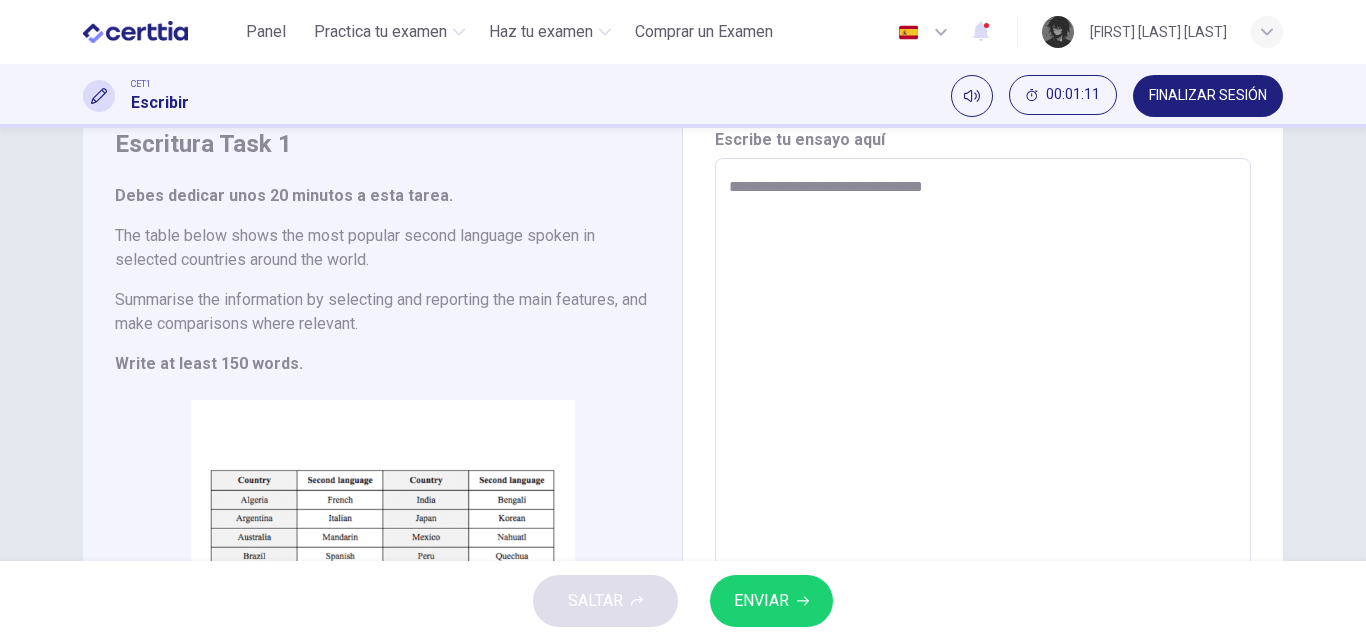type on "**********" 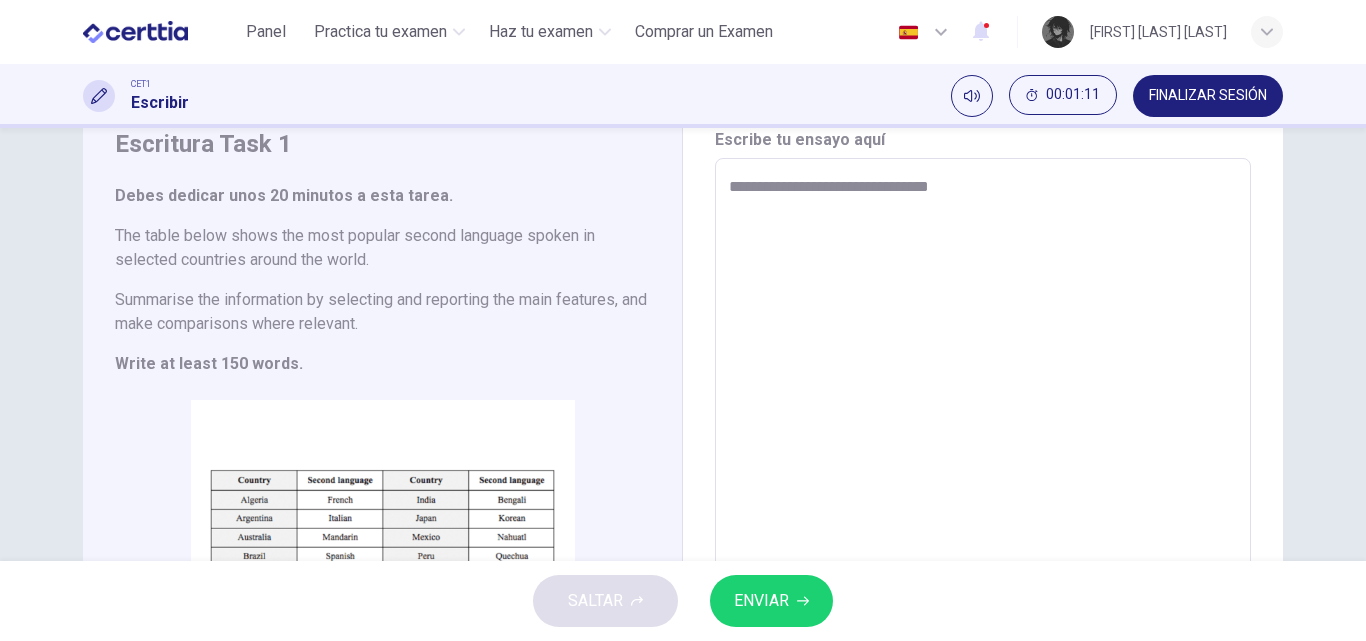 type on "**********" 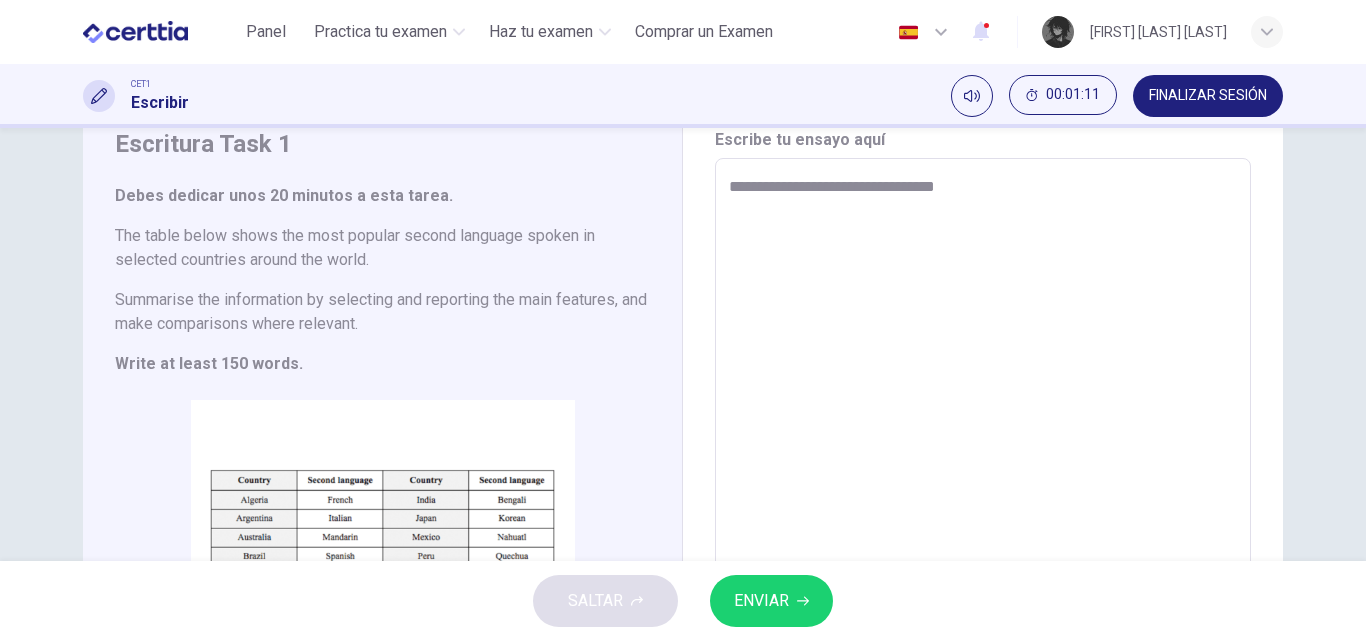 type on "**********" 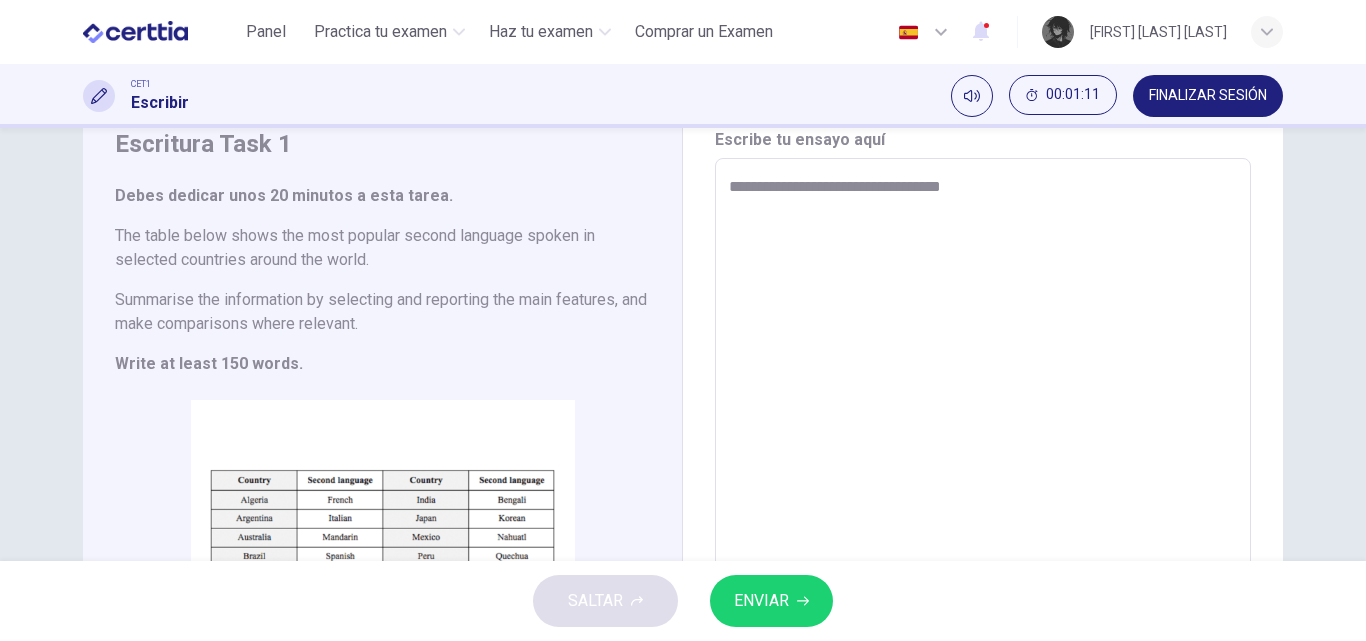 type on "*" 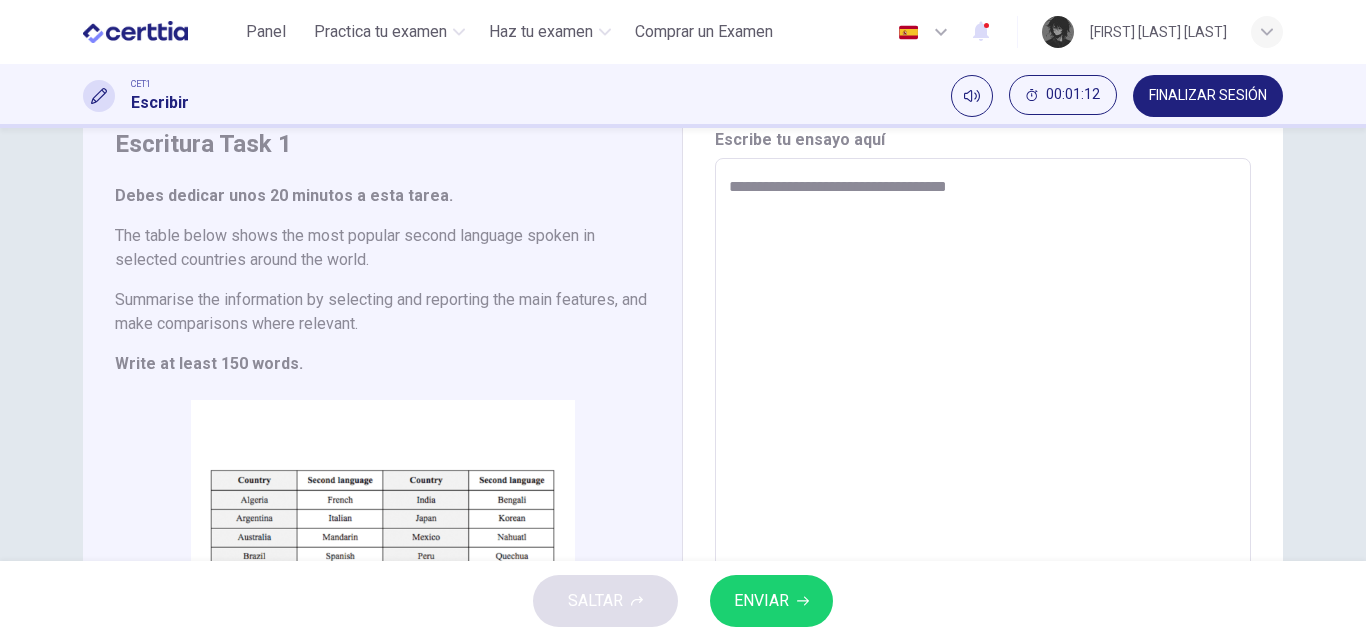 type on "**********" 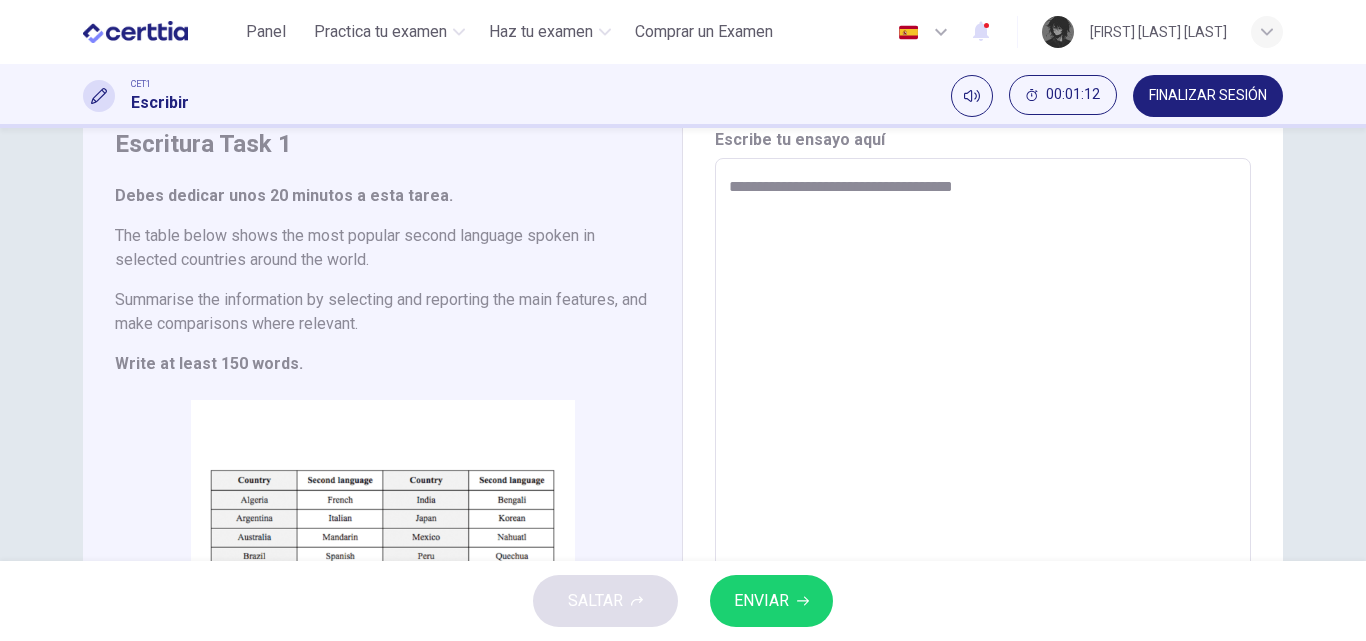 type on "*" 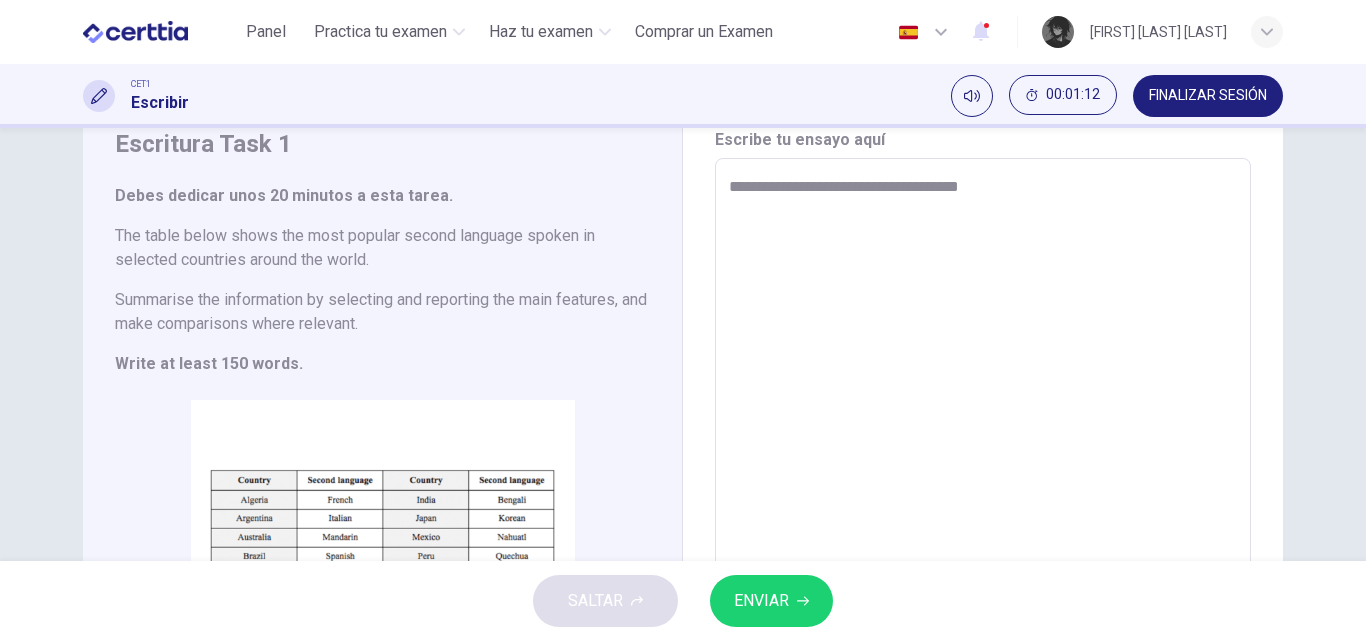 type on "**********" 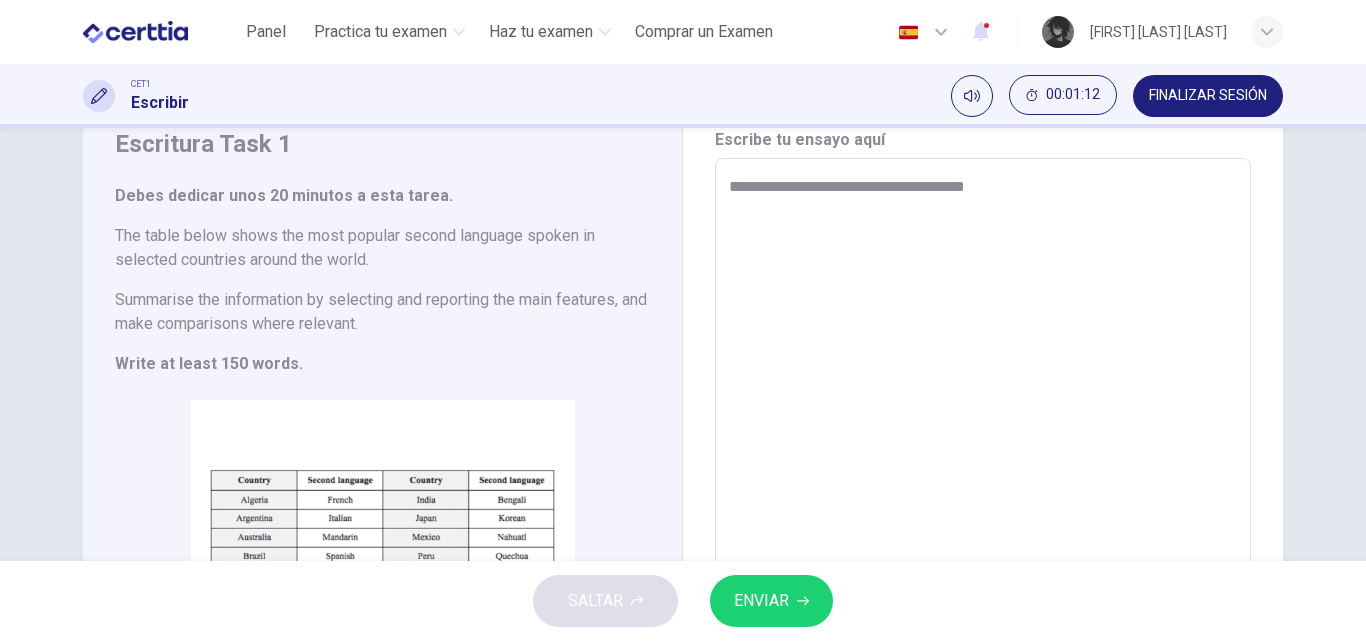 type on "*" 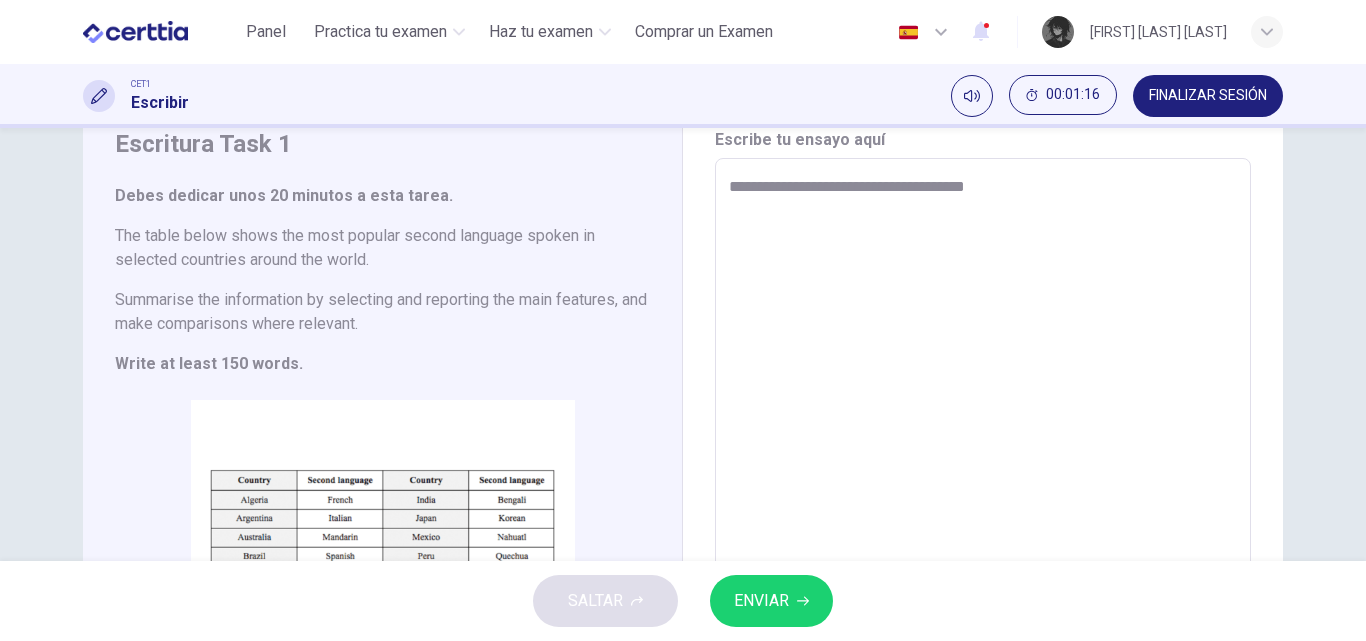 type on "**********" 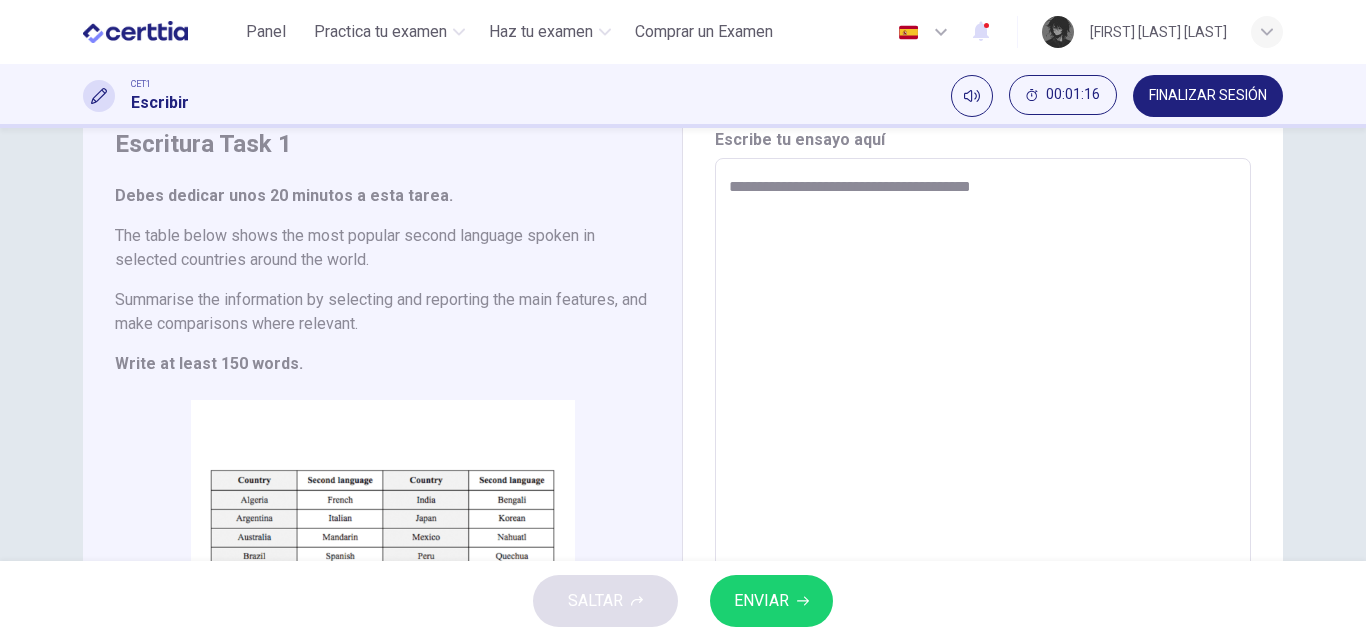 type on "*" 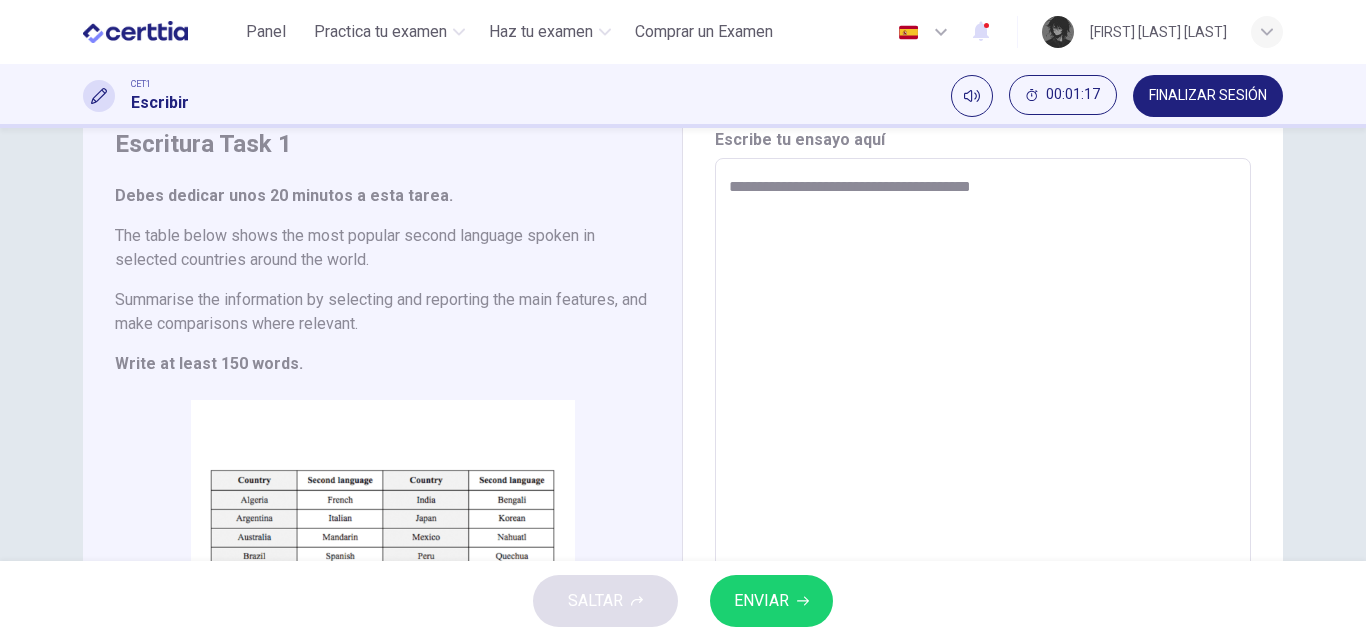 type on "**********" 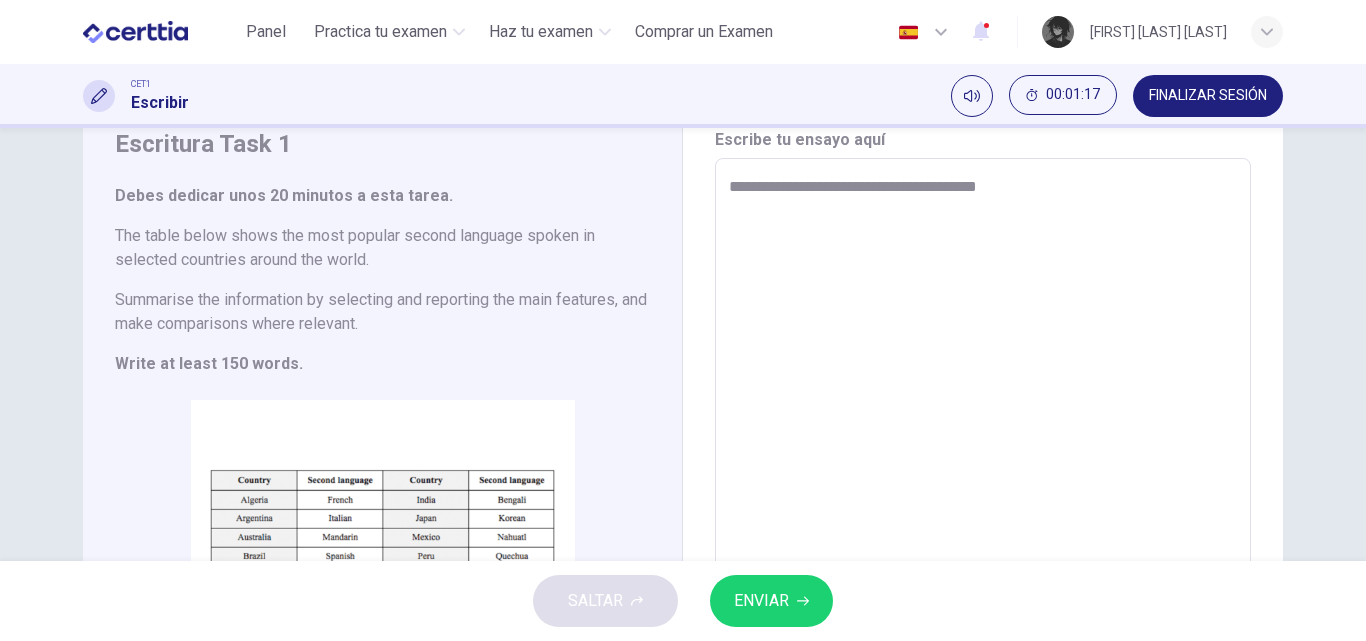 type on "*" 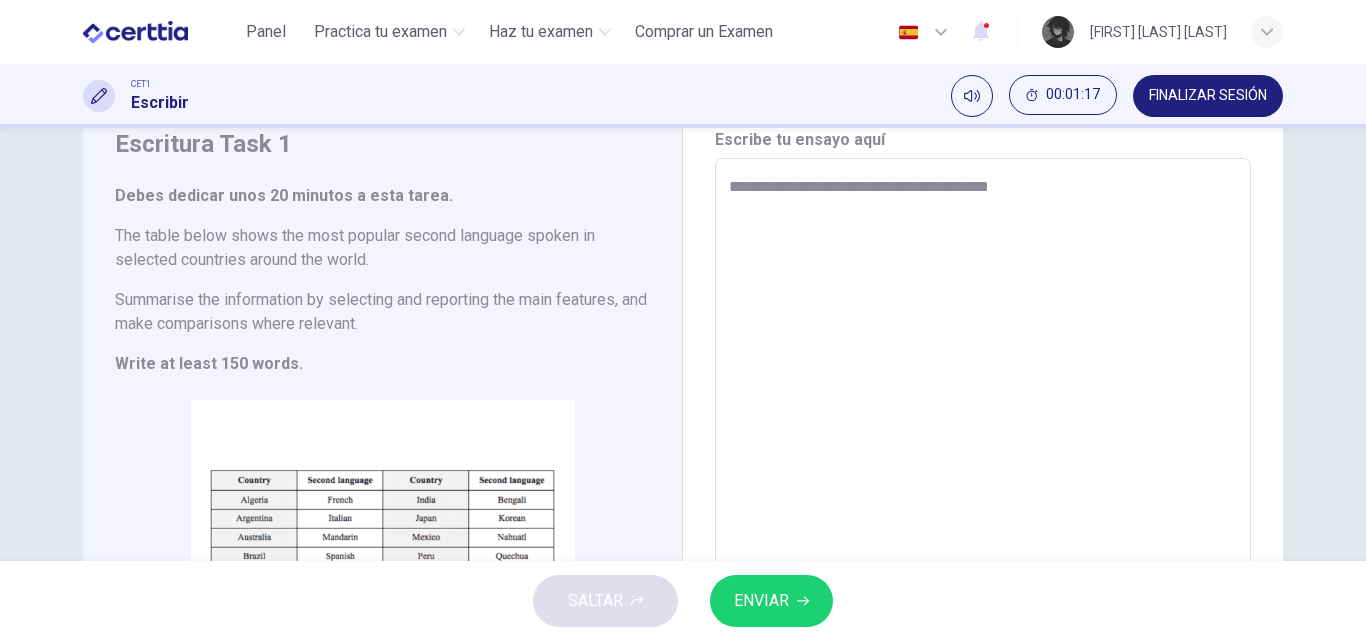 type on "**********" 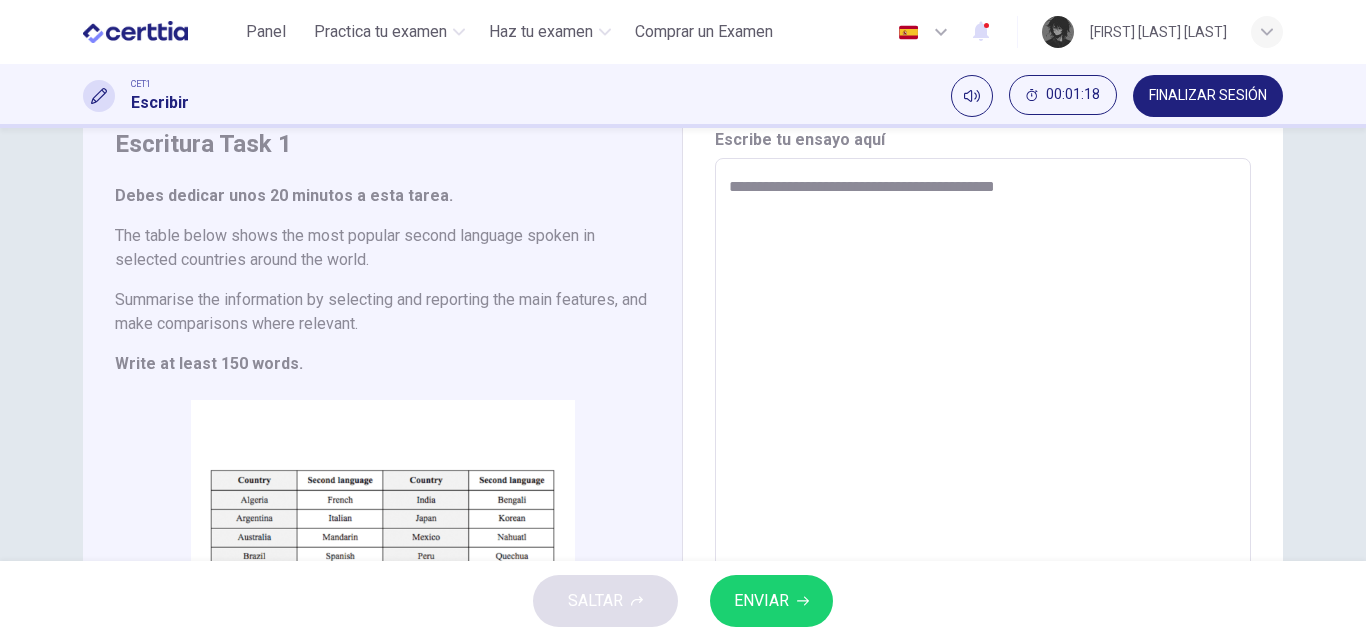 type on "*" 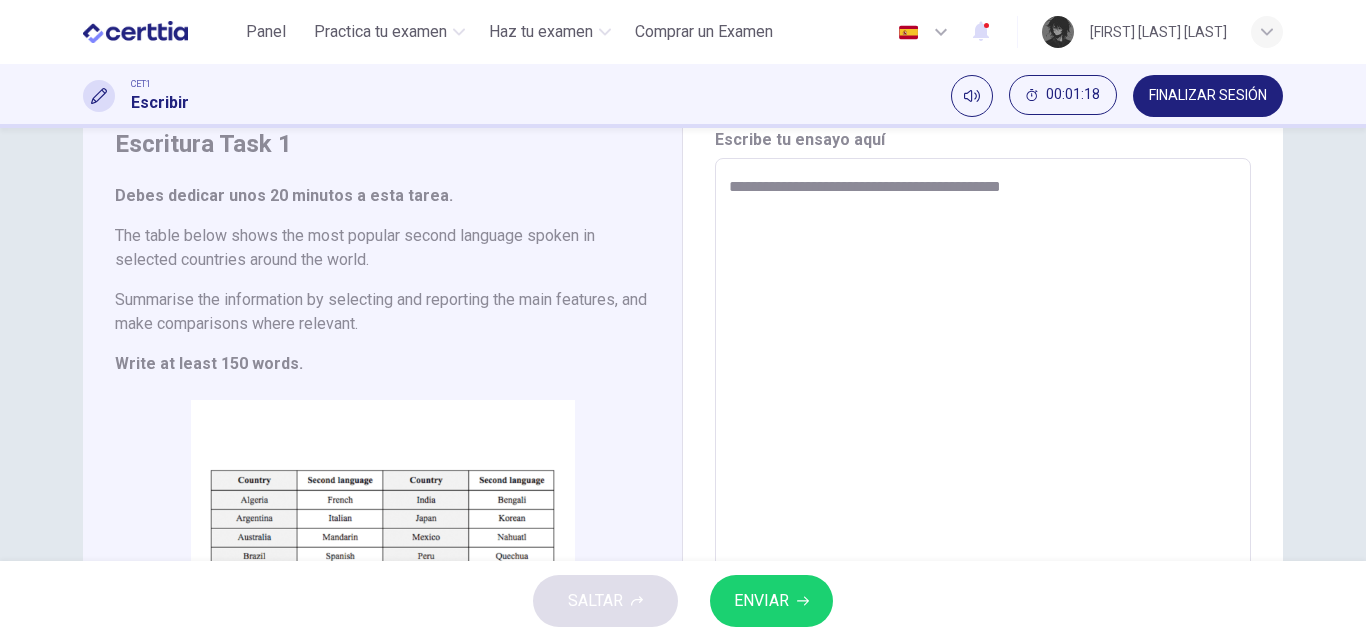 type on "*" 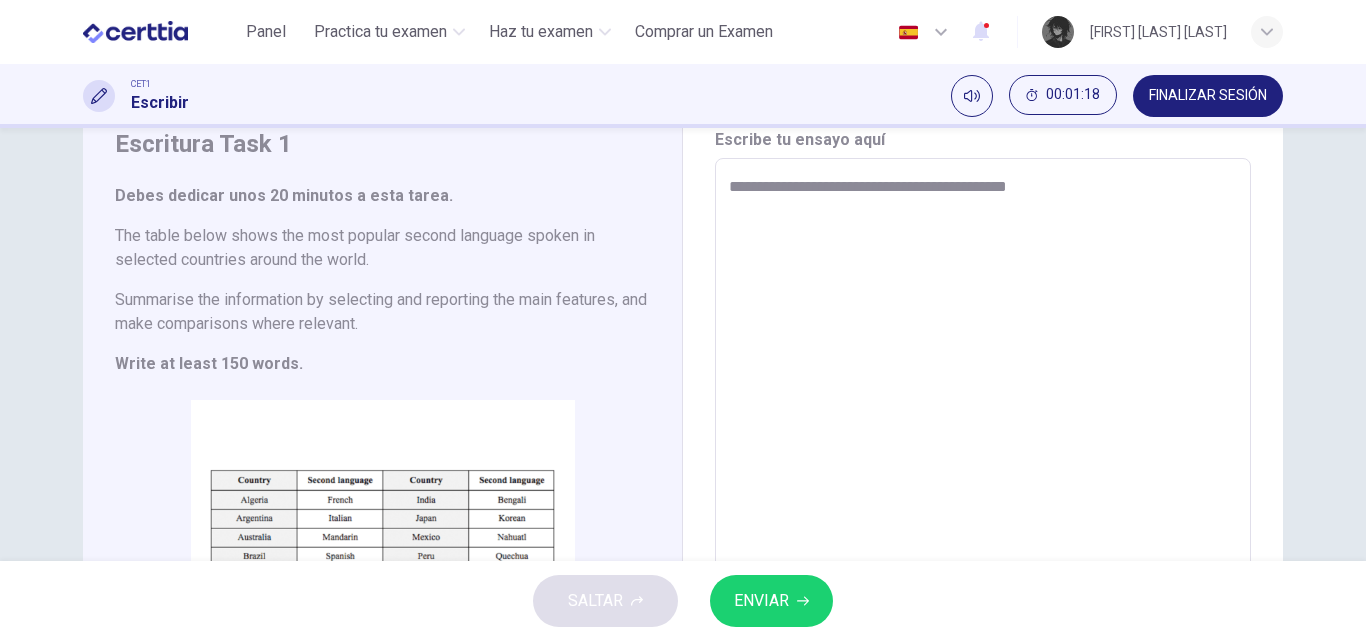 type on "**********" 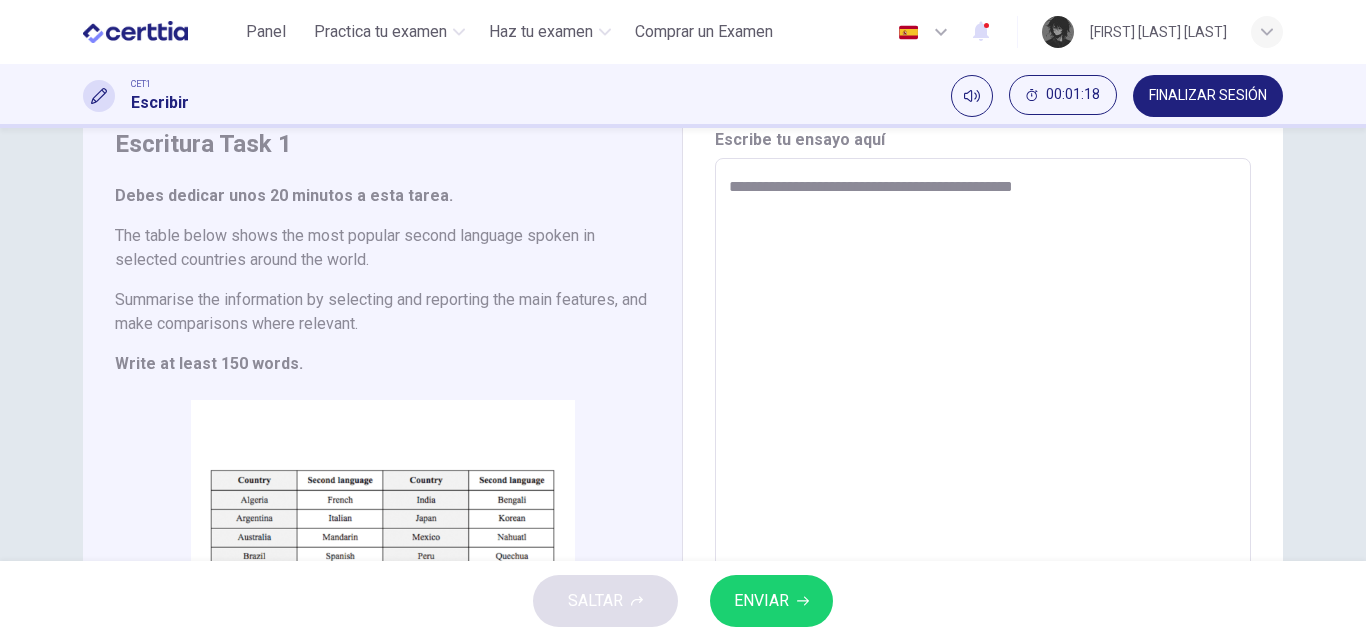 type on "*" 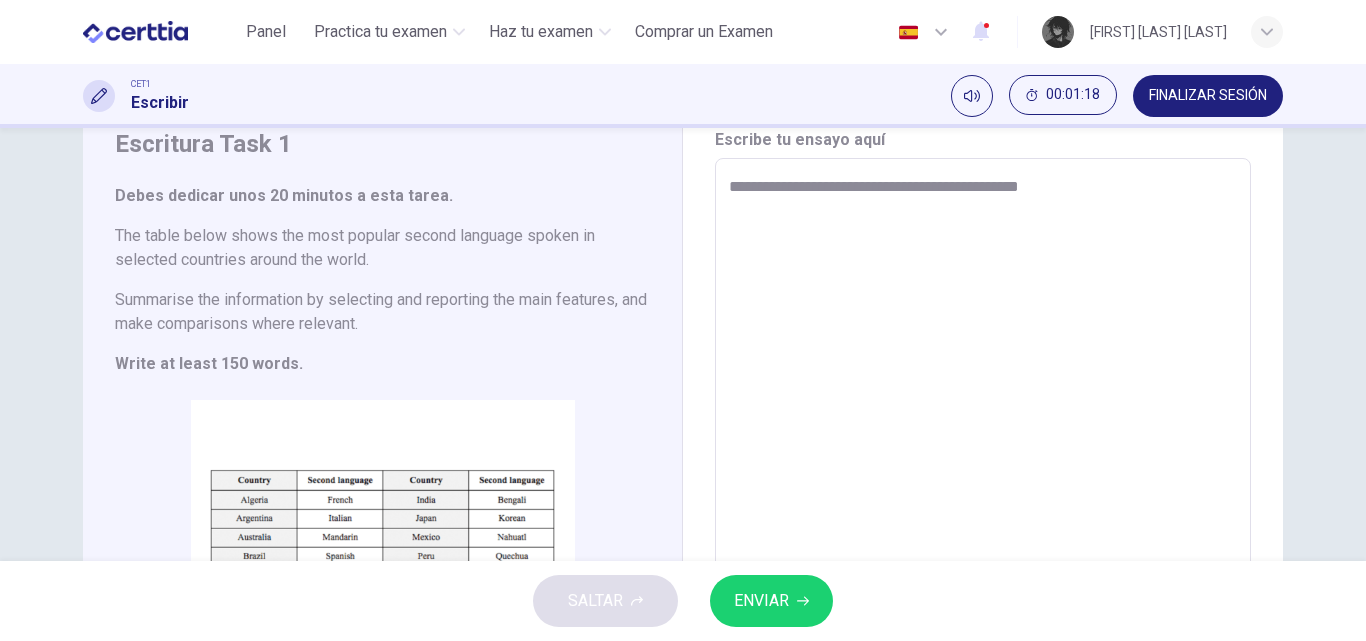 type on "**********" 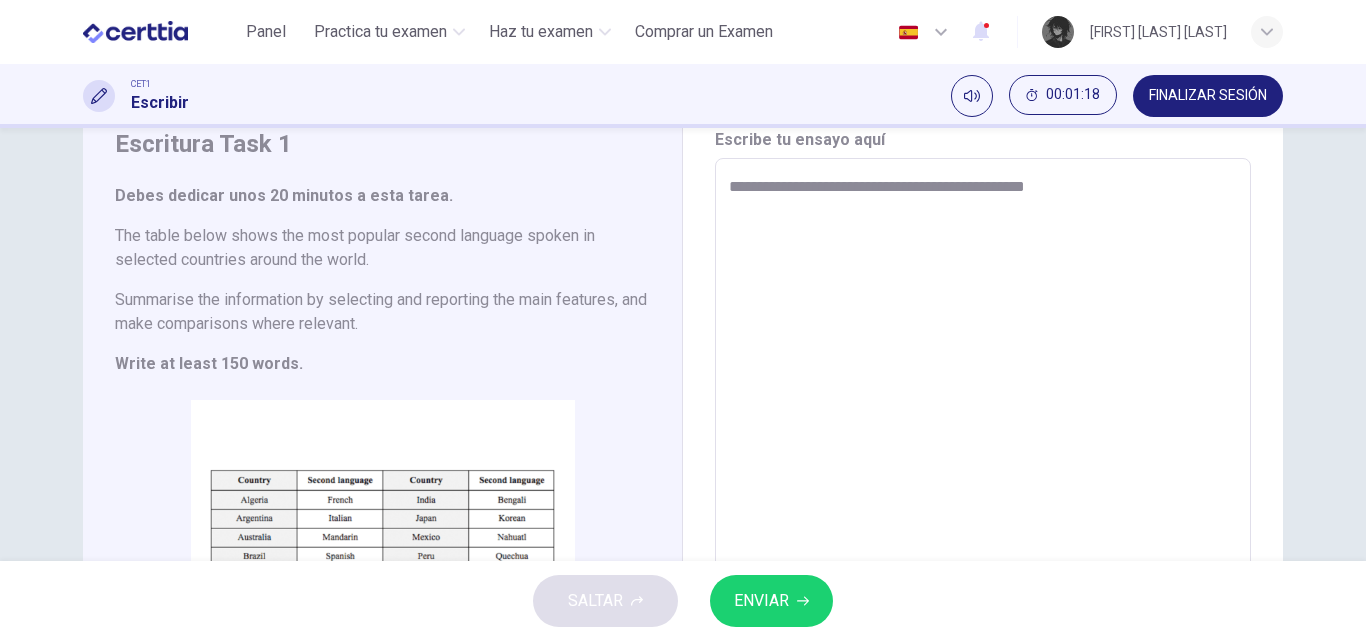 type on "*" 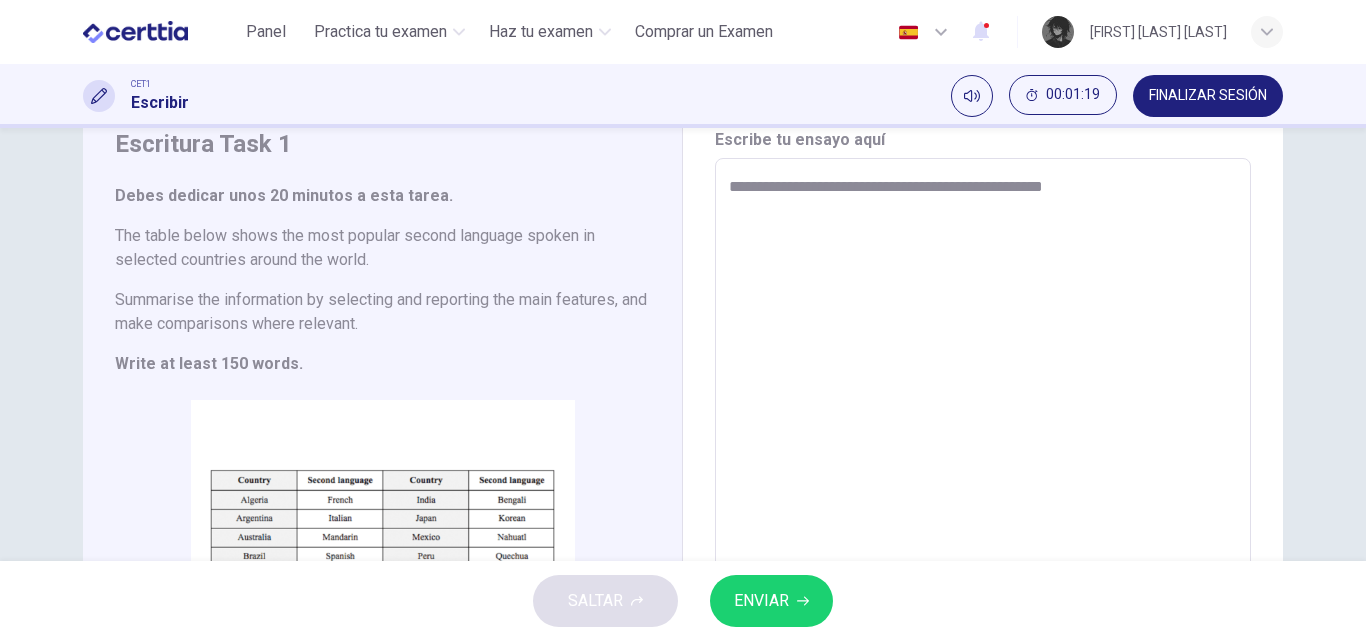 type on "**********" 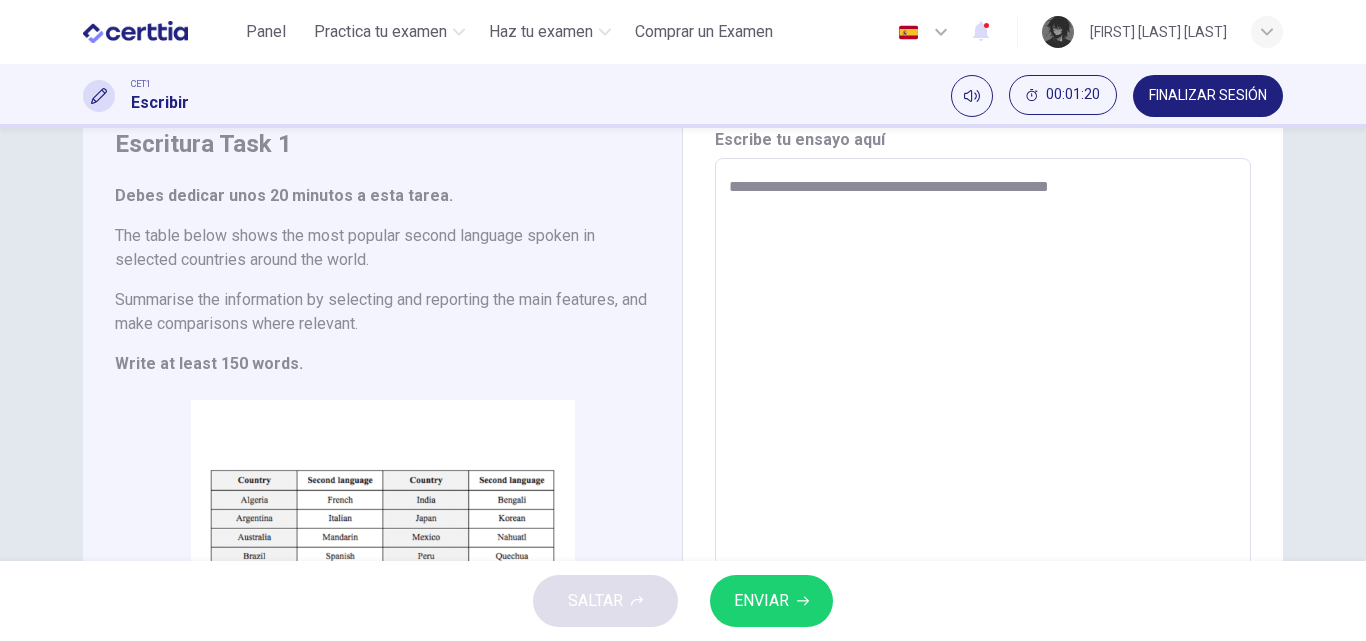 type on "*" 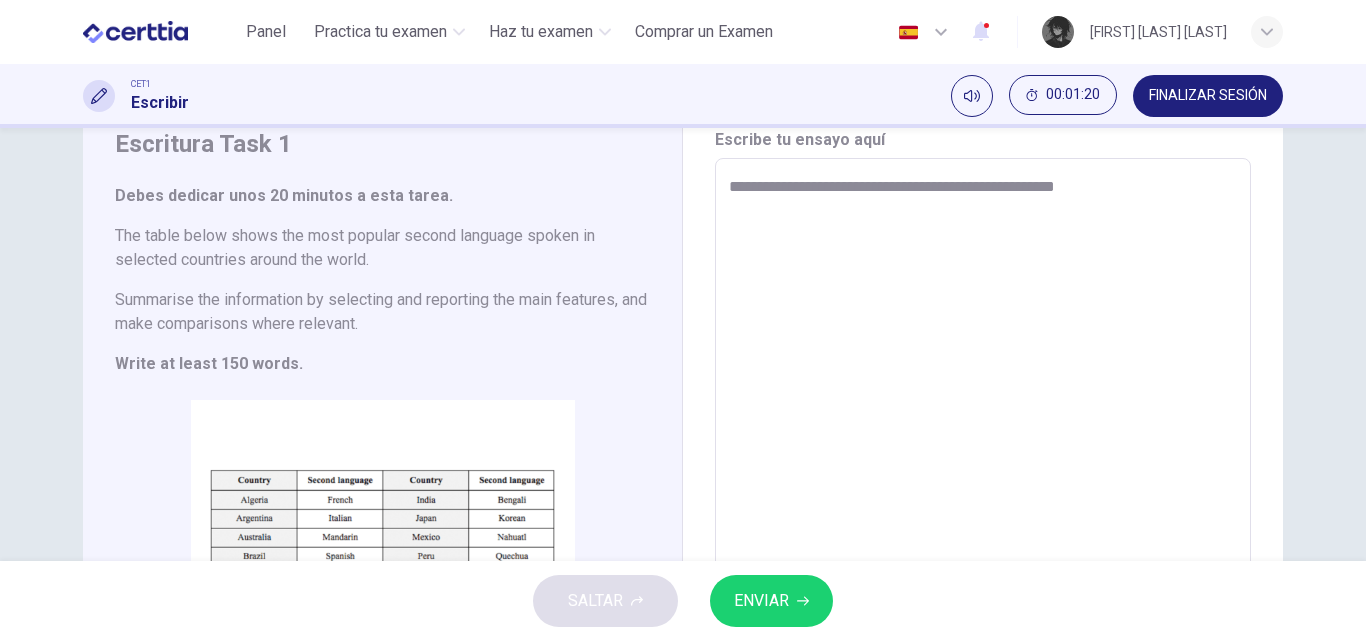 type on "**********" 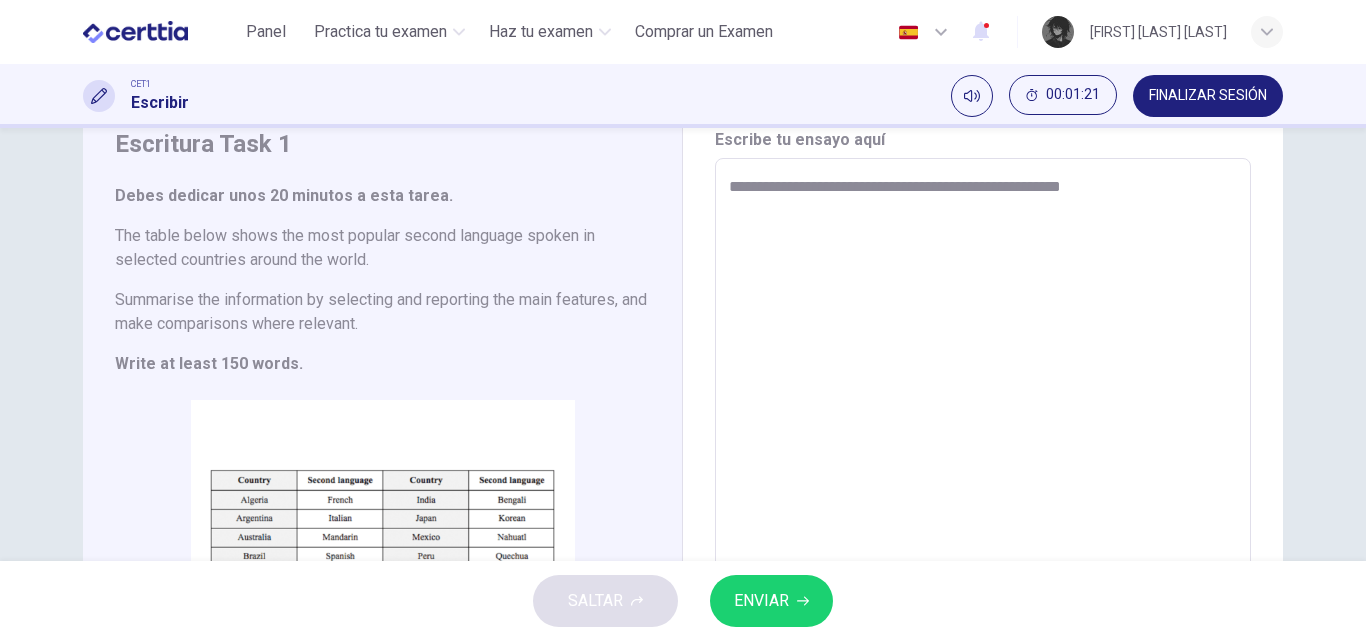 type on "*" 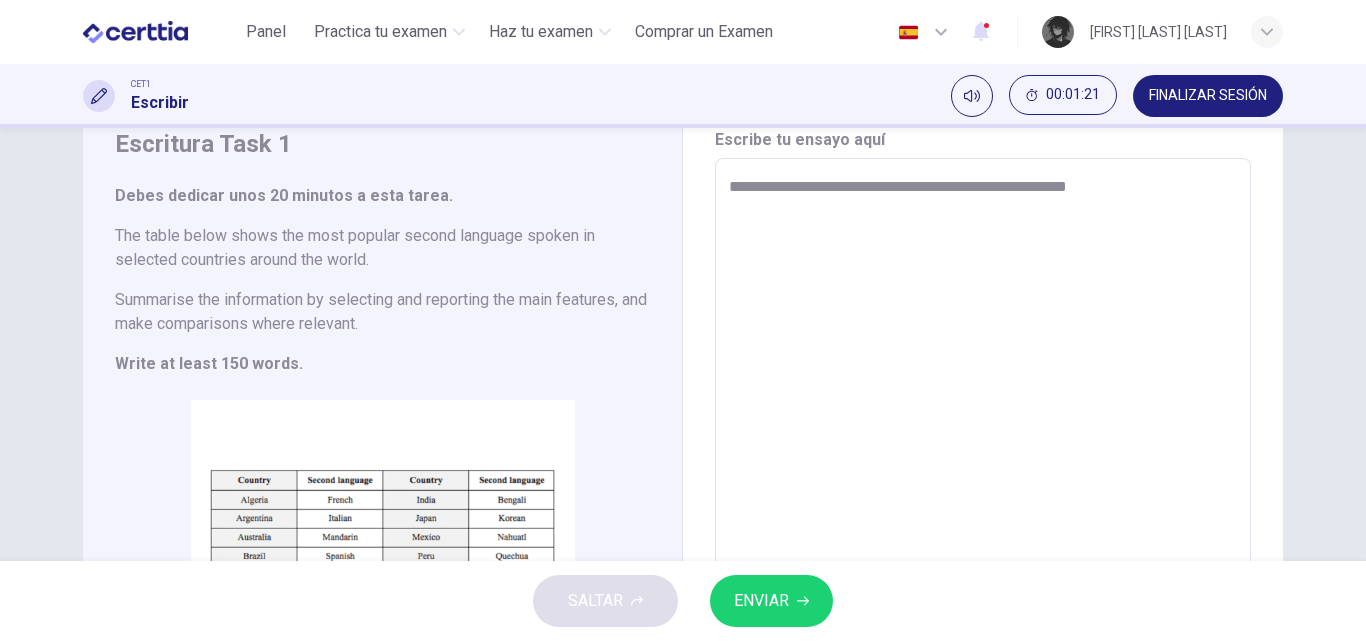 type on "**********" 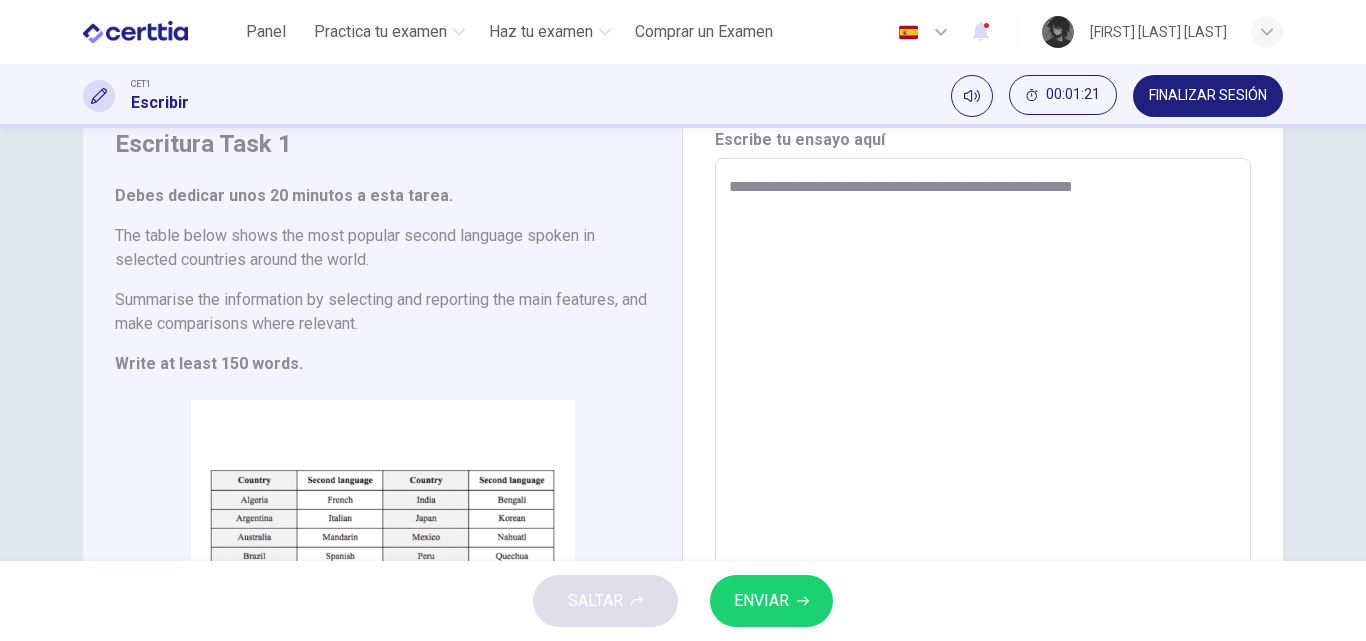 type on "*" 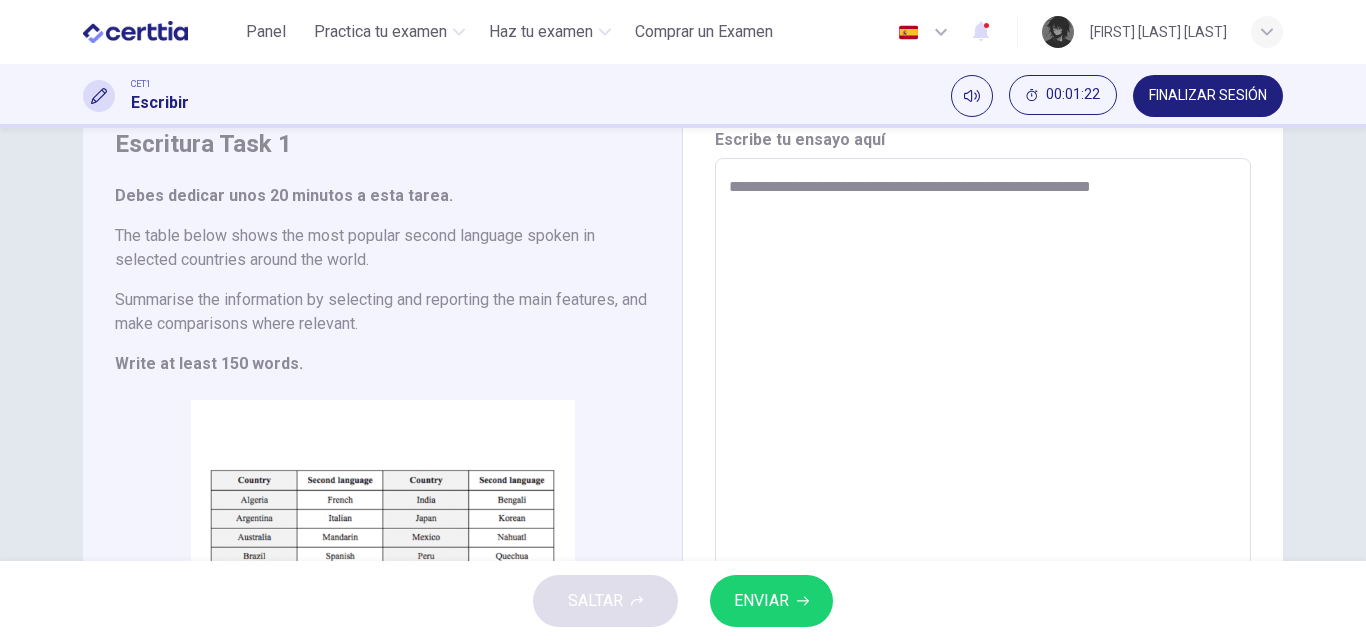 type on "**********" 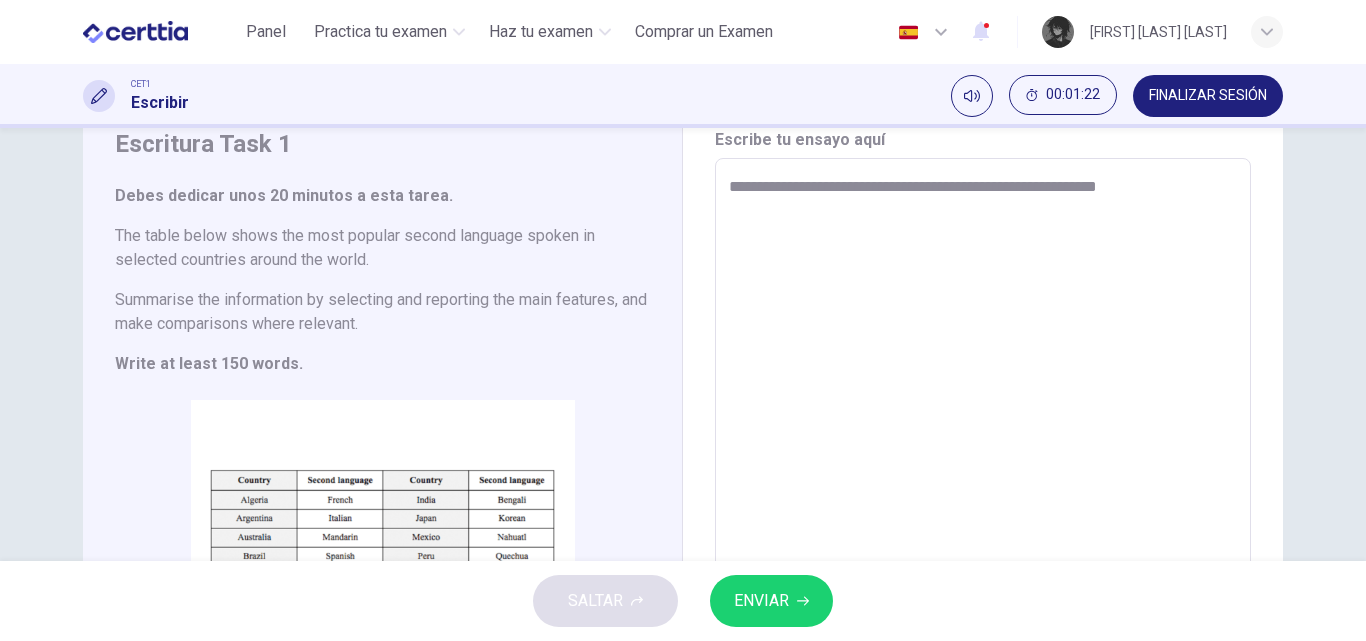 type on "*" 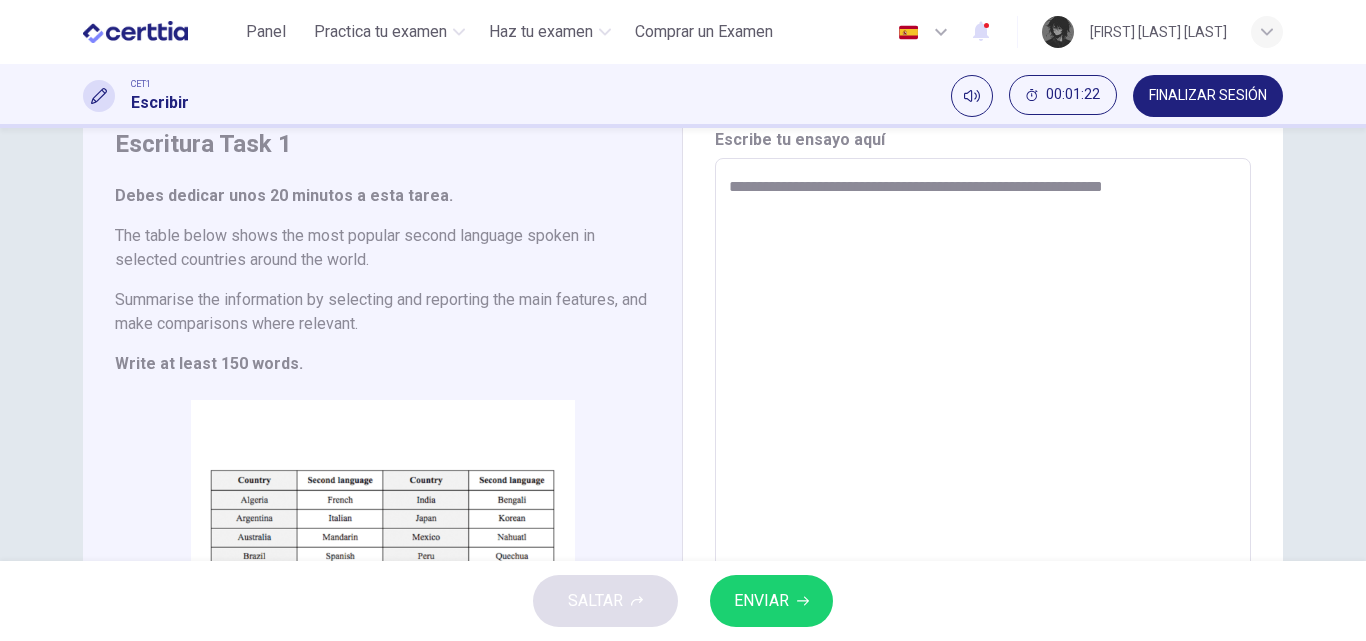 type on "**********" 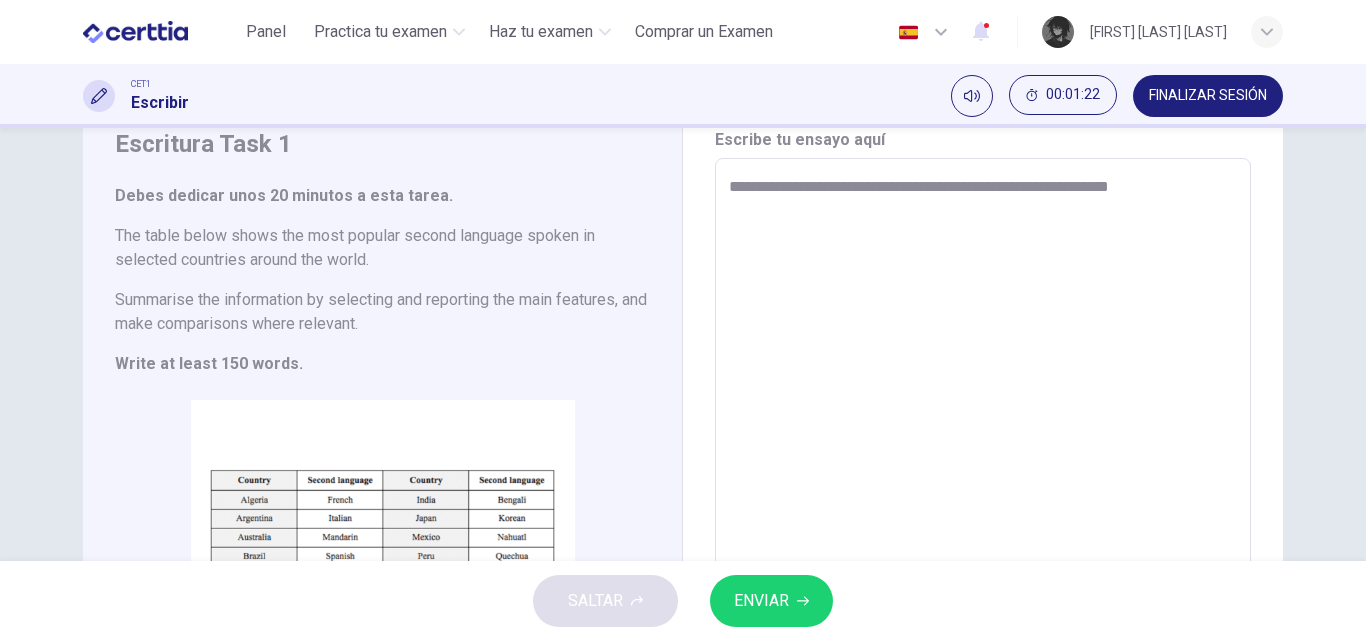 type on "**********" 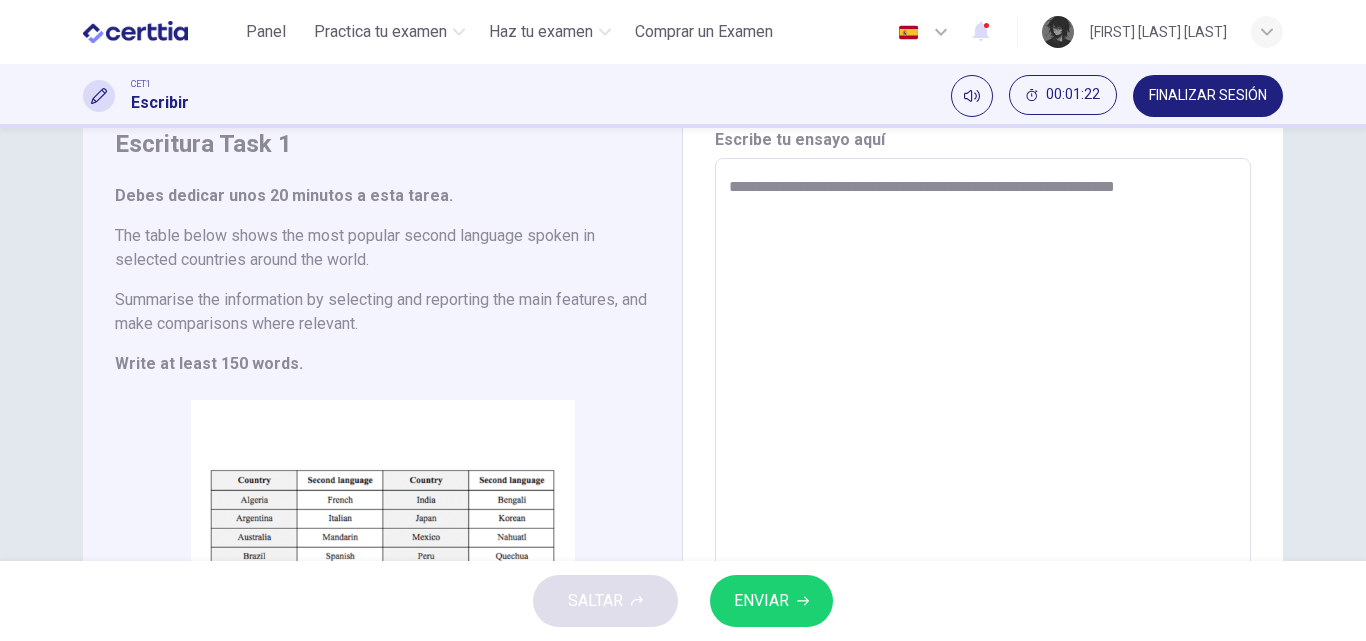 type on "*" 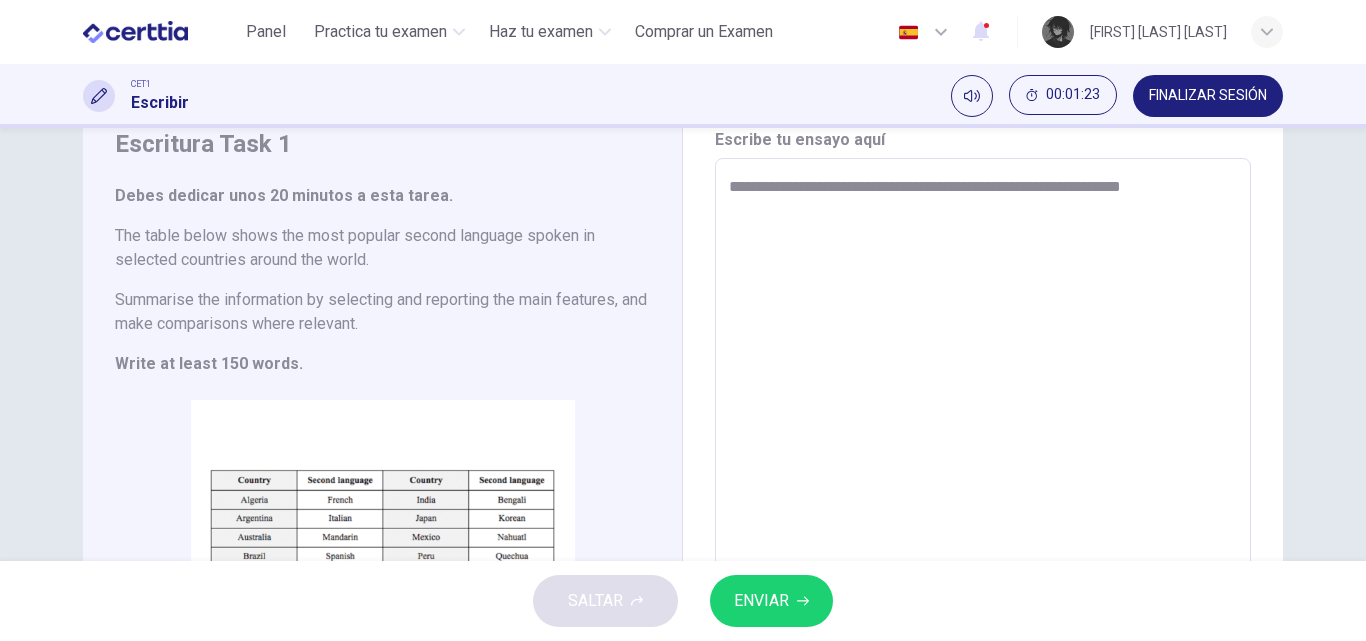type on "**********" 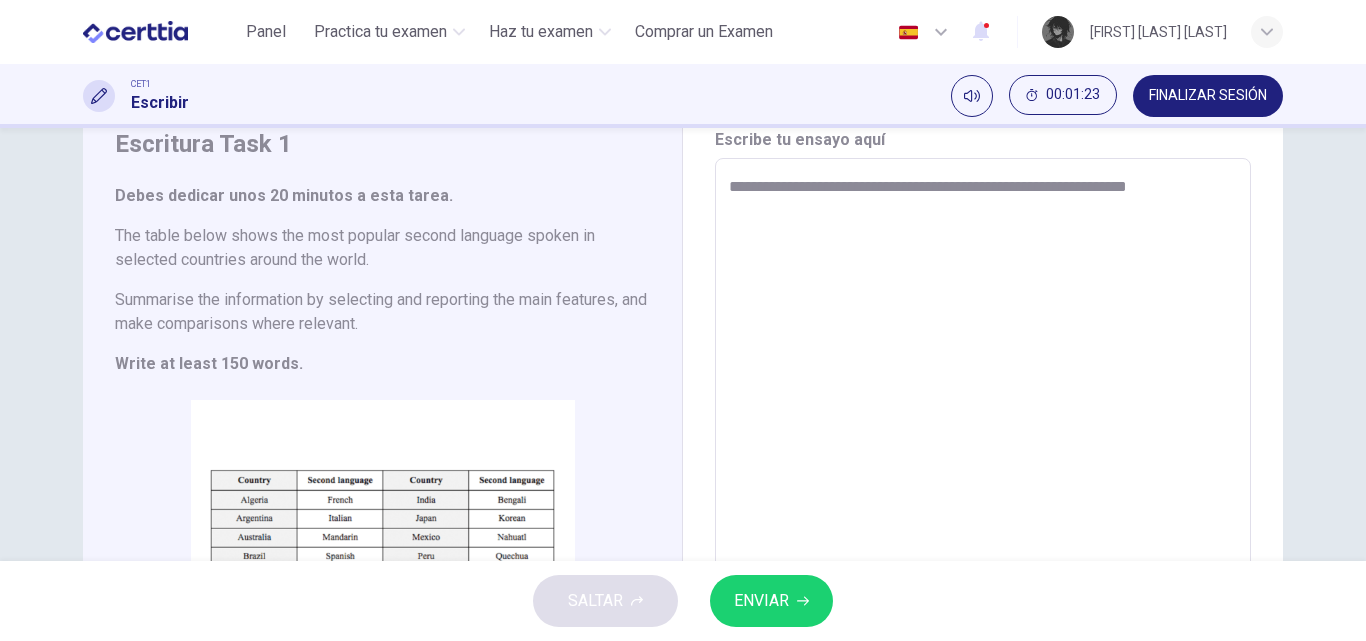 type on "*" 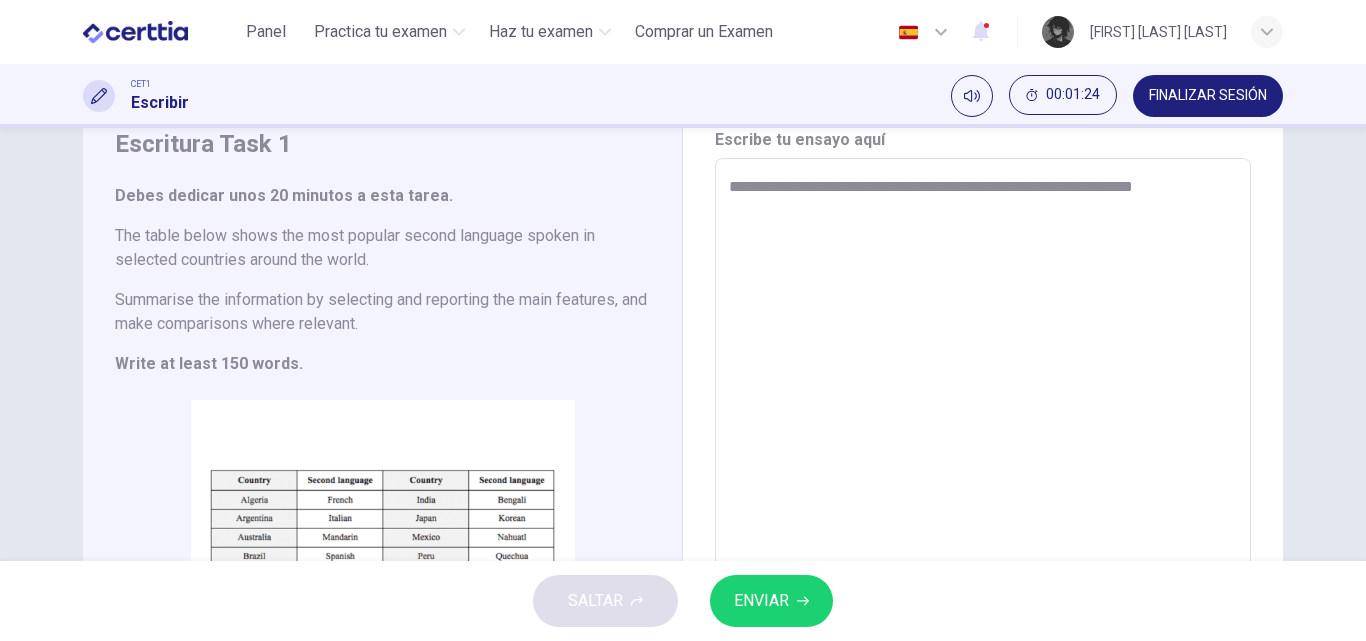 type on "*" 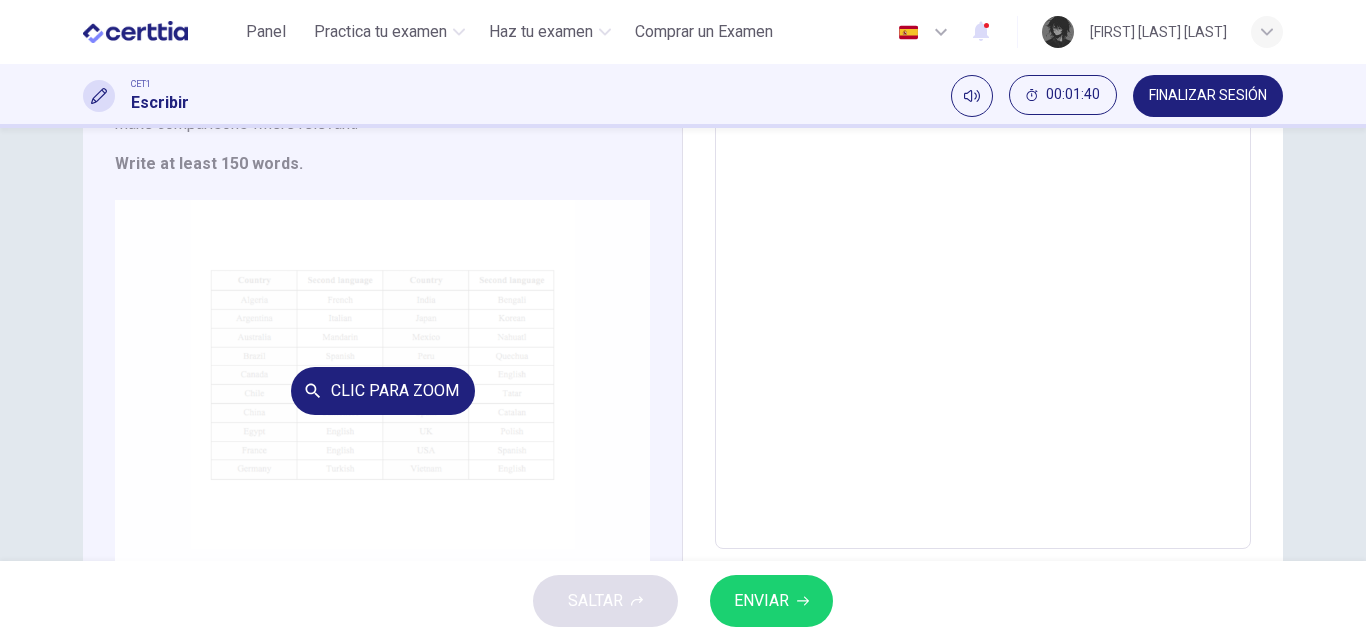 scroll, scrollTop: 380, scrollLeft: 0, axis: vertical 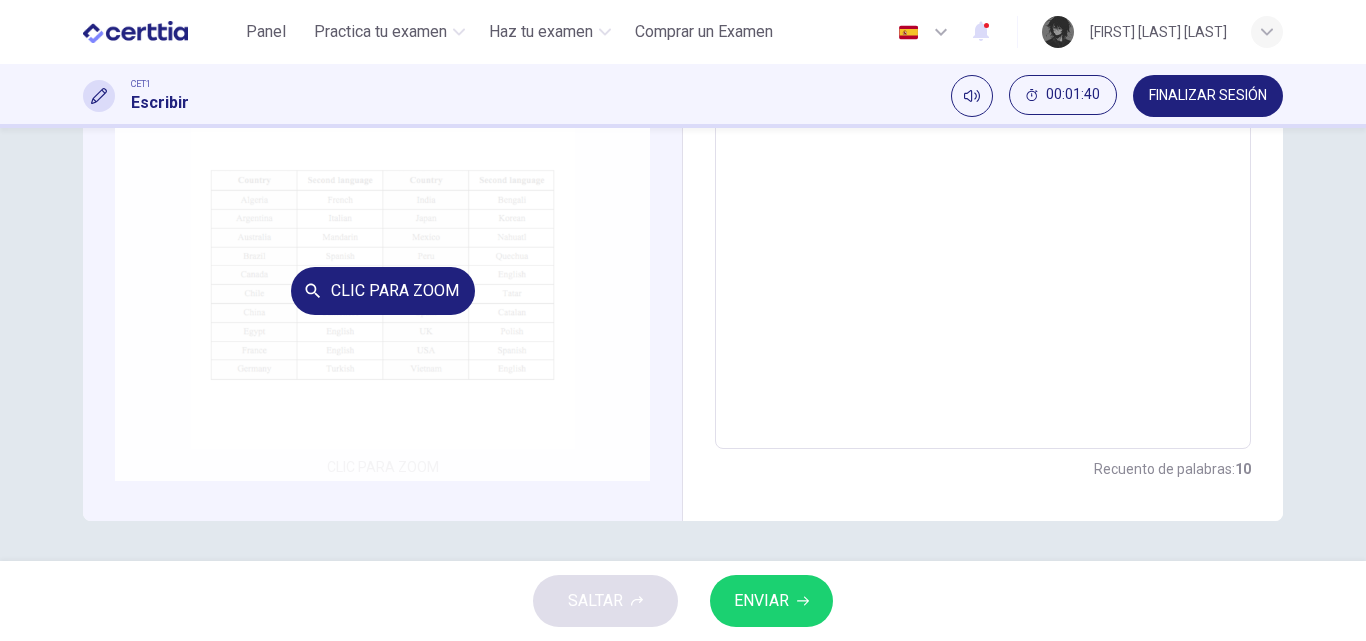 type on "**********" 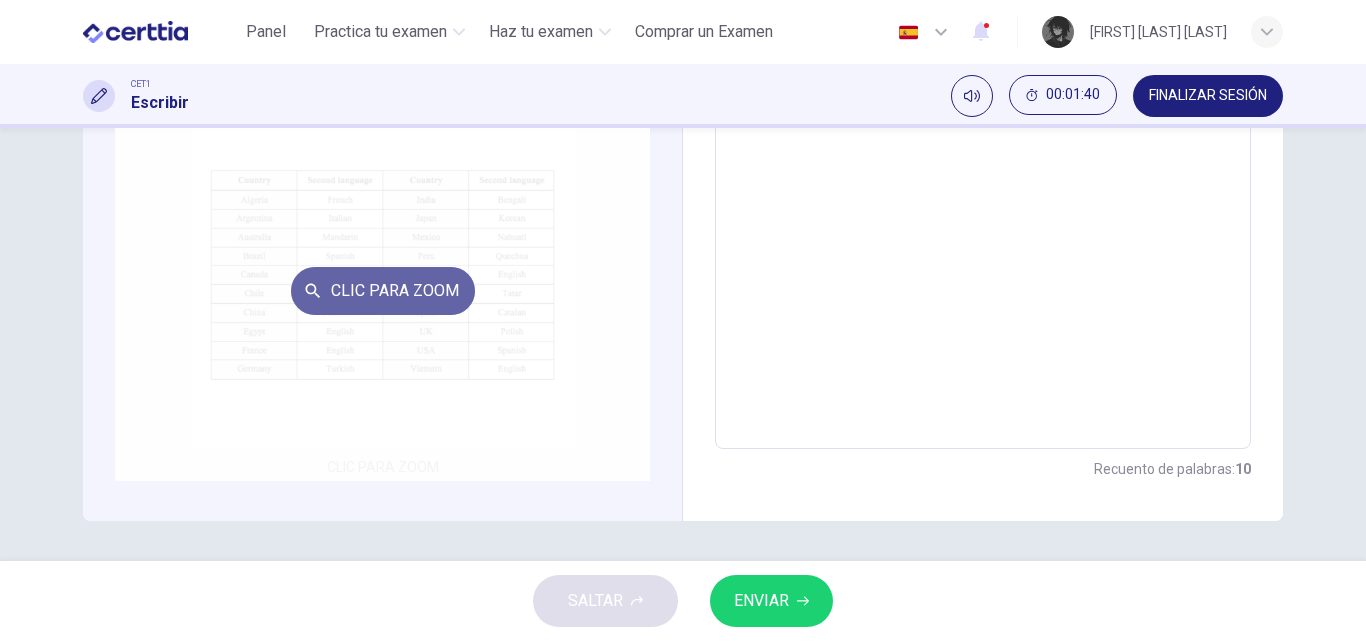 click on "Clic para zoom" at bounding box center (383, 291) 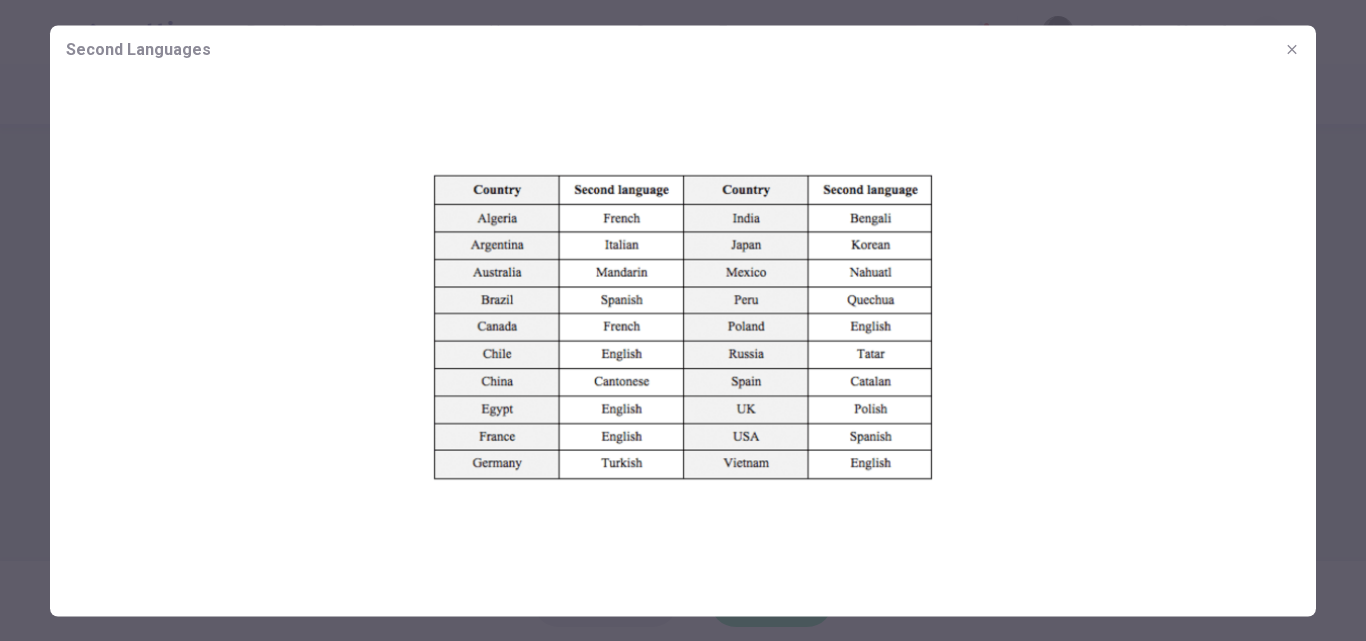 click 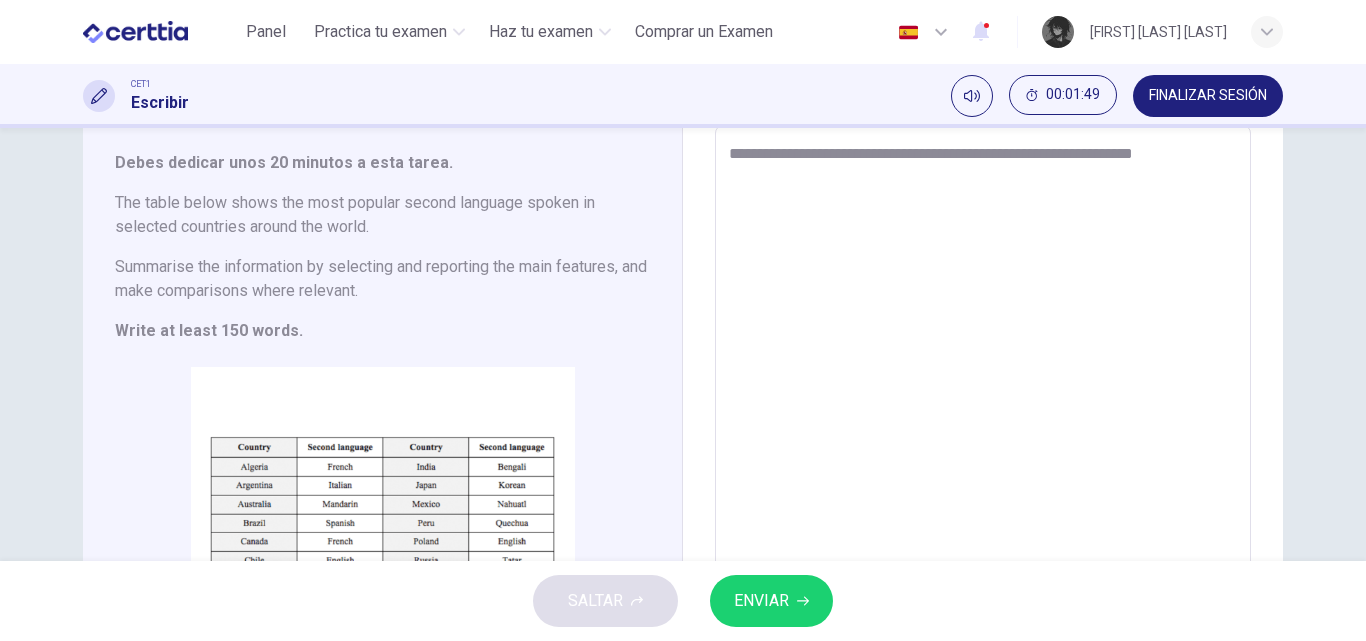 scroll, scrollTop: 80, scrollLeft: 0, axis: vertical 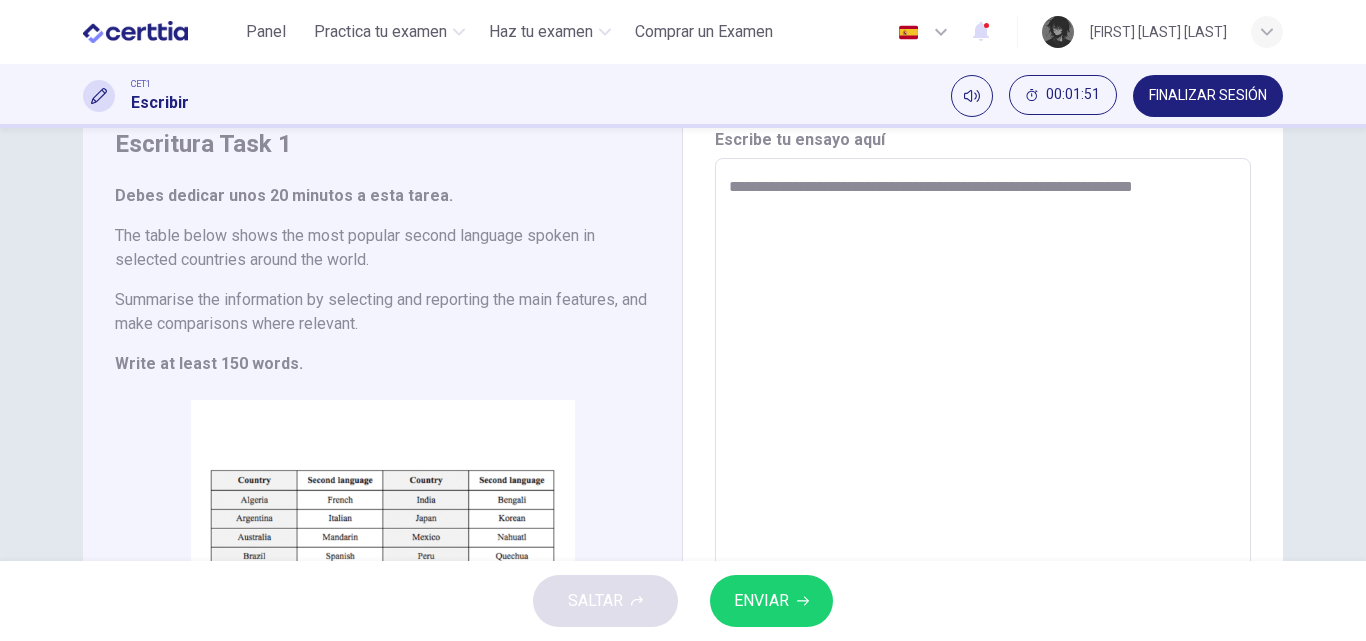 click on "**********" at bounding box center (983, 454) 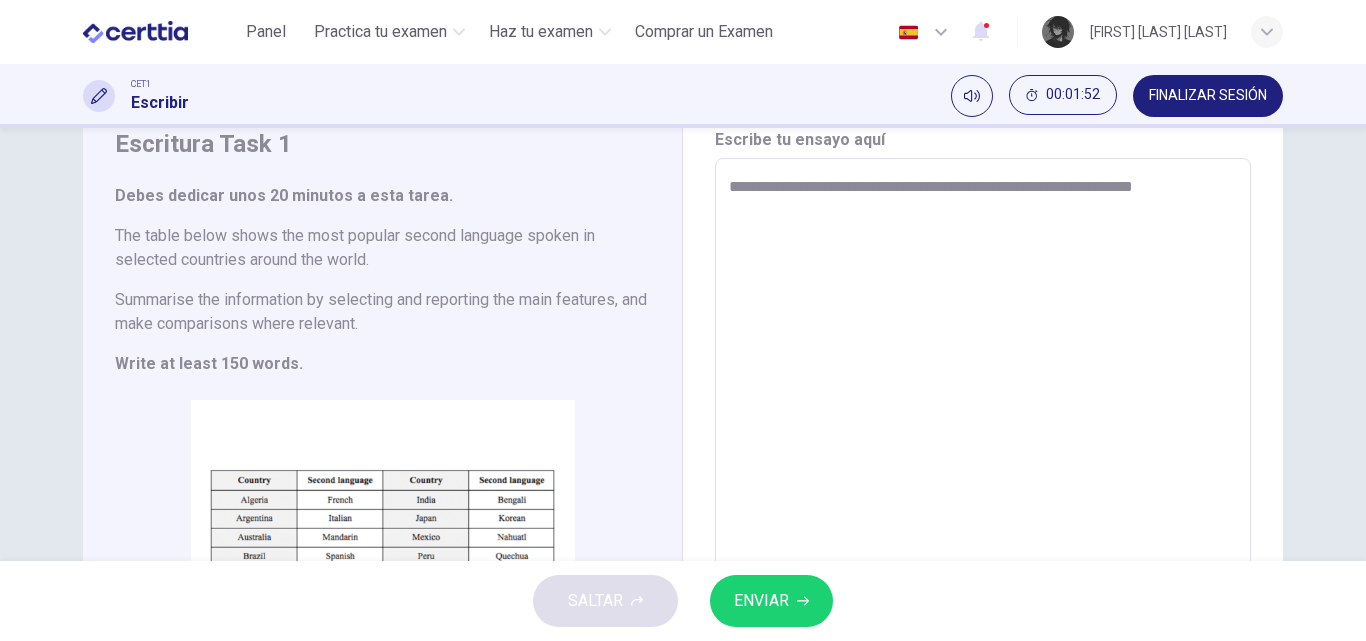 type on "*" 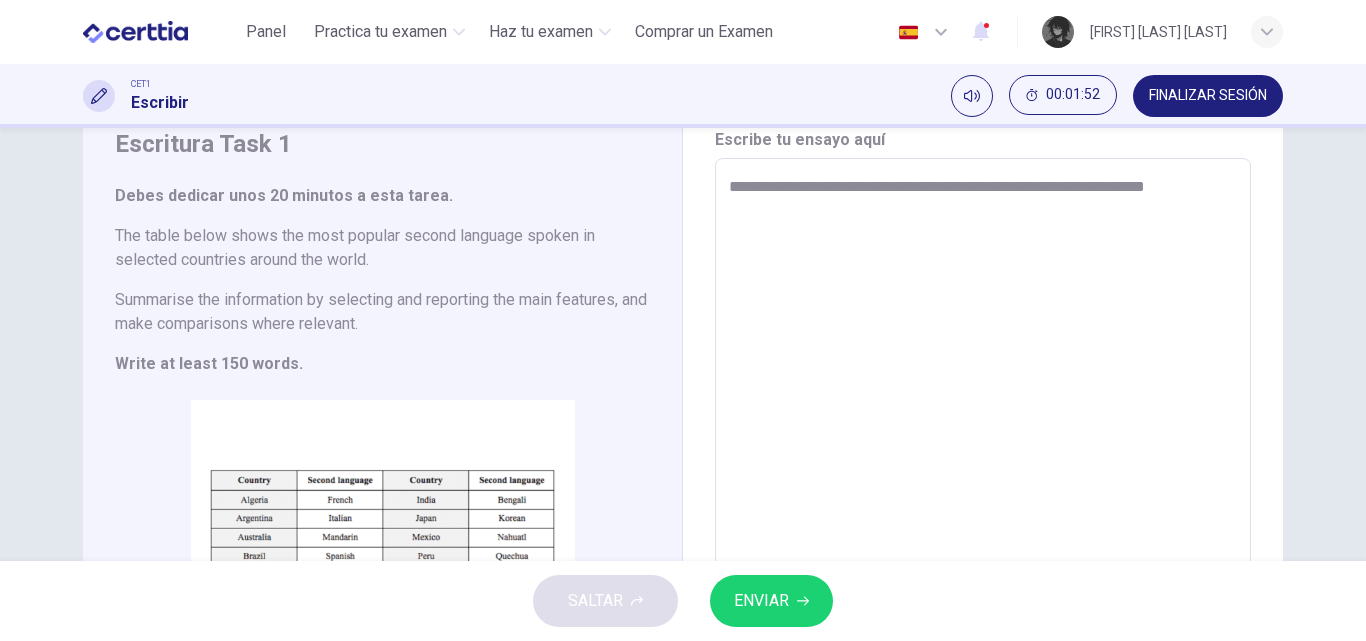 type on "**********" 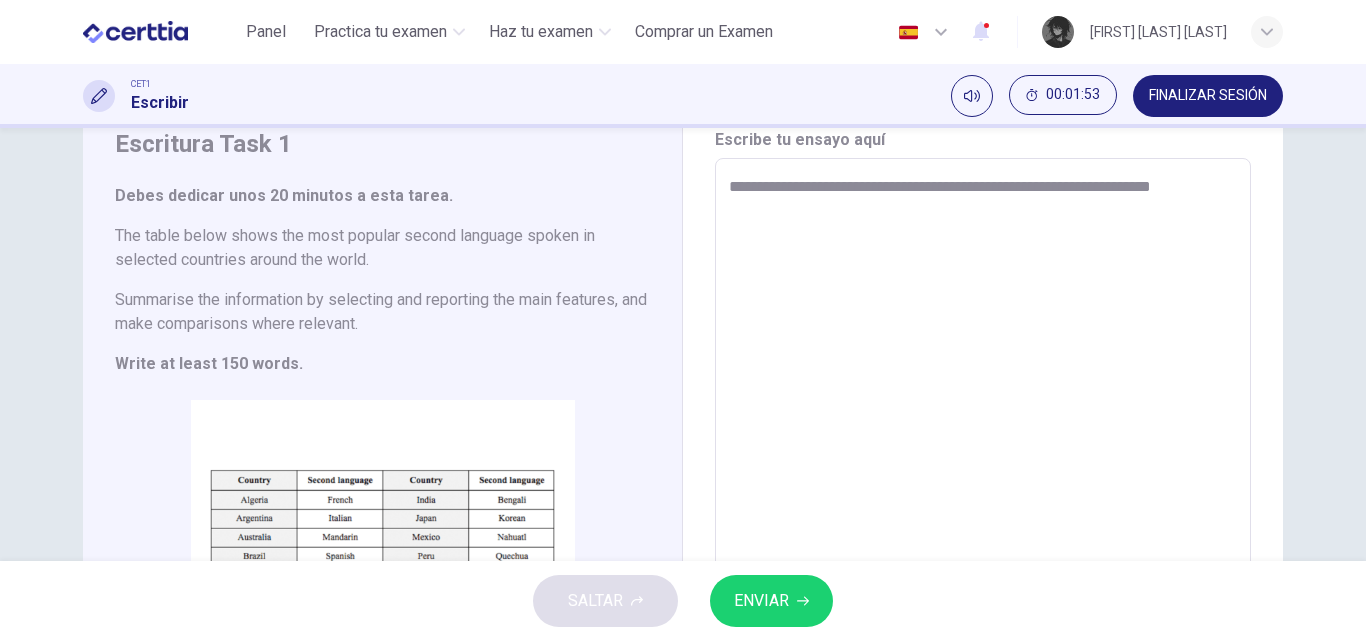 type on "*" 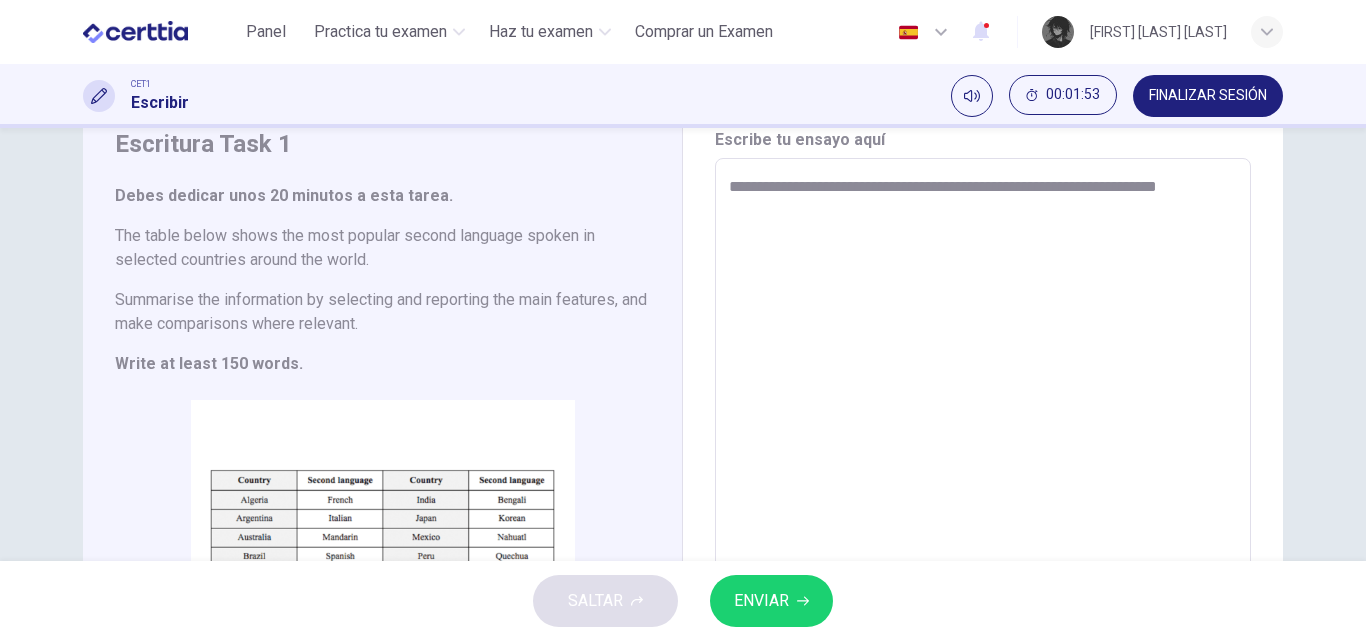 type on "*" 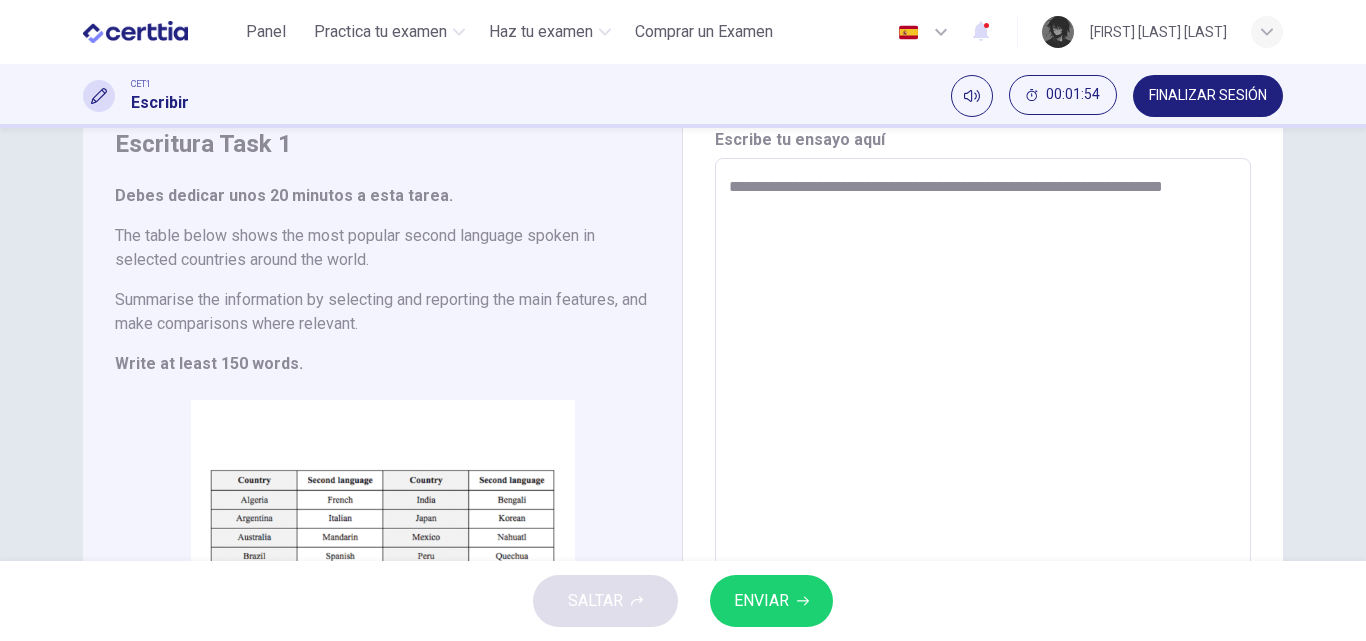 type on "**********" 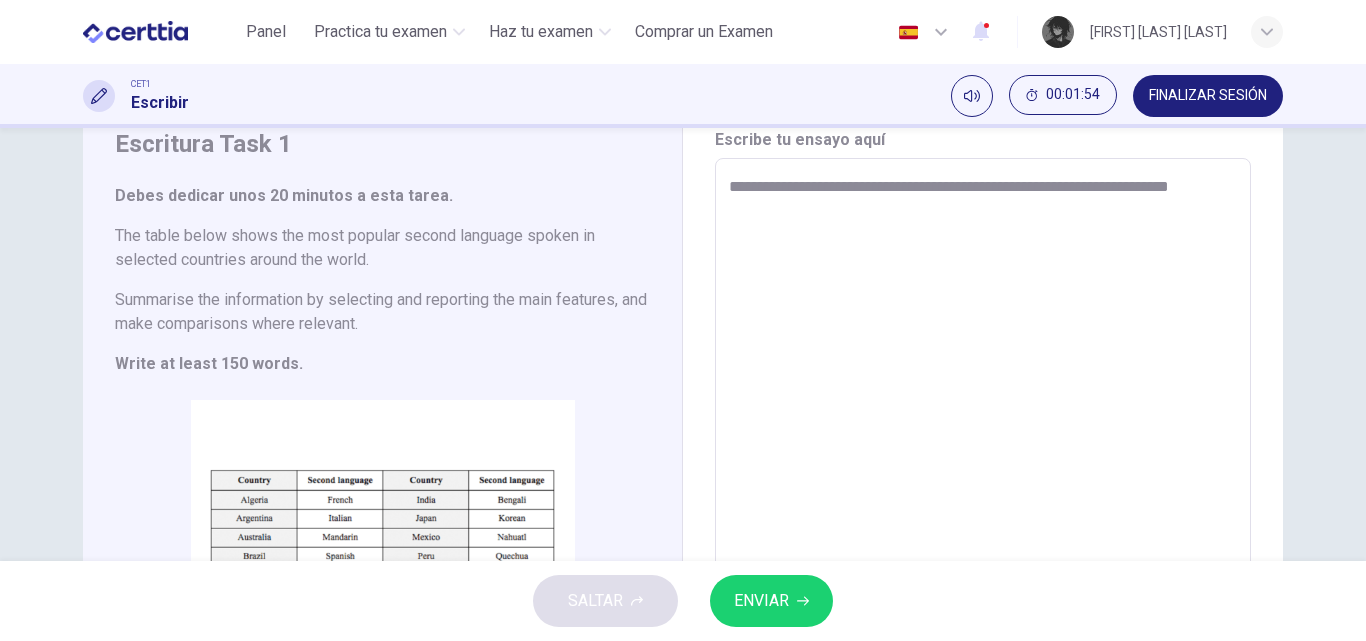 type on "*" 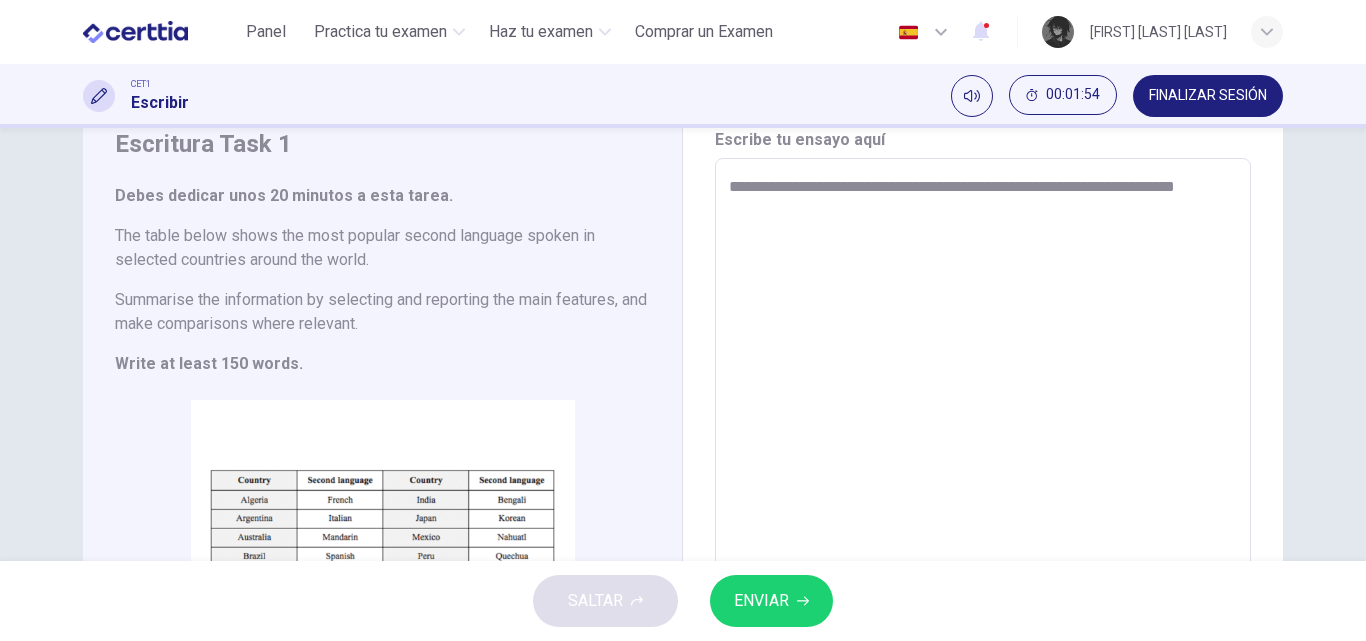 type on "*" 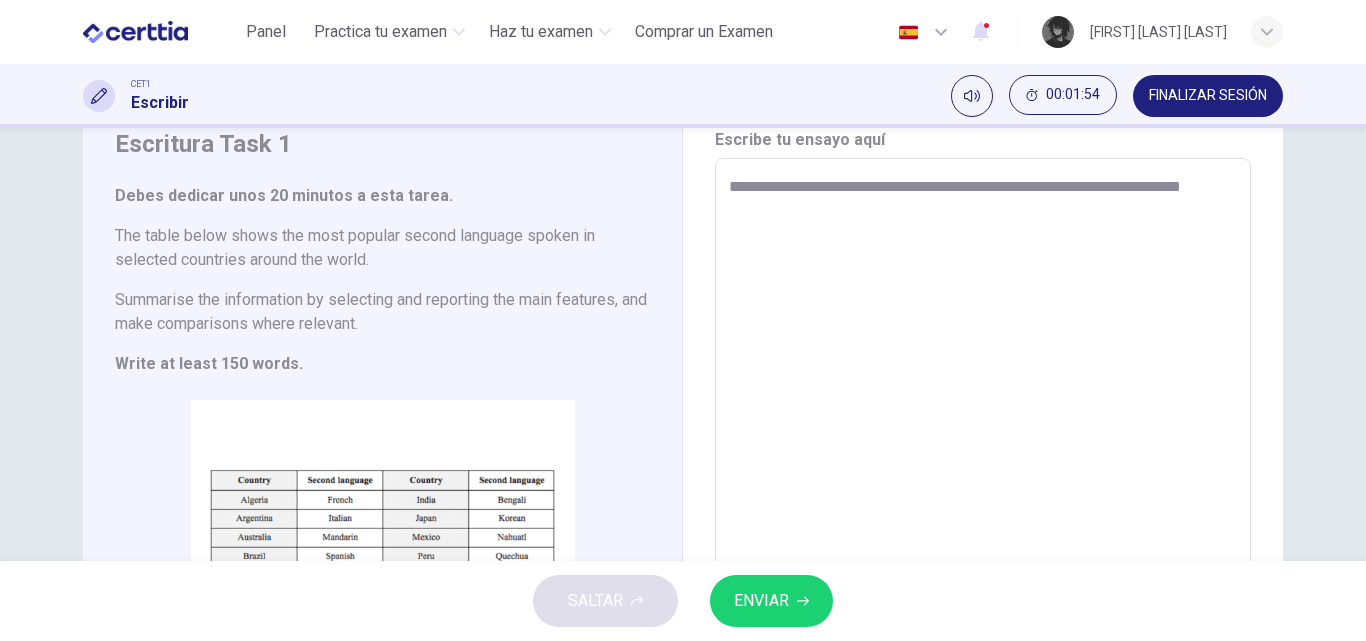 type on "**********" 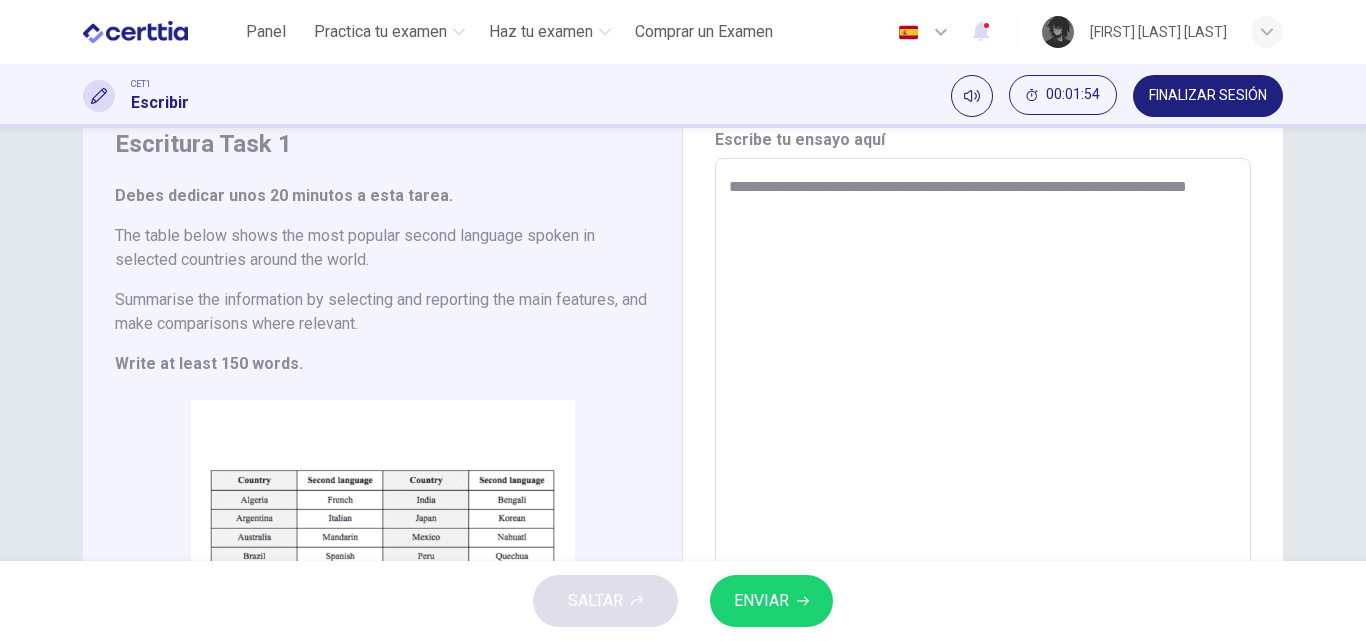 type on "*" 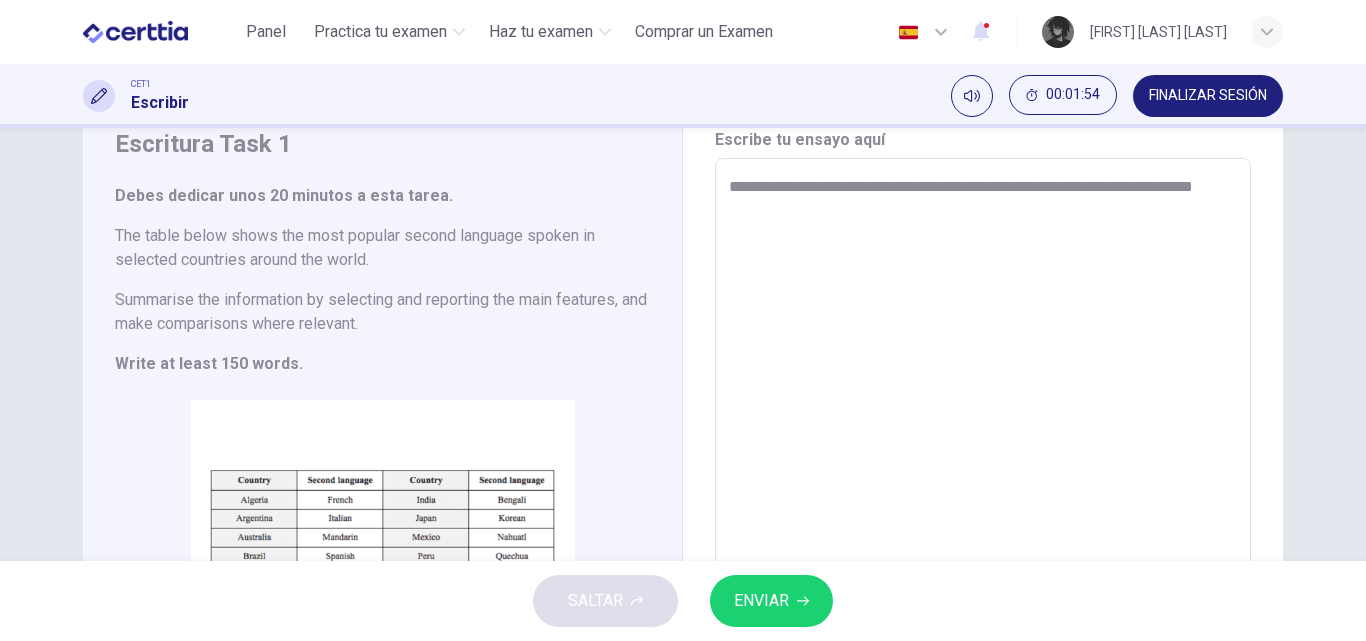 type on "**********" 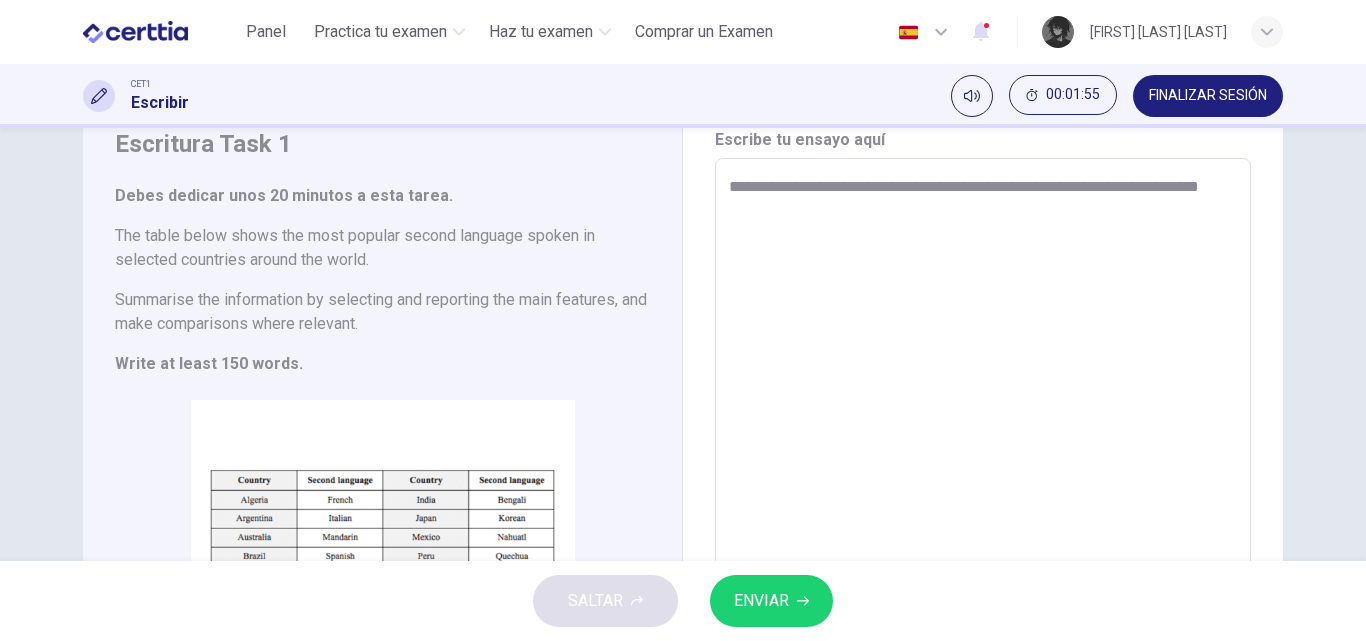 type on "*" 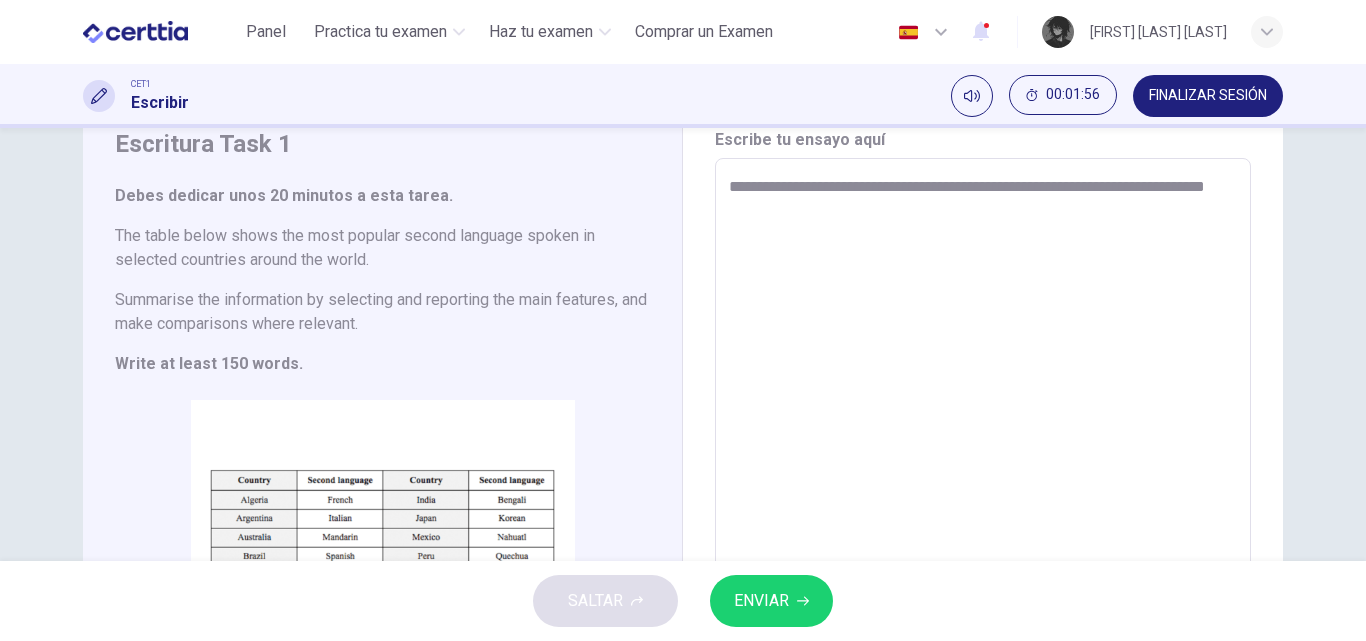type on "**********" 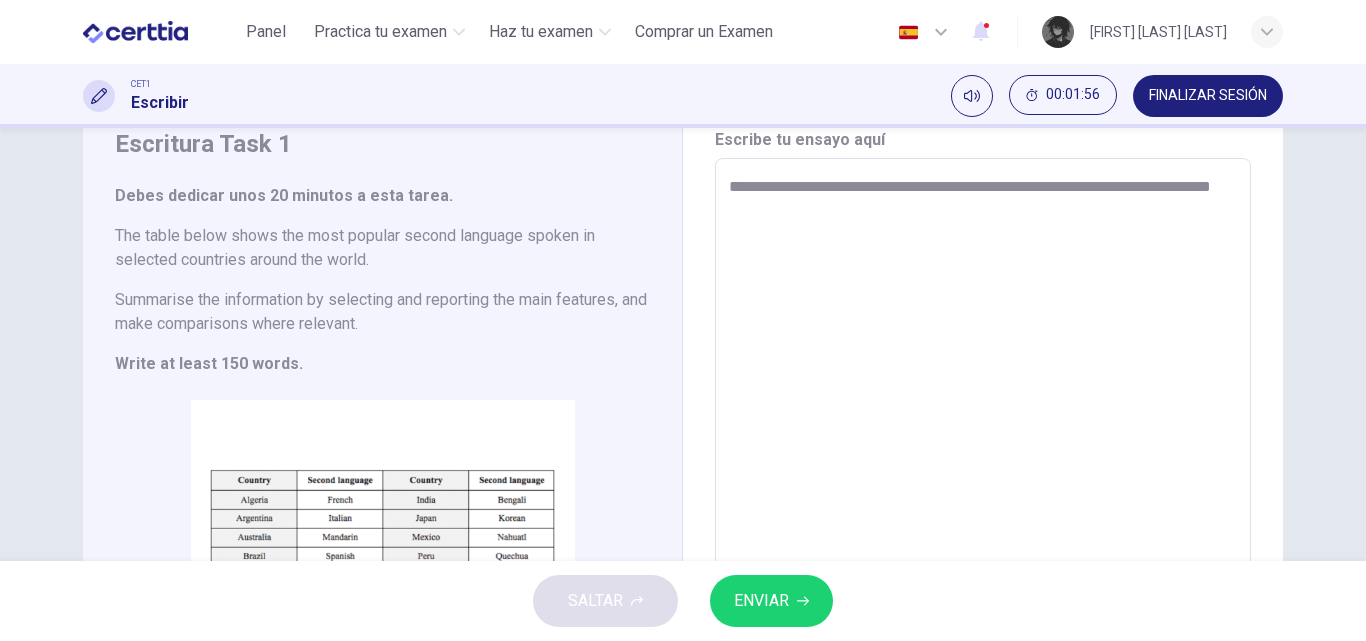type on "*" 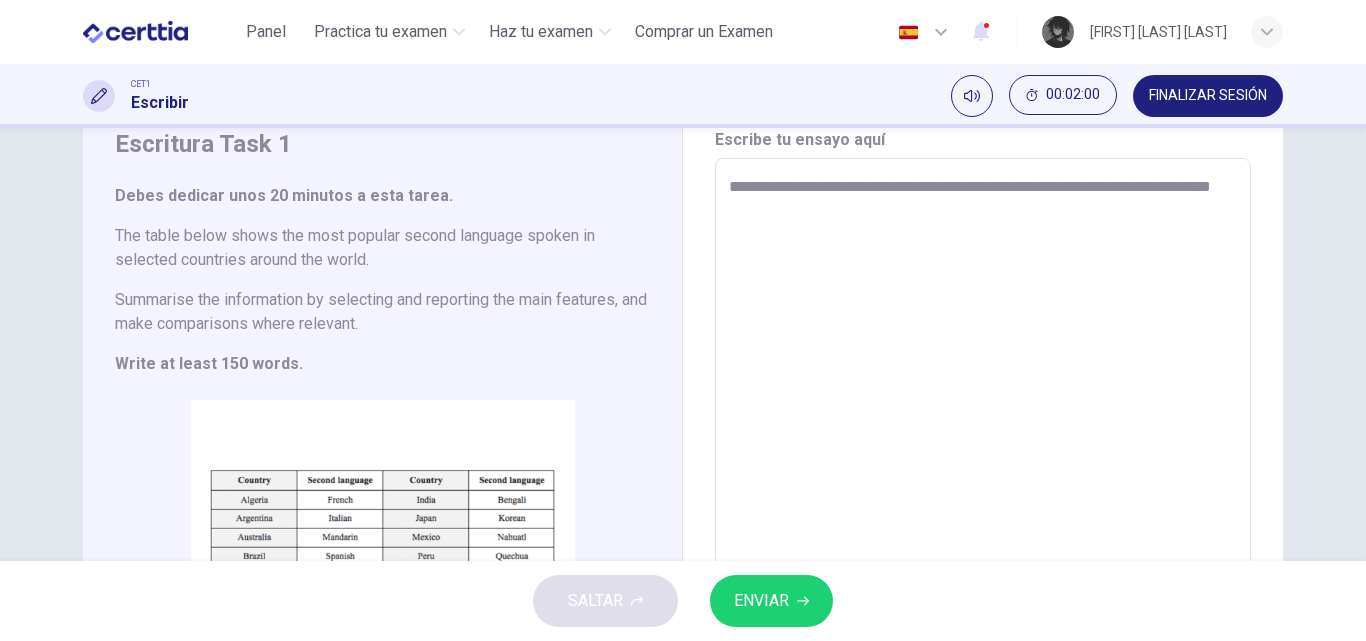 type on "**********" 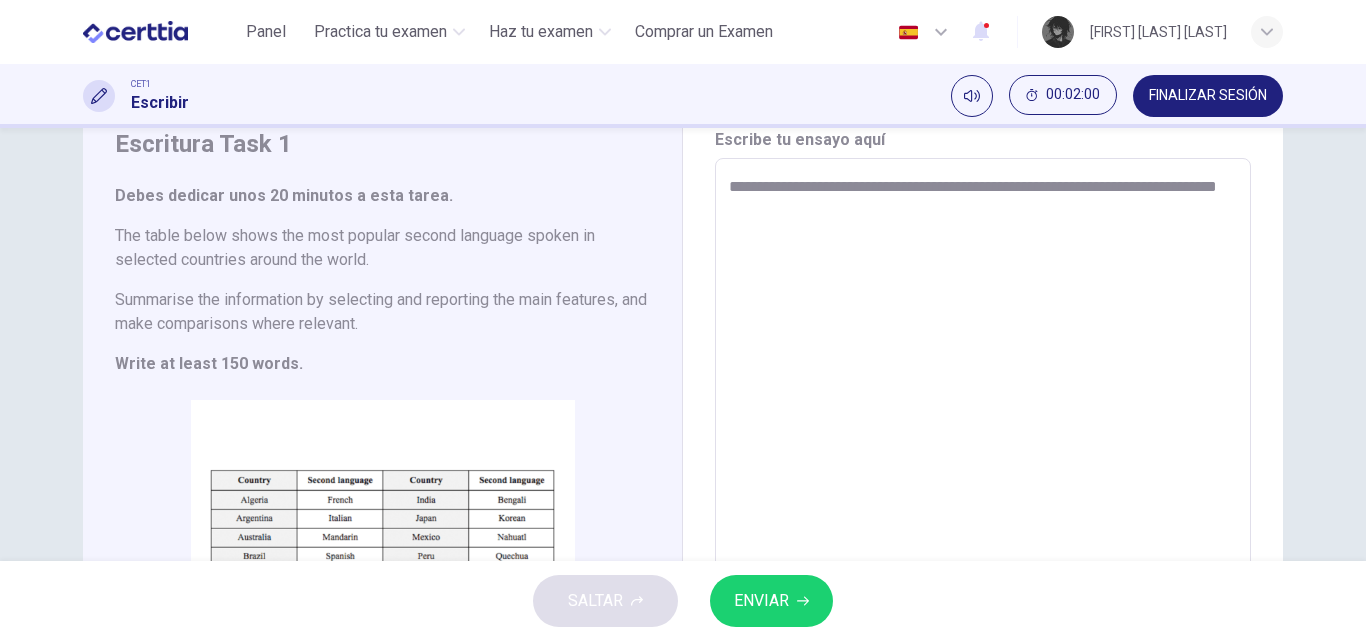 type on "*" 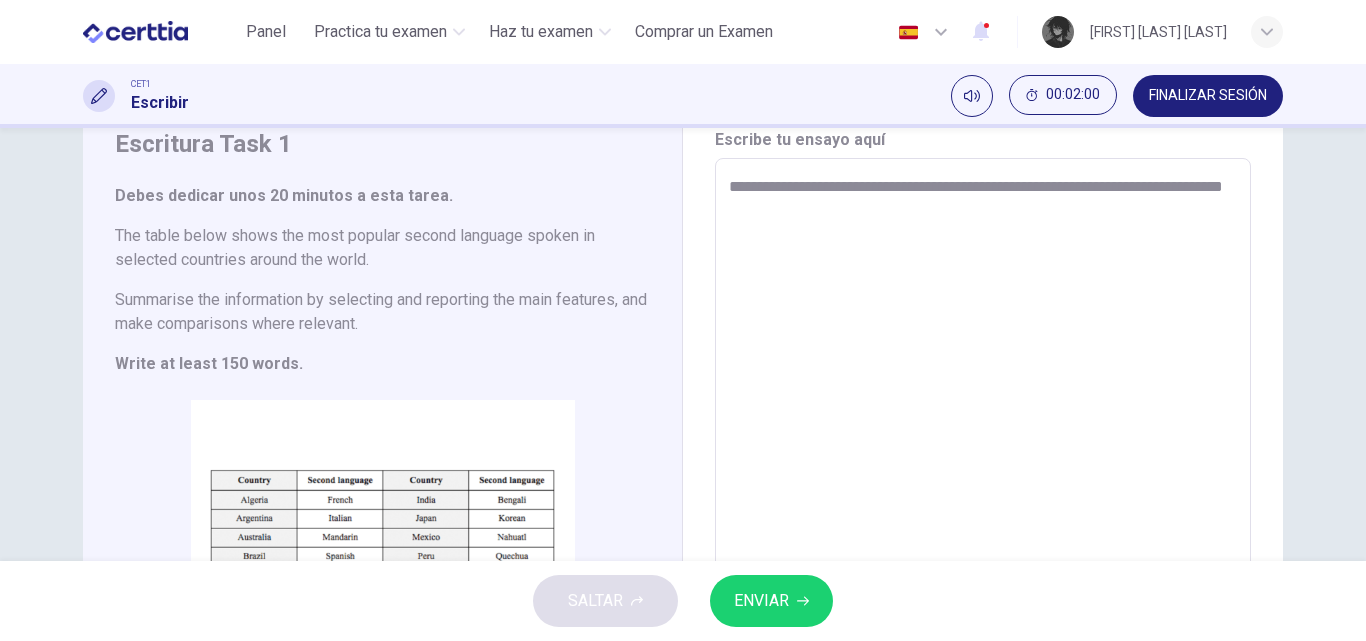 type on "*" 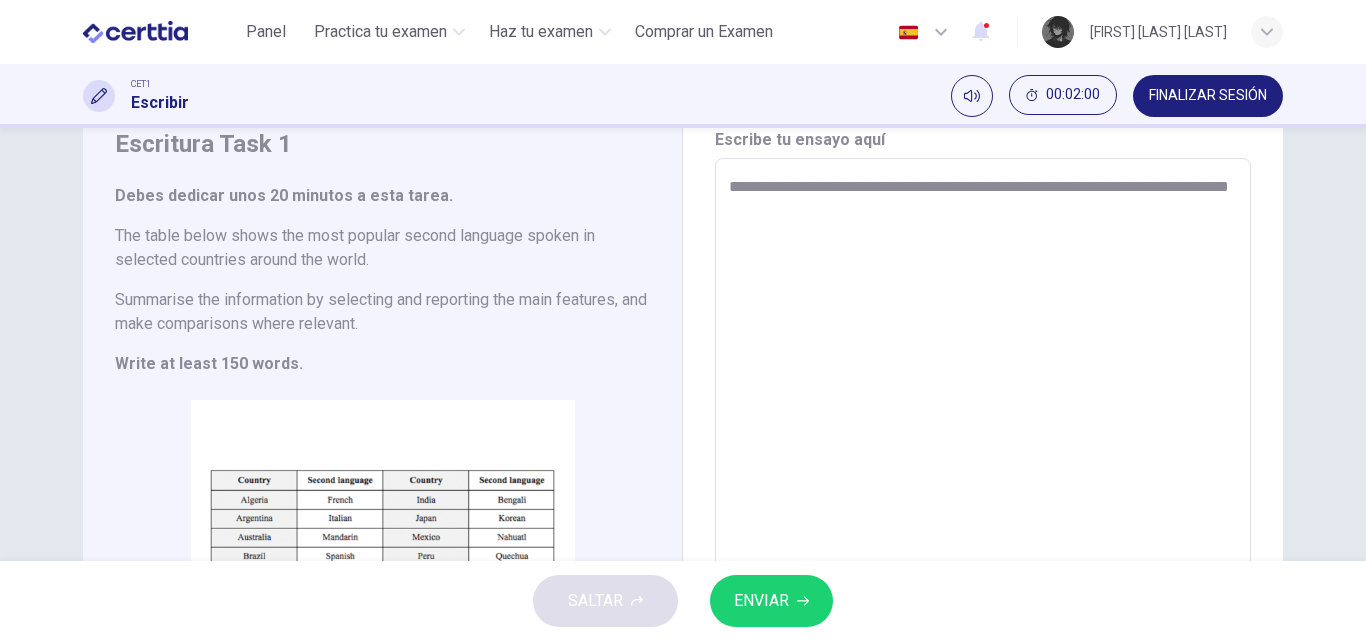 type on "*" 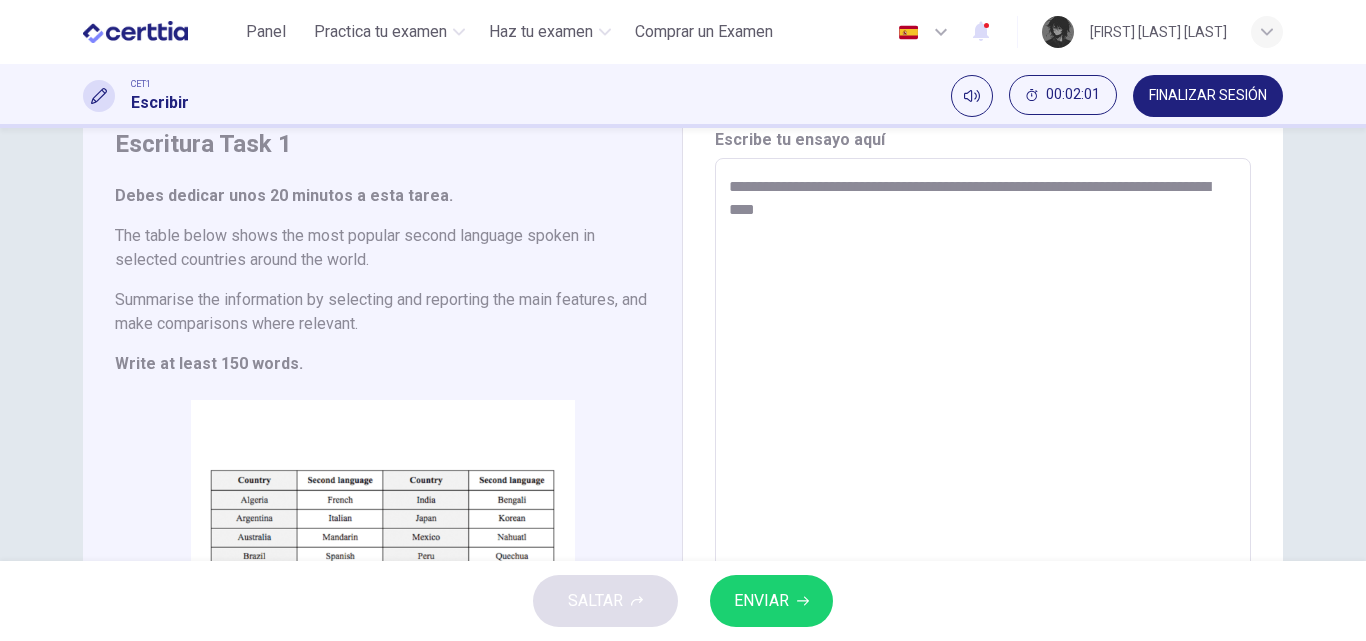 type on "**********" 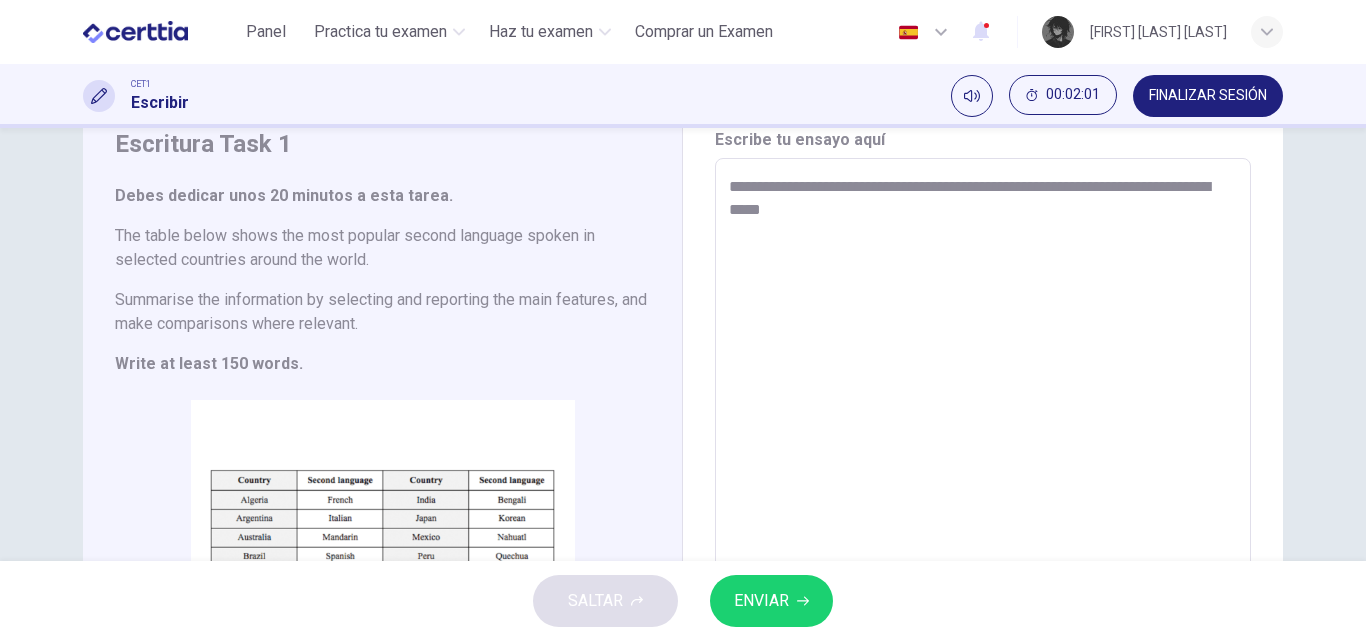 type on "**********" 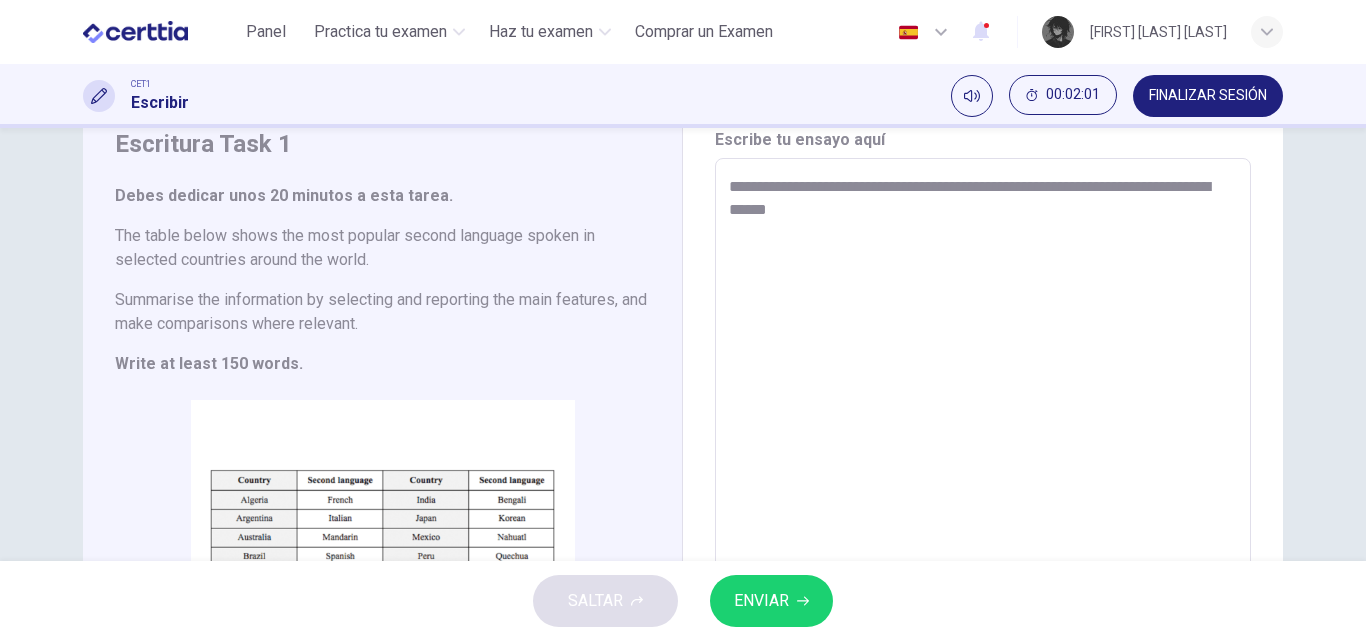 type on "*" 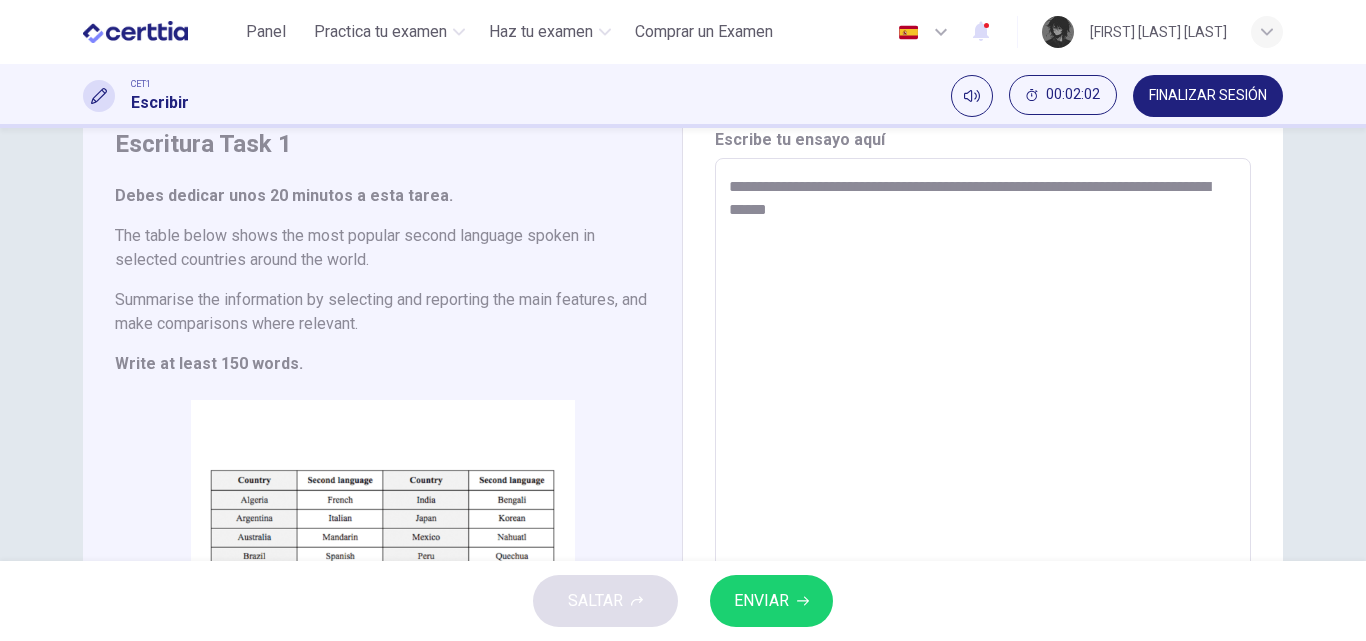 type on "**********" 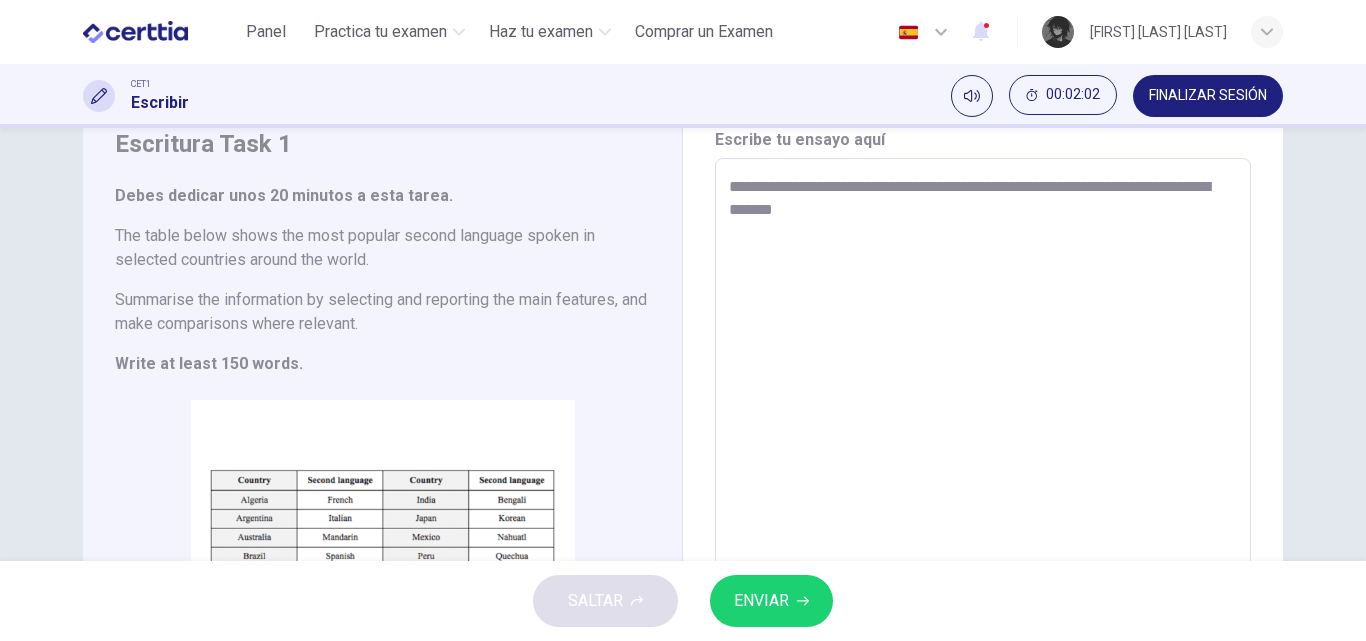 type on "*" 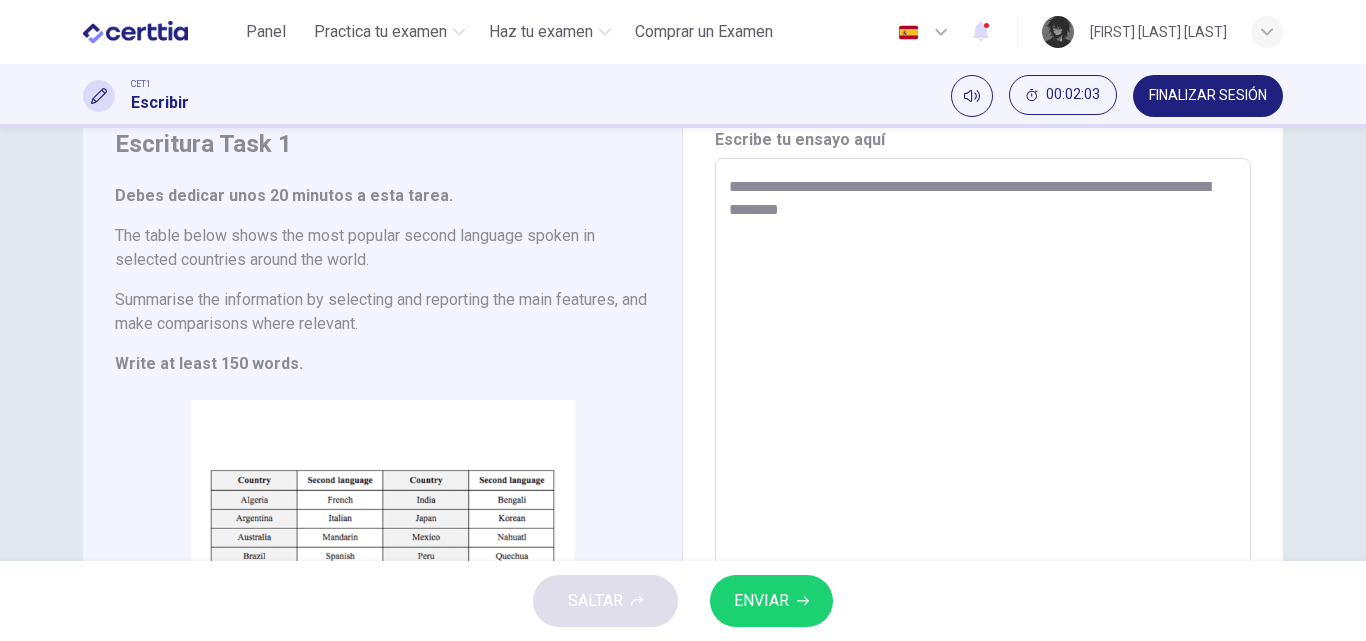 type on "**********" 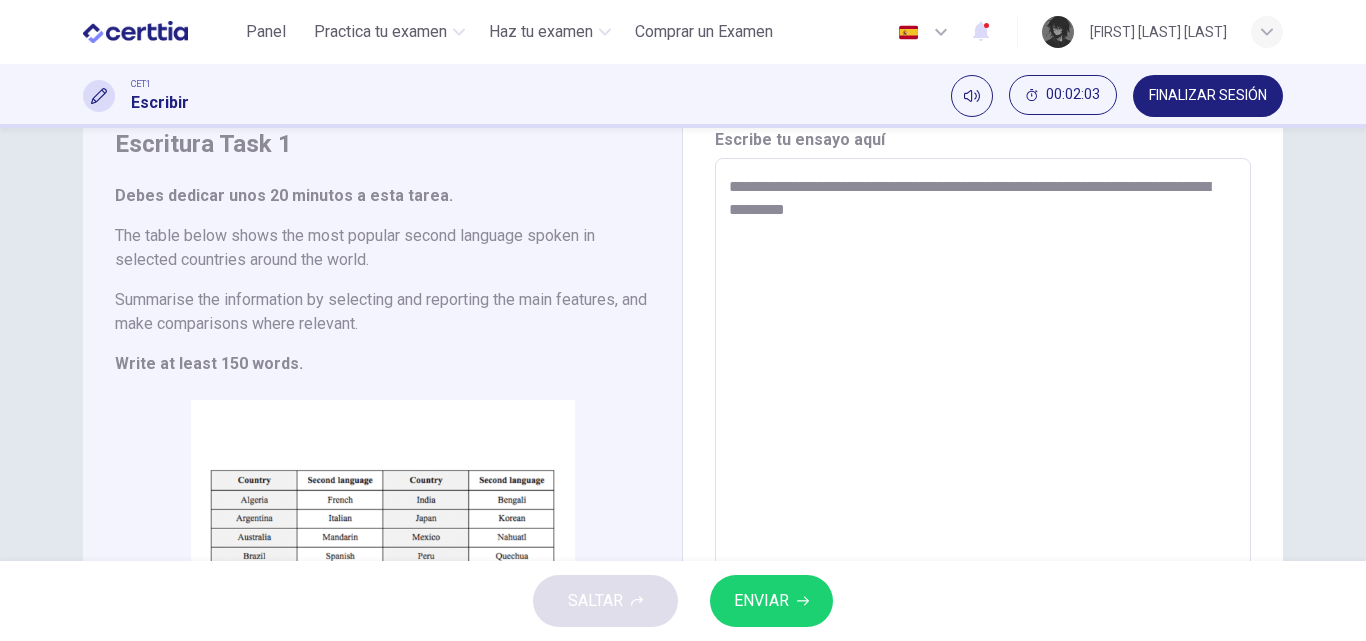 type on "*" 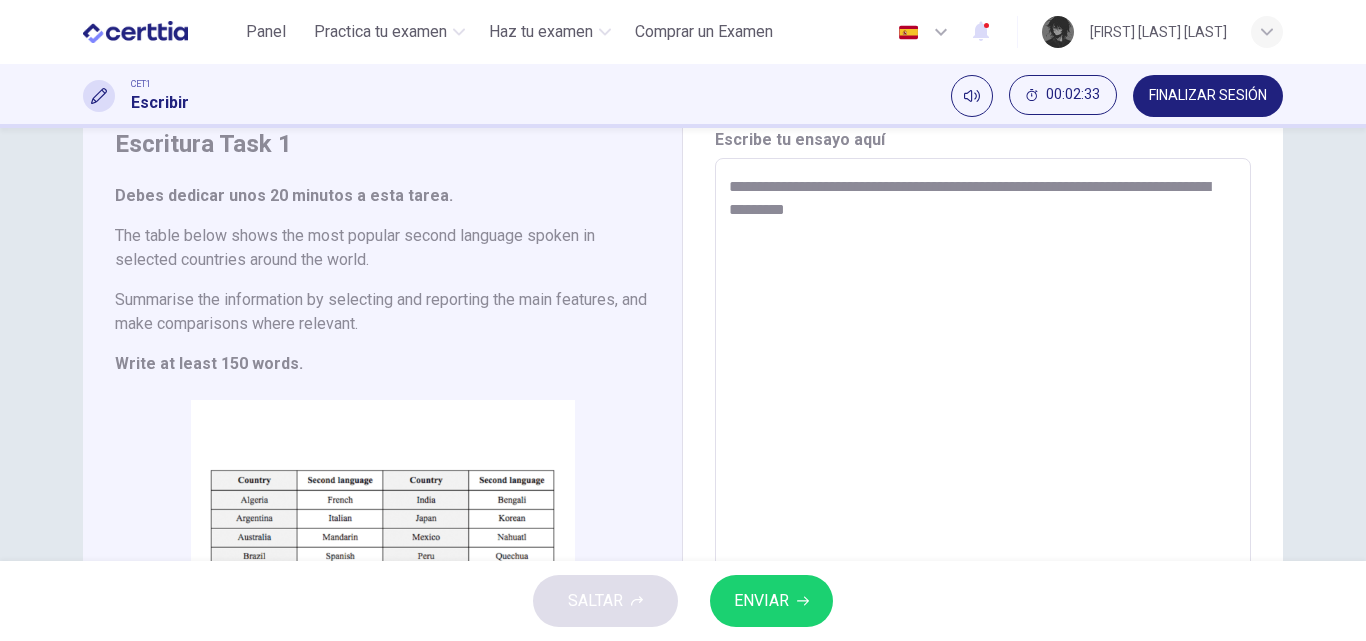 scroll, scrollTop: 280, scrollLeft: 0, axis: vertical 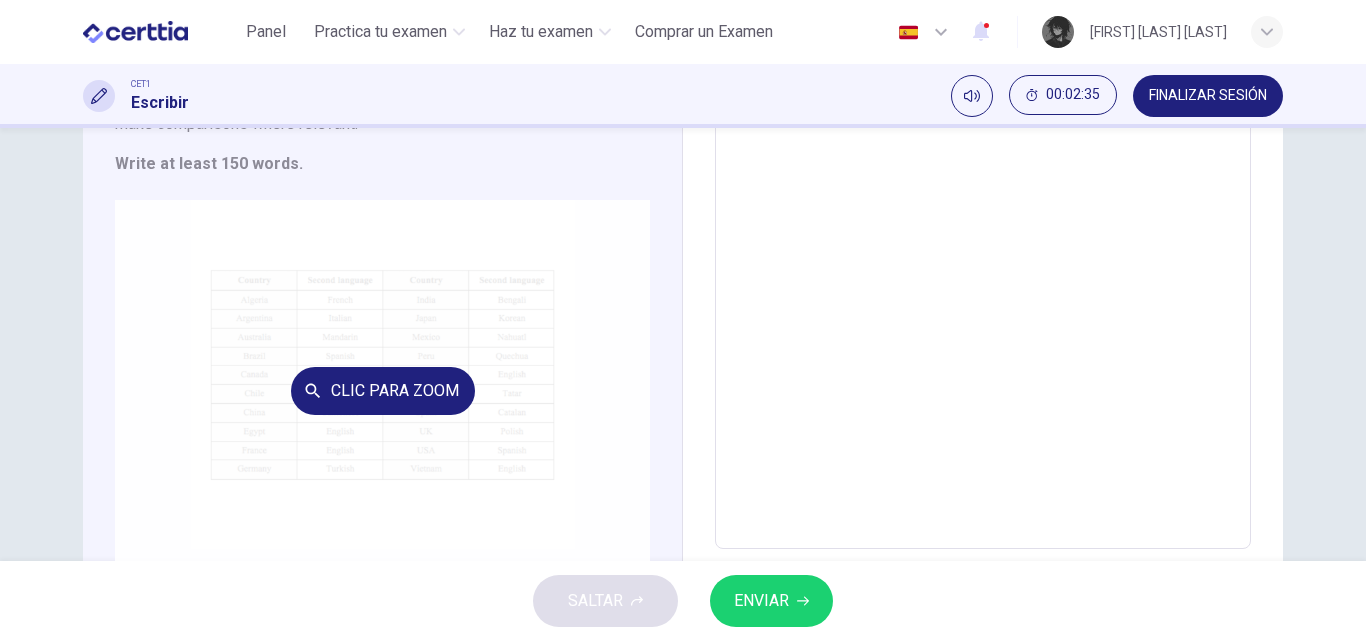 type on "**********" 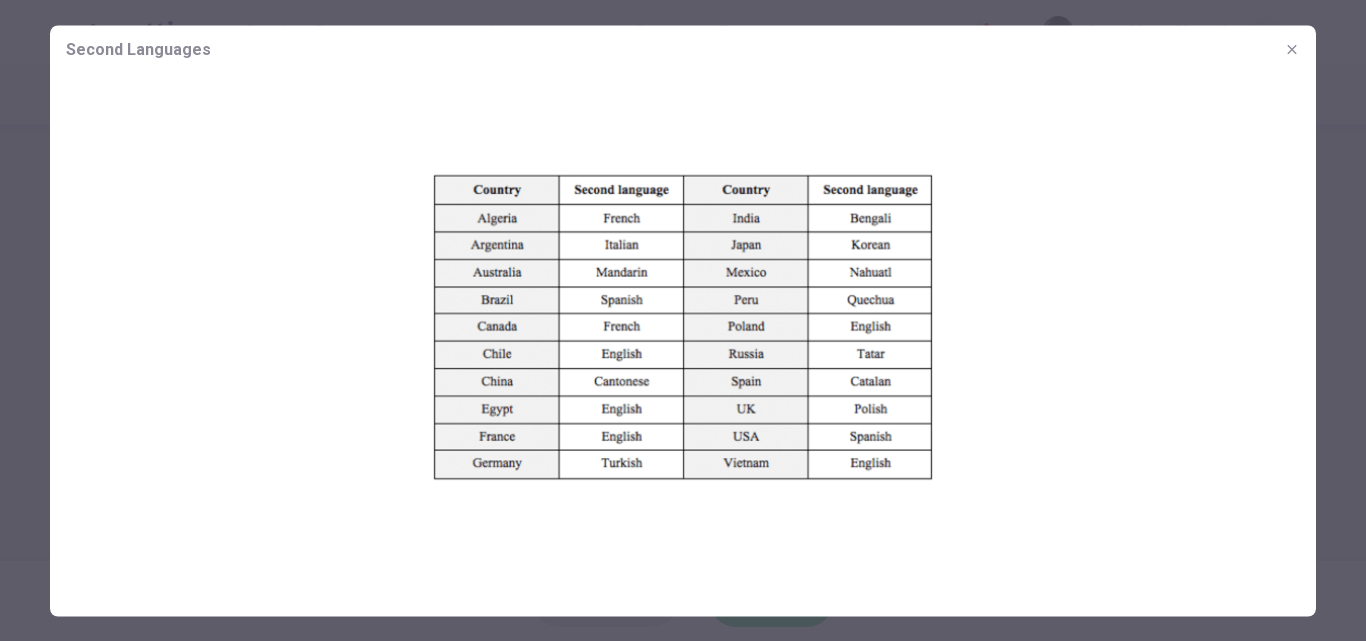 click 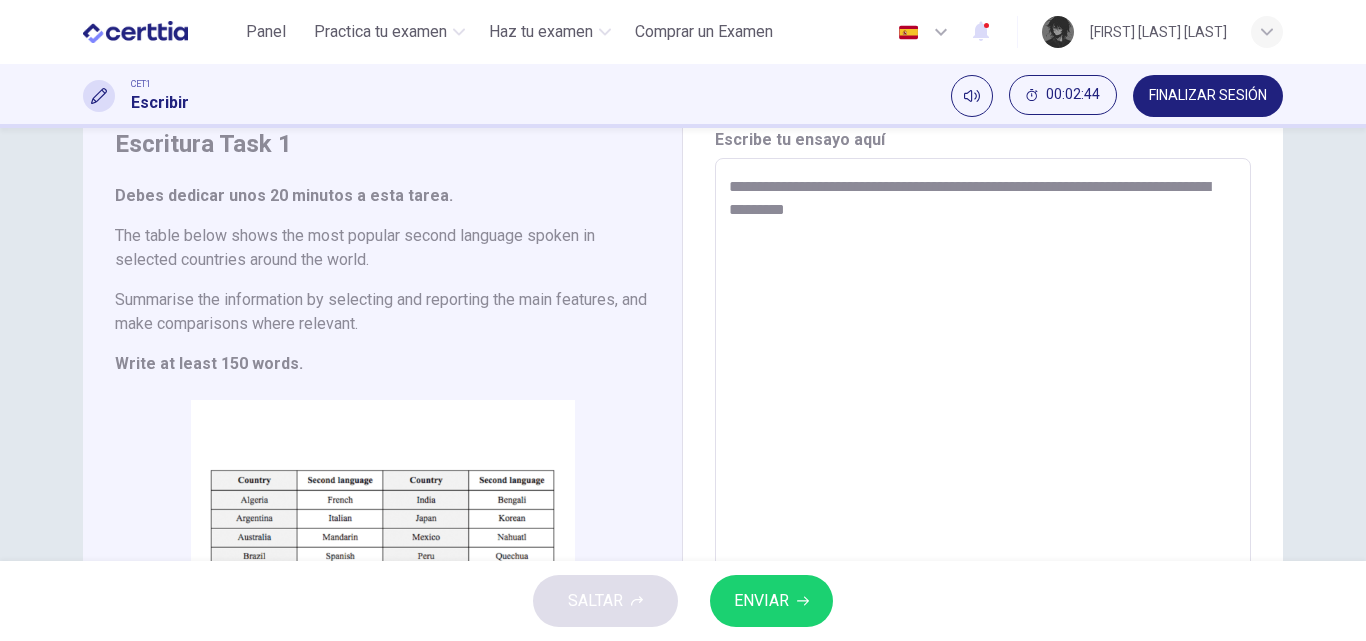 scroll, scrollTop: 0, scrollLeft: 0, axis: both 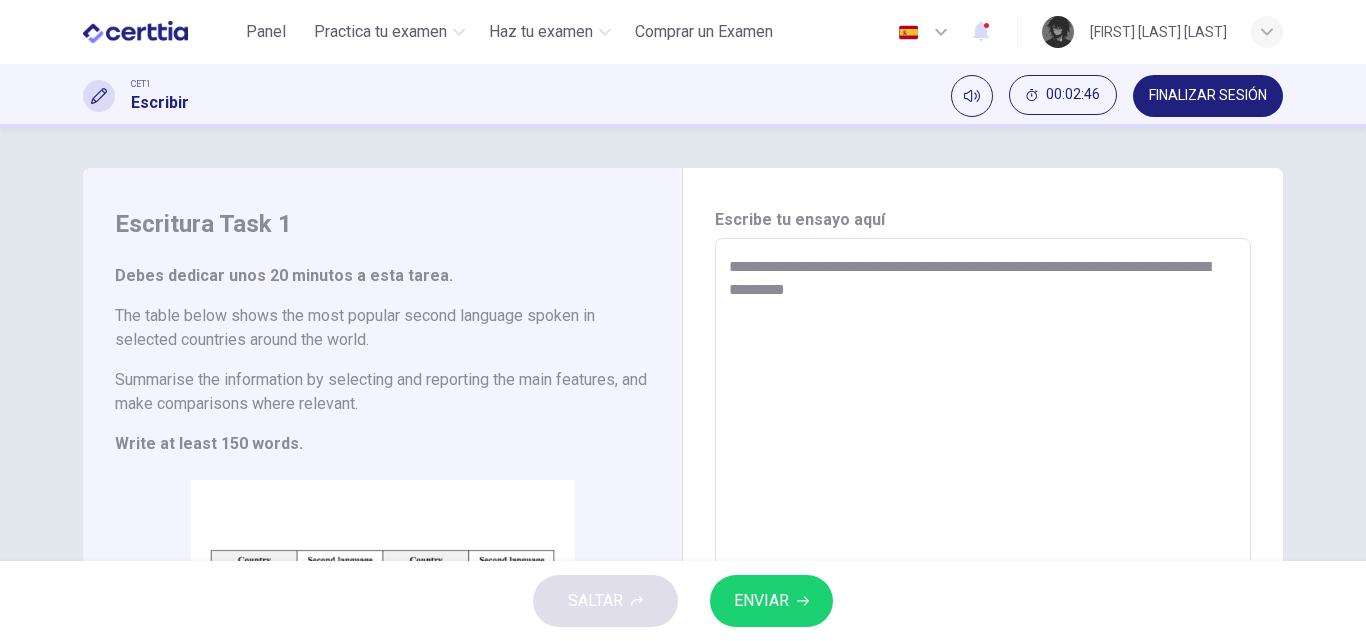 type on "*" 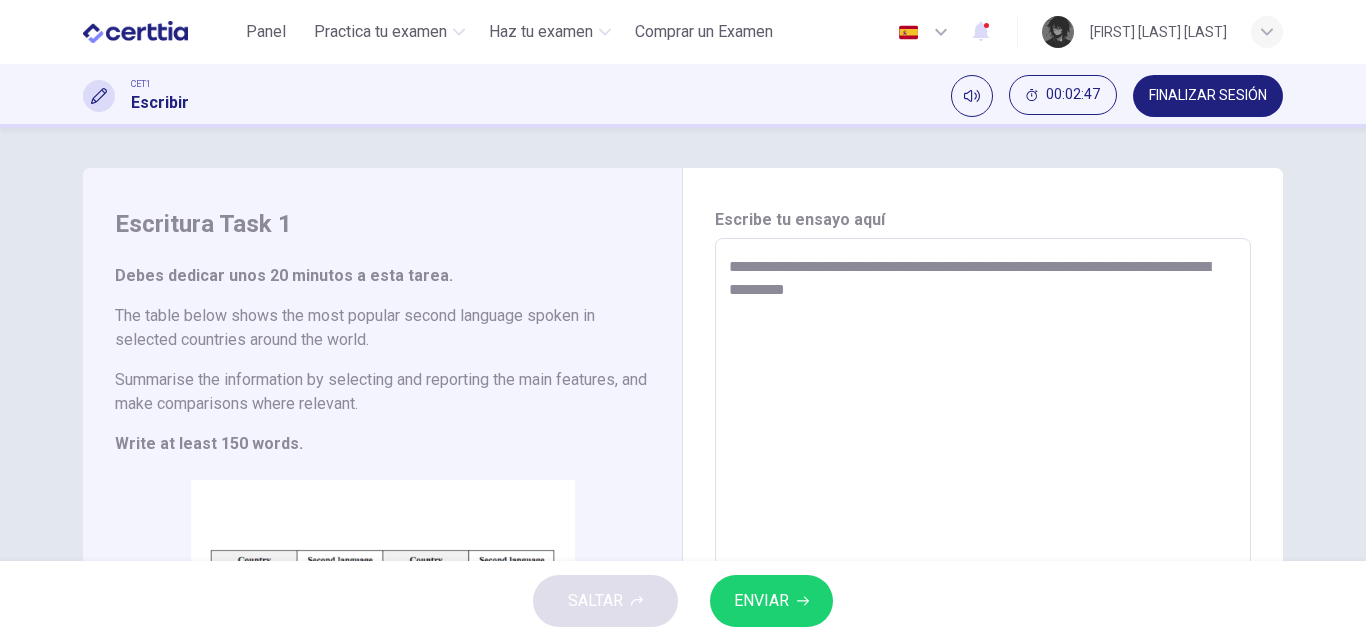 type on "**********" 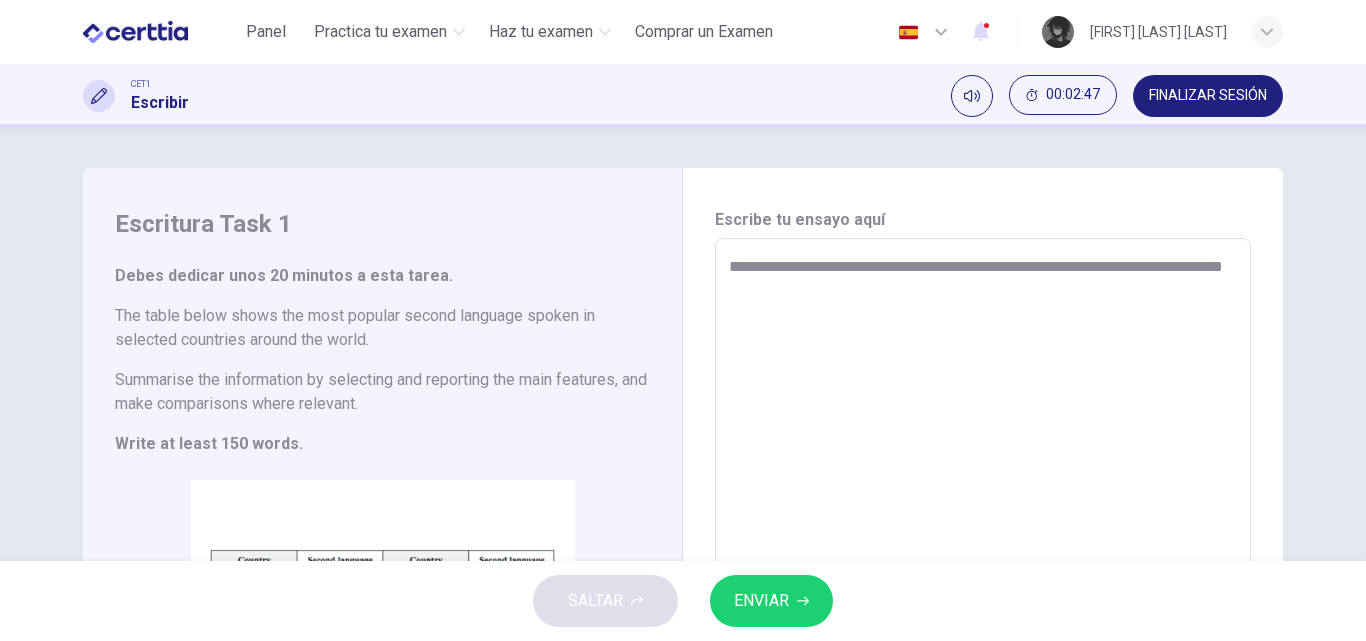 type on "**********" 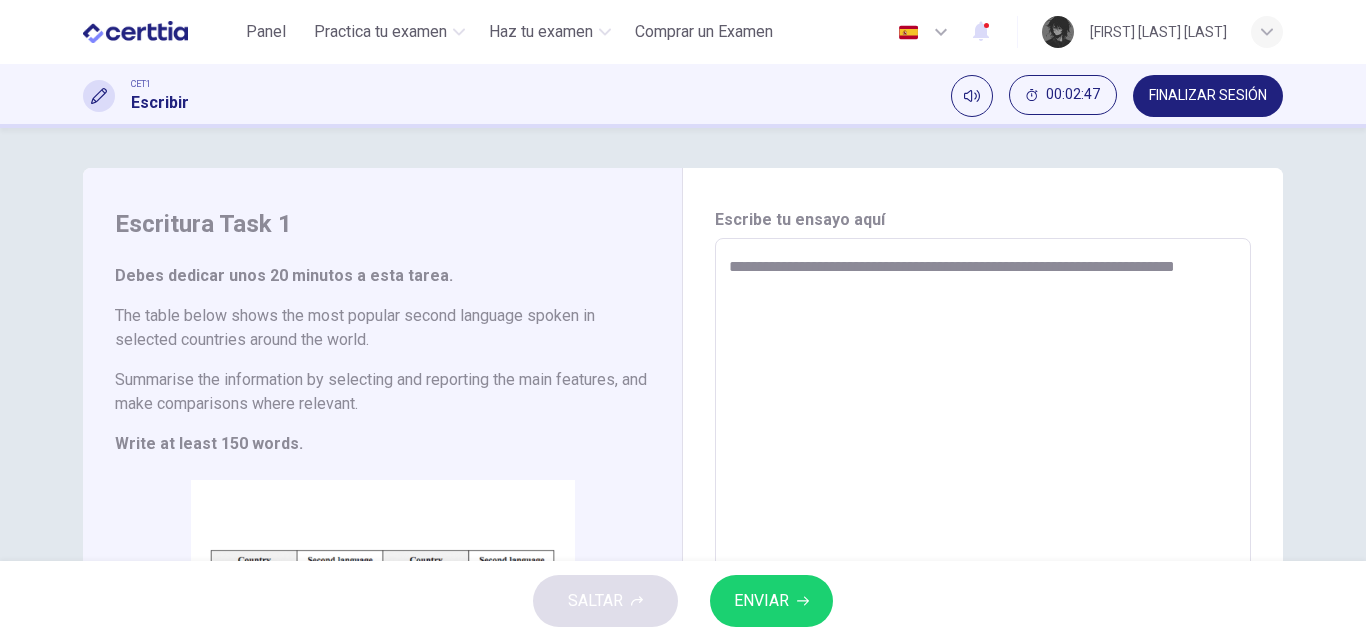 type on "**********" 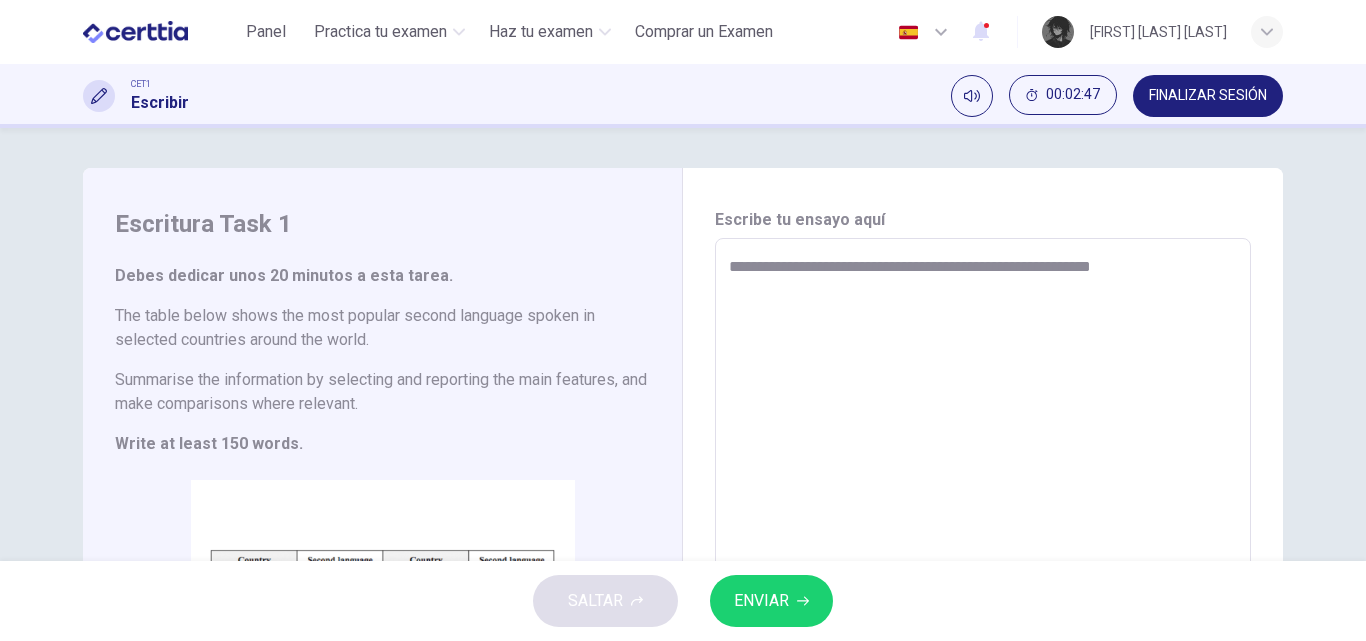 type on "**********" 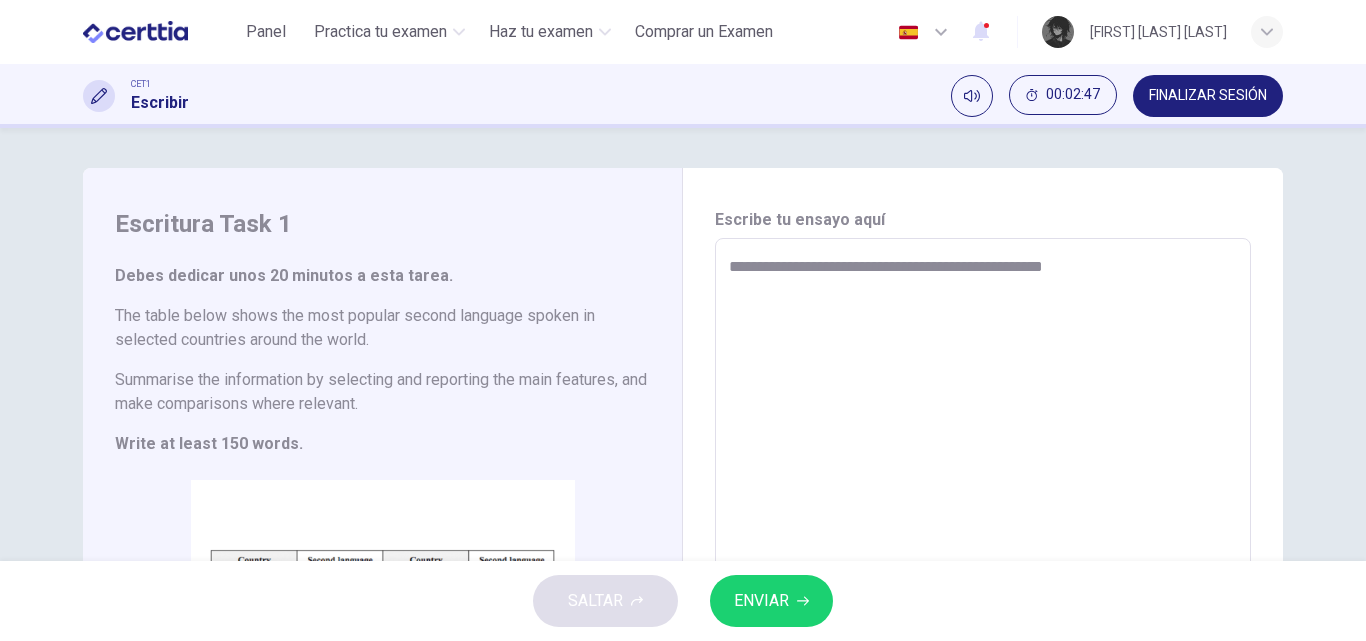 type on "**********" 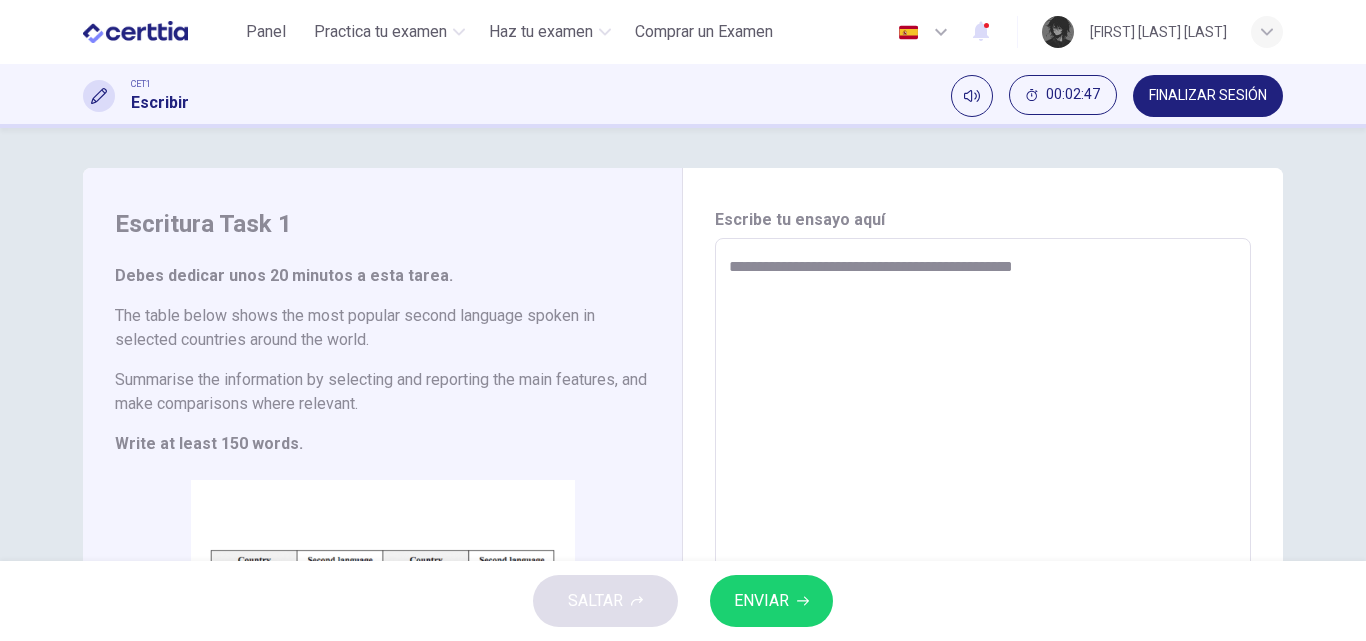 type on "**********" 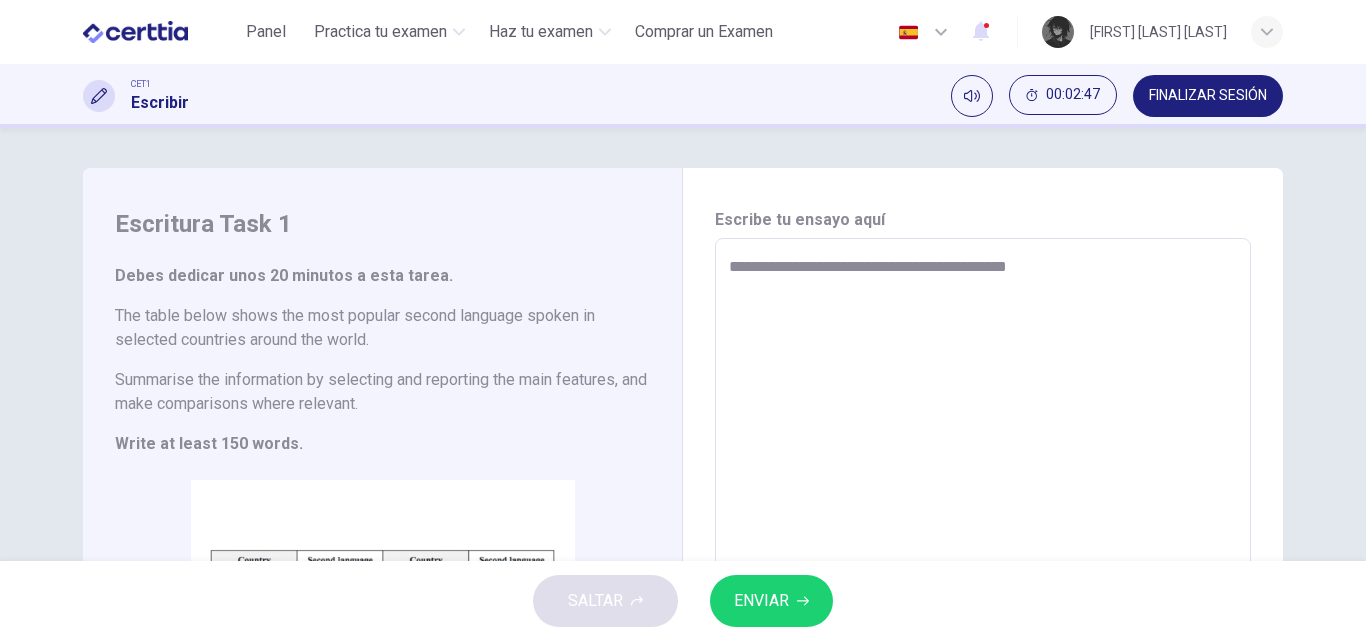 type on "*" 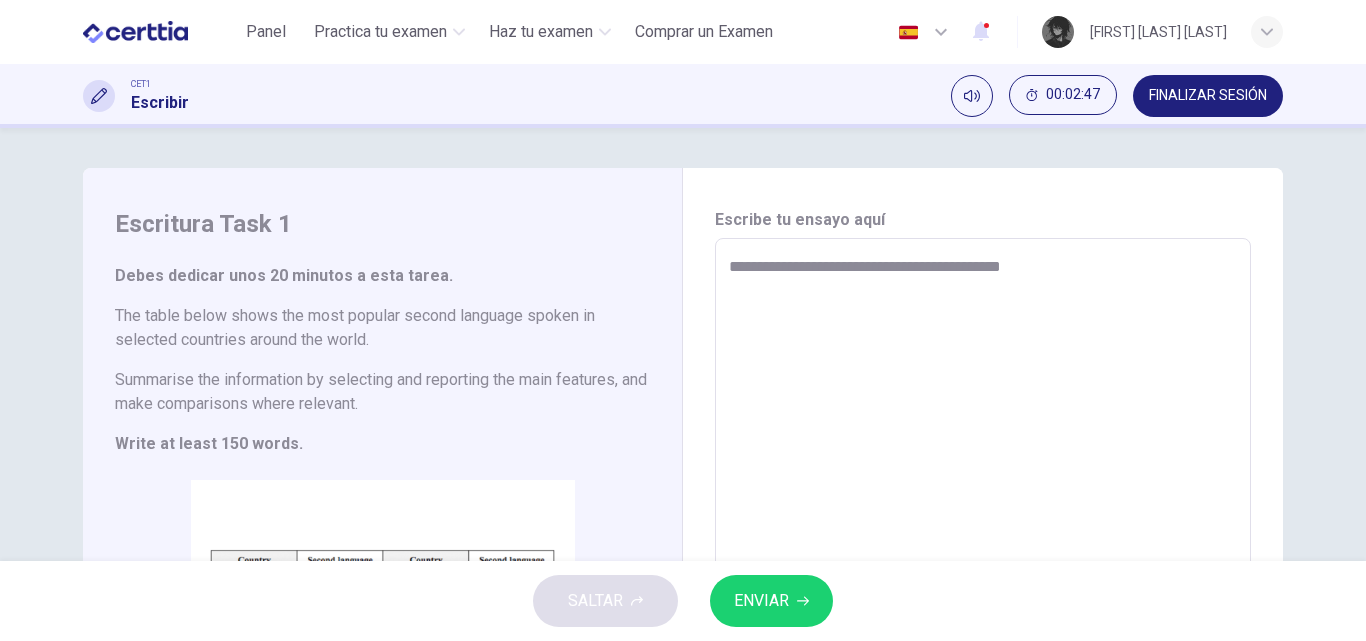 type on "**********" 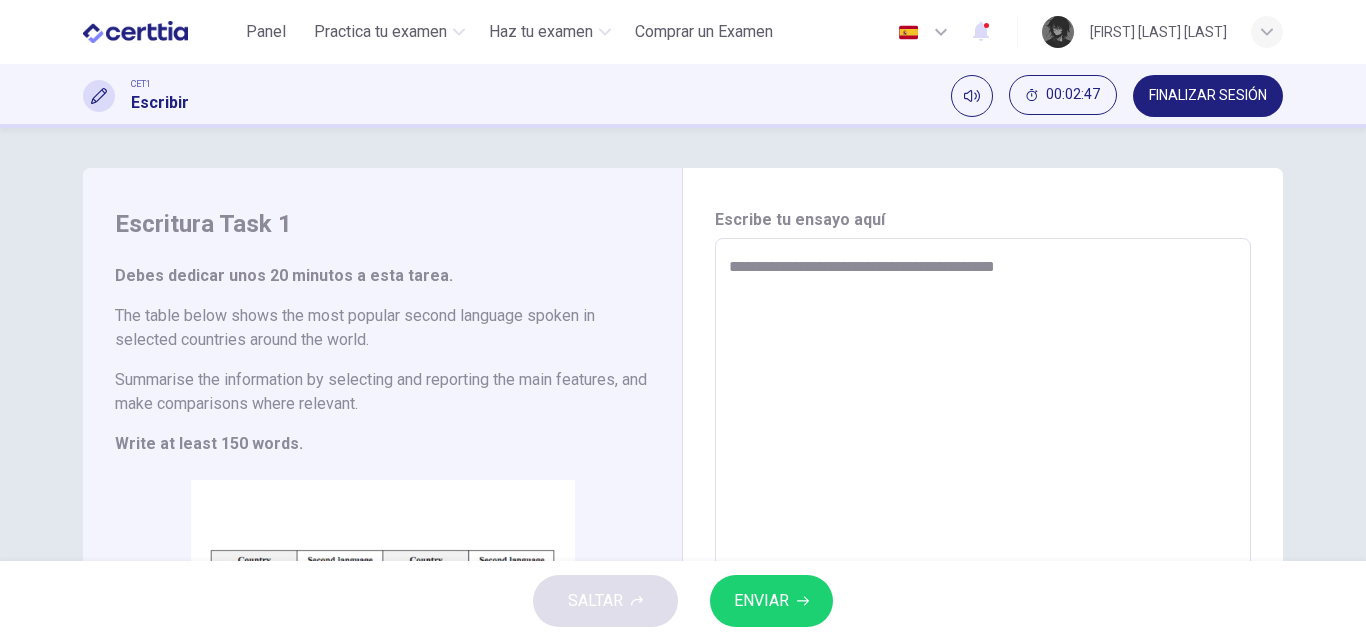 type on "*" 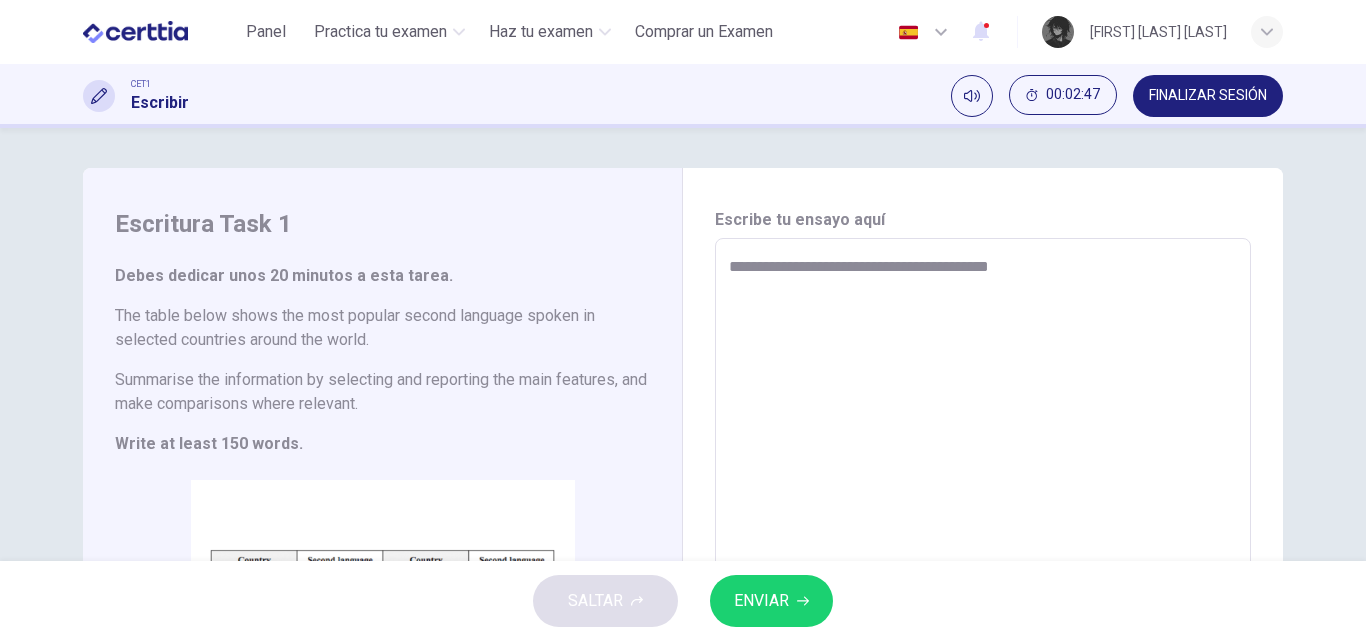 type on "*" 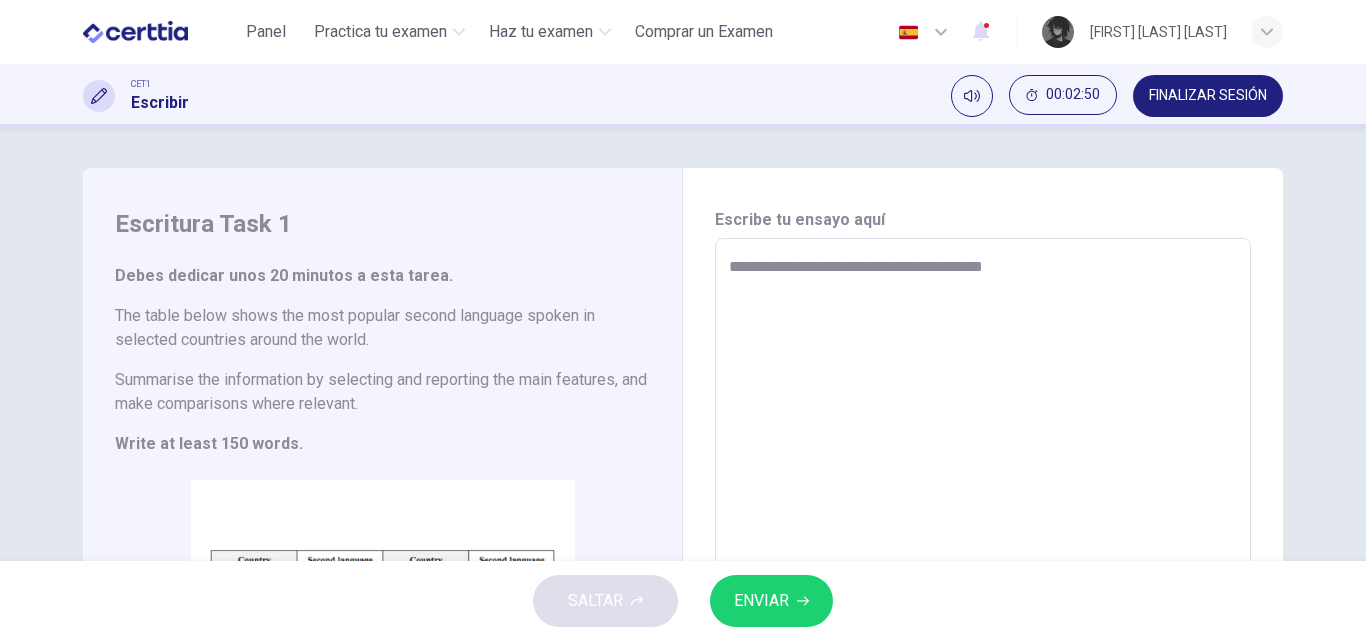 type on "**********" 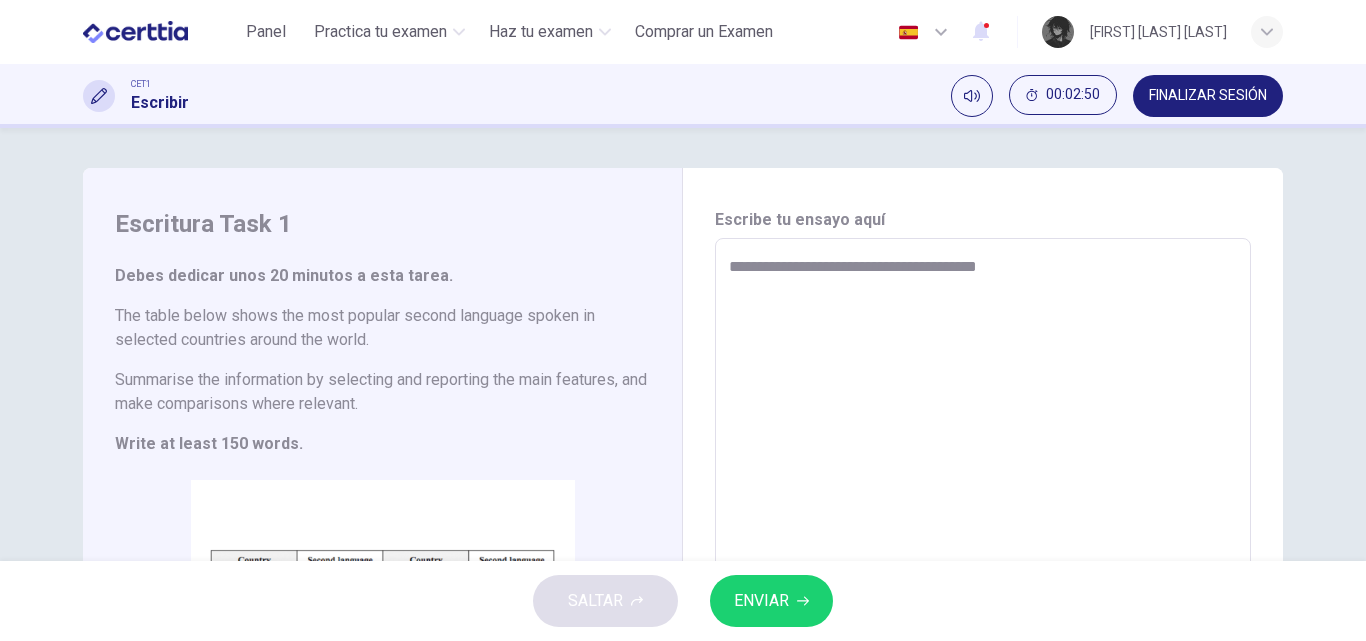 type on "*" 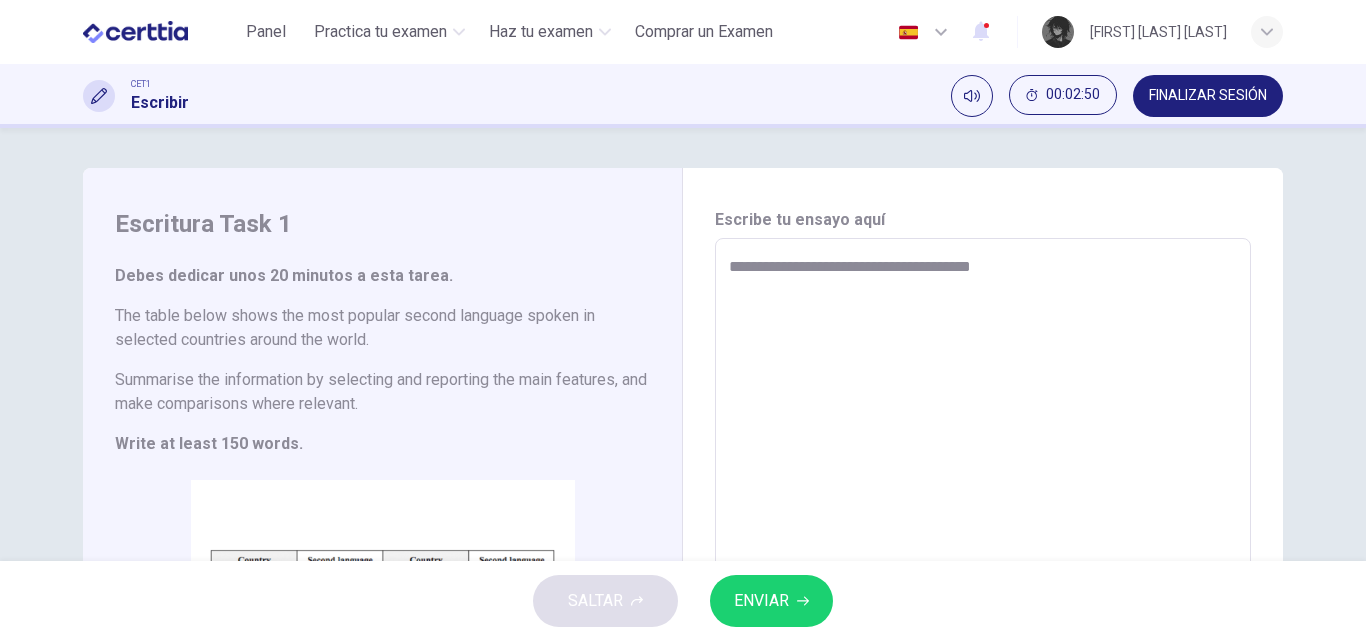 type on "*" 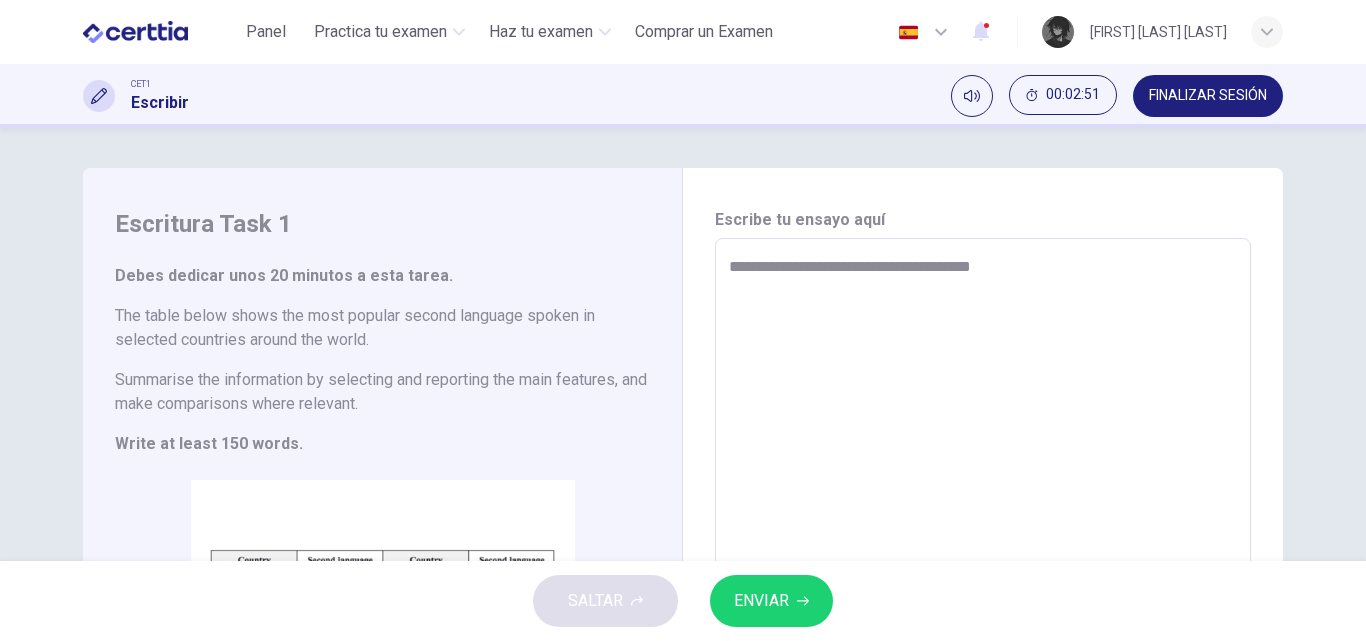 type on "**********" 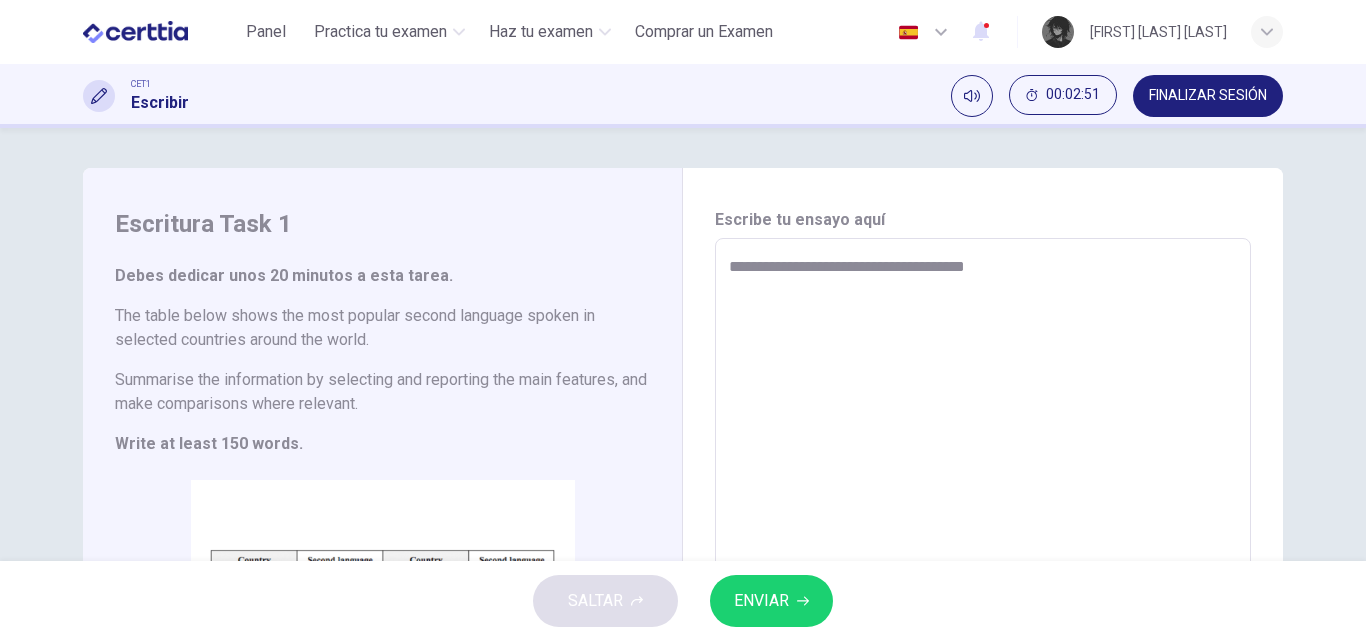 type on "*" 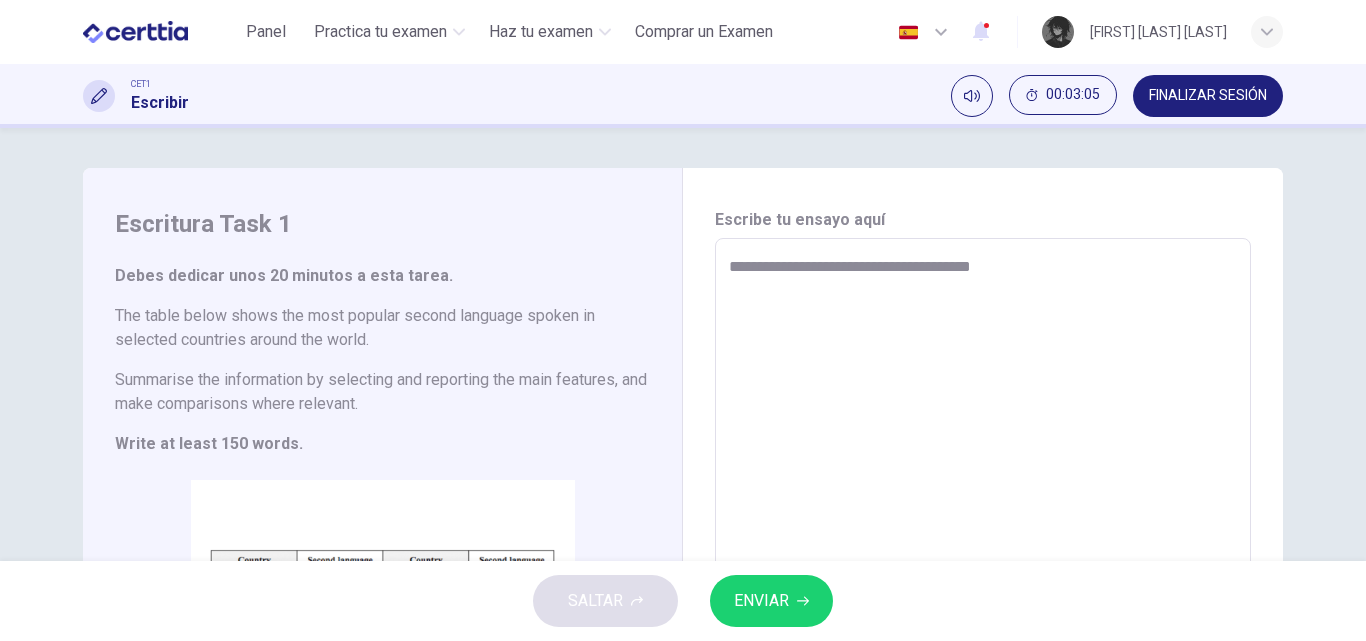 type on "**********" 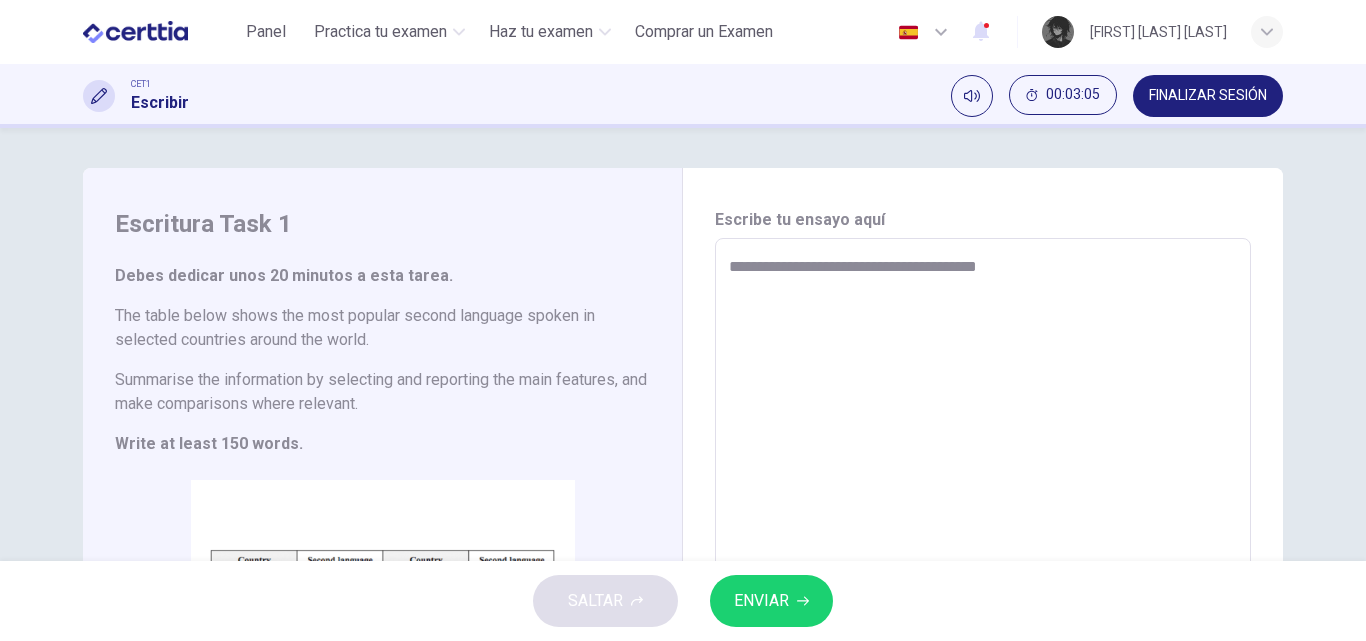 type on "*" 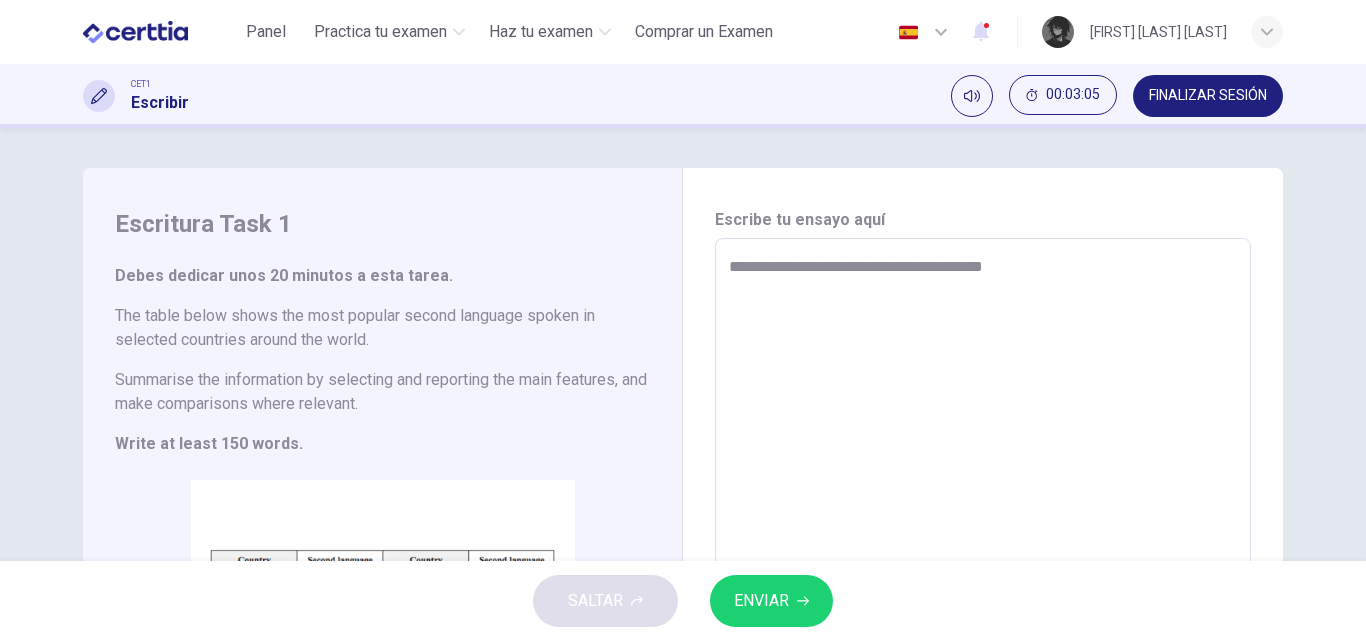 type on "*" 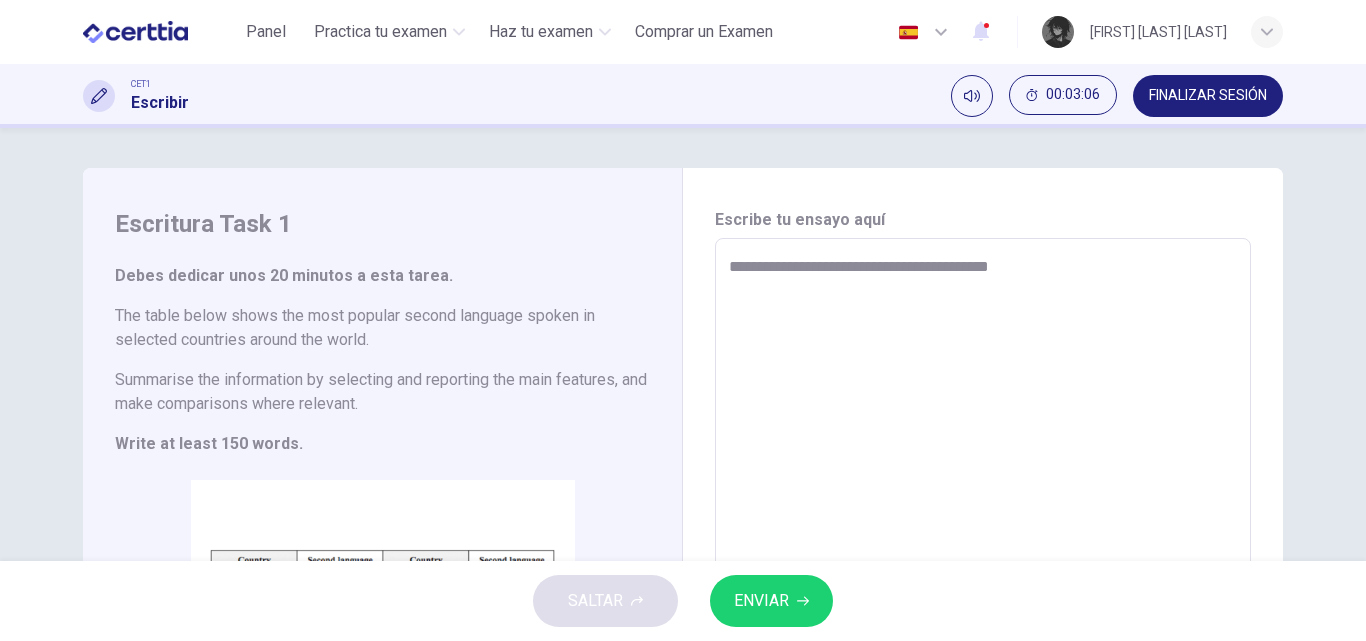 type on "**********" 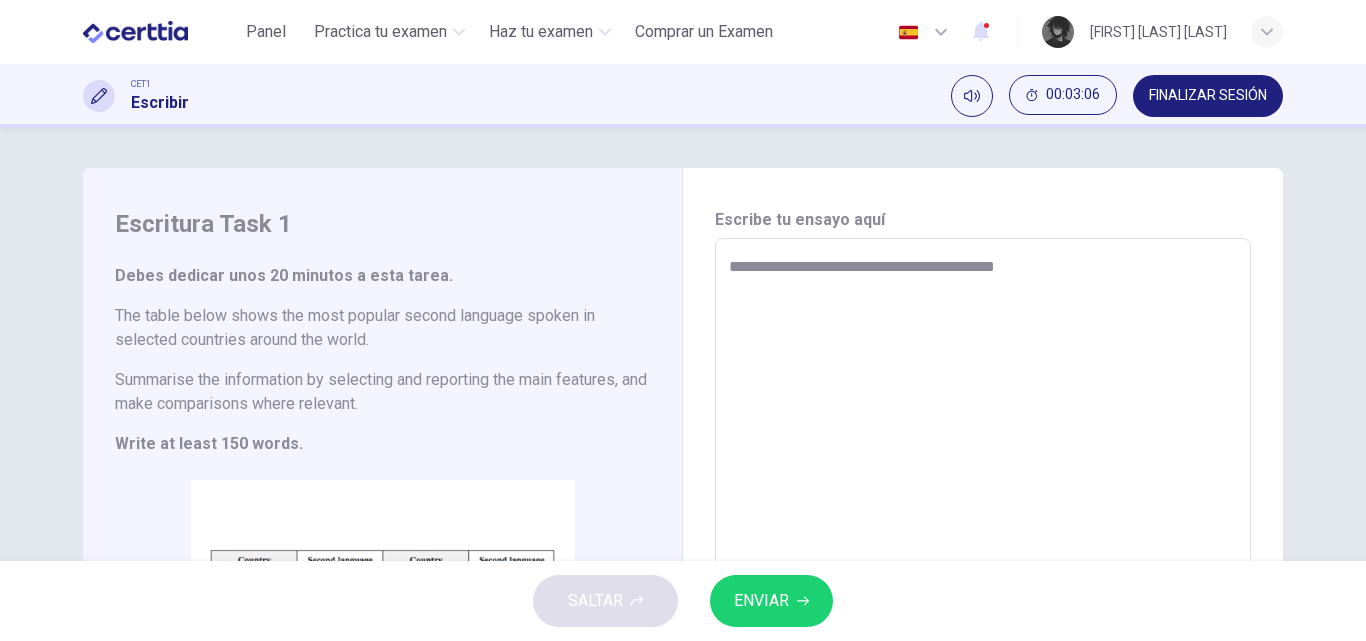 type on "*" 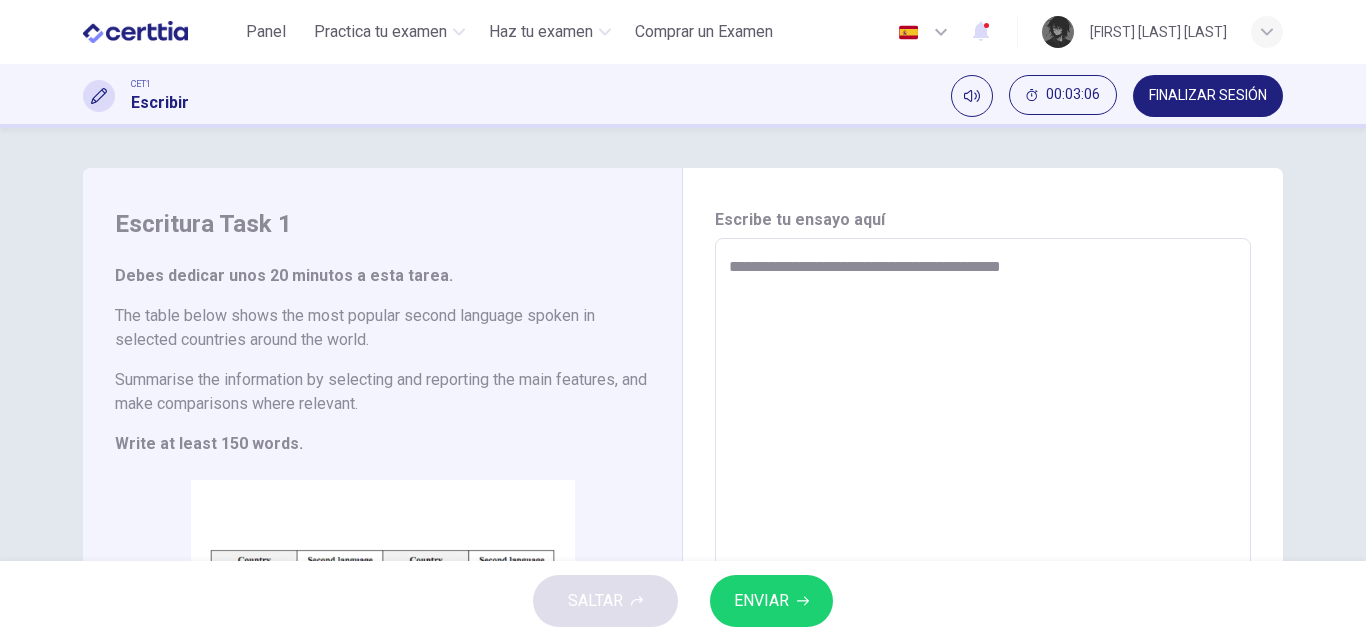 type on "**********" 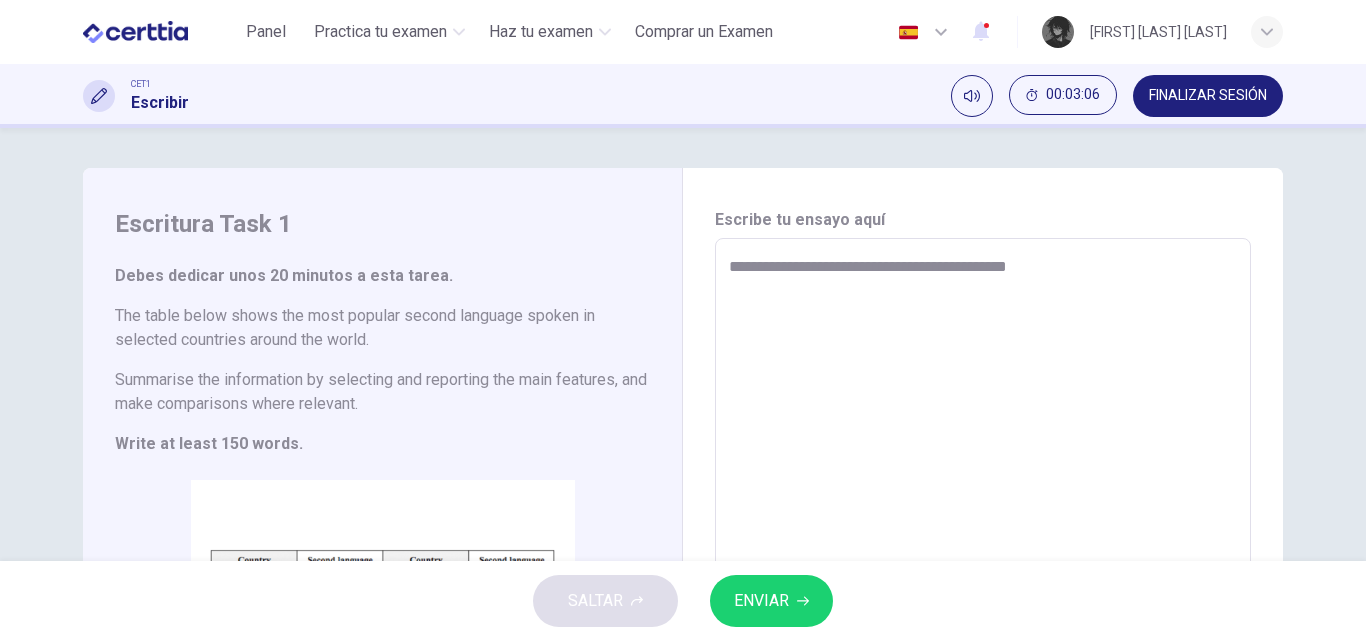 type on "*" 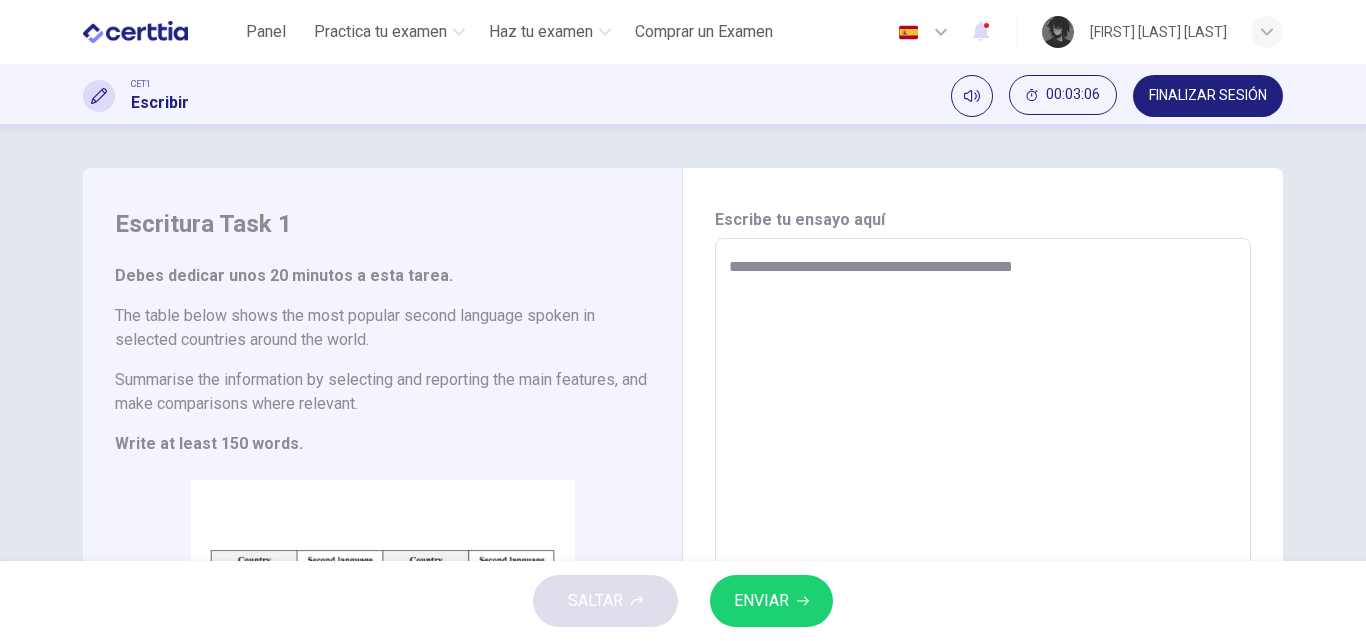 type on "**********" 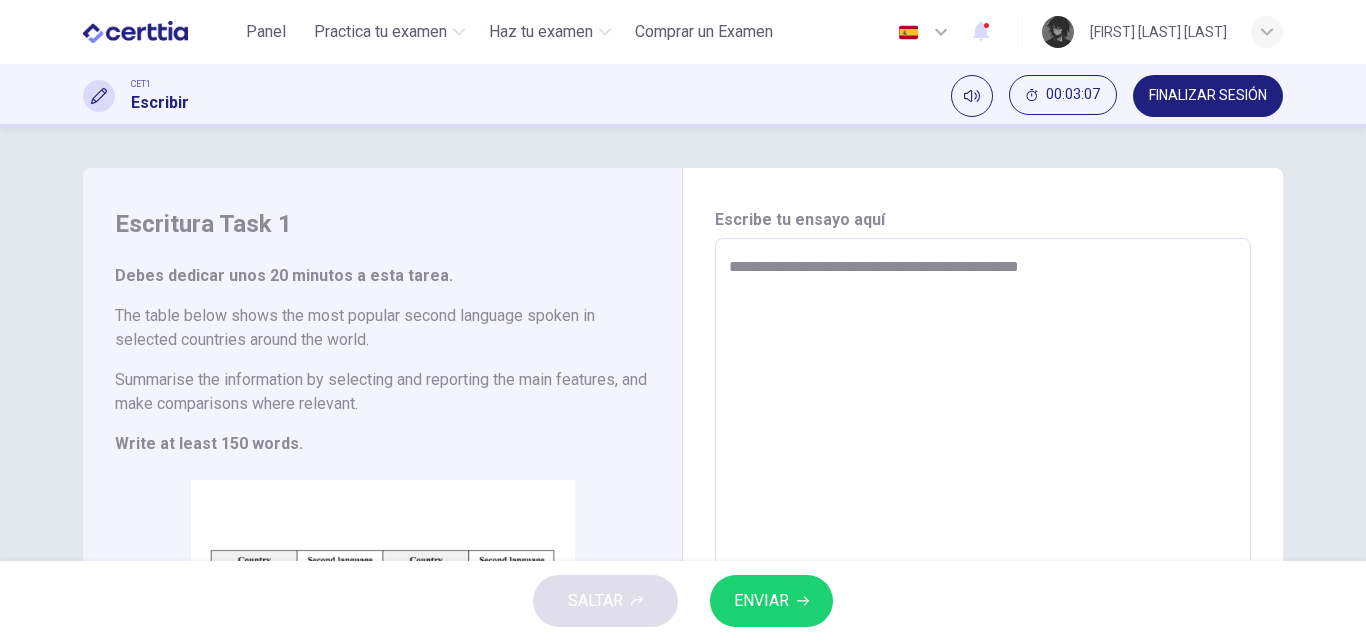 type on "*" 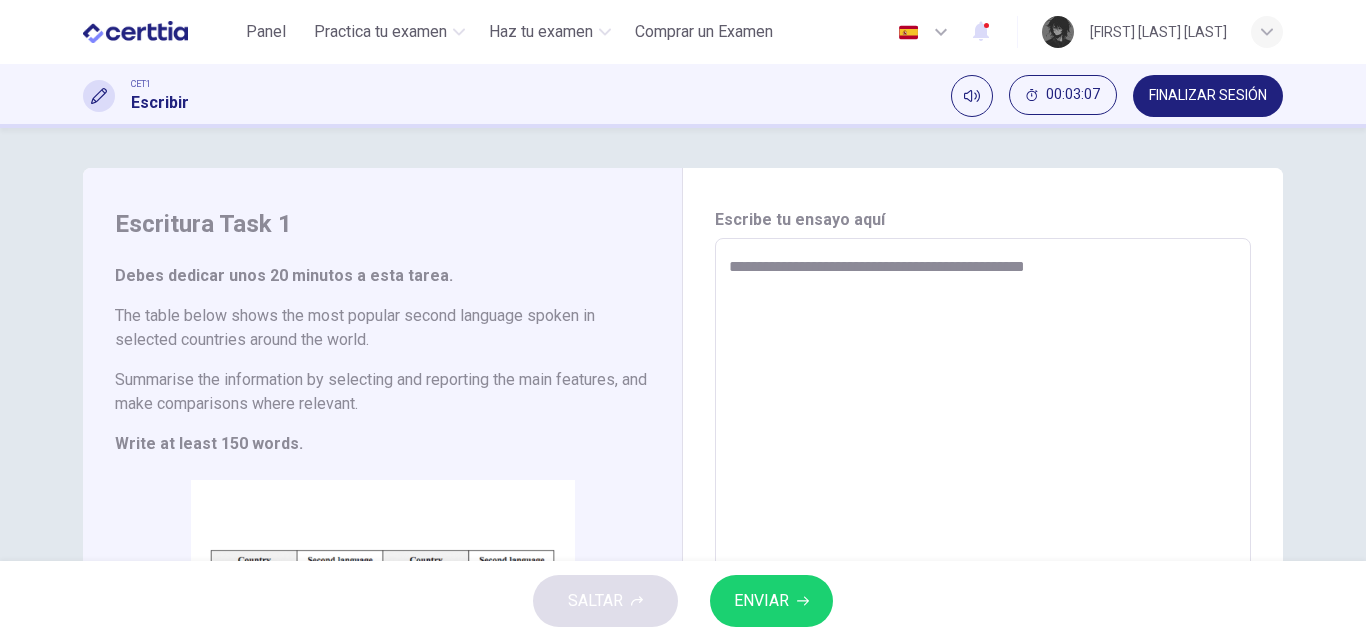 type on "*" 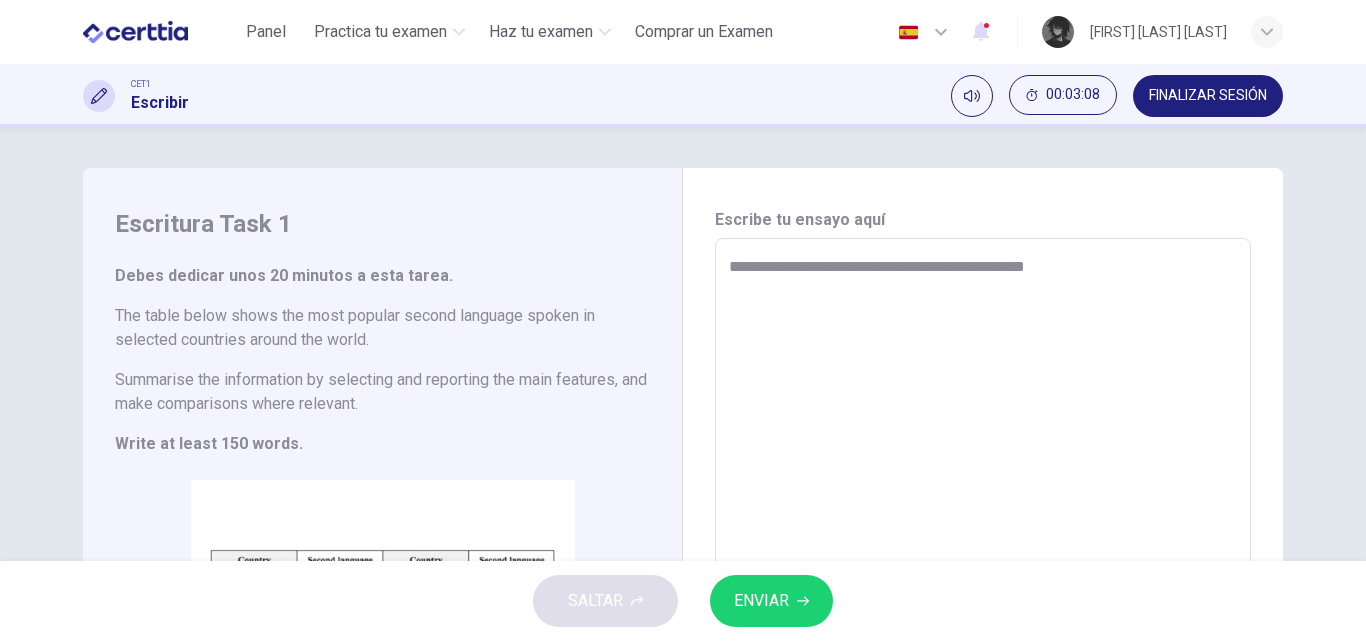 type on "**********" 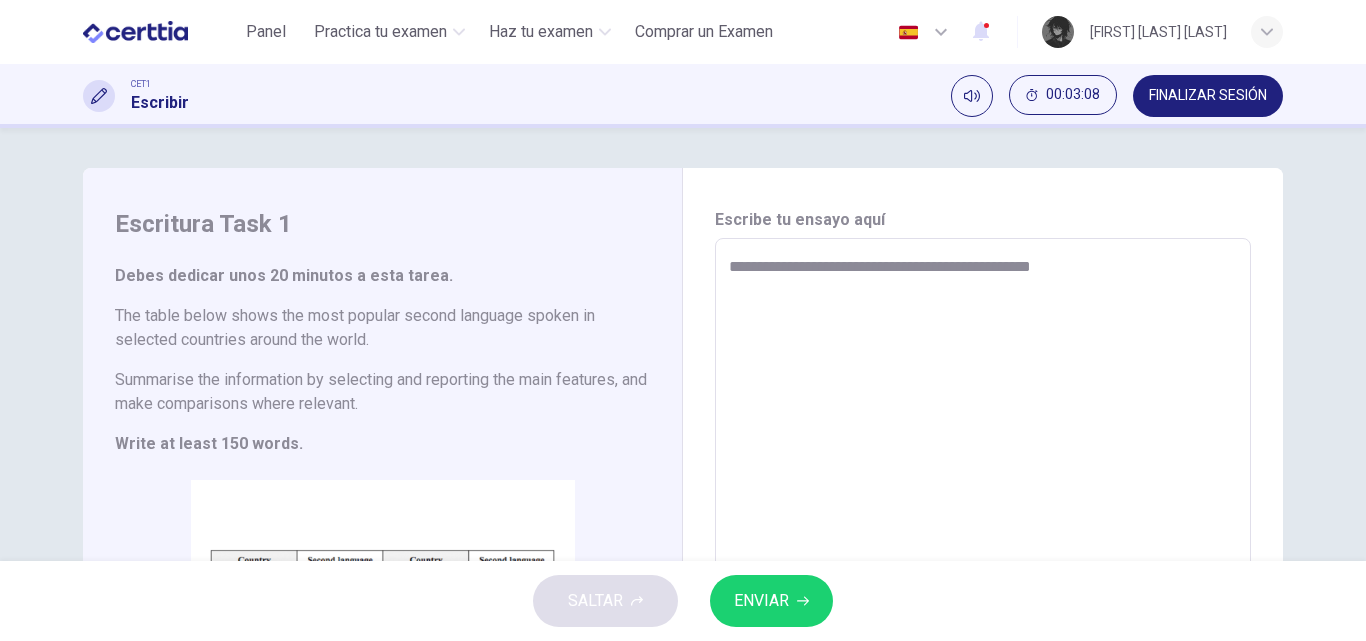 type on "*" 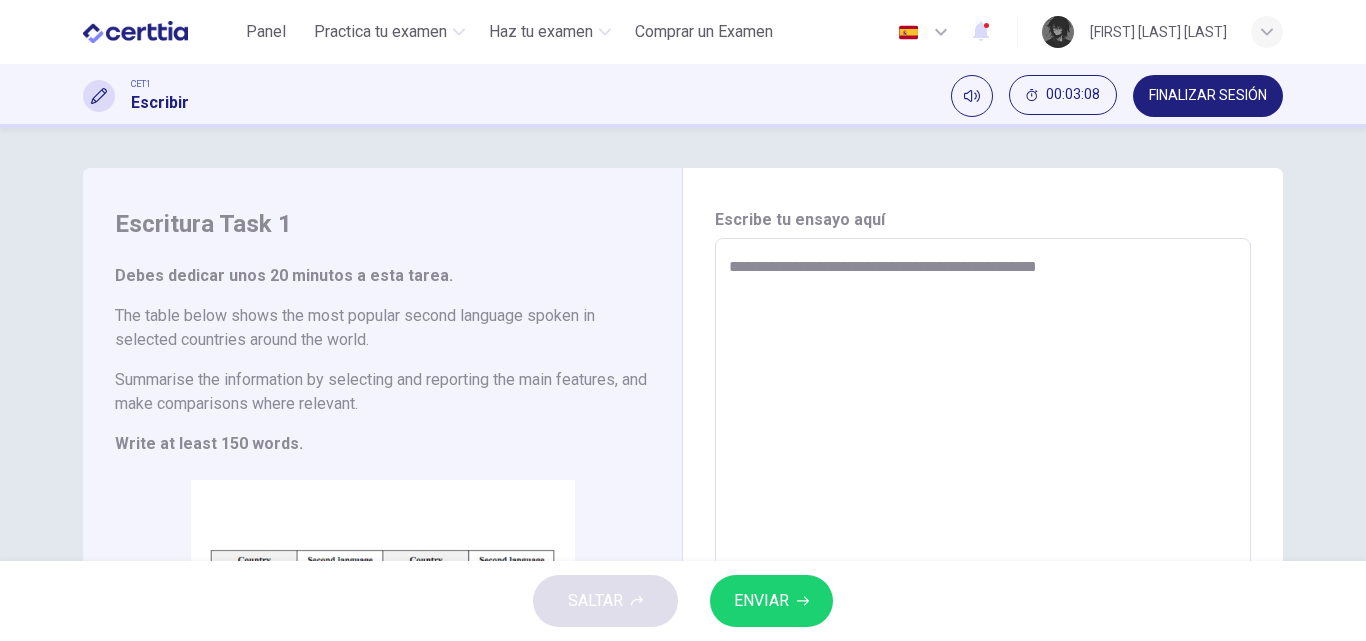 type on "*" 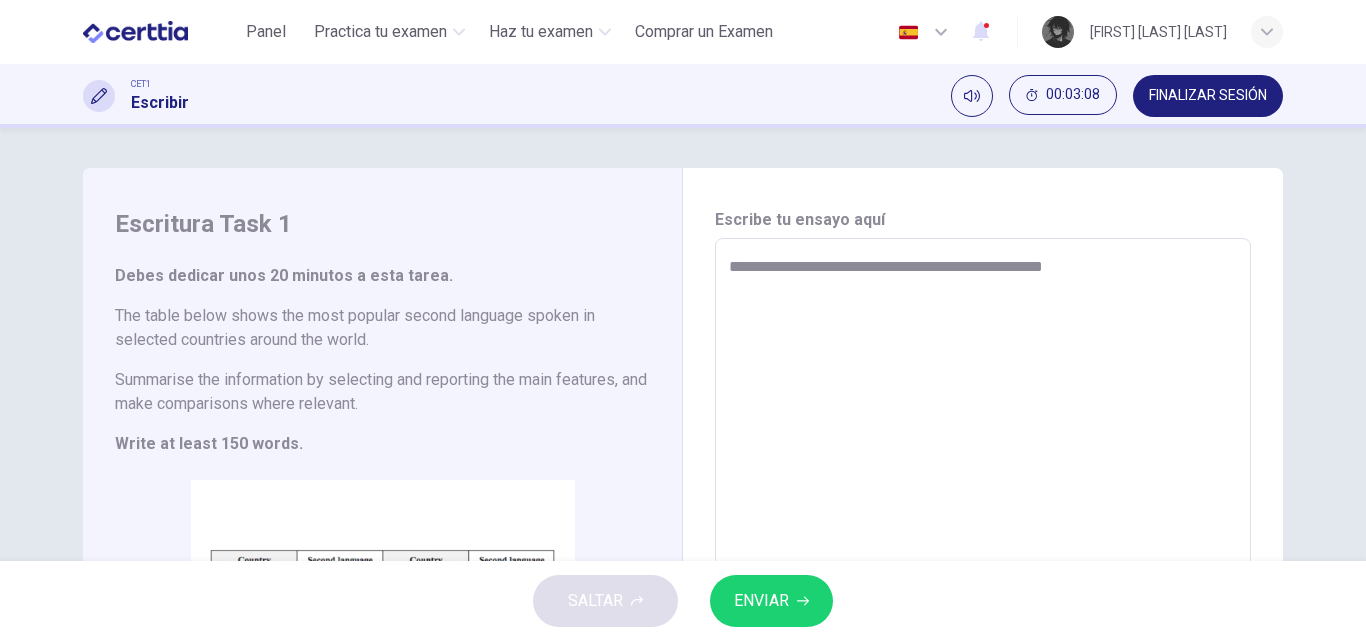 type on "*" 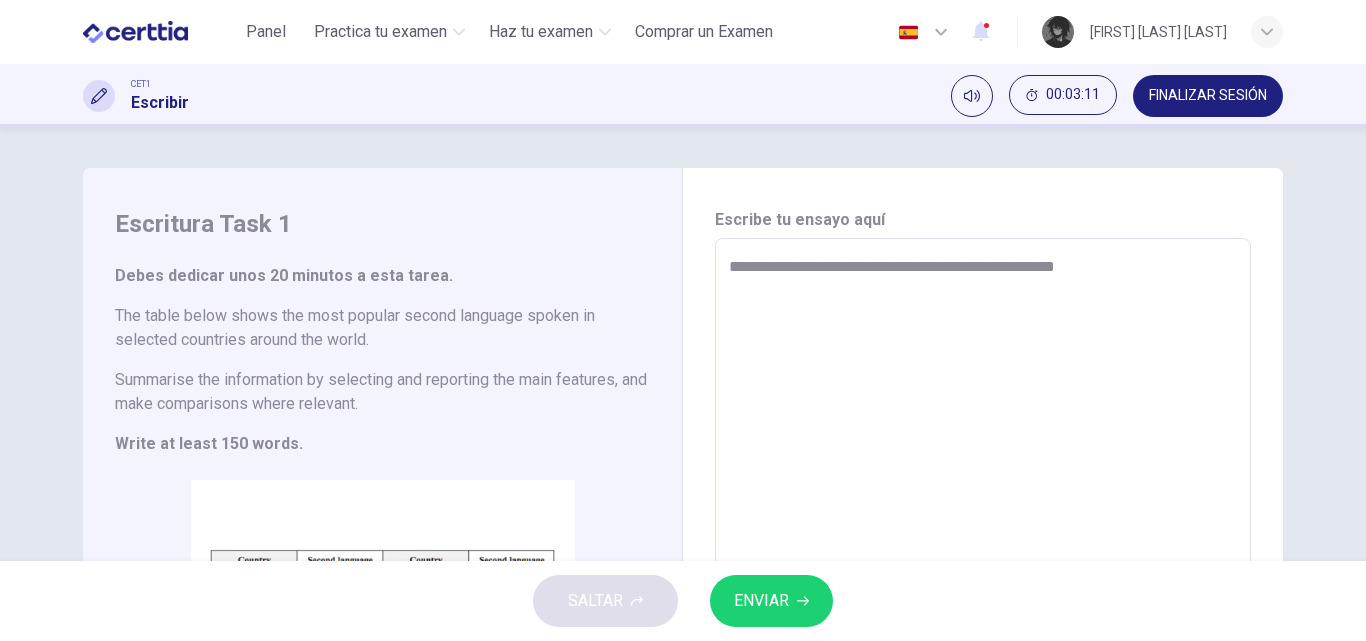 type on "**********" 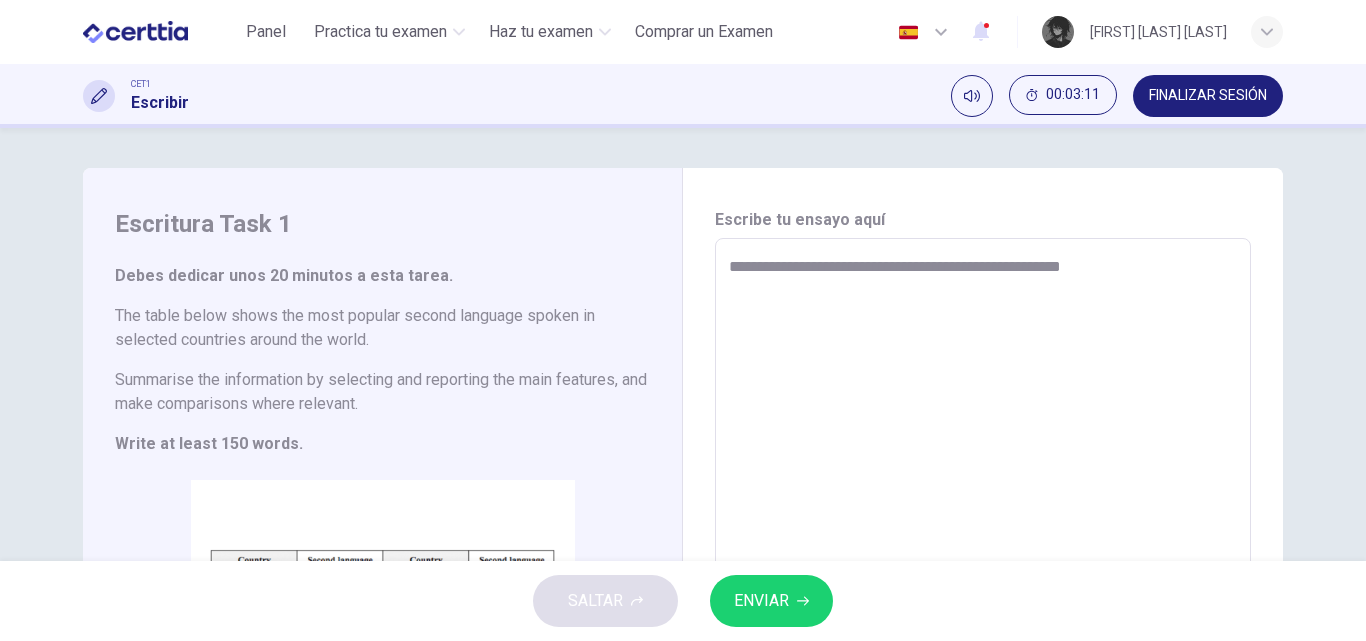 type on "**********" 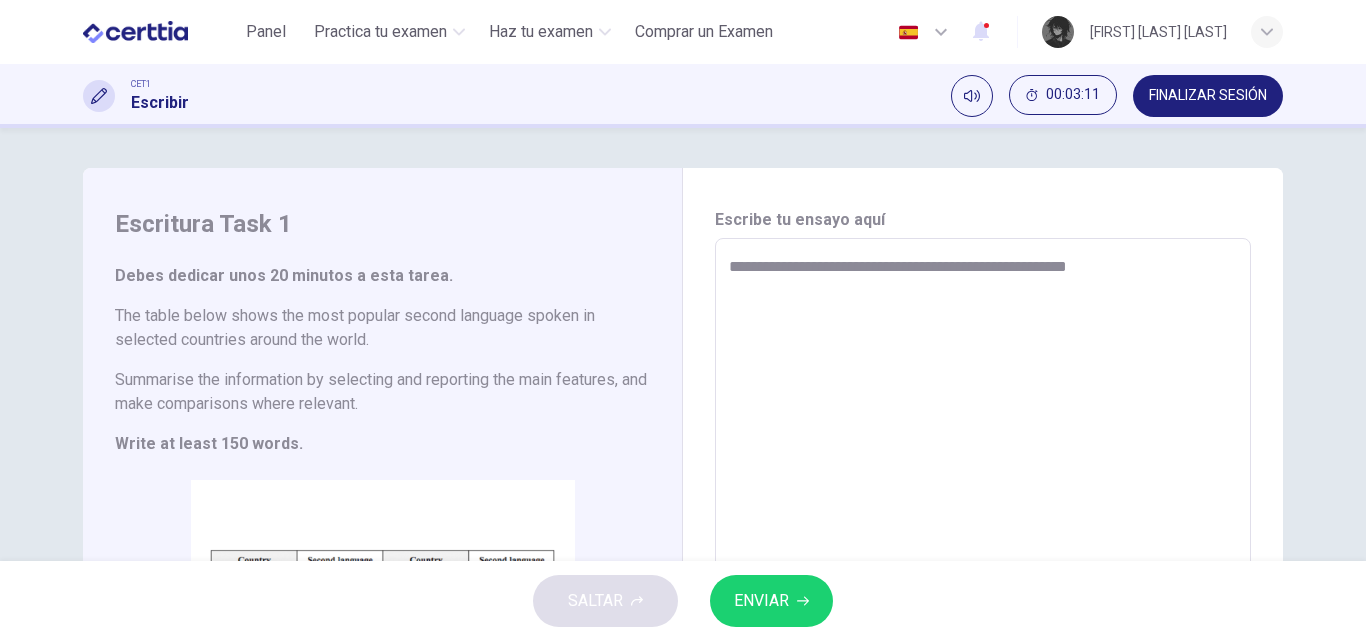 type on "*" 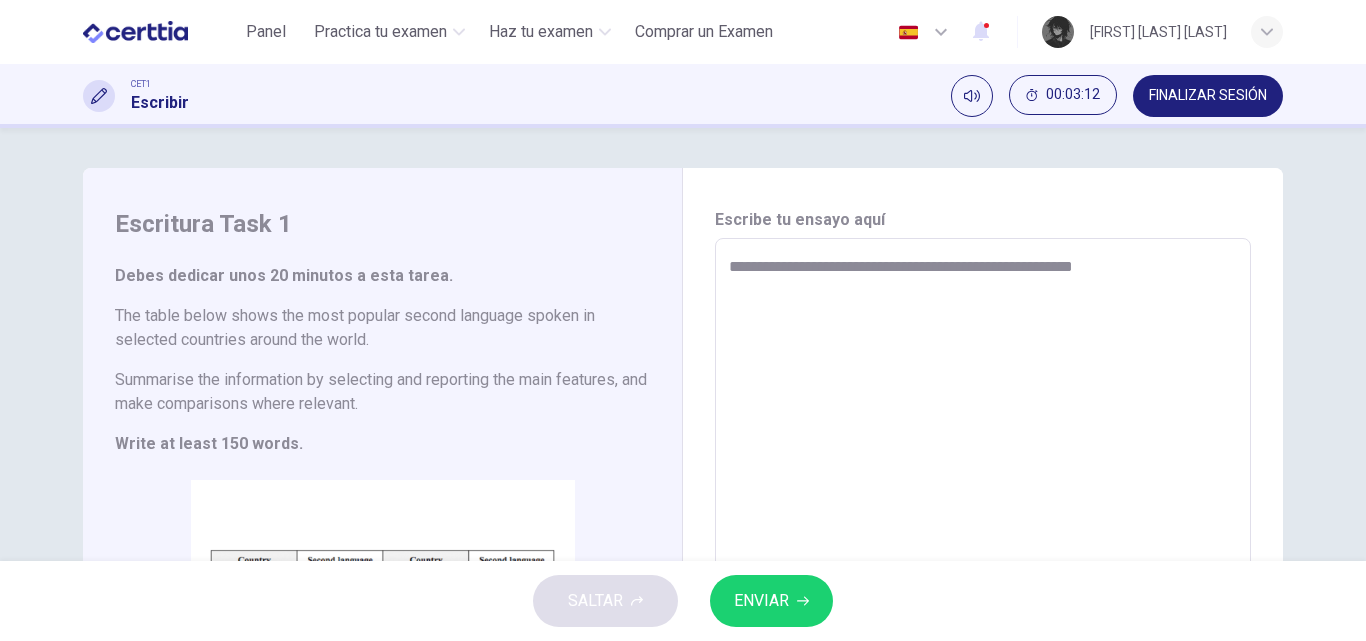 type on "**********" 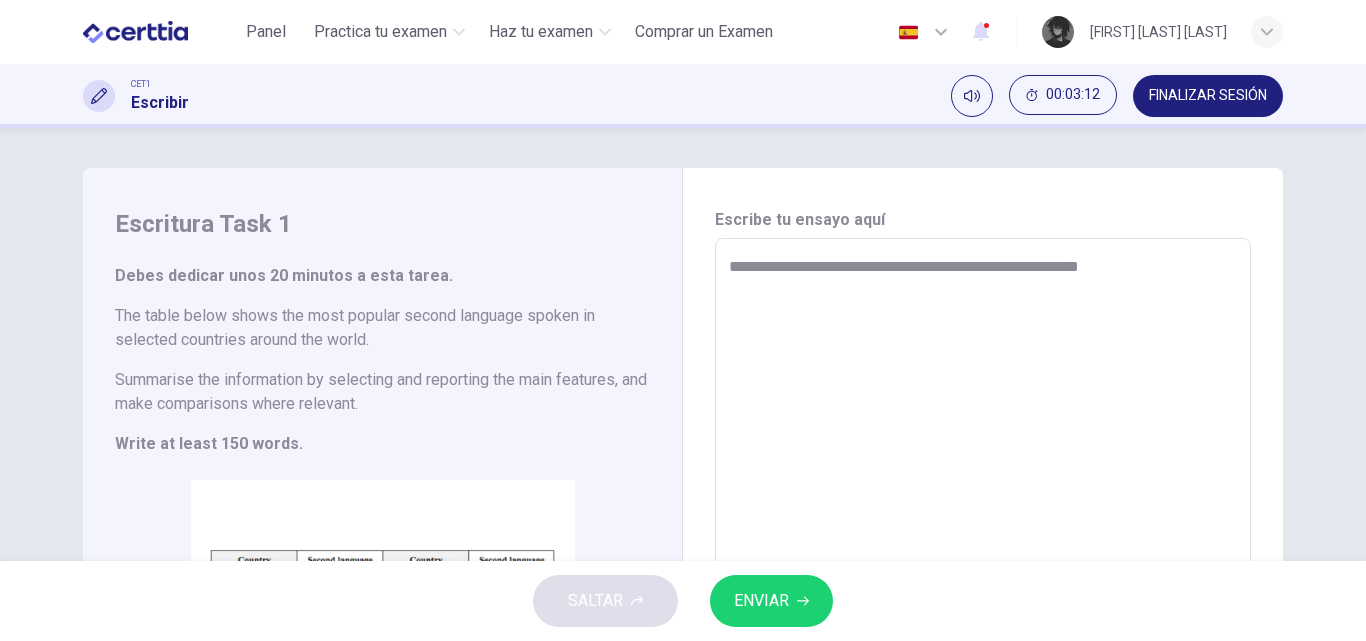 type on "*" 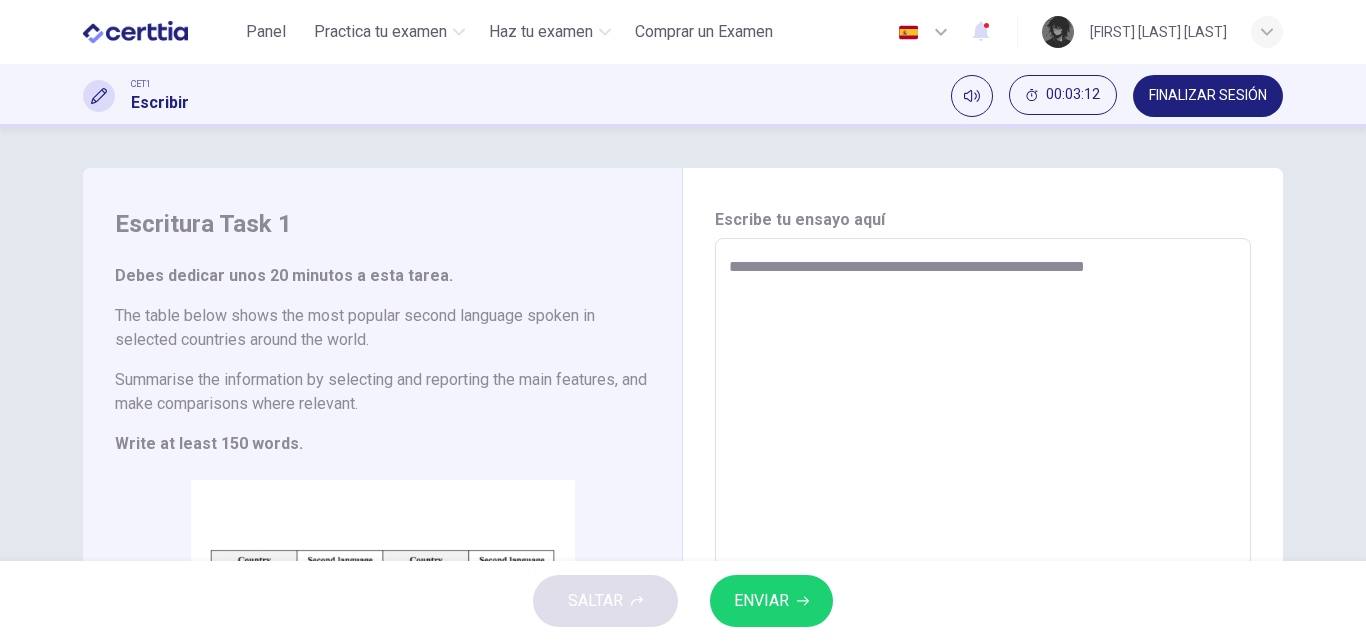 type on "*" 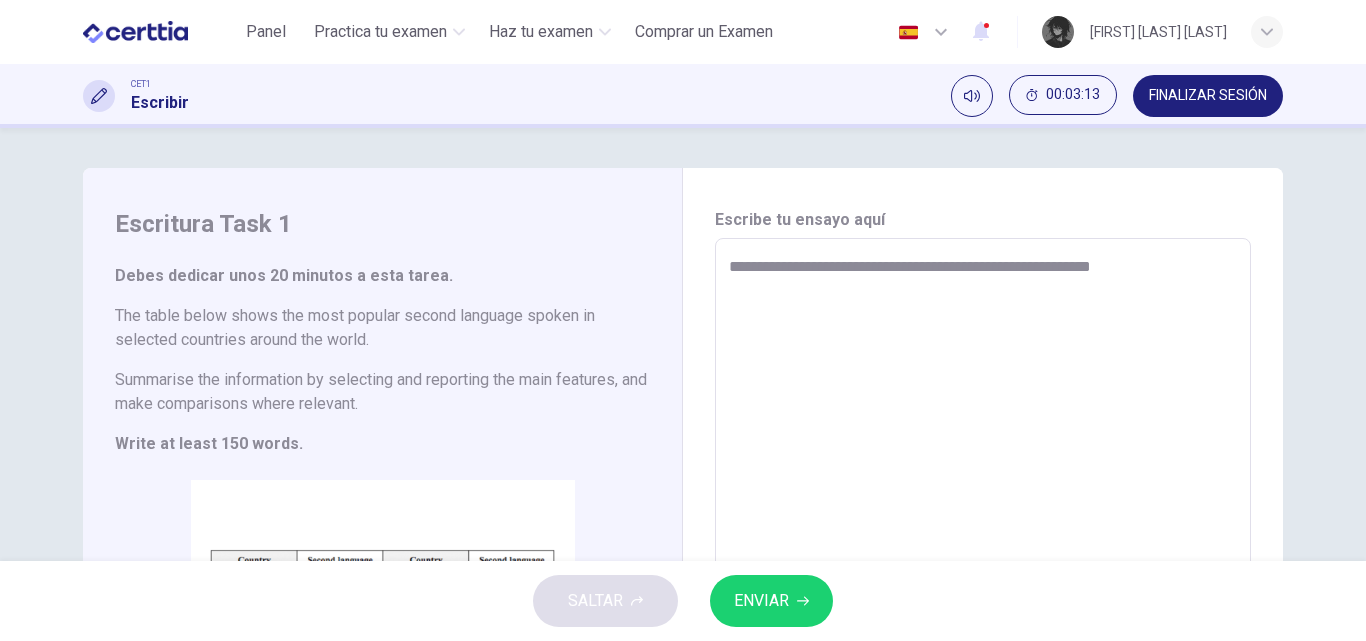 type on "**********" 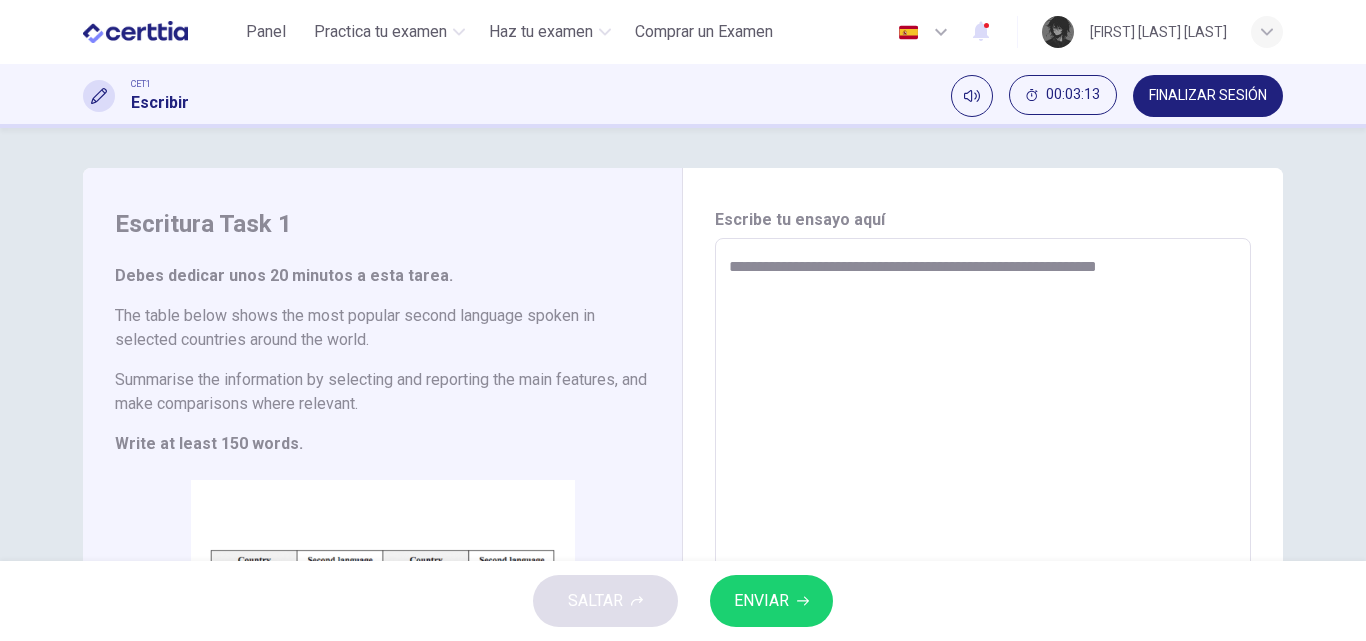 type on "*" 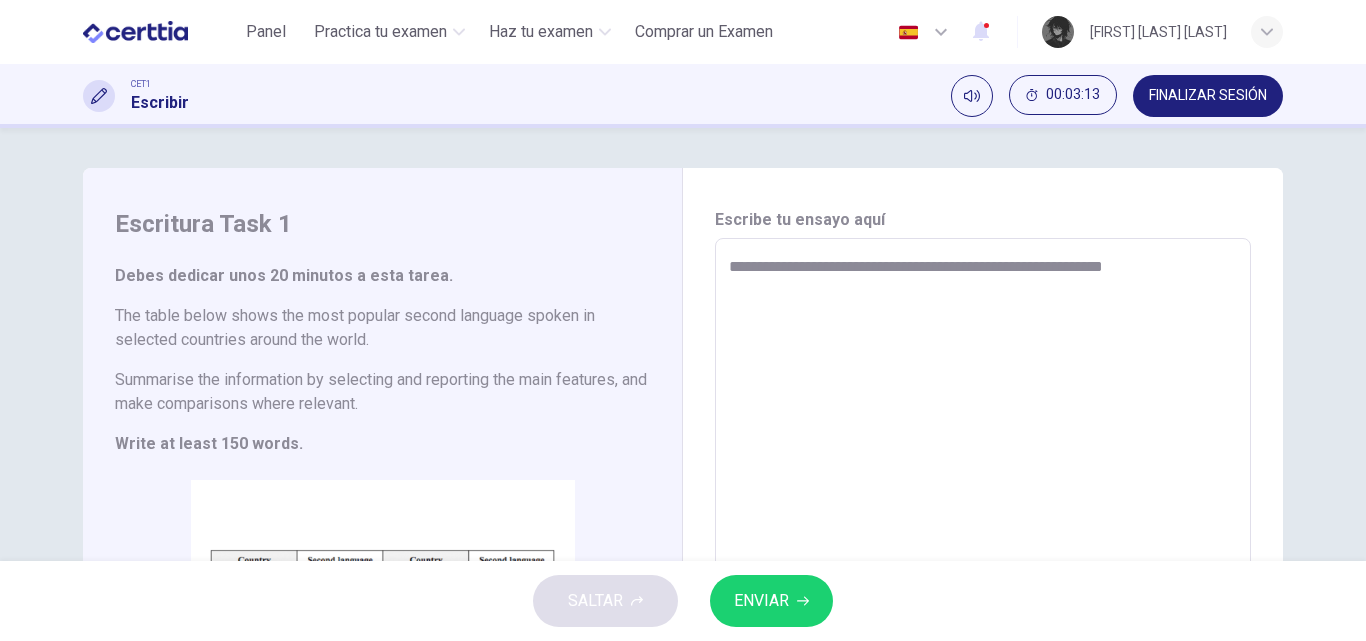 type on "**********" 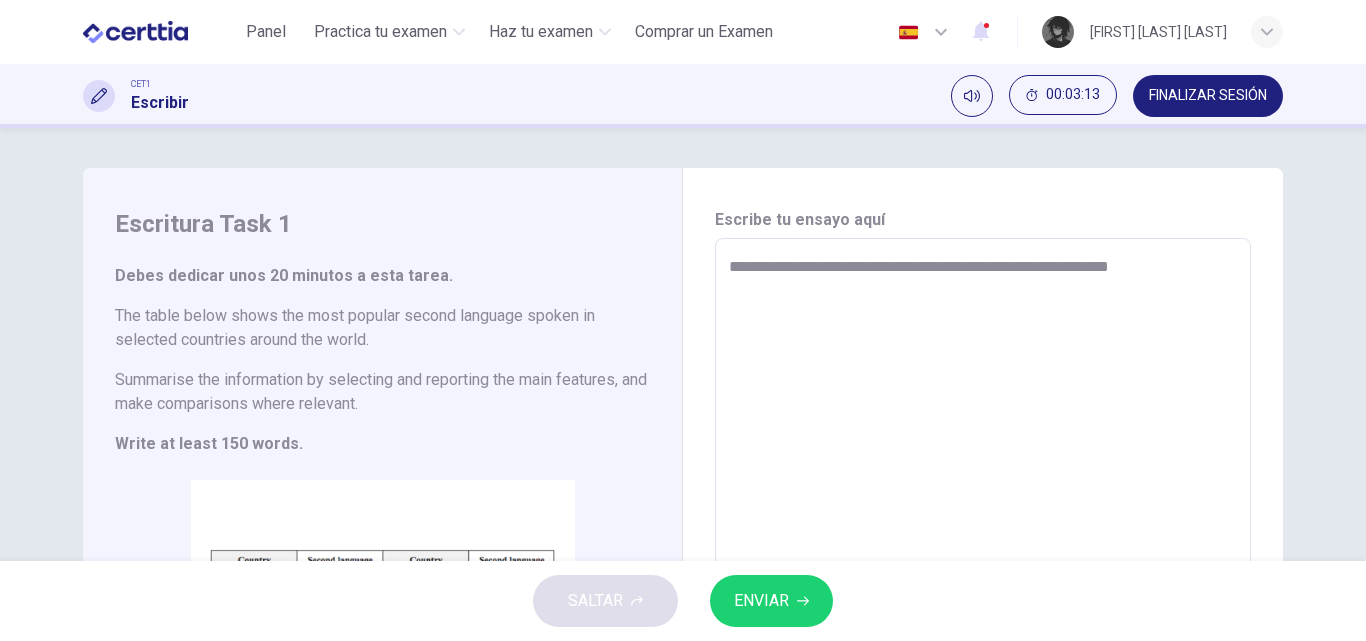 type on "*" 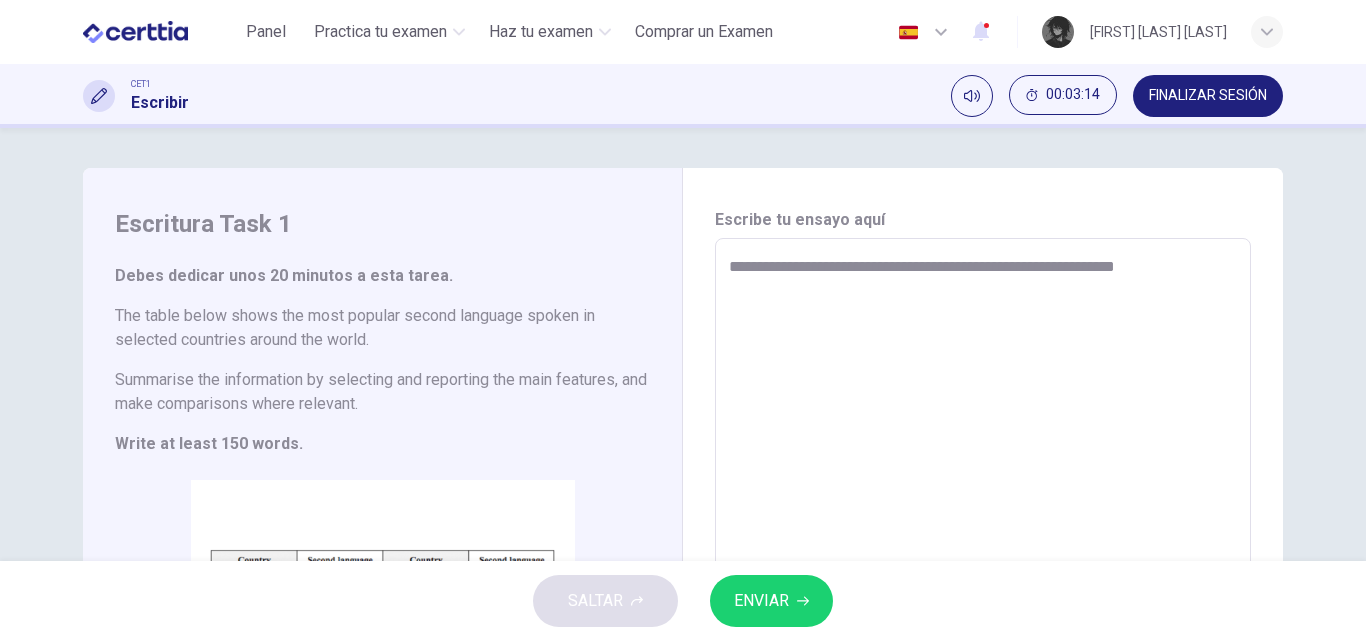 type on "**********" 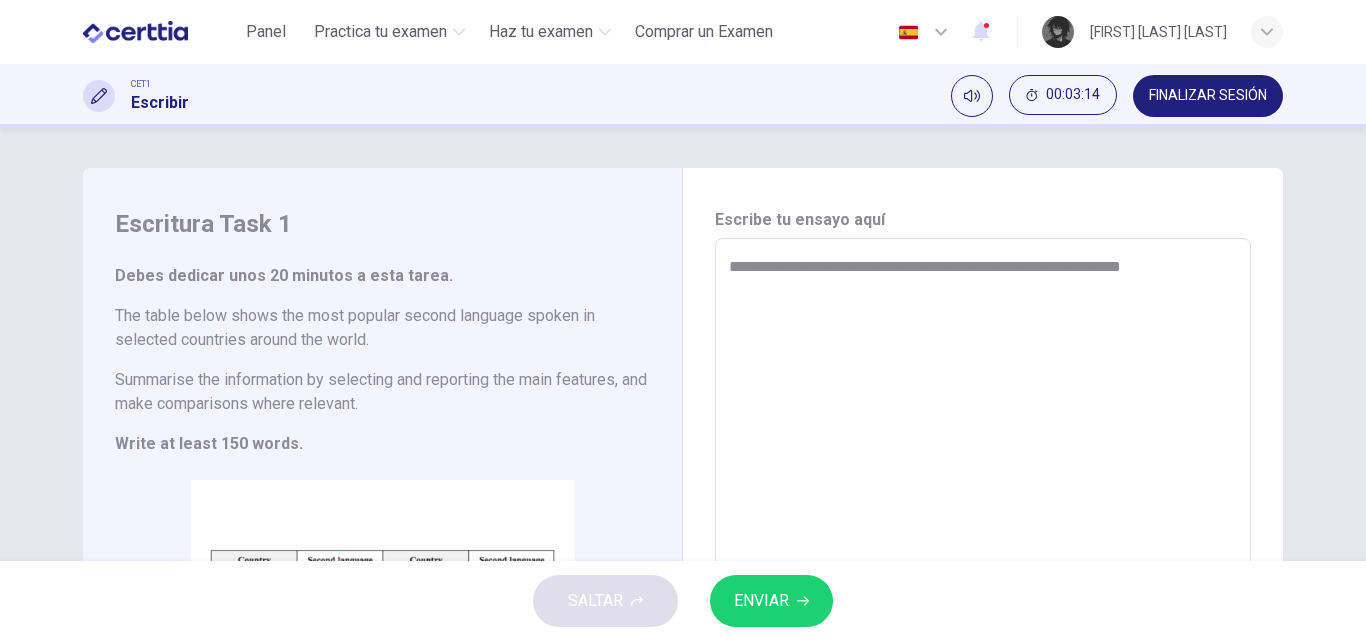 type on "*" 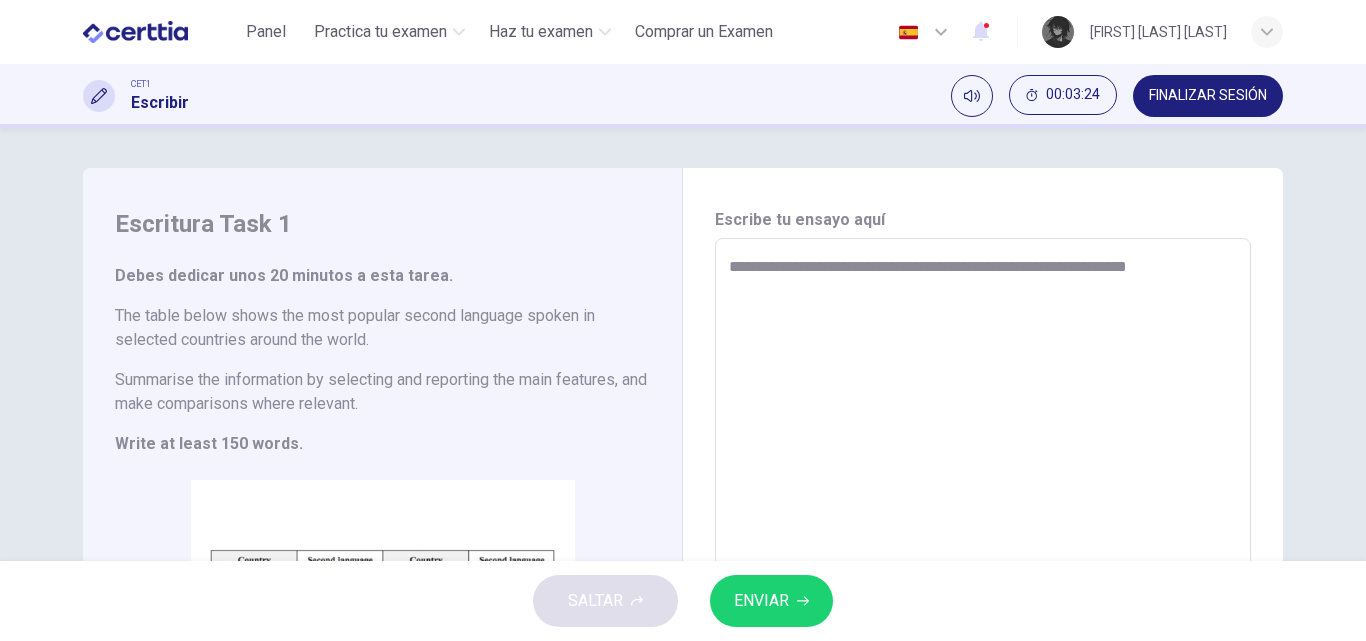type 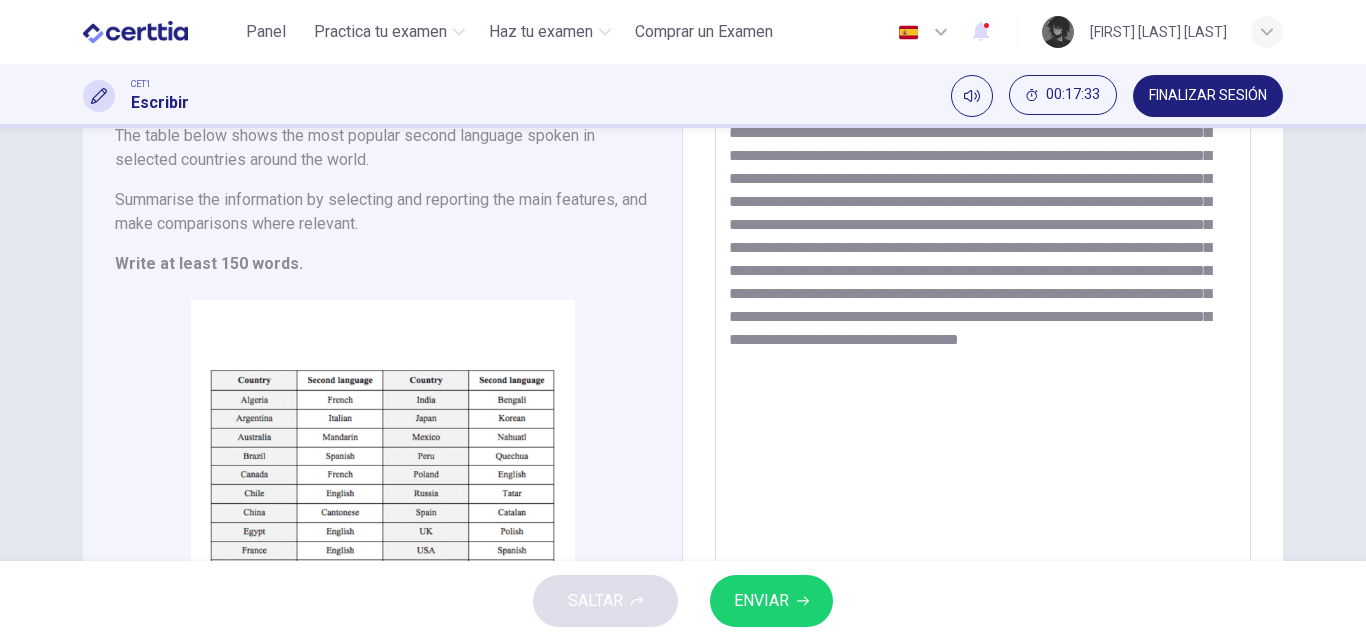 scroll, scrollTop: 380, scrollLeft: 0, axis: vertical 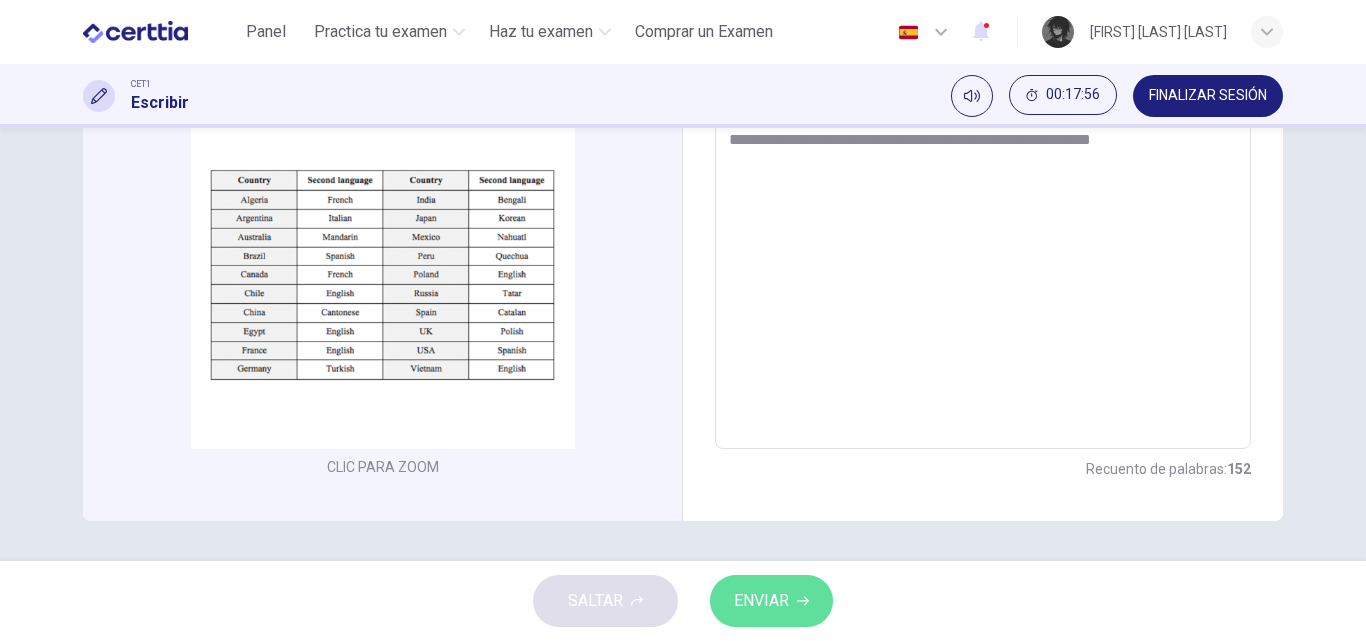 click on "ENVIAR" at bounding box center (771, 601) 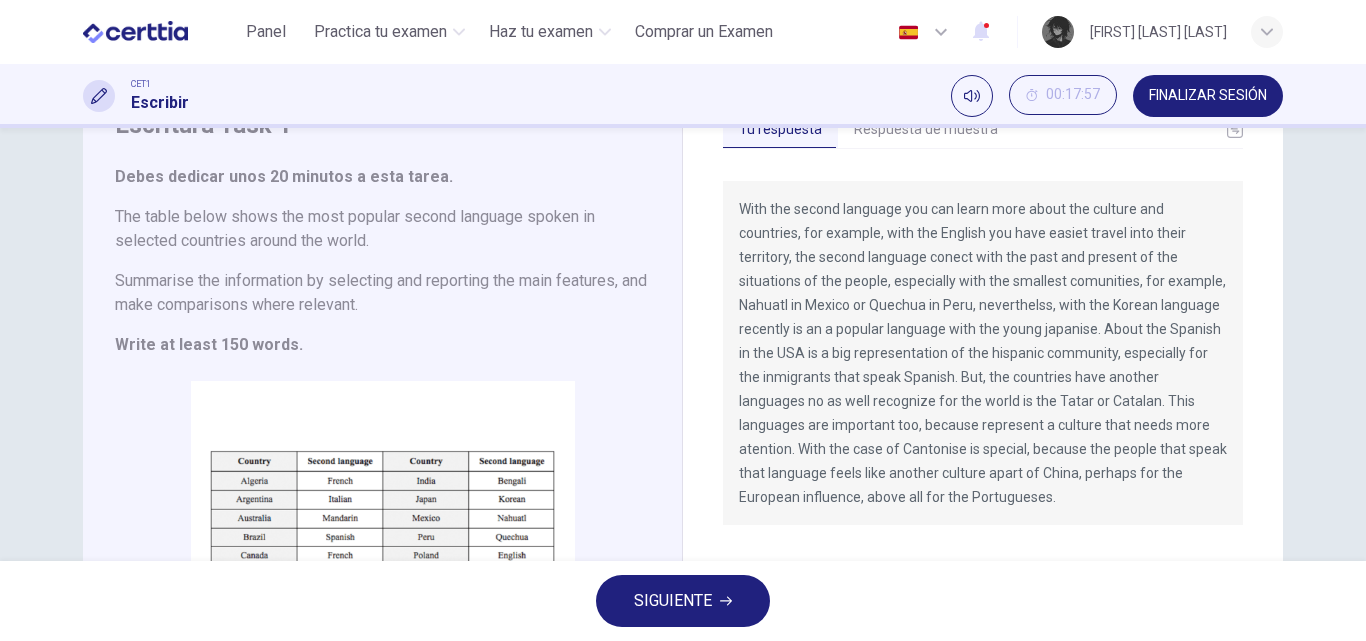 scroll, scrollTop: 80, scrollLeft: 0, axis: vertical 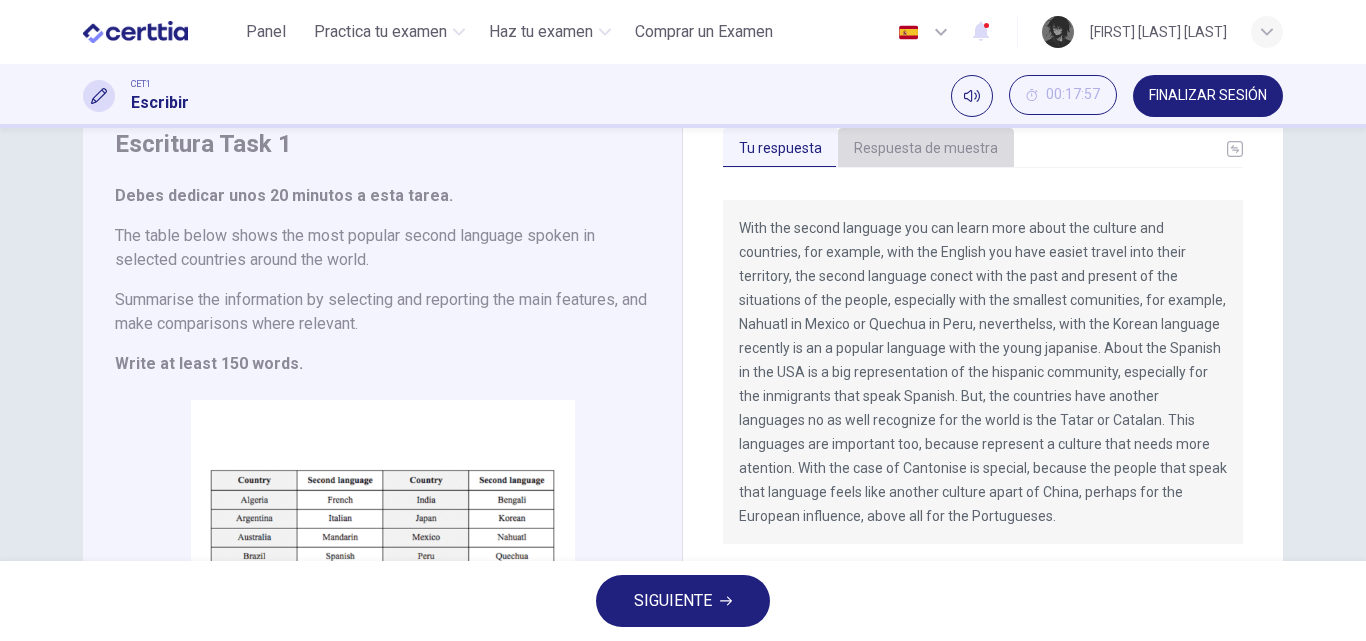 click on "Respuesta de muestra" at bounding box center [926, 149] 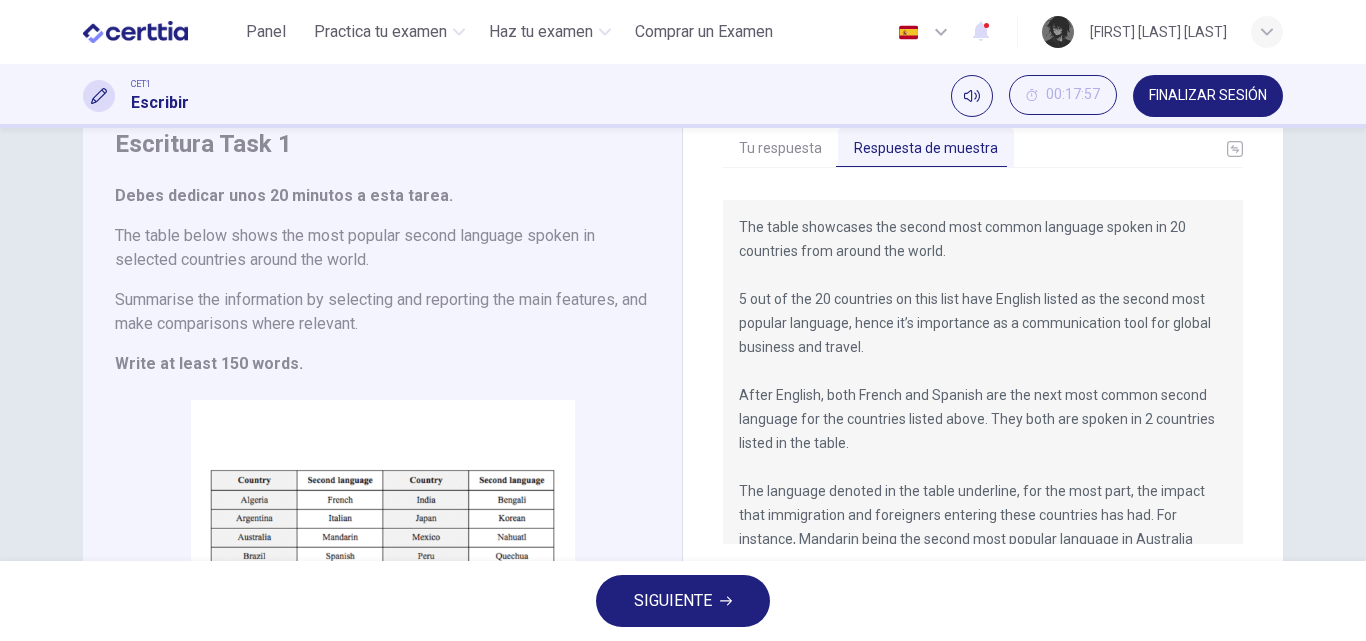 scroll, scrollTop: 0, scrollLeft: 0, axis: both 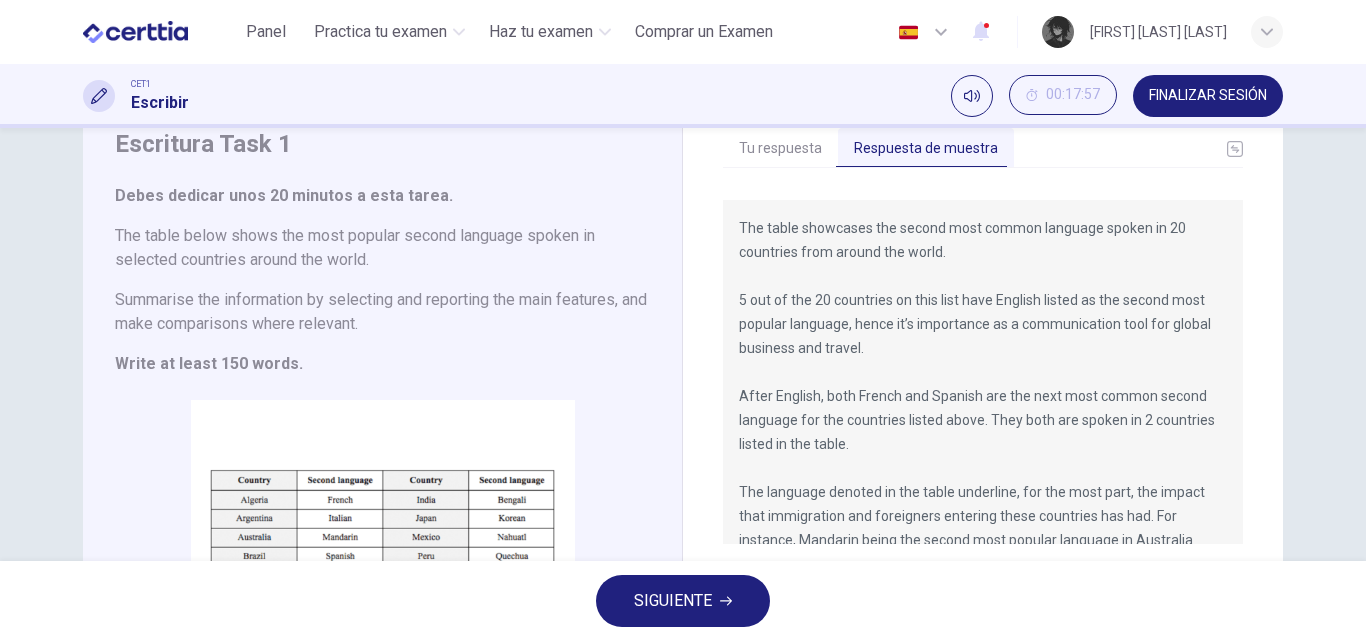 click on "Tu respuesta" at bounding box center [780, 149] 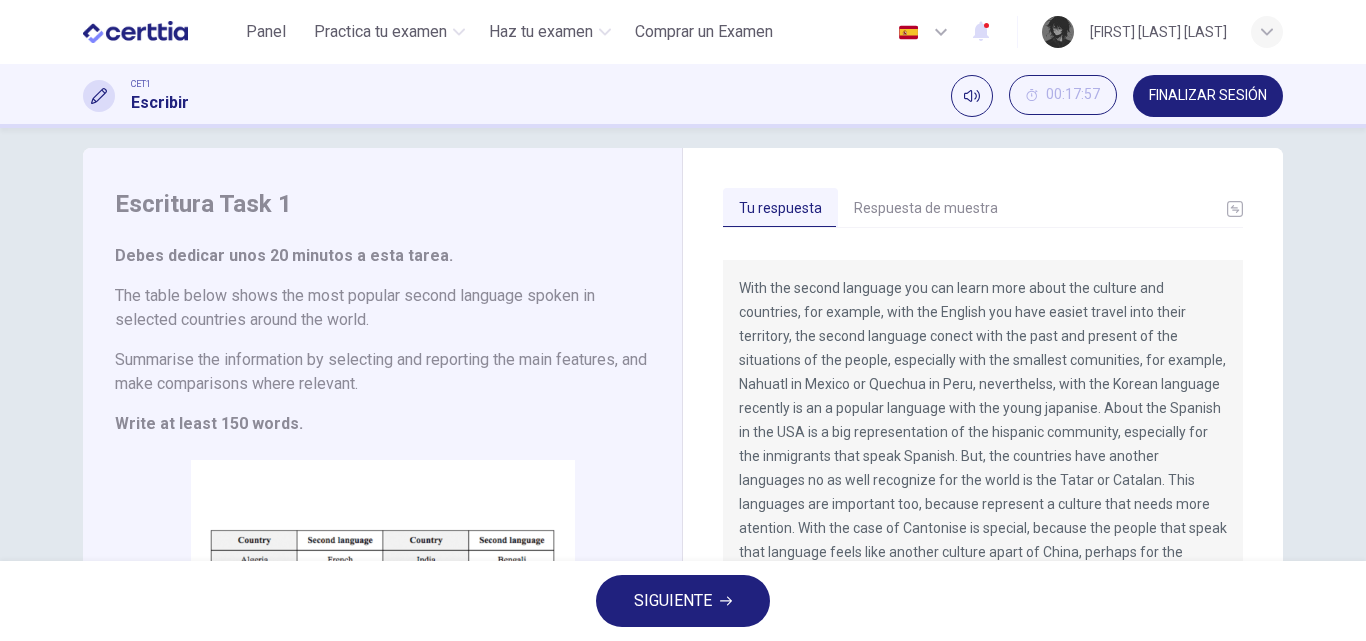 scroll, scrollTop: 0, scrollLeft: 0, axis: both 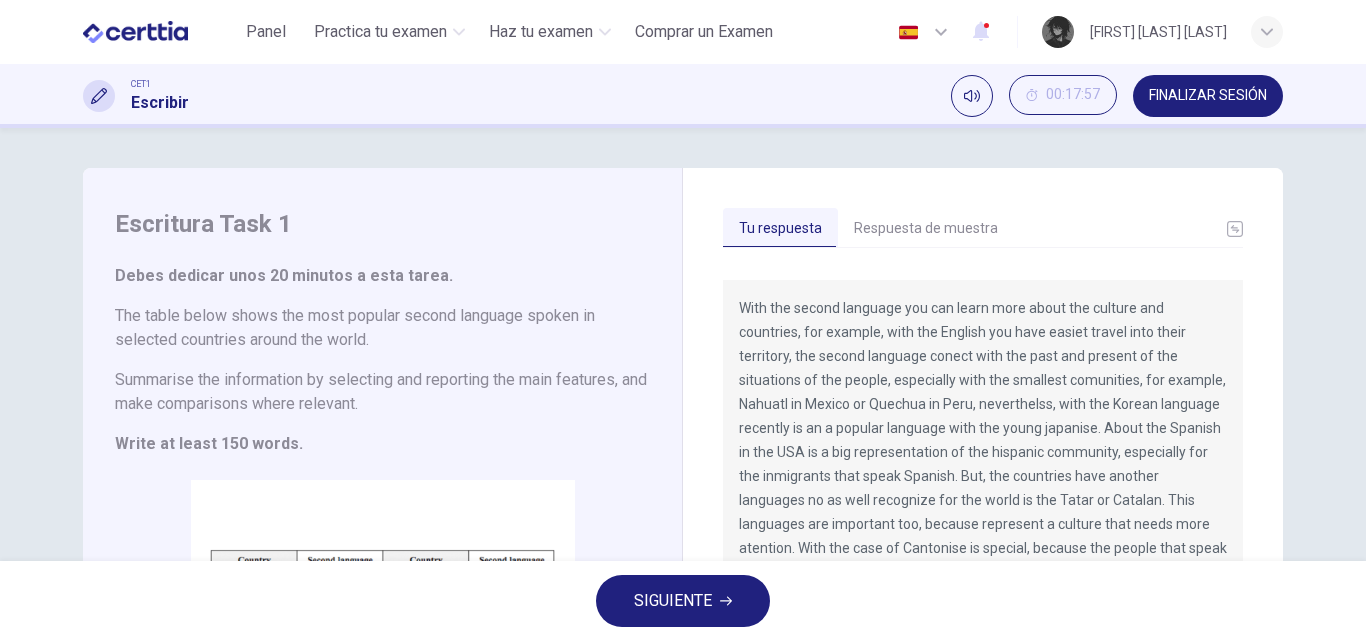 click on "SIGUIENTE" at bounding box center (673, 601) 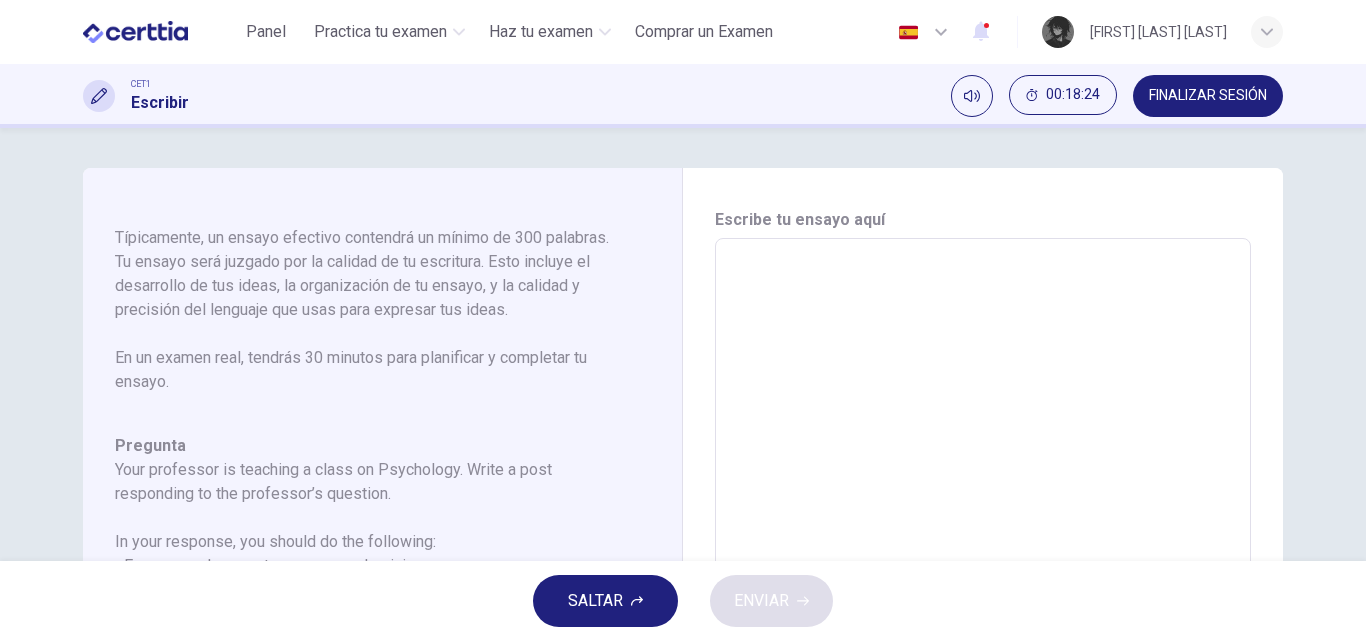 scroll, scrollTop: 198, scrollLeft: 0, axis: vertical 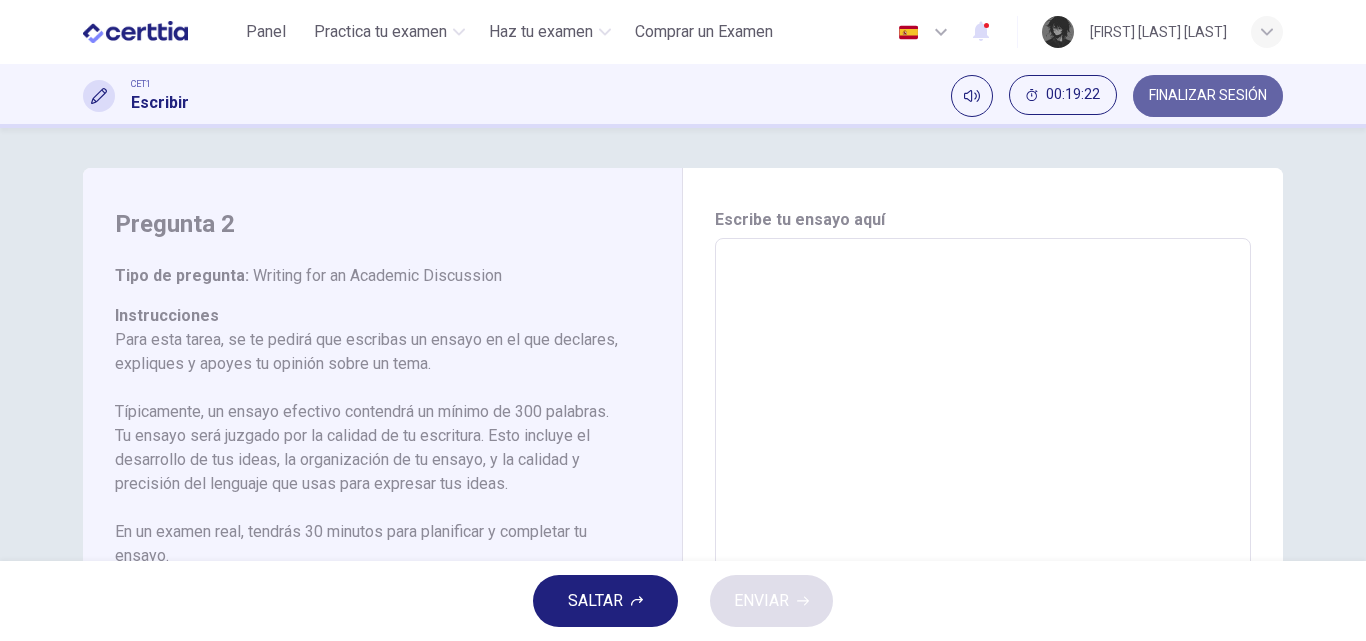 click on "FINALIZAR SESIÓN" at bounding box center [1208, 96] 